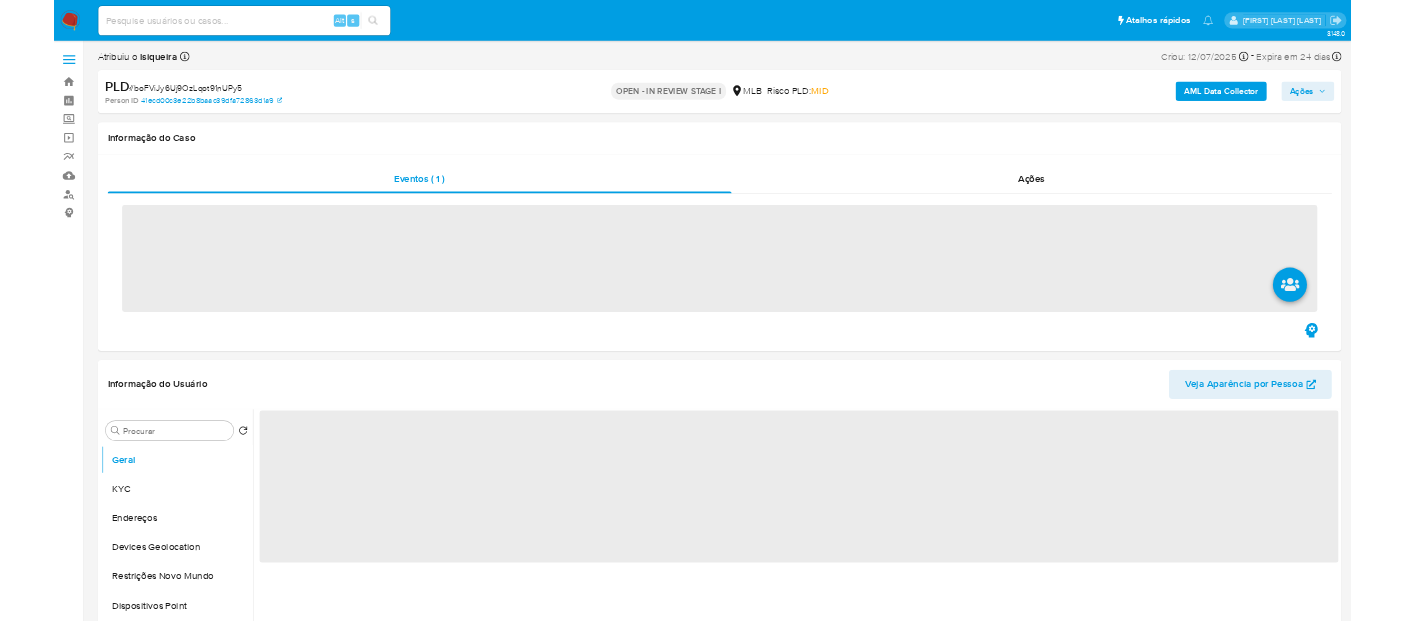 scroll, scrollTop: 0, scrollLeft: 0, axis: both 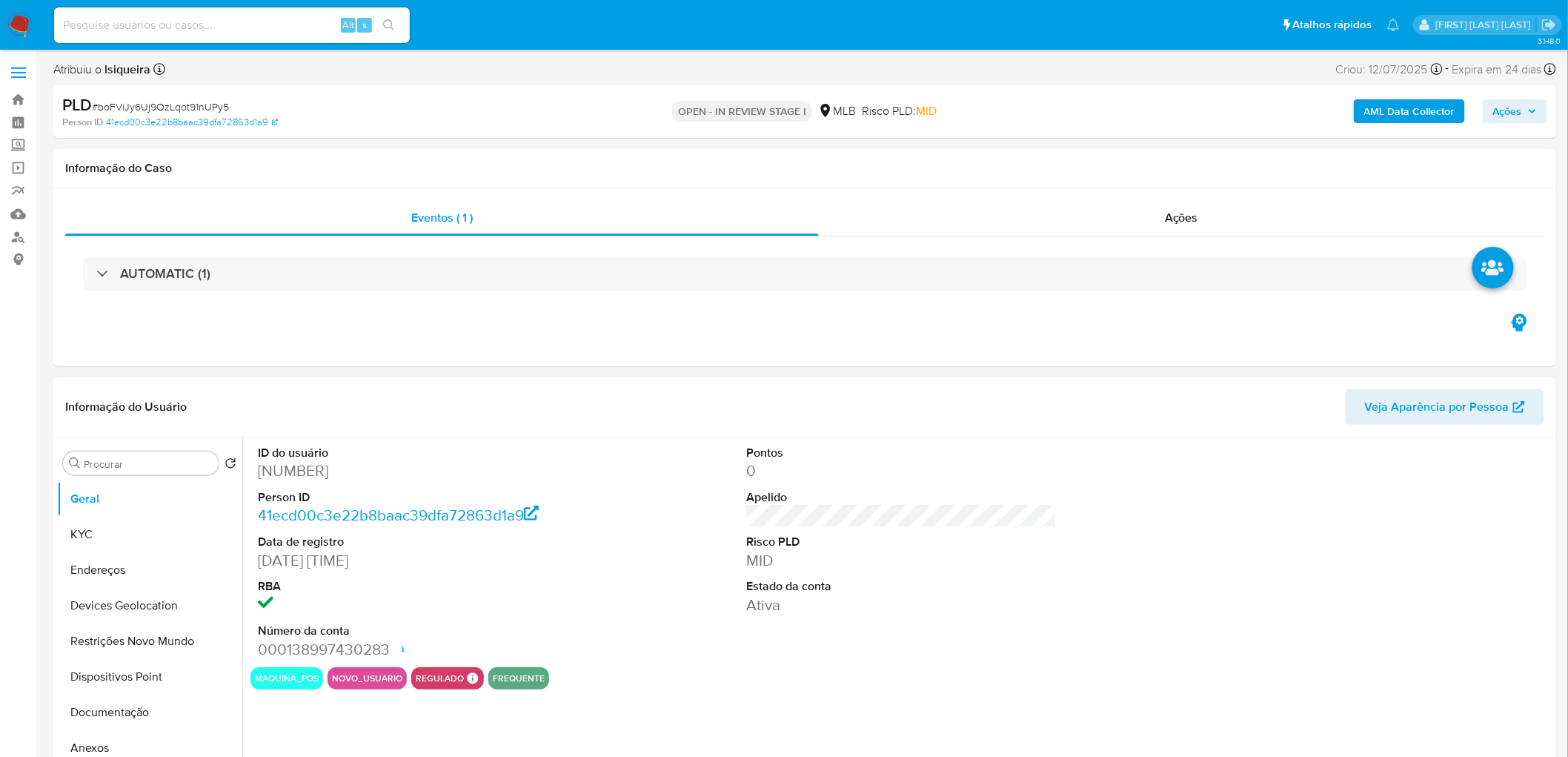 select on "10" 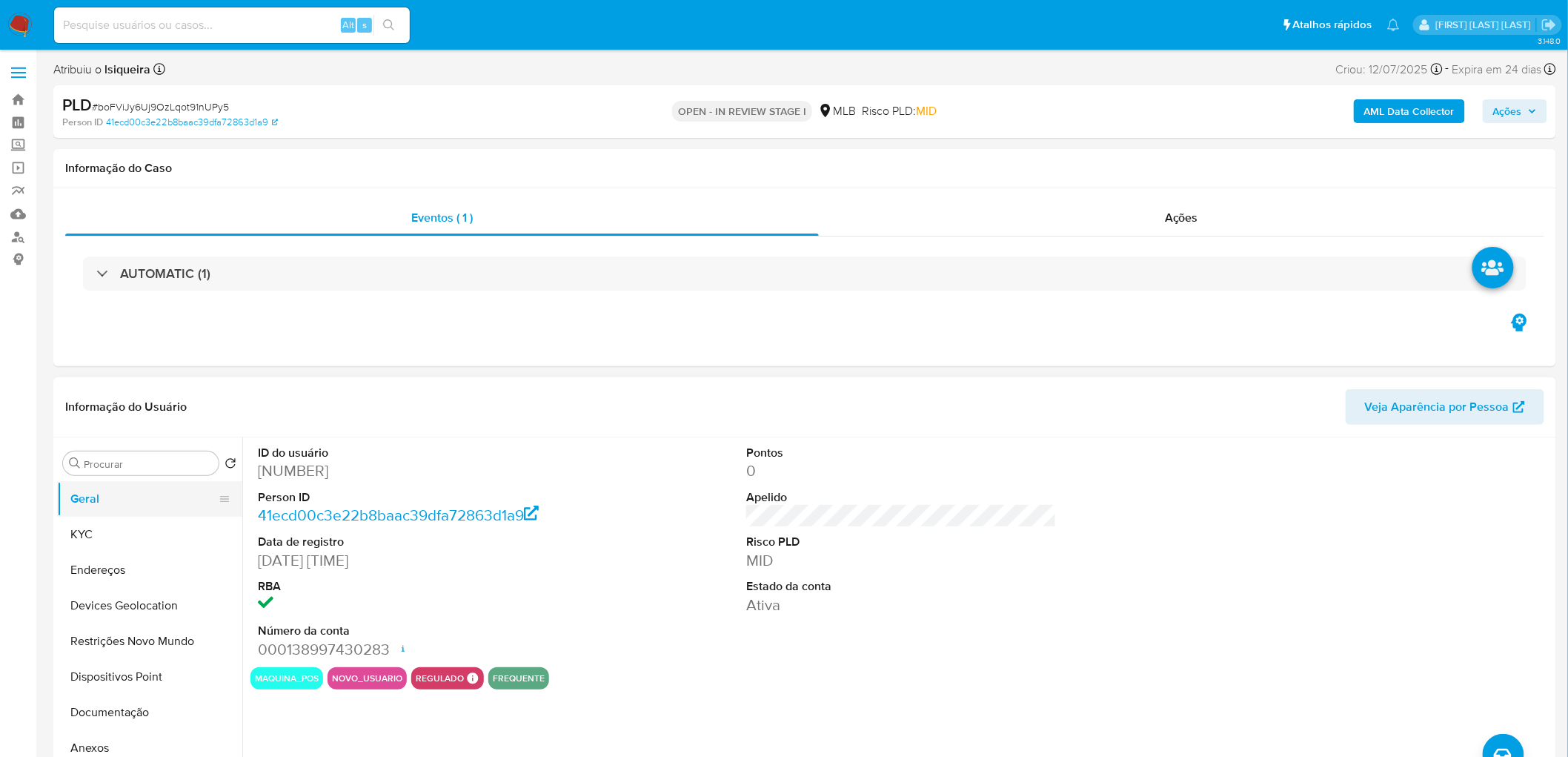 click on "Geral" at bounding box center (144, 499) 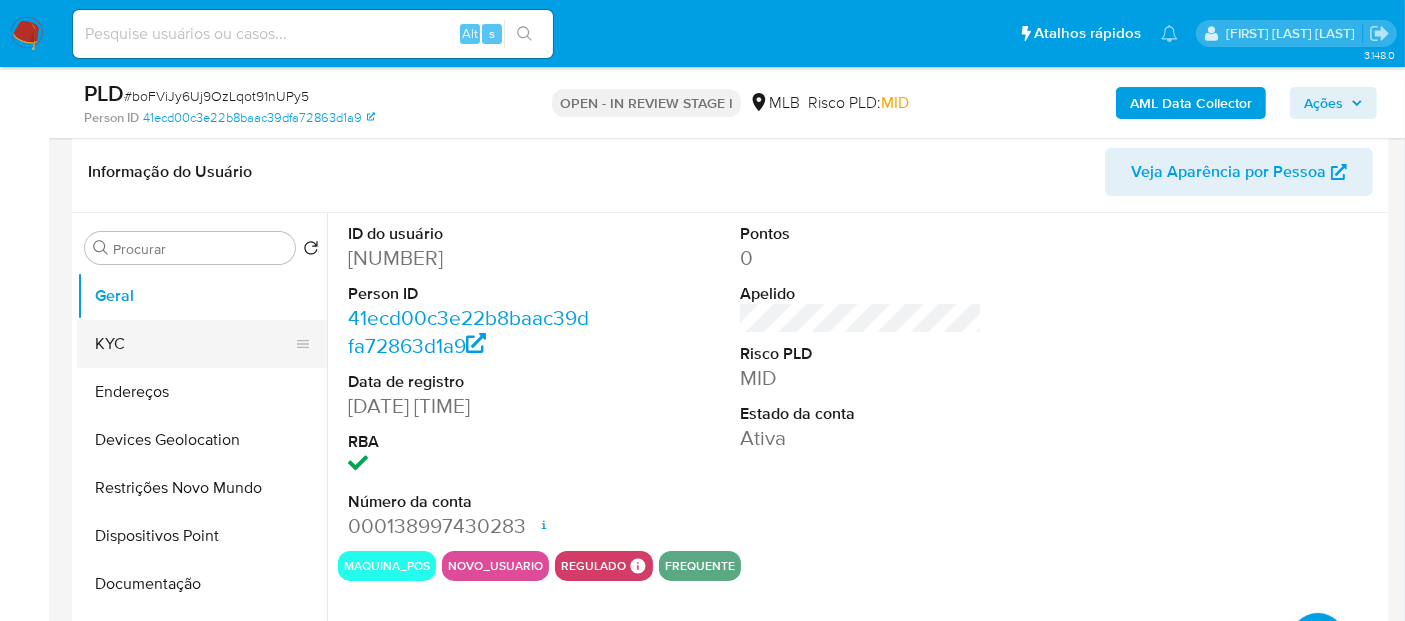 scroll, scrollTop: 333, scrollLeft: 0, axis: vertical 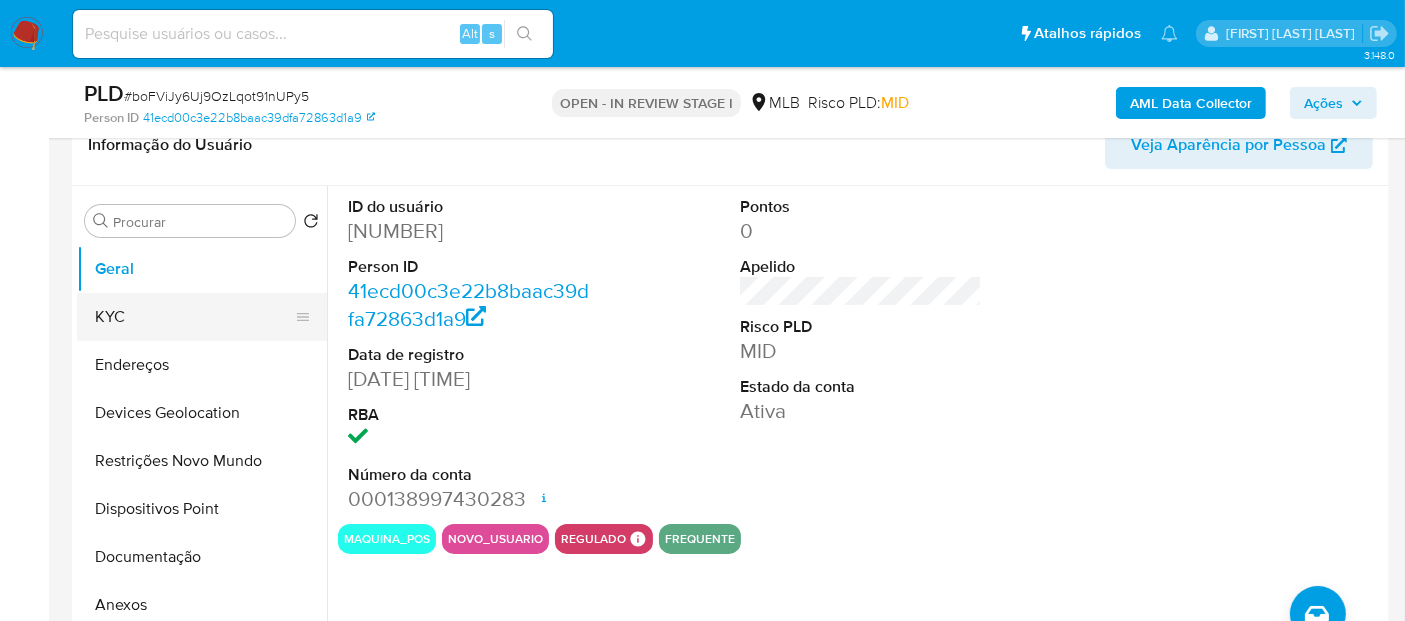 click on "KYC" at bounding box center (194, 317) 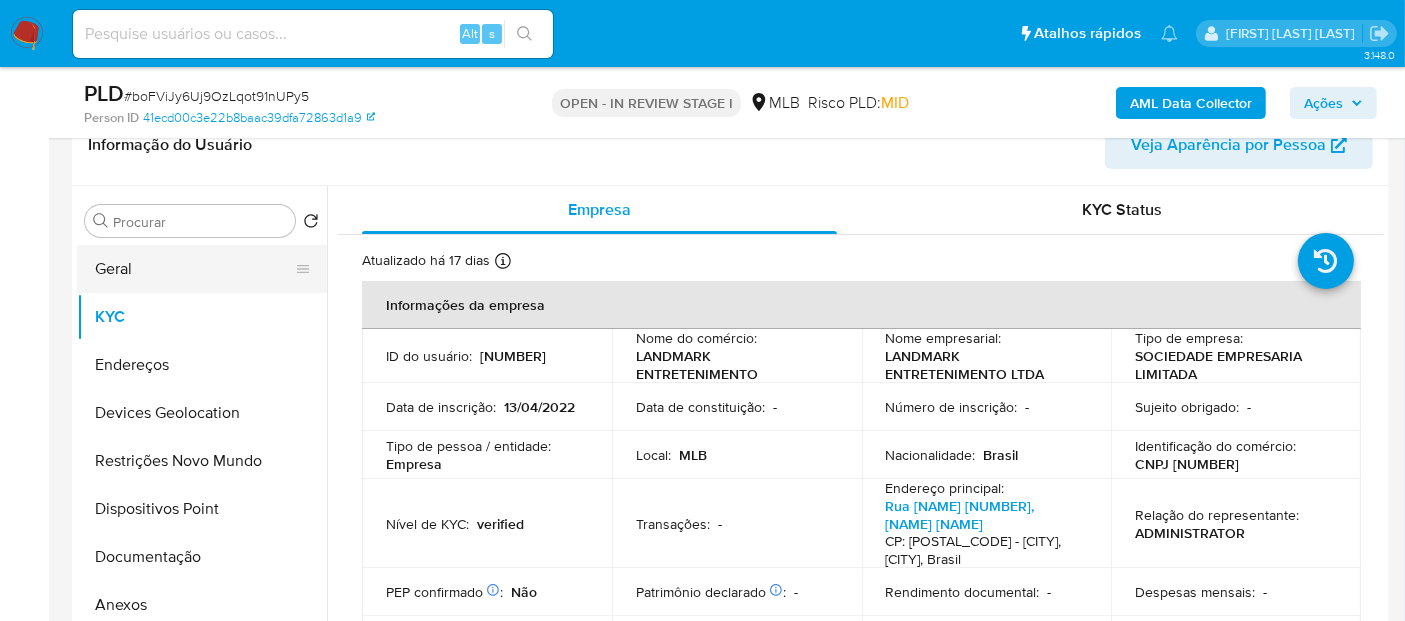 click on "Geral" at bounding box center [194, 269] 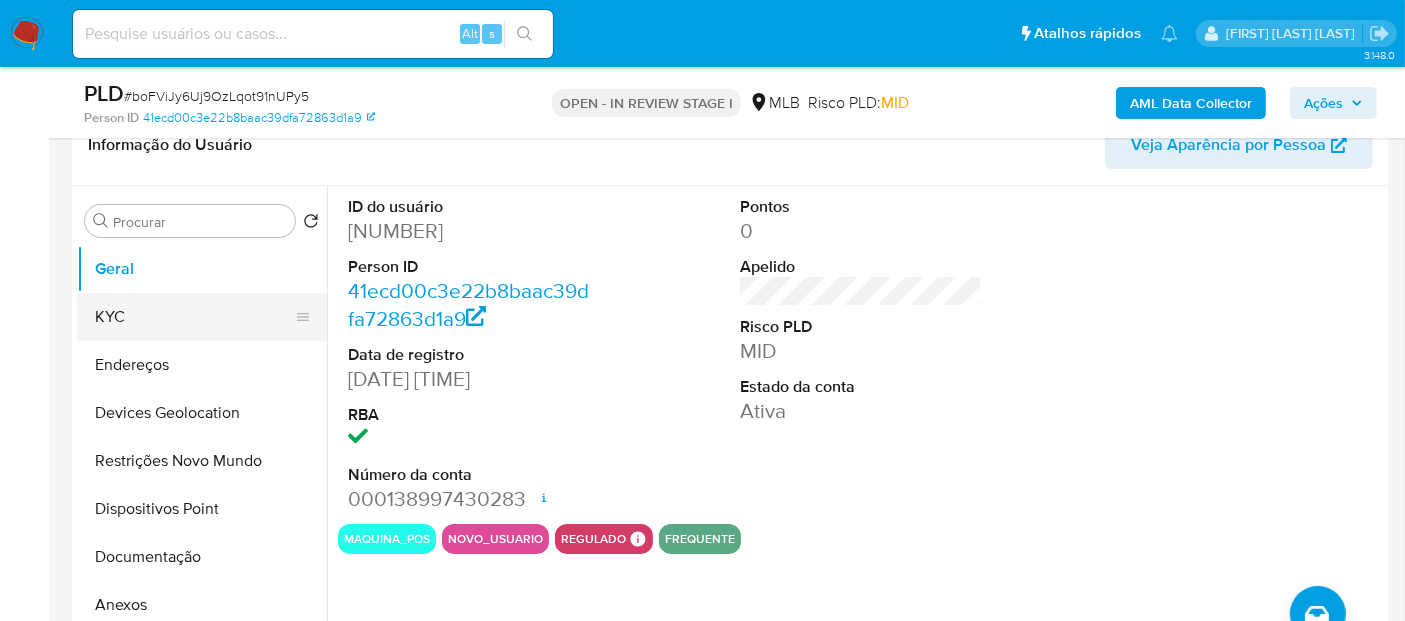 click on "KYC" at bounding box center (194, 317) 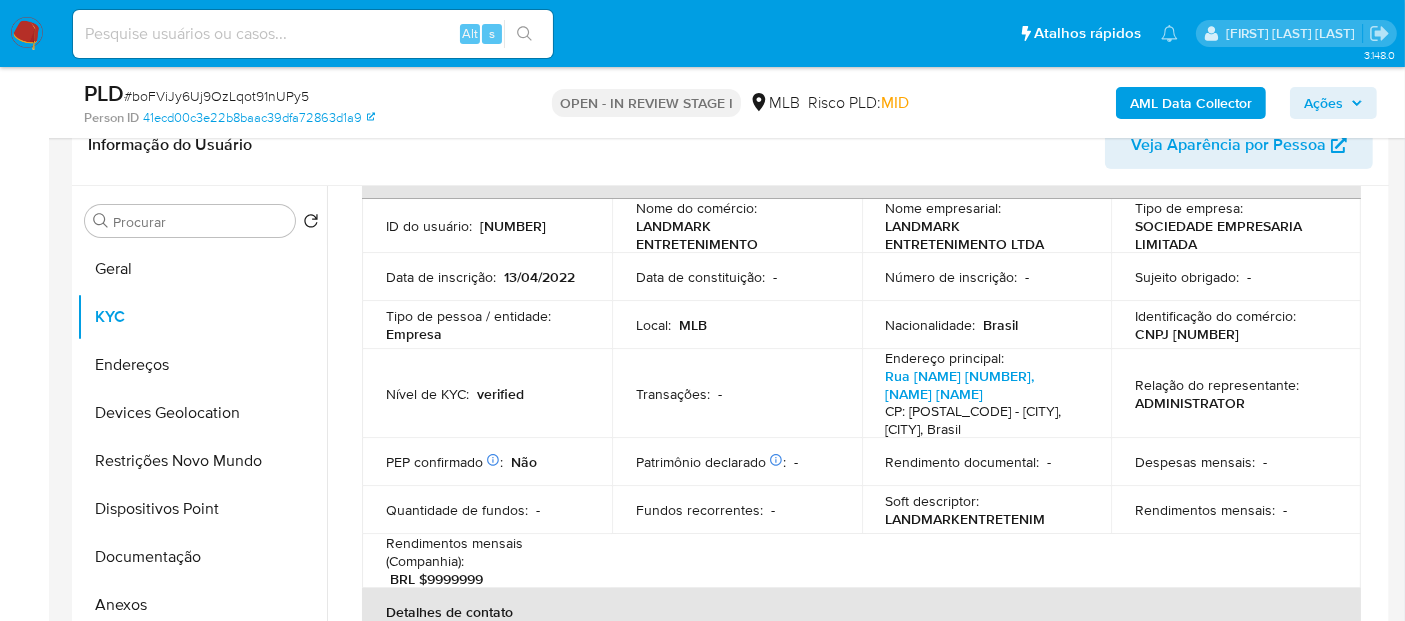 scroll, scrollTop: 0, scrollLeft: 0, axis: both 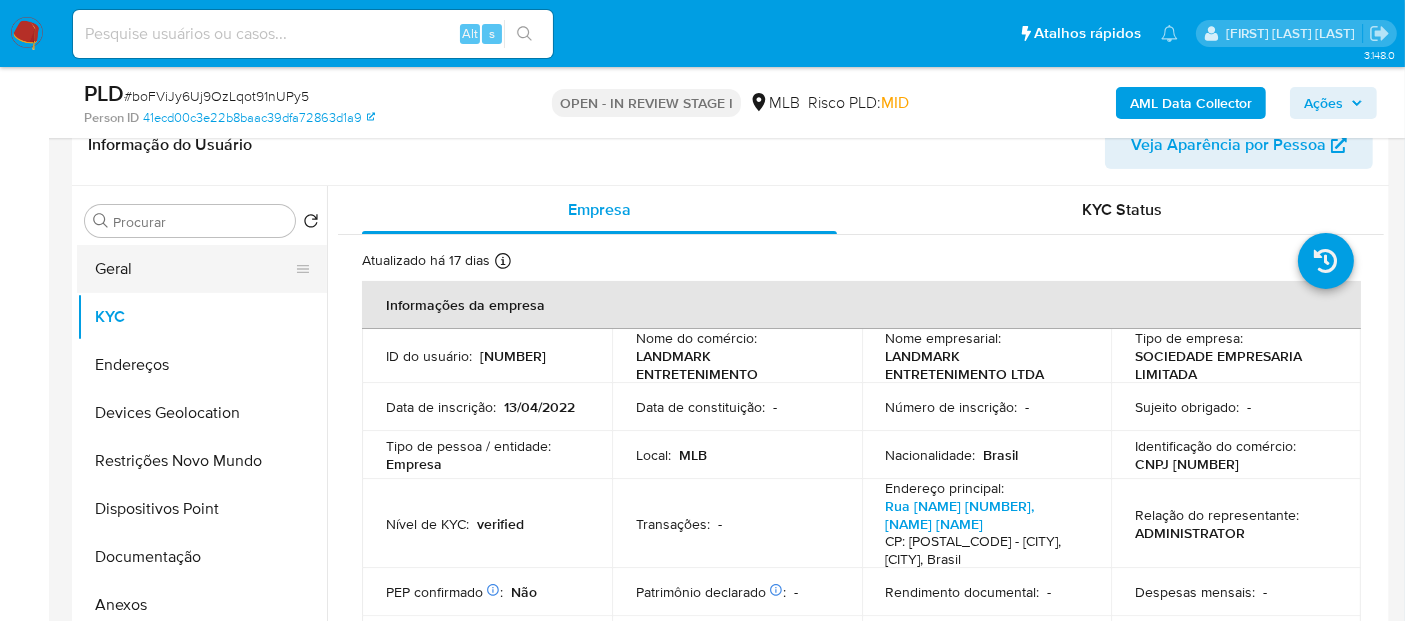 click on "Geral" at bounding box center [194, 269] 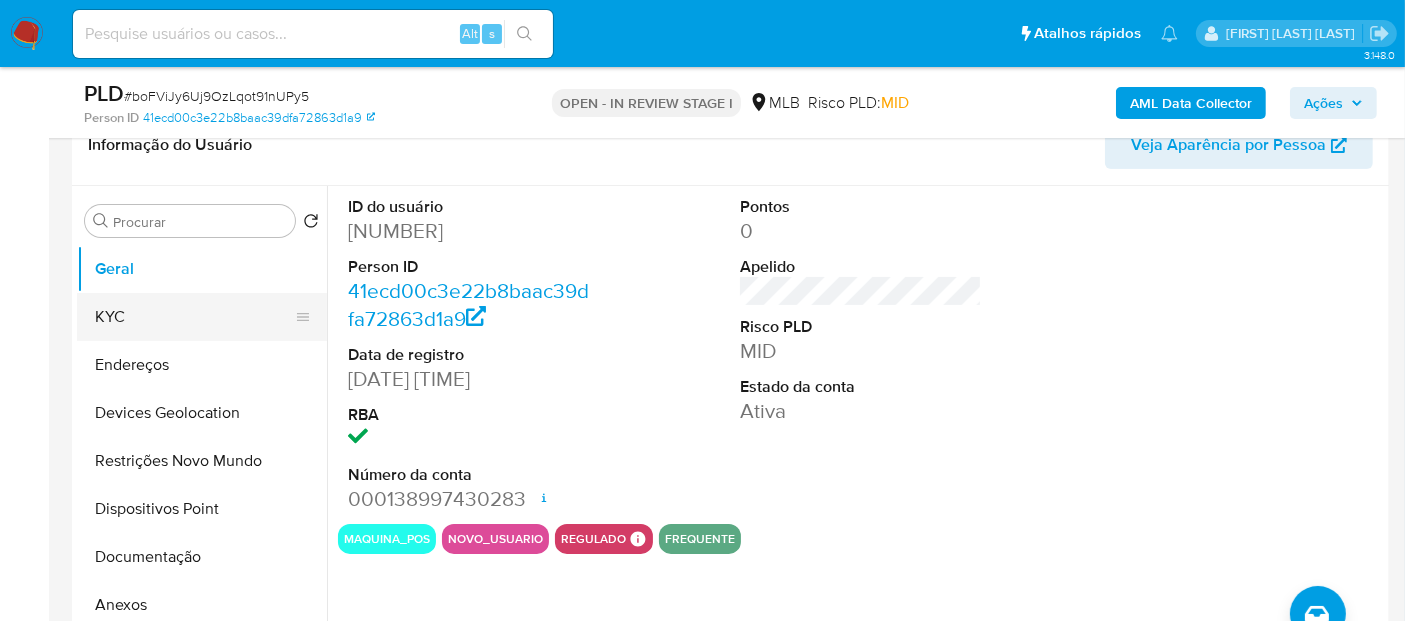 click on "KYC" at bounding box center (194, 317) 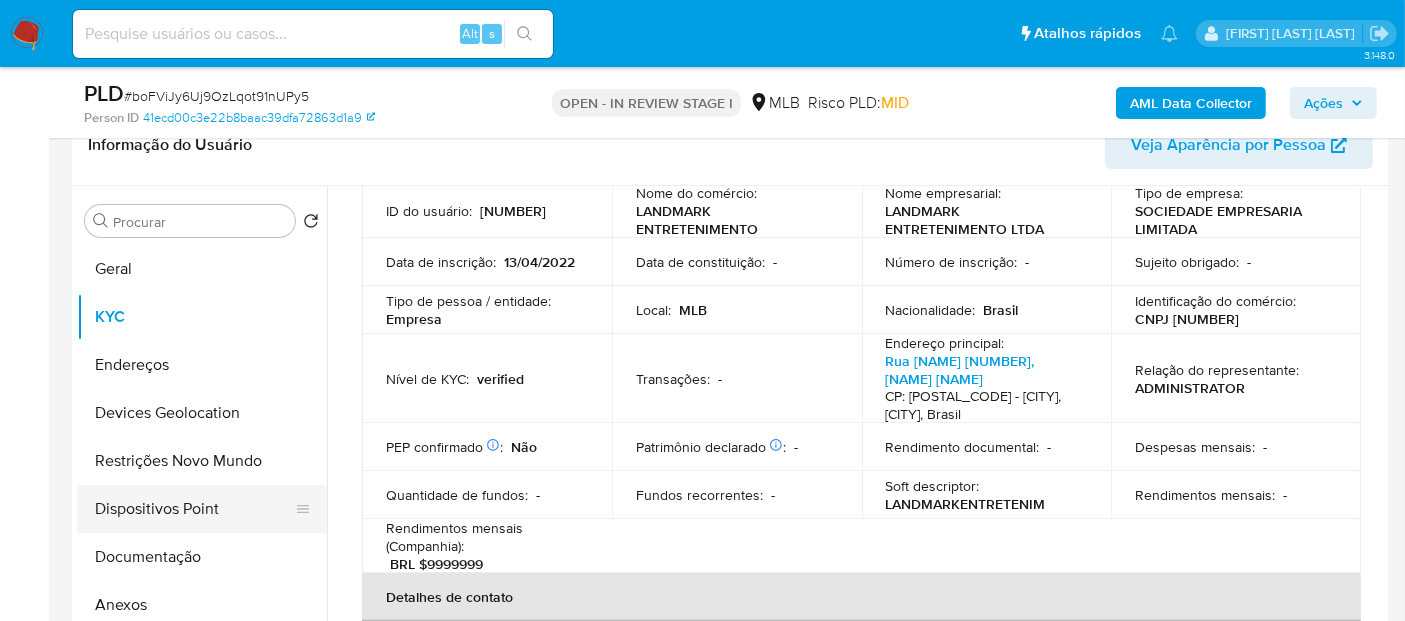scroll, scrollTop: 111, scrollLeft: 0, axis: vertical 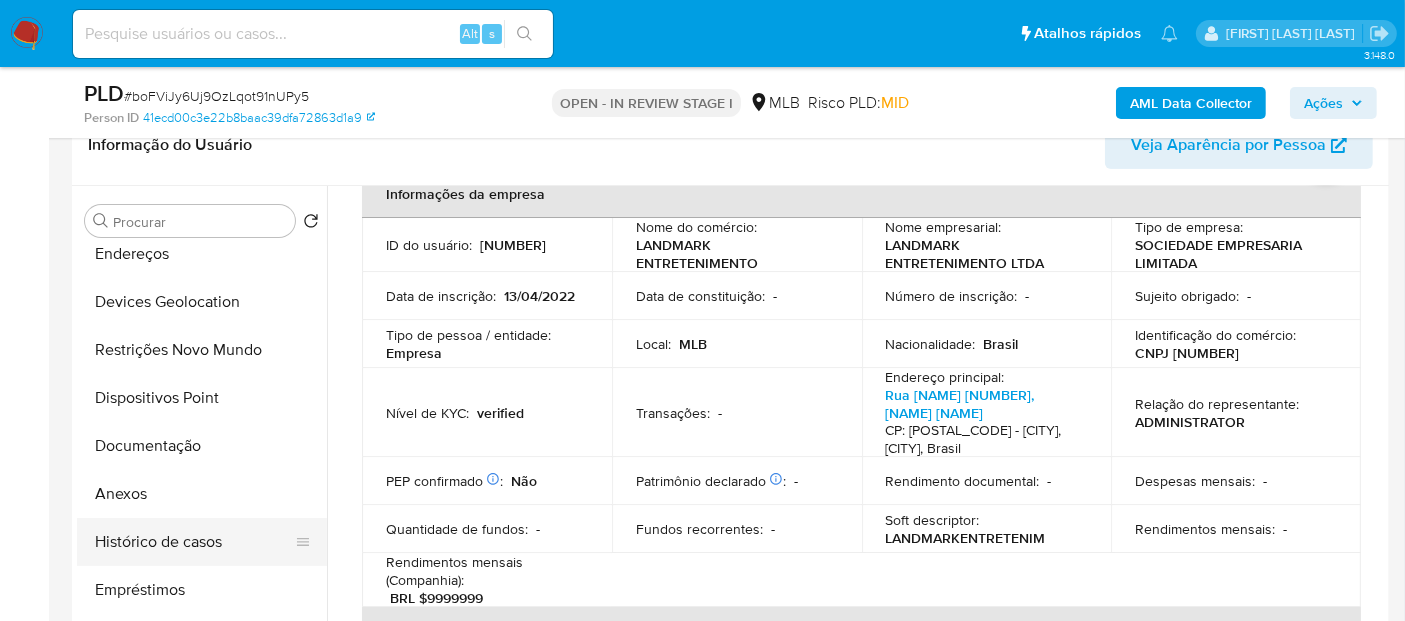 click on "Histórico de casos" at bounding box center [194, 542] 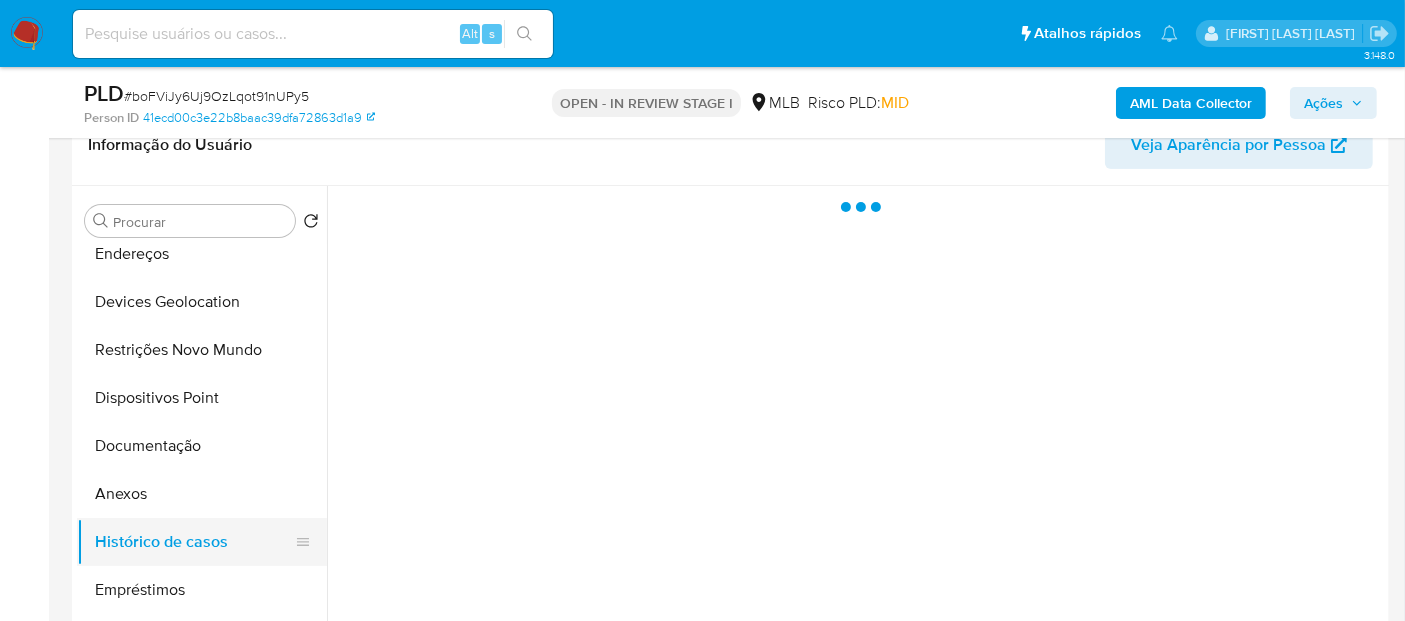 scroll, scrollTop: 0, scrollLeft: 0, axis: both 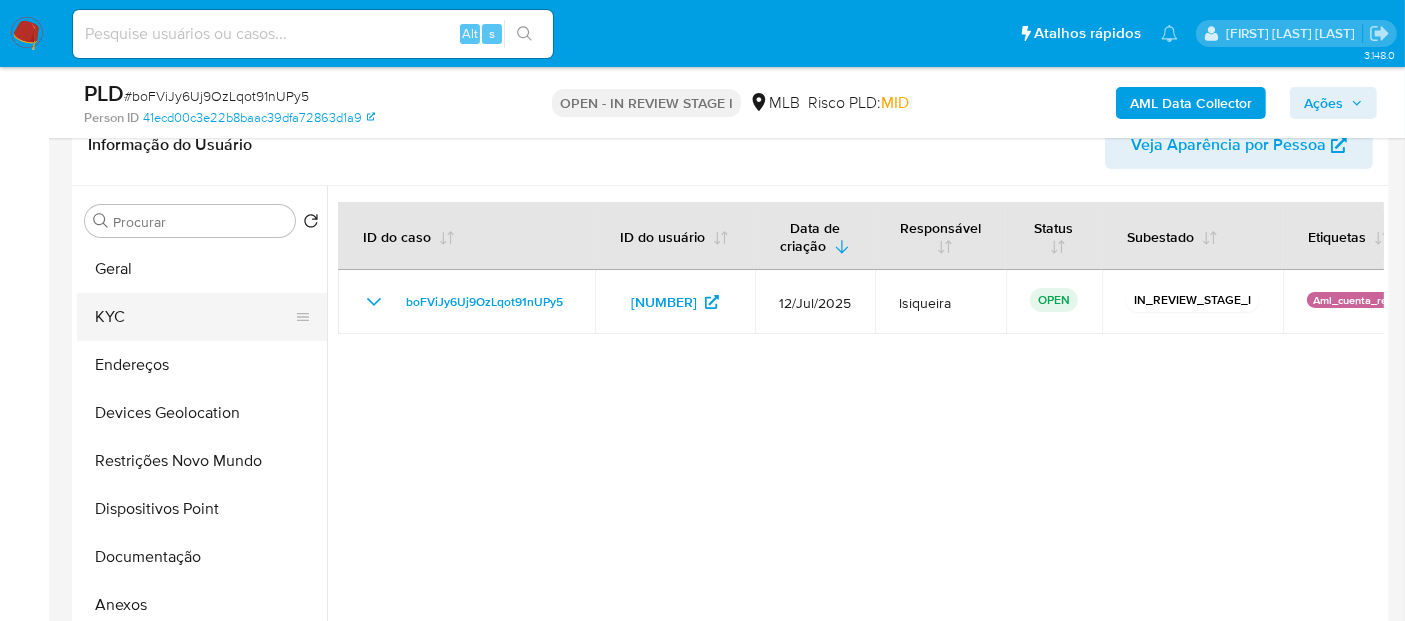 click on "KYC" at bounding box center (194, 317) 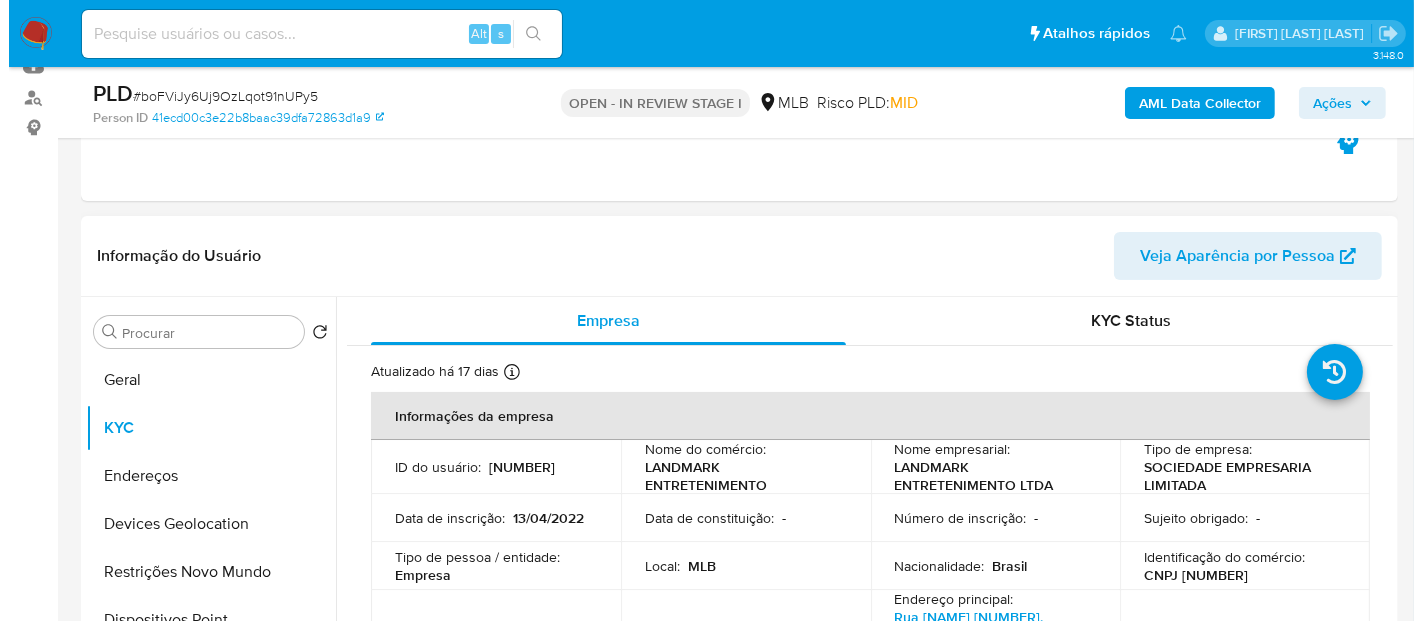 scroll, scrollTop: 0, scrollLeft: 0, axis: both 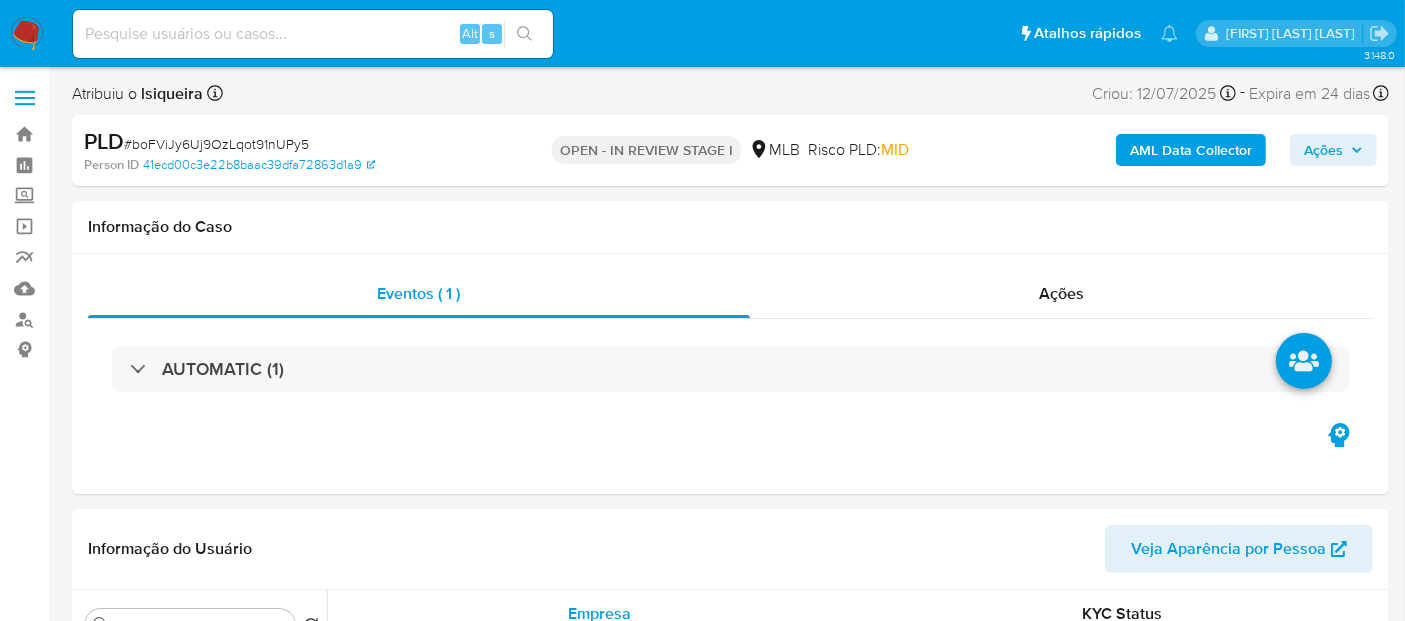 click on "Ações" at bounding box center (1323, 150) 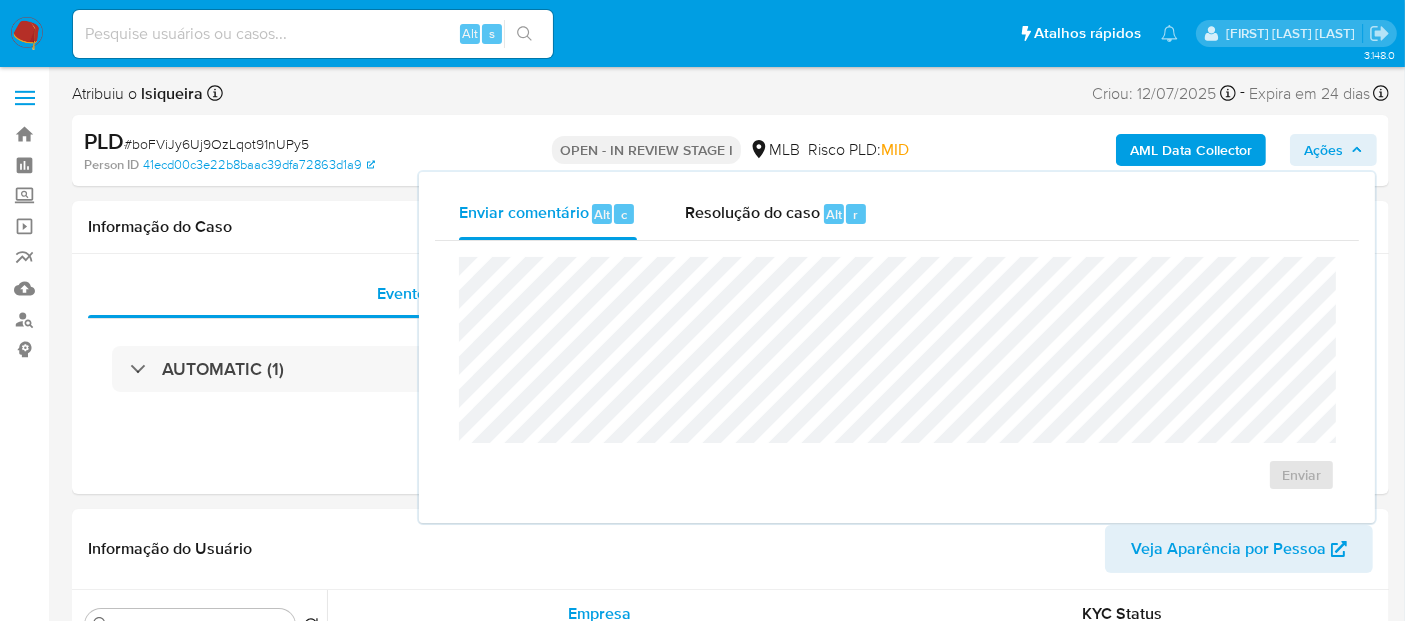 click on "Ações" at bounding box center [1333, 150] 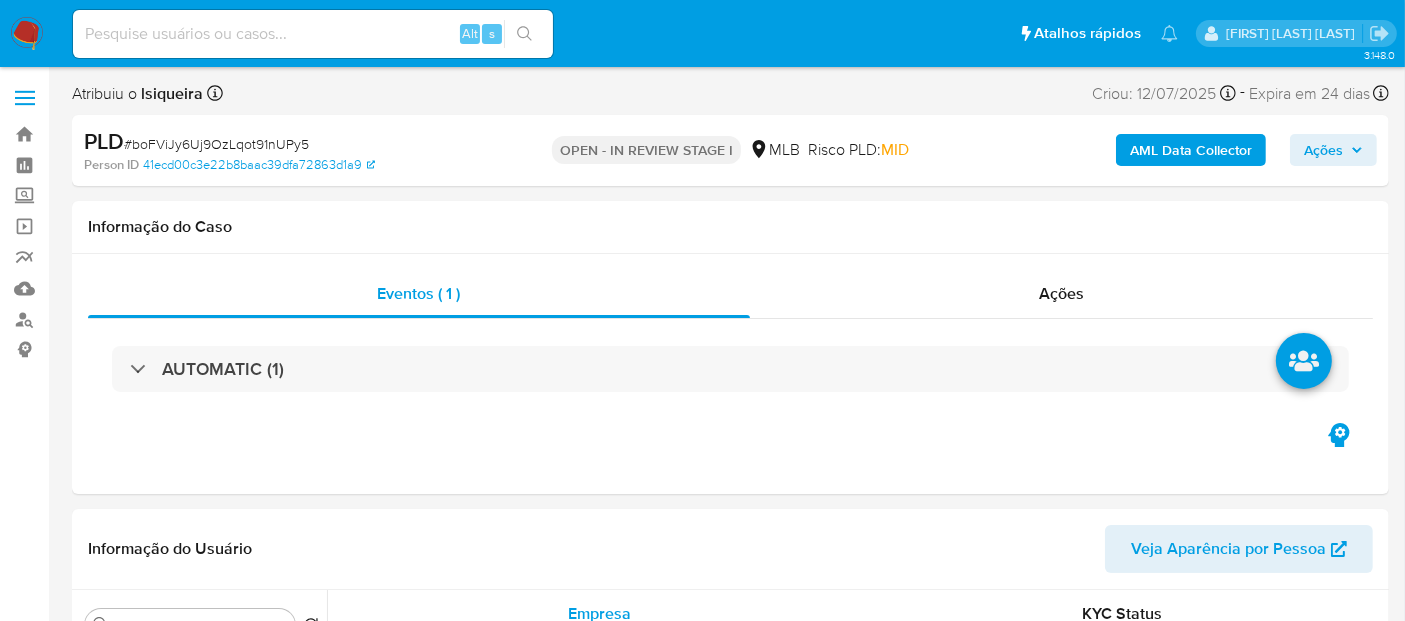 click on "AML Data Collector" at bounding box center [1191, 150] 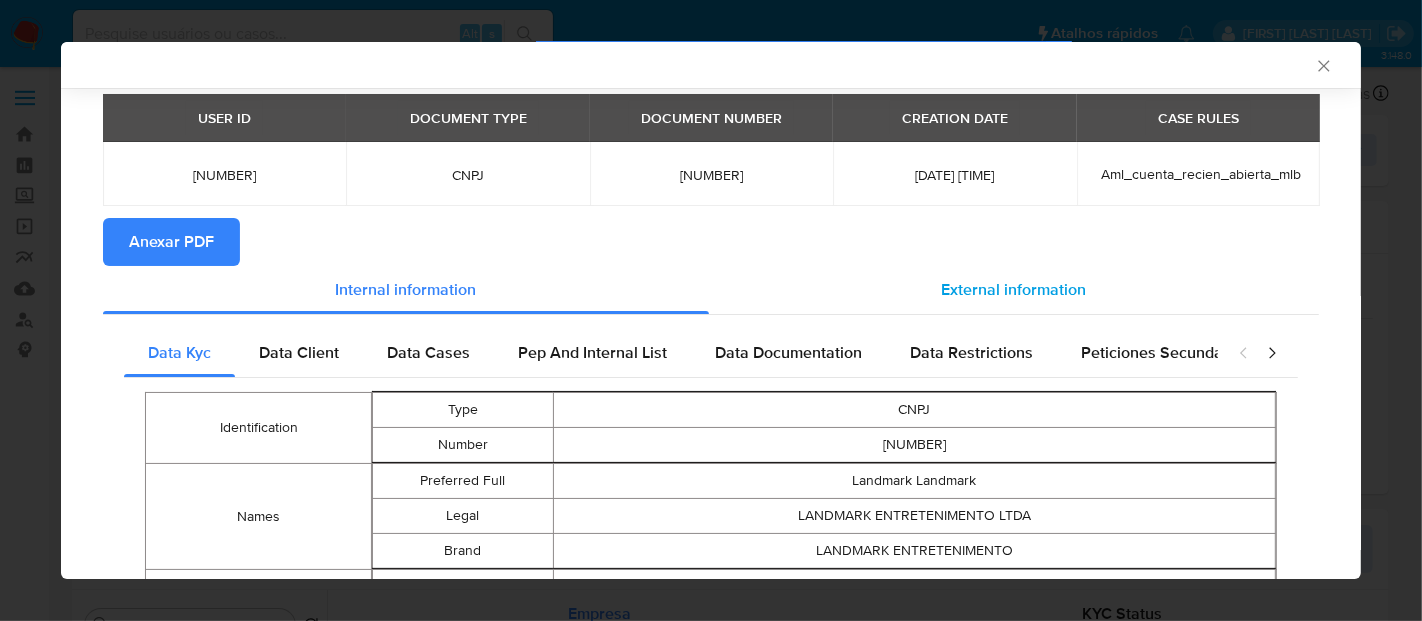 scroll, scrollTop: 107, scrollLeft: 0, axis: vertical 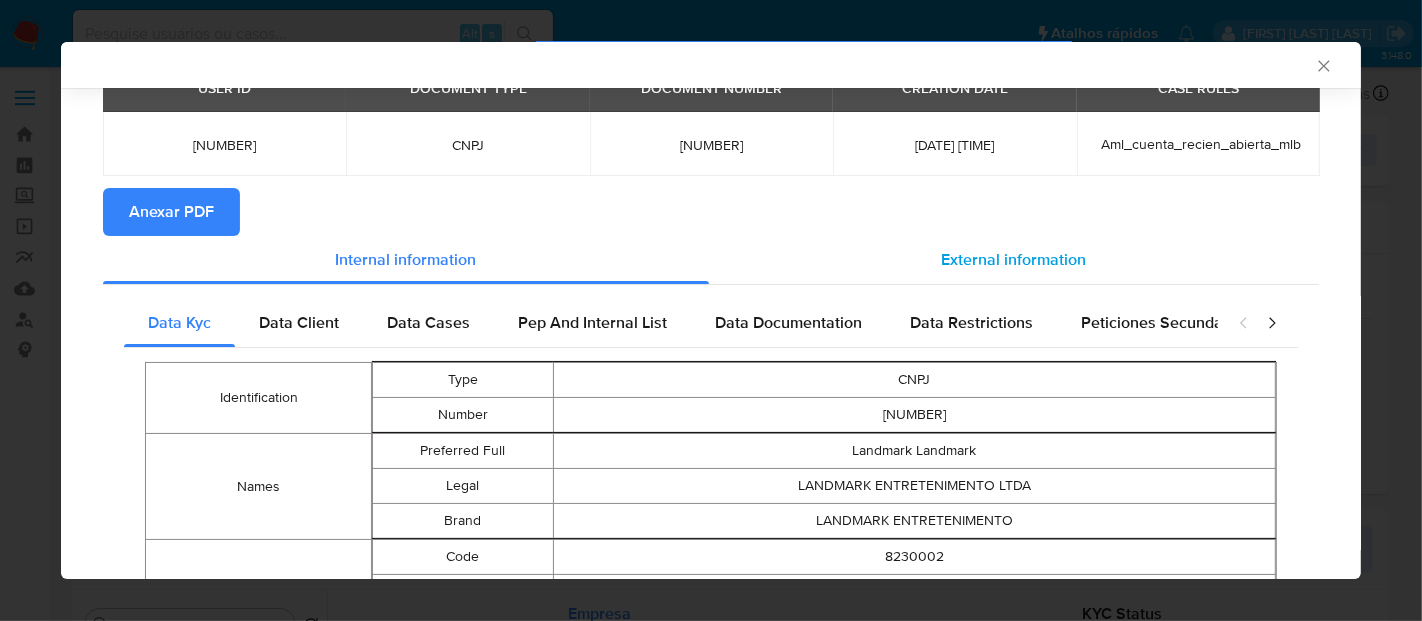 click on "External information" at bounding box center [1014, 259] 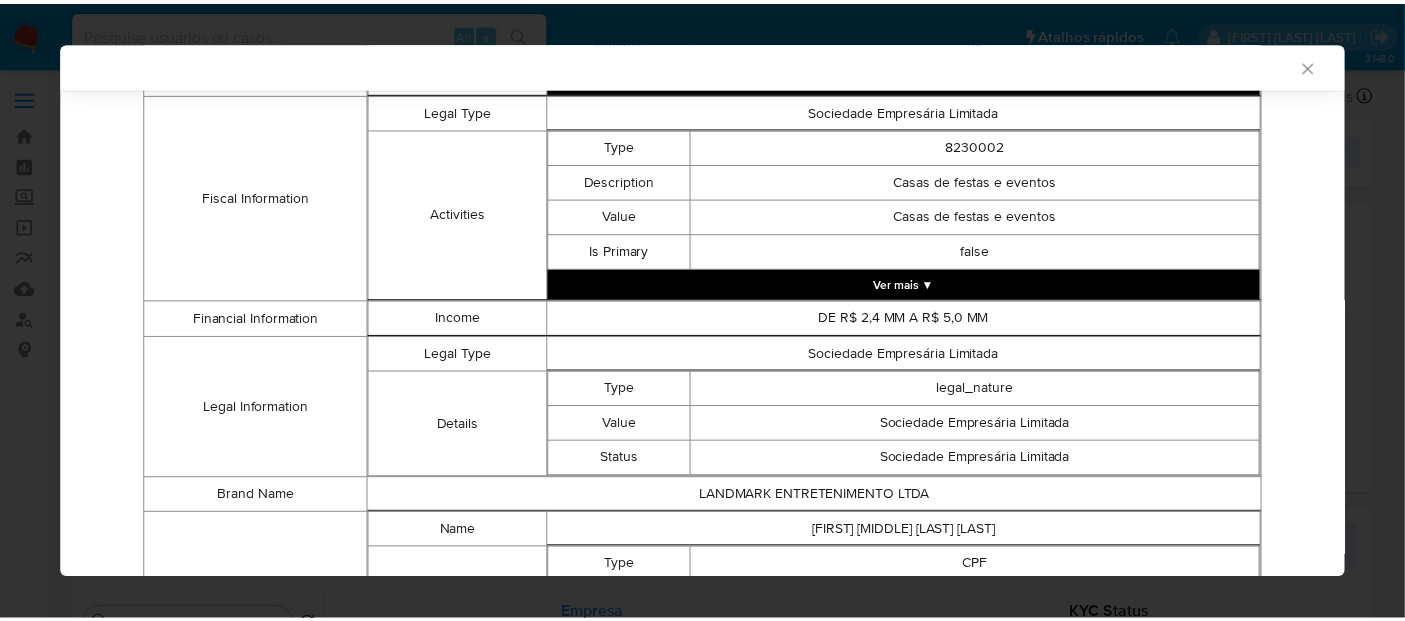 scroll, scrollTop: 717, scrollLeft: 0, axis: vertical 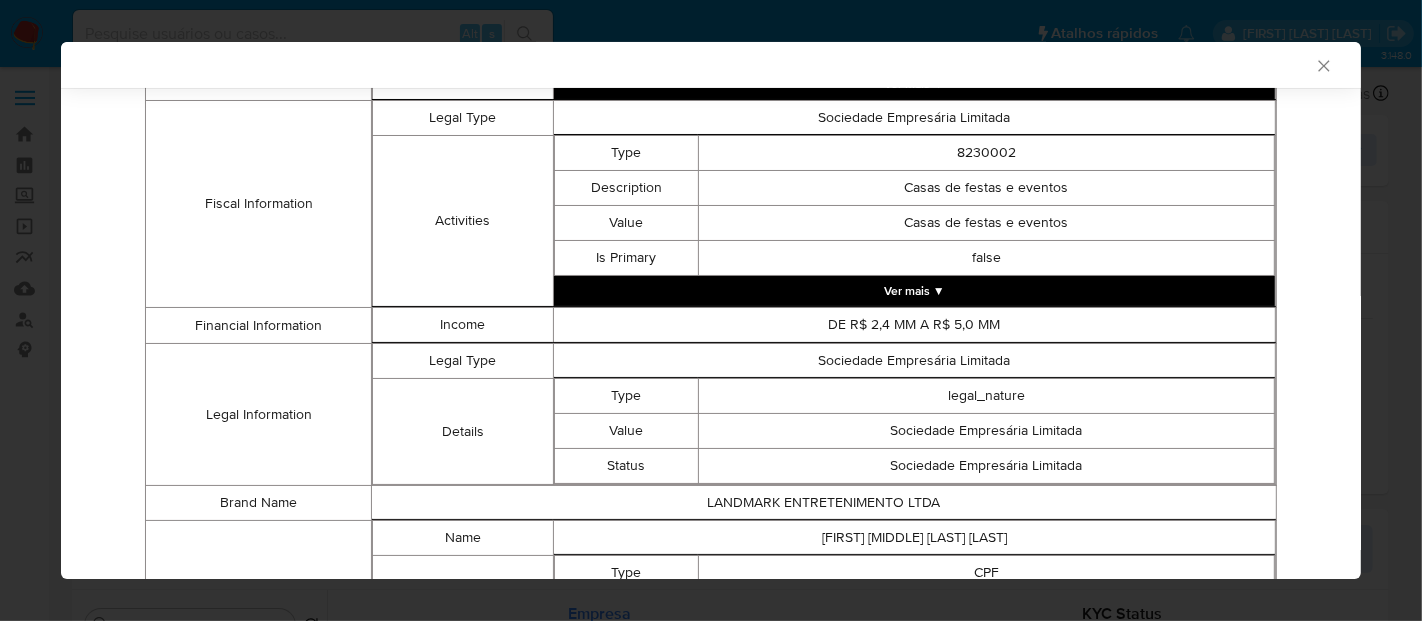 click on "AML Data Collector" at bounding box center (694, 65) 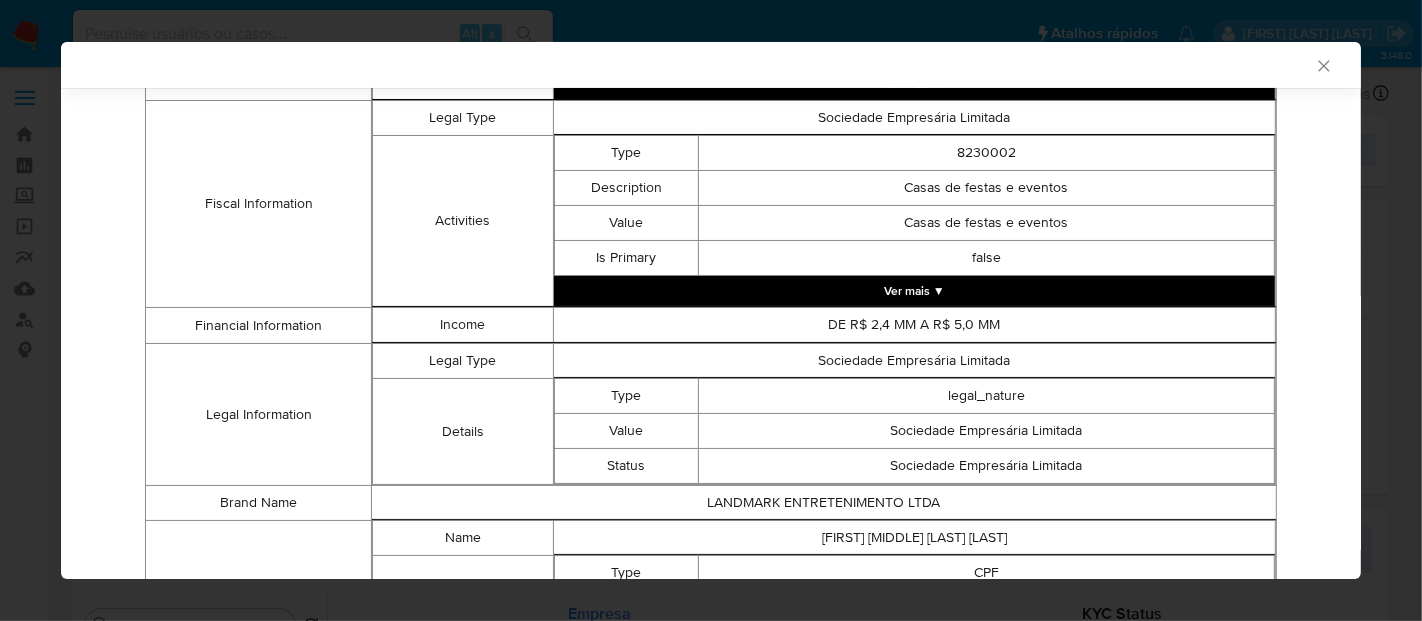 click 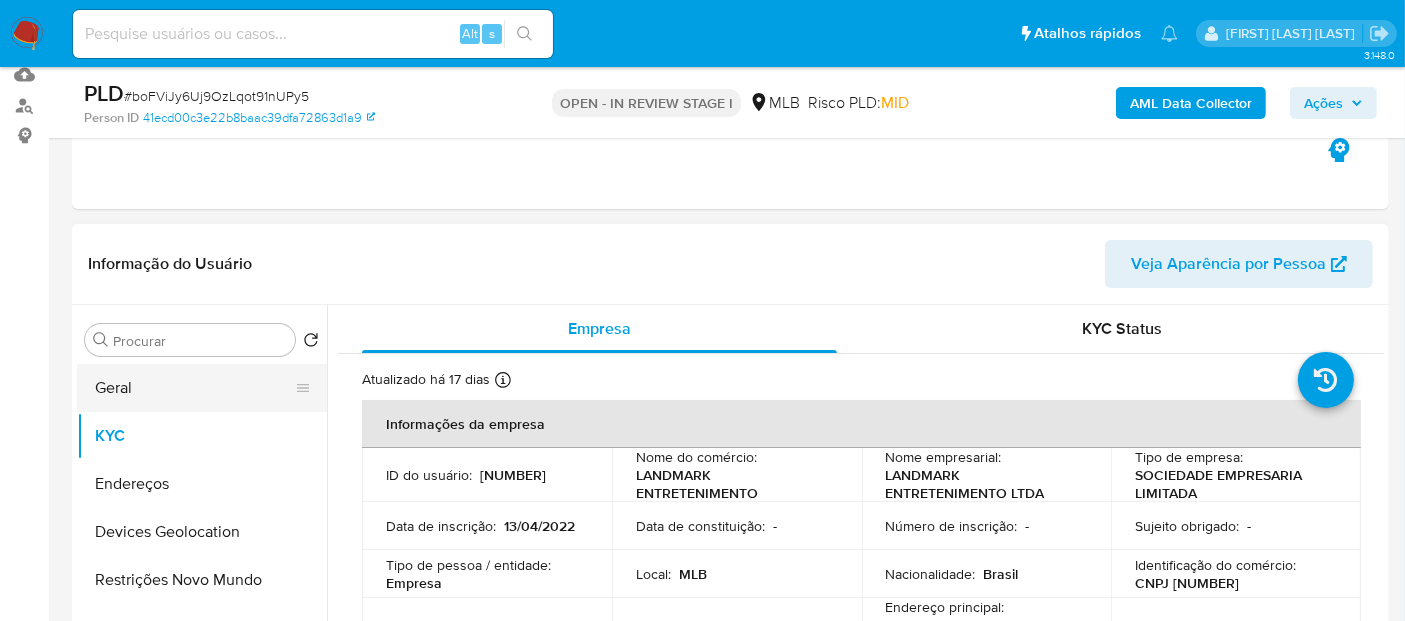 scroll, scrollTop: 222, scrollLeft: 0, axis: vertical 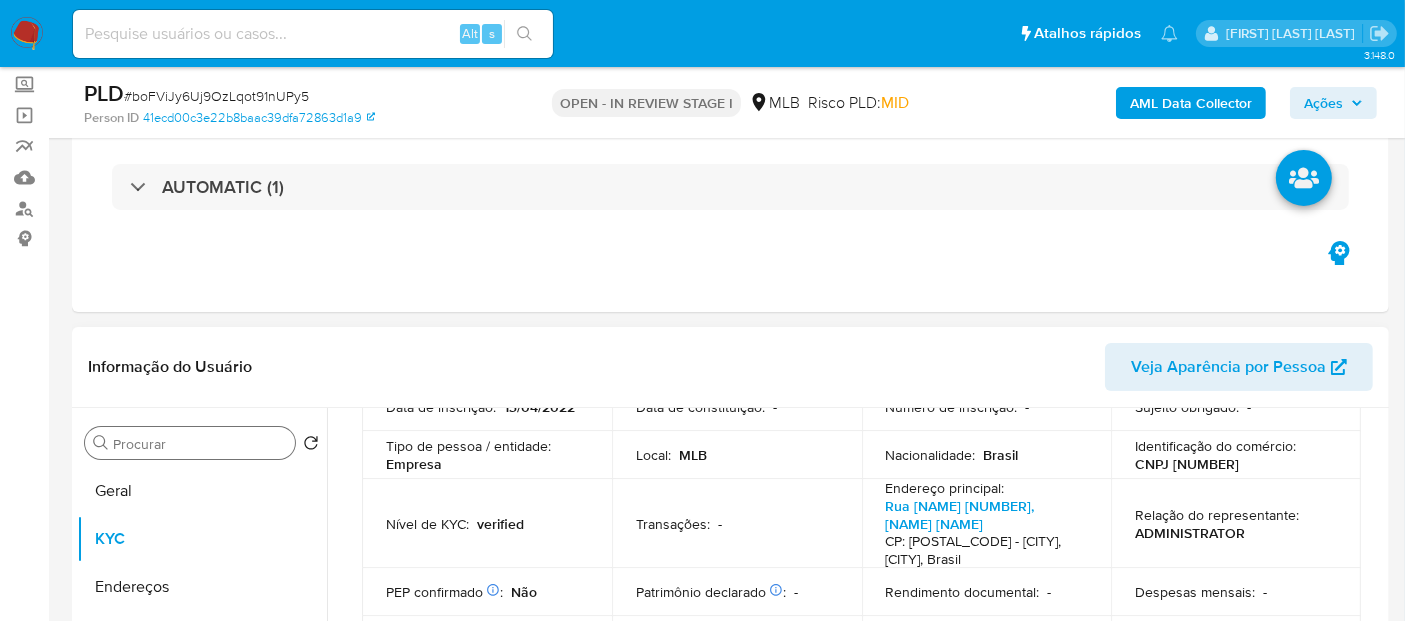 drag, startPoint x: 145, startPoint y: 486, endPoint x: 209, endPoint y: 432, distance: 83.737686 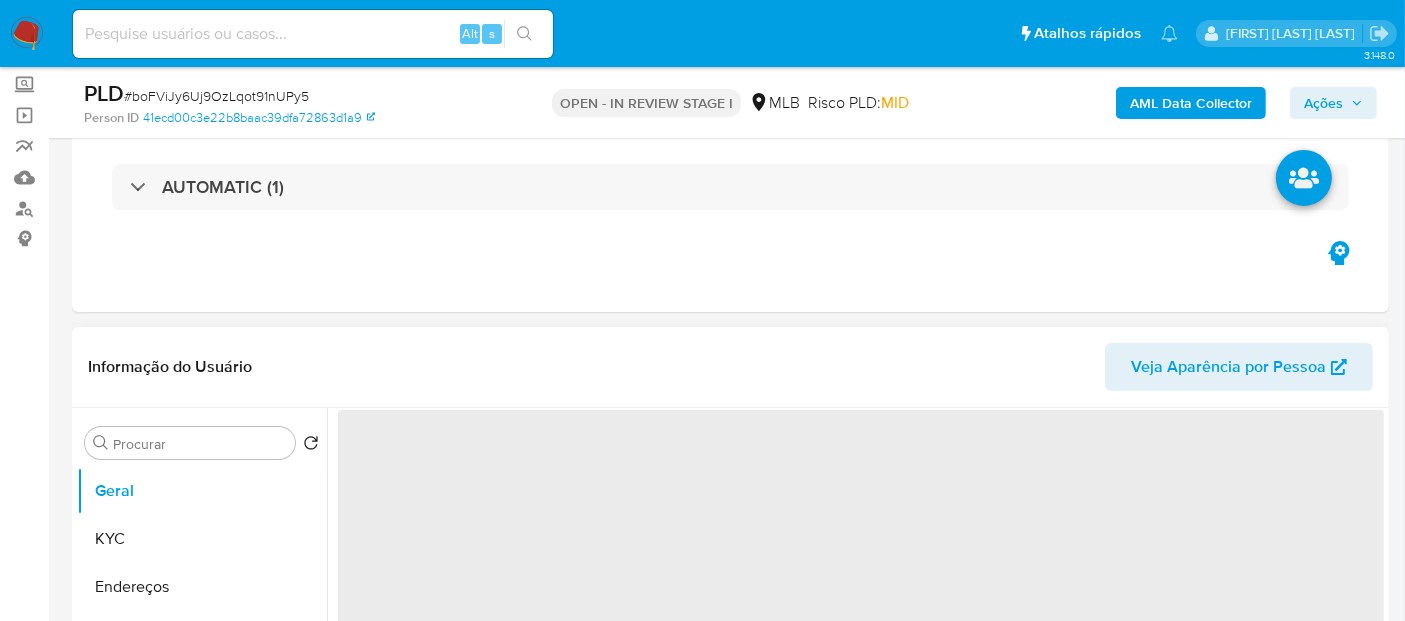 scroll, scrollTop: 0, scrollLeft: 0, axis: both 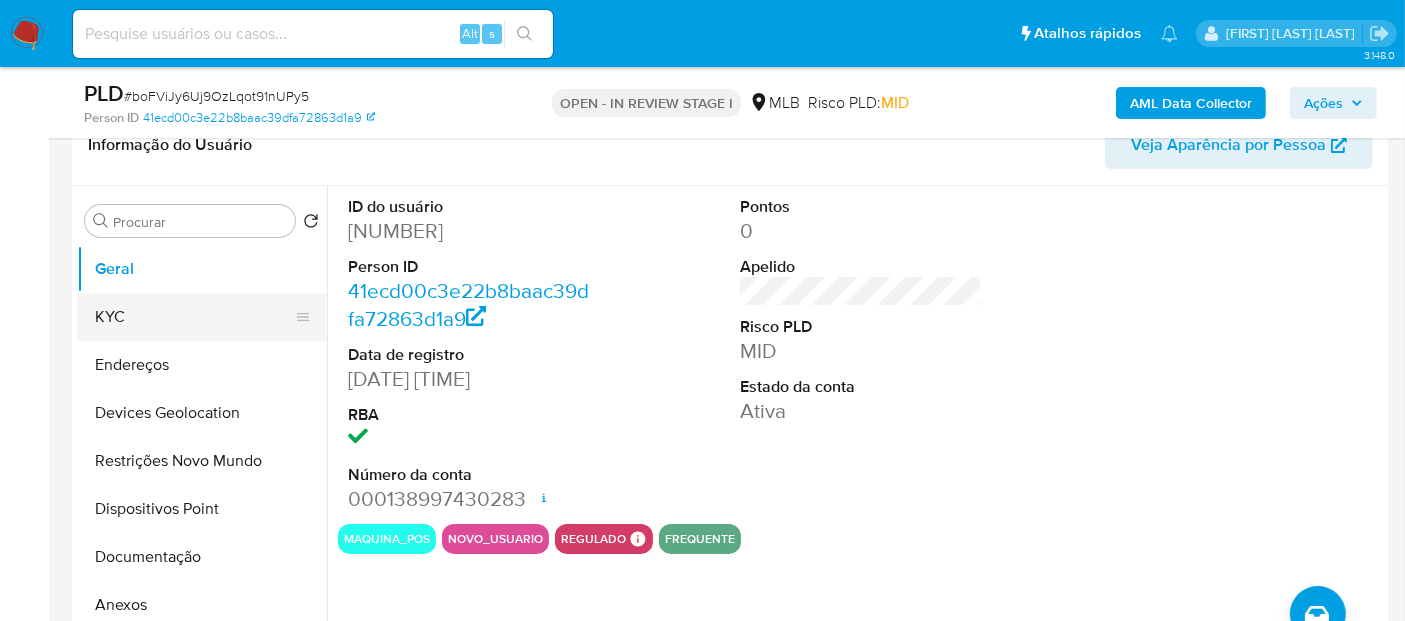click on "KYC" at bounding box center [194, 317] 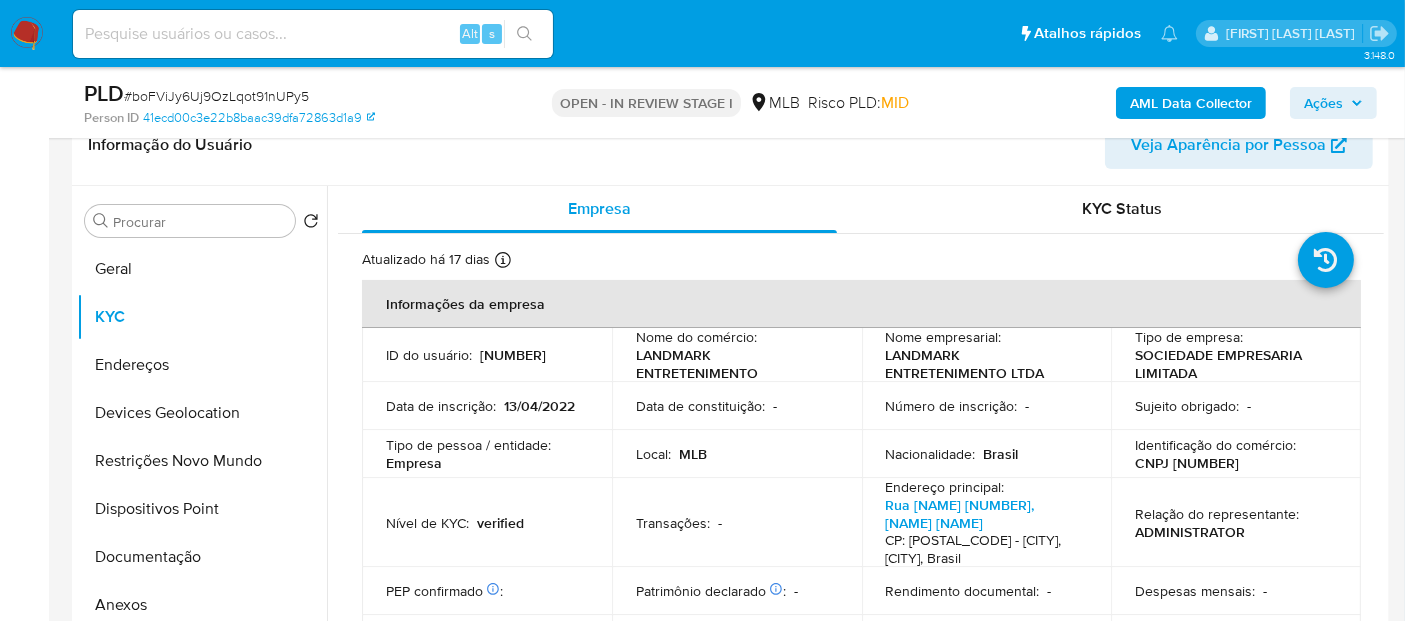 scroll, scrollTop: 0, scrollLeft: 0, axis: both 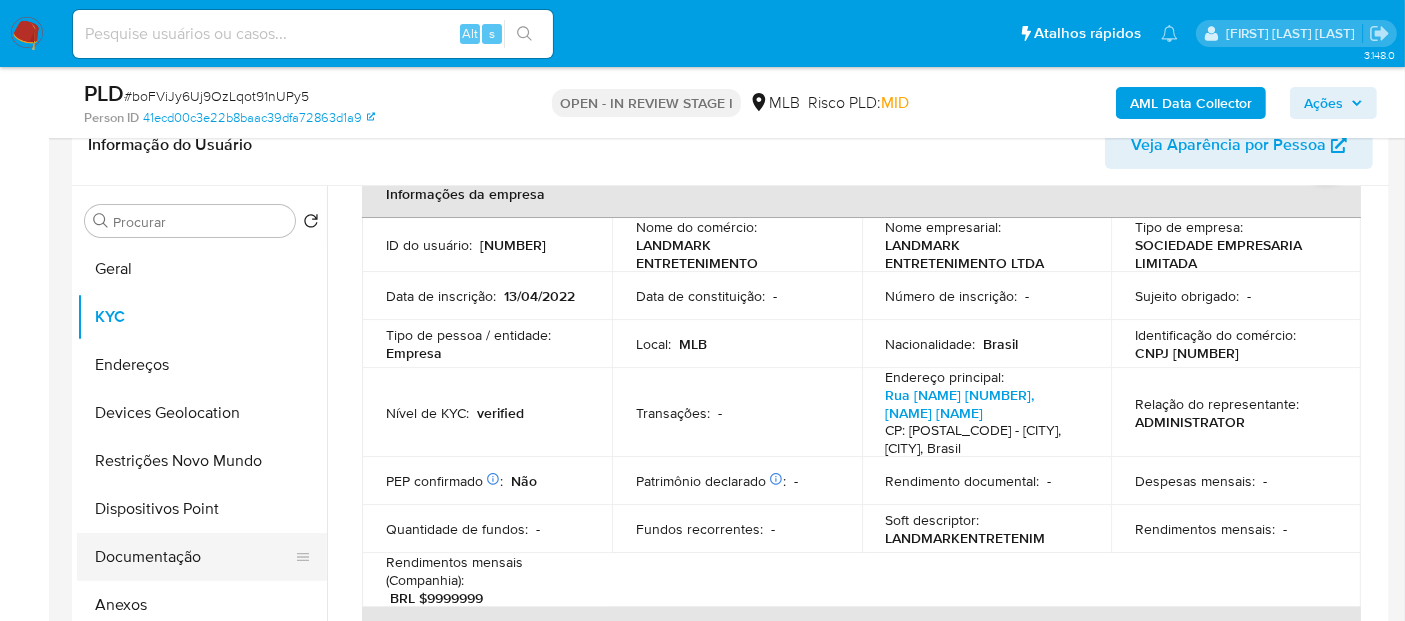 click on "Documentação" at bounding box center [194, 557] 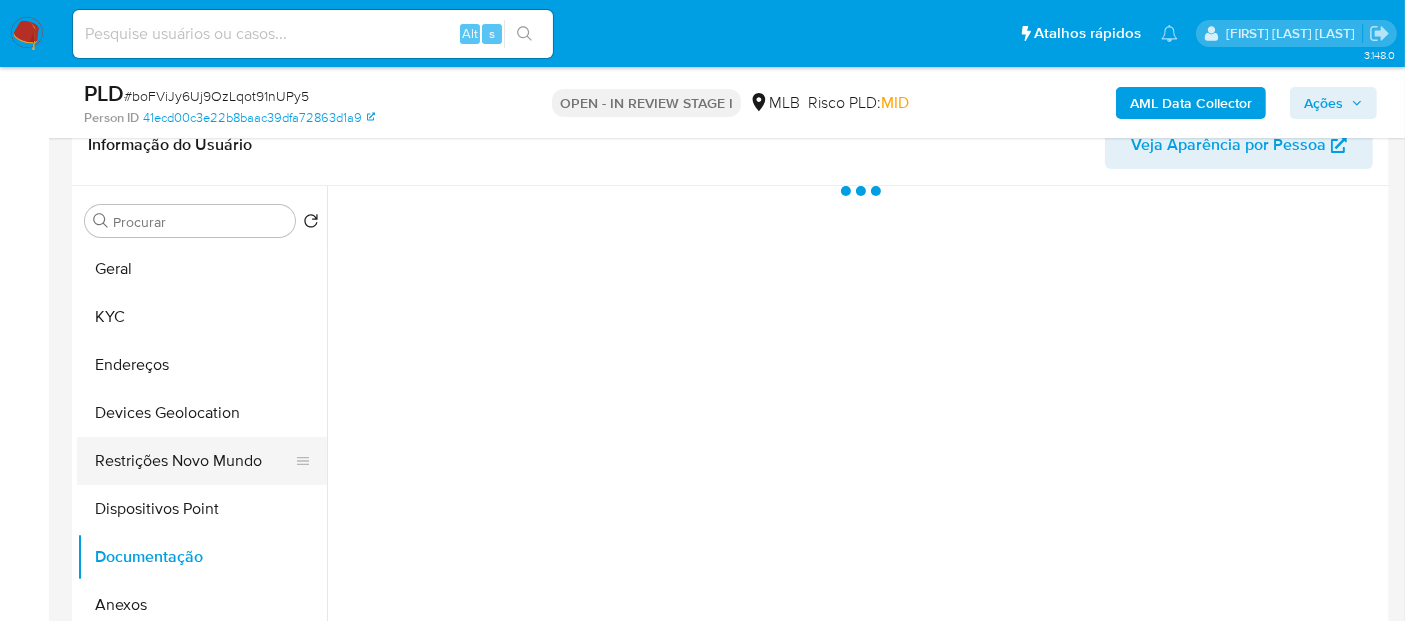 scroll, scrollTop: 0, scrollLeft: 0, axis: both 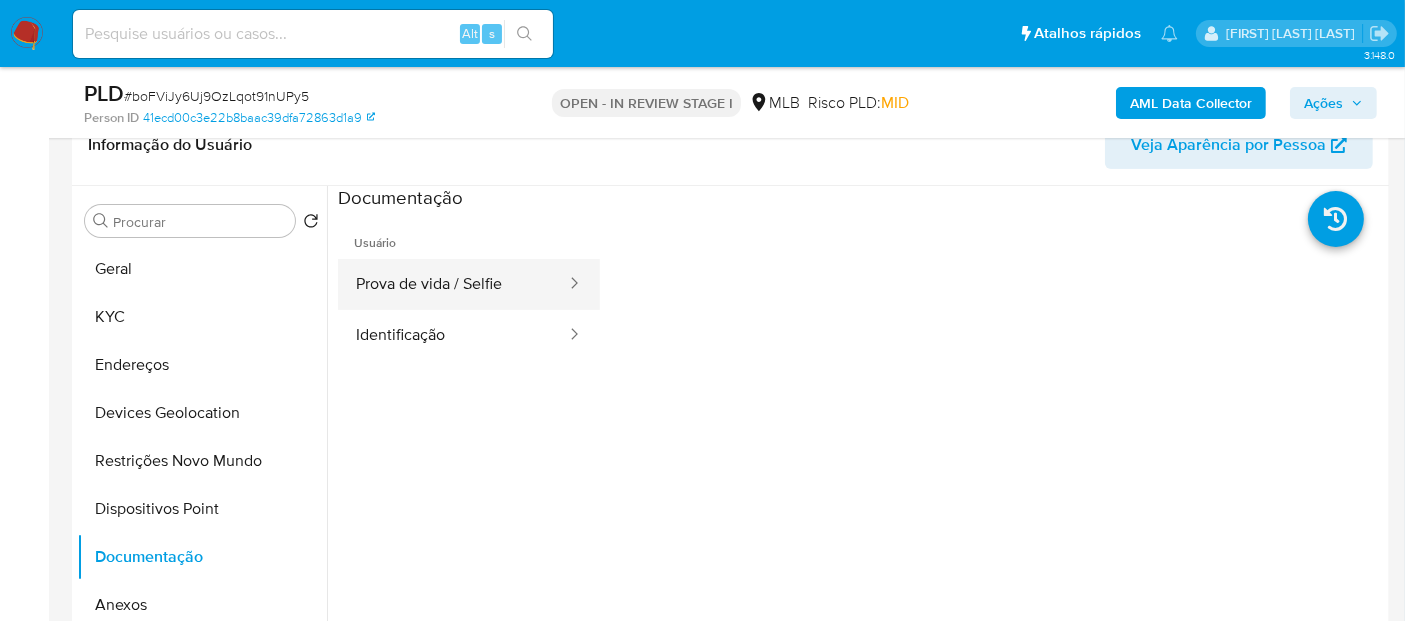 click on "Prova de vida / Selfie" at bounding box center (453, 284) 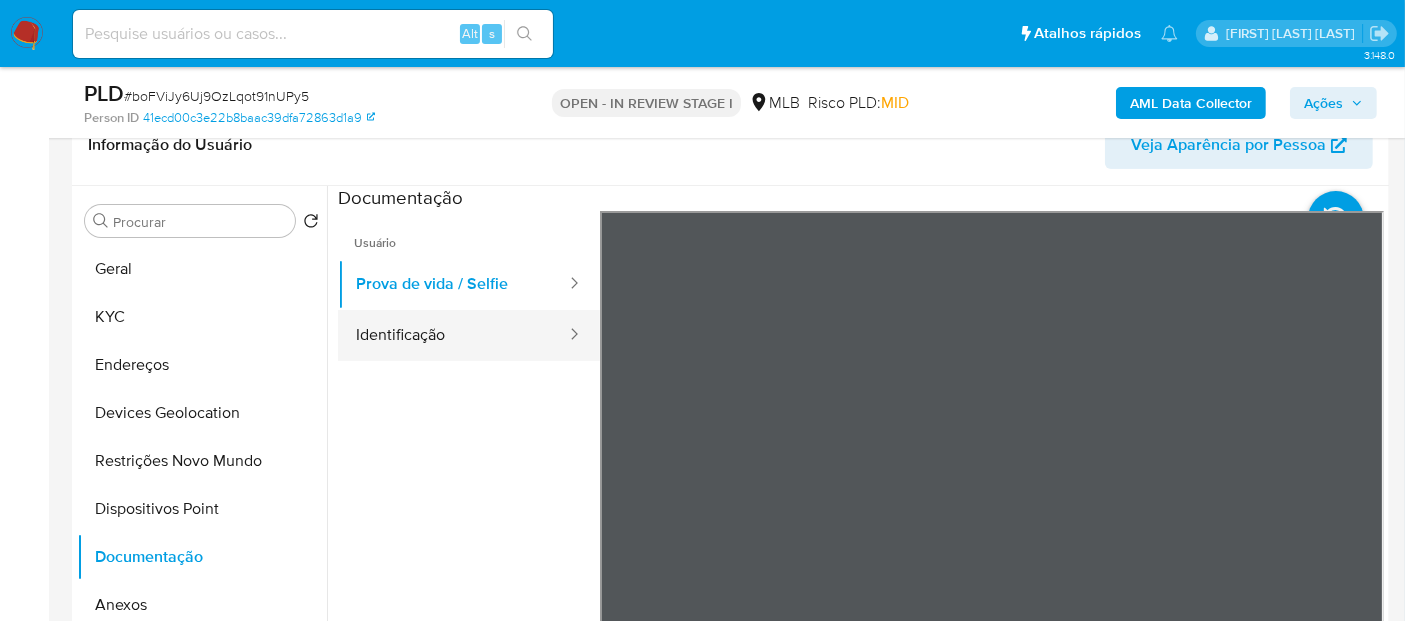 click on "Identificação" at bounding box center (453, 335) 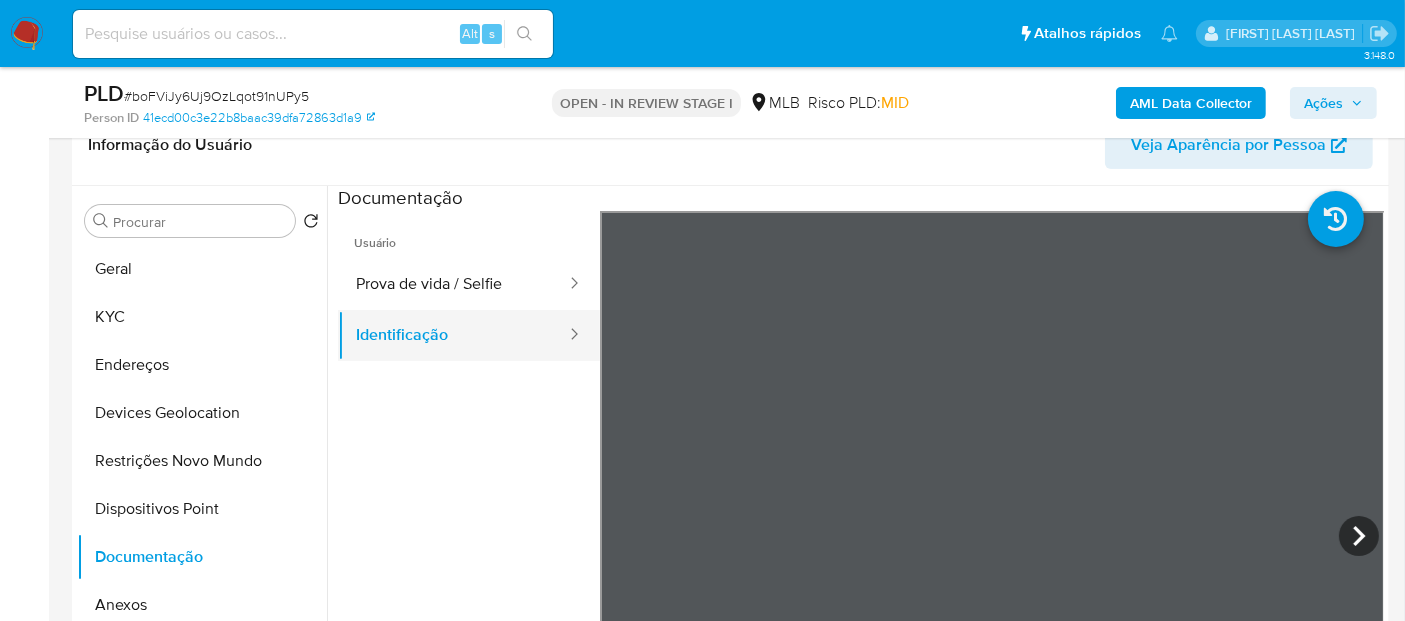 click on "Identificação" at bounding box center (453, 335) 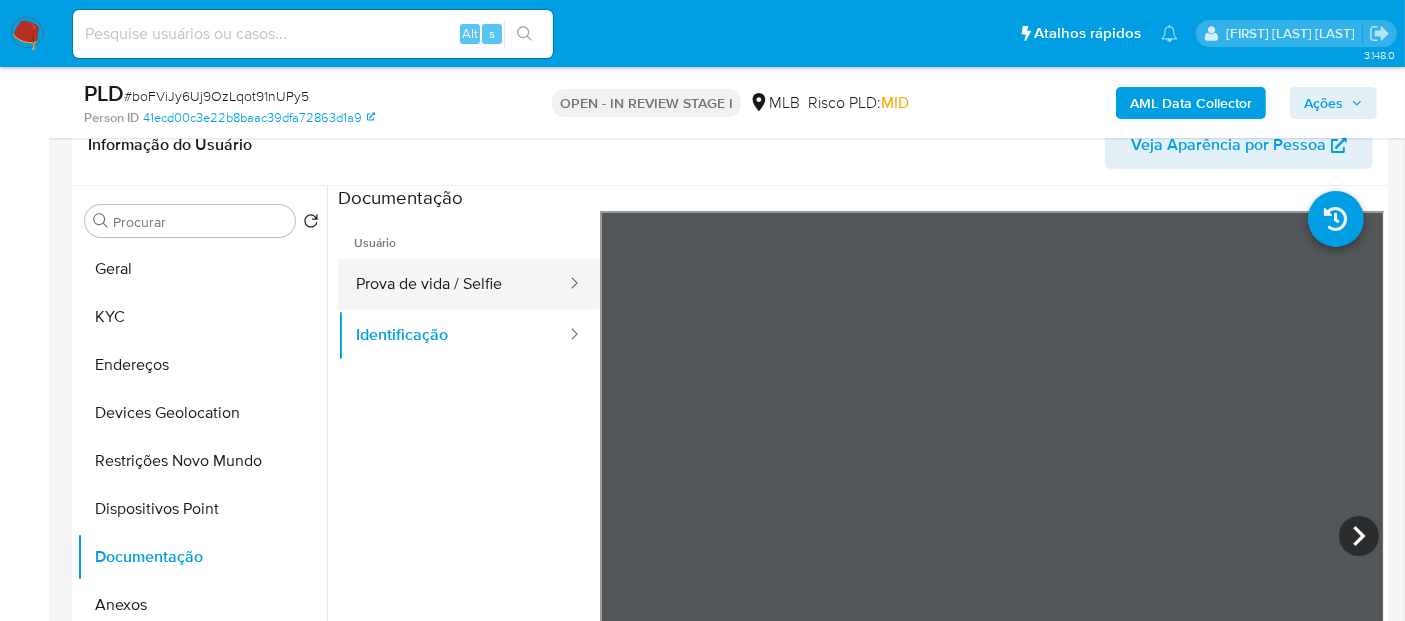 click on "Prova de vida / Selfie" at bounding box center (453, 284) 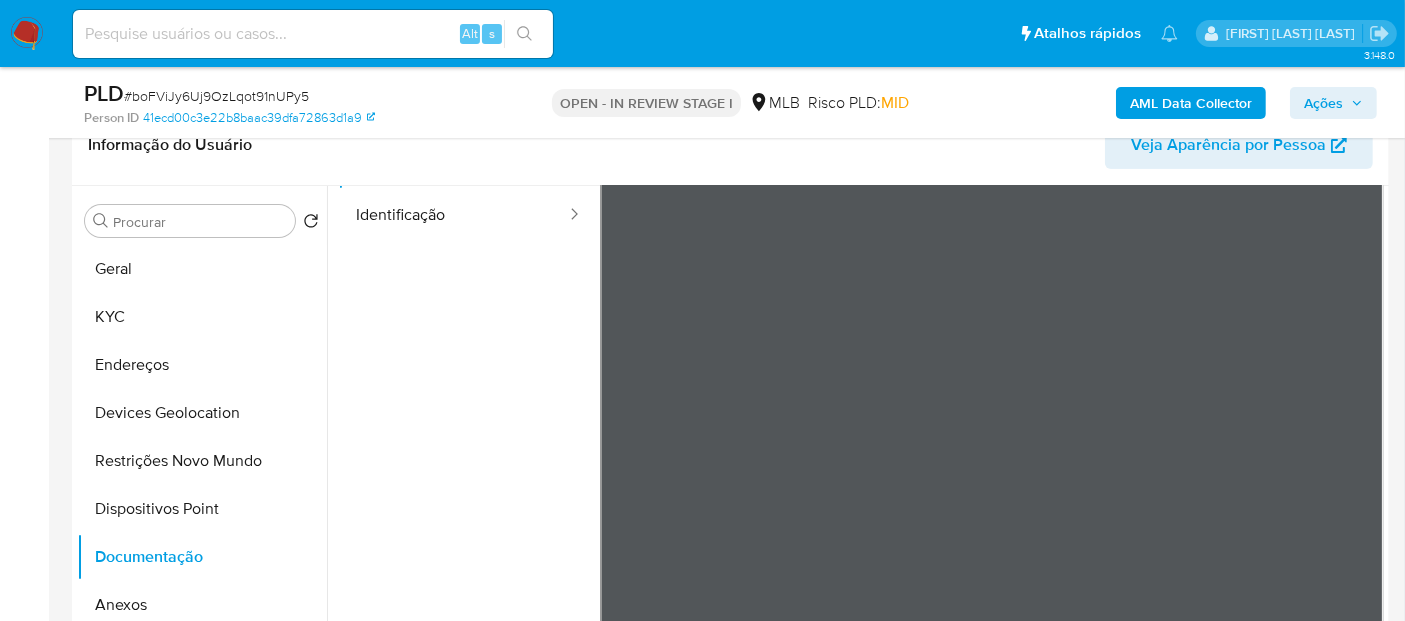 scroll, scrollTop: 168, scrollLeft: 0, axis: vertical 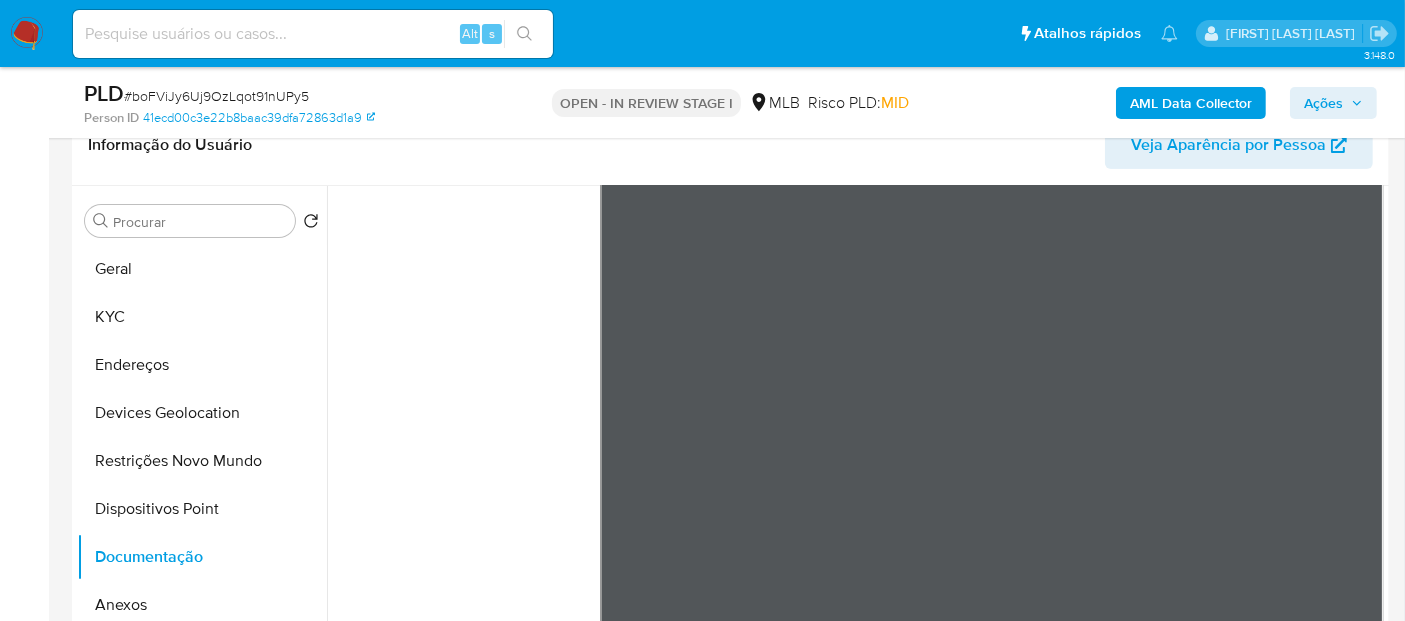 drag, startPoint x: 1007, startPoint y: 425, endPoint x: 1003, endPoint y: 305, distance: 120.06665 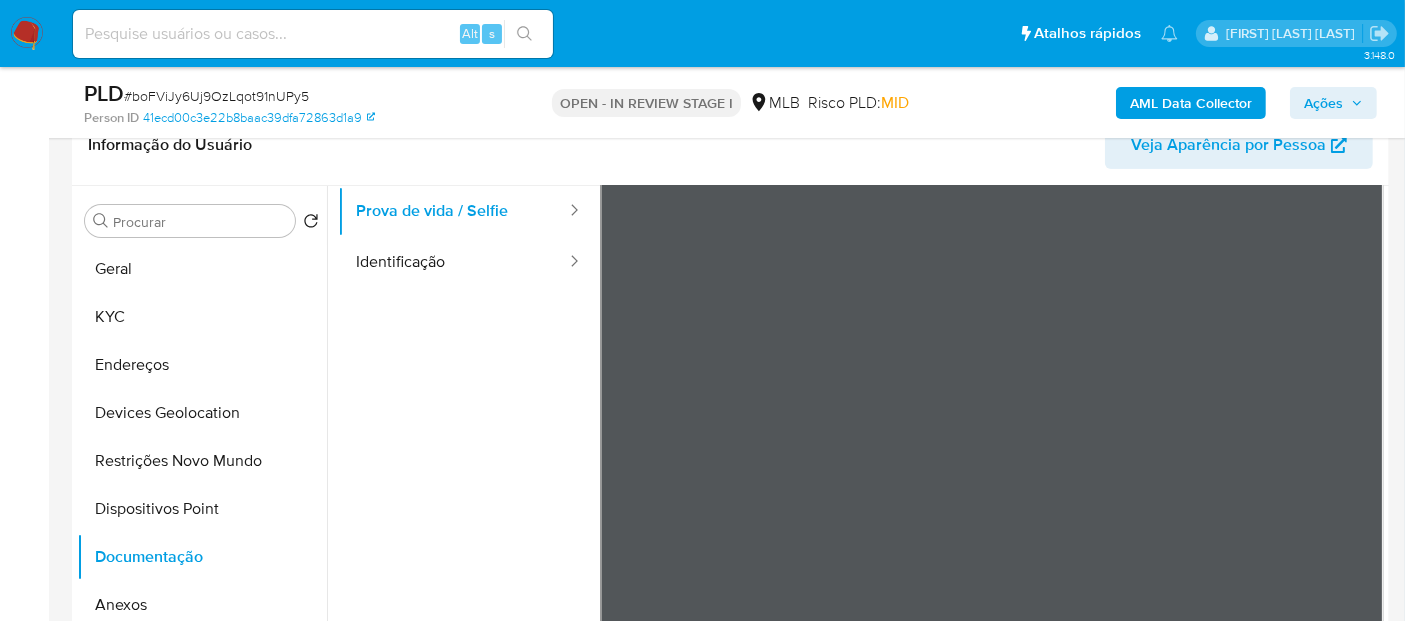 scroll, scrollTop: 0, scrollLeft: 0, axis: both 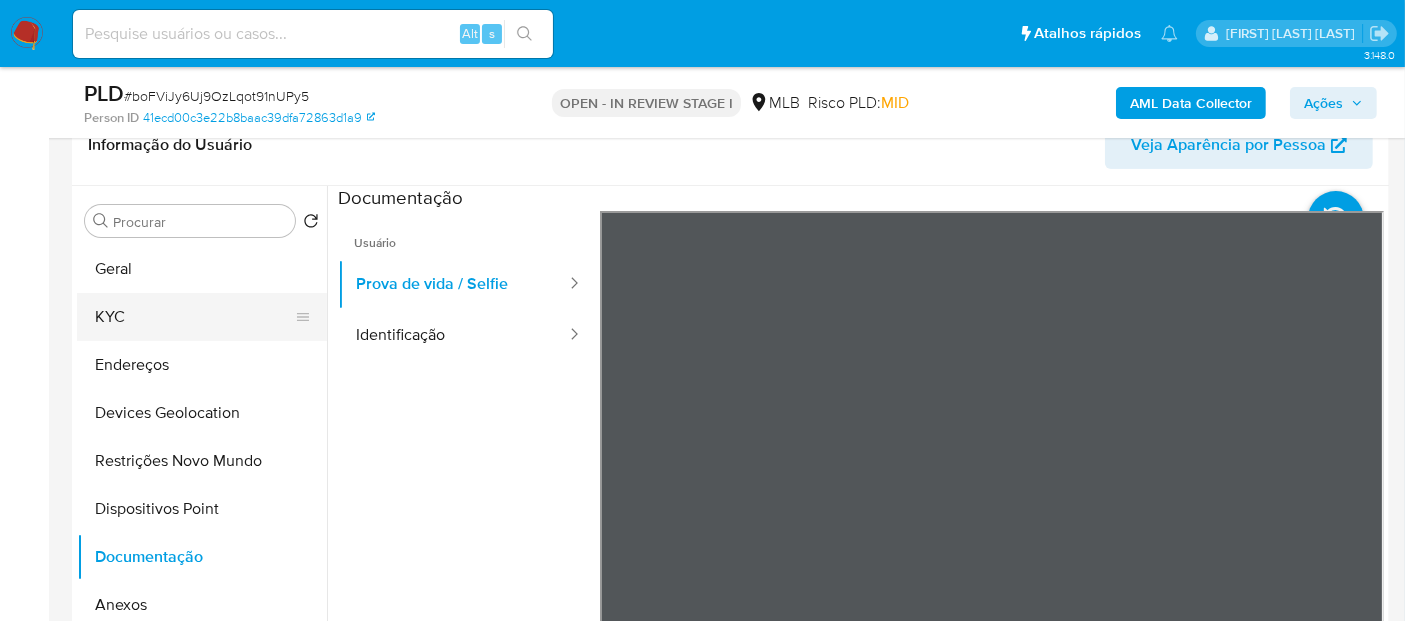 click on "KYC" at bounding box center [194, 317] 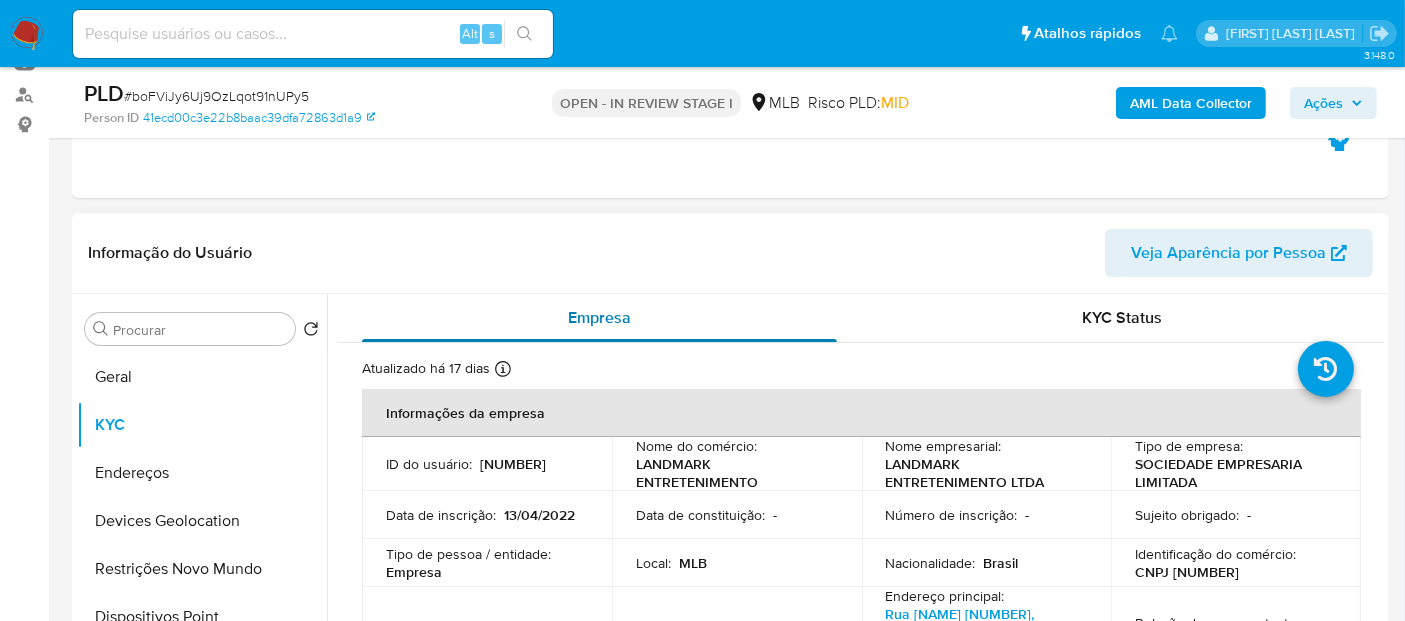 scroll, scrollTop: 222, scrollLeft: 0, axis: vertical 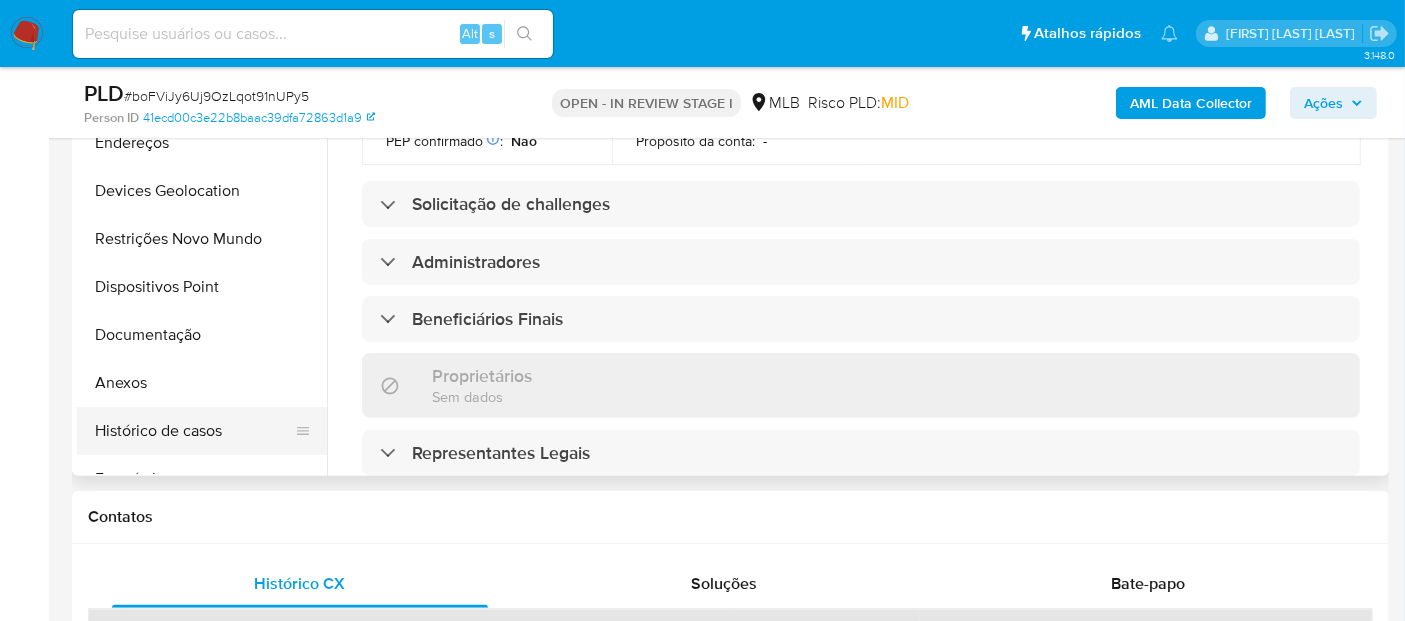 click on "Histórico de casos" at bounding box center (194, 431) 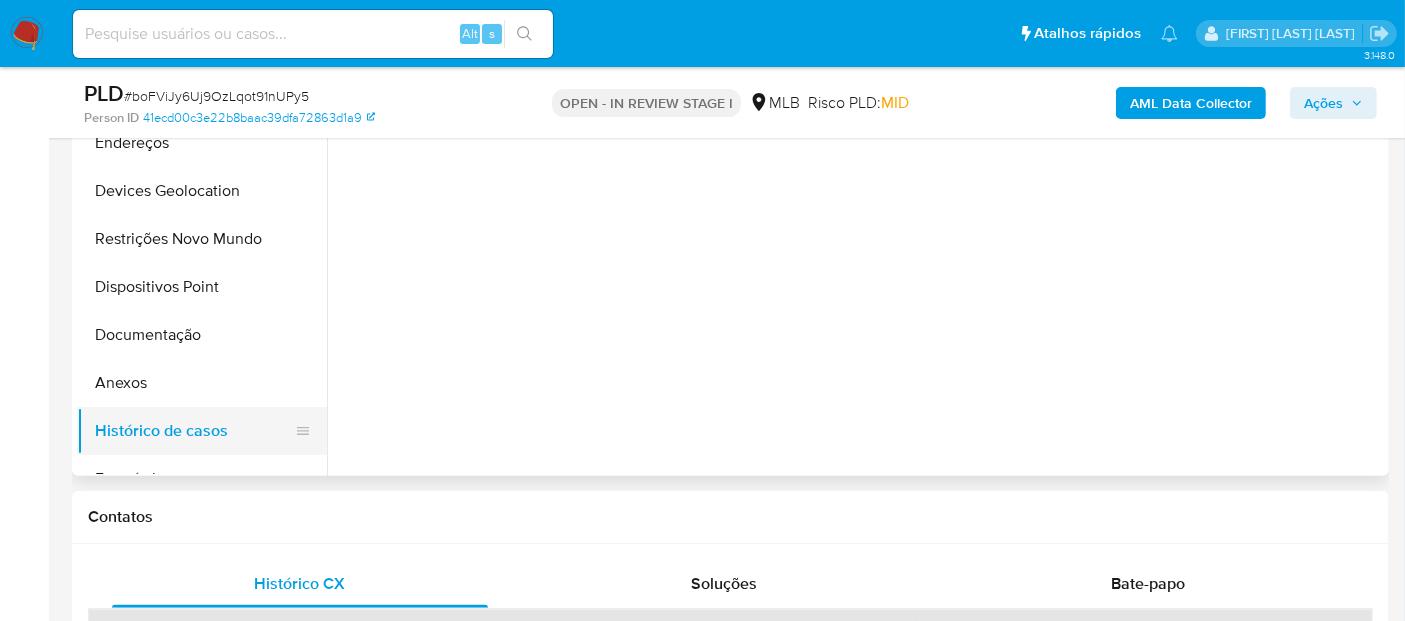 scroll, scrollTop: 0, scrollLeft: 0, axis: both 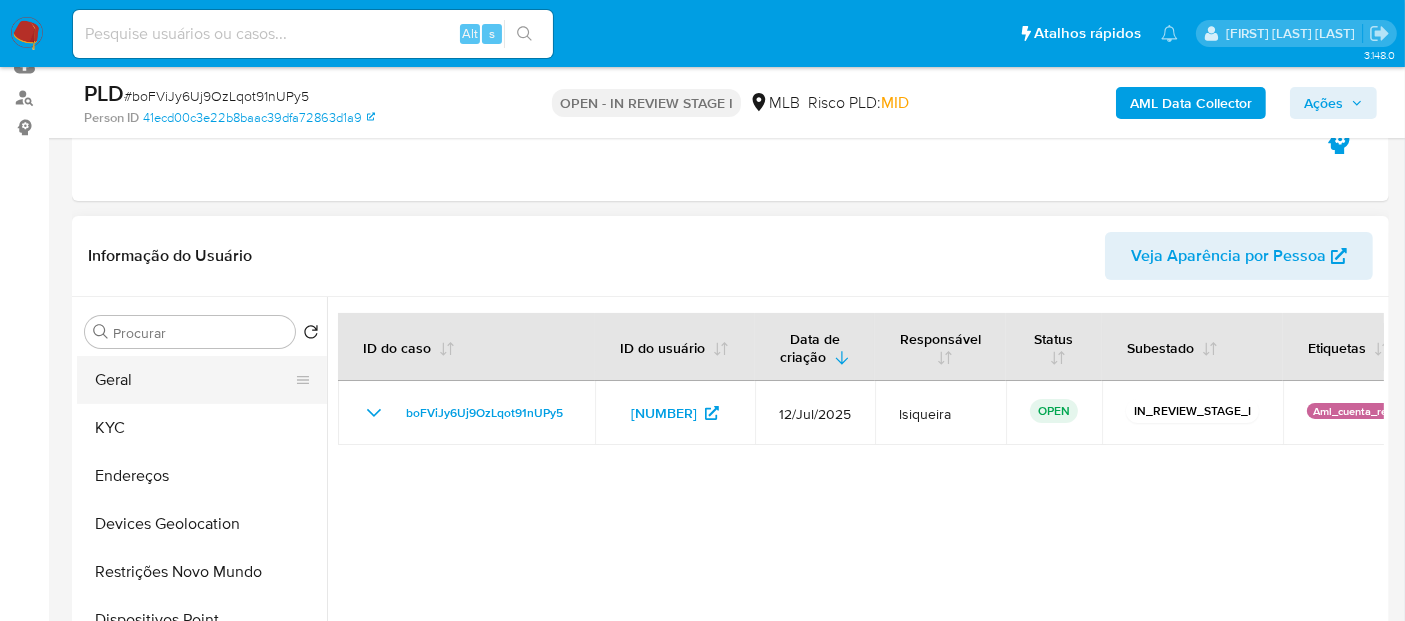 click on "Geral" at bounding box center (194, 380) 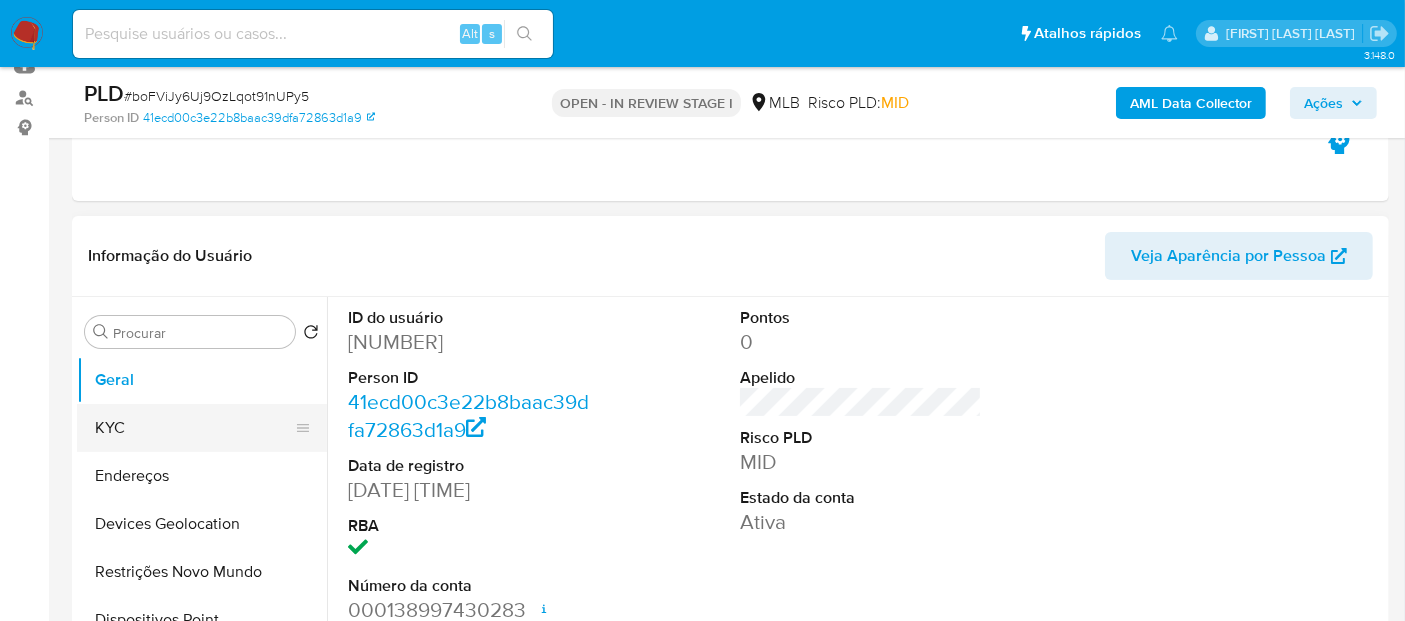 click on "KYC" at bounding box center (194, 428) 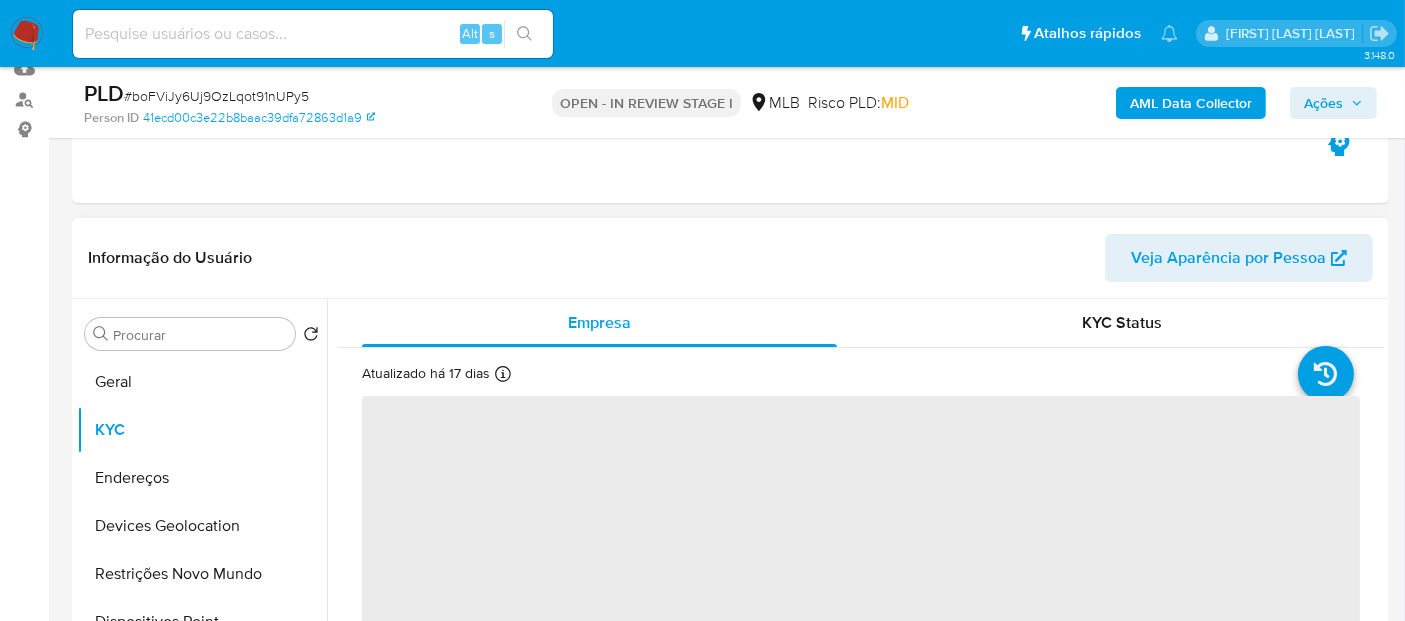 scroll, scrollTop: 222, scrollLeft: 0, axis: vertical 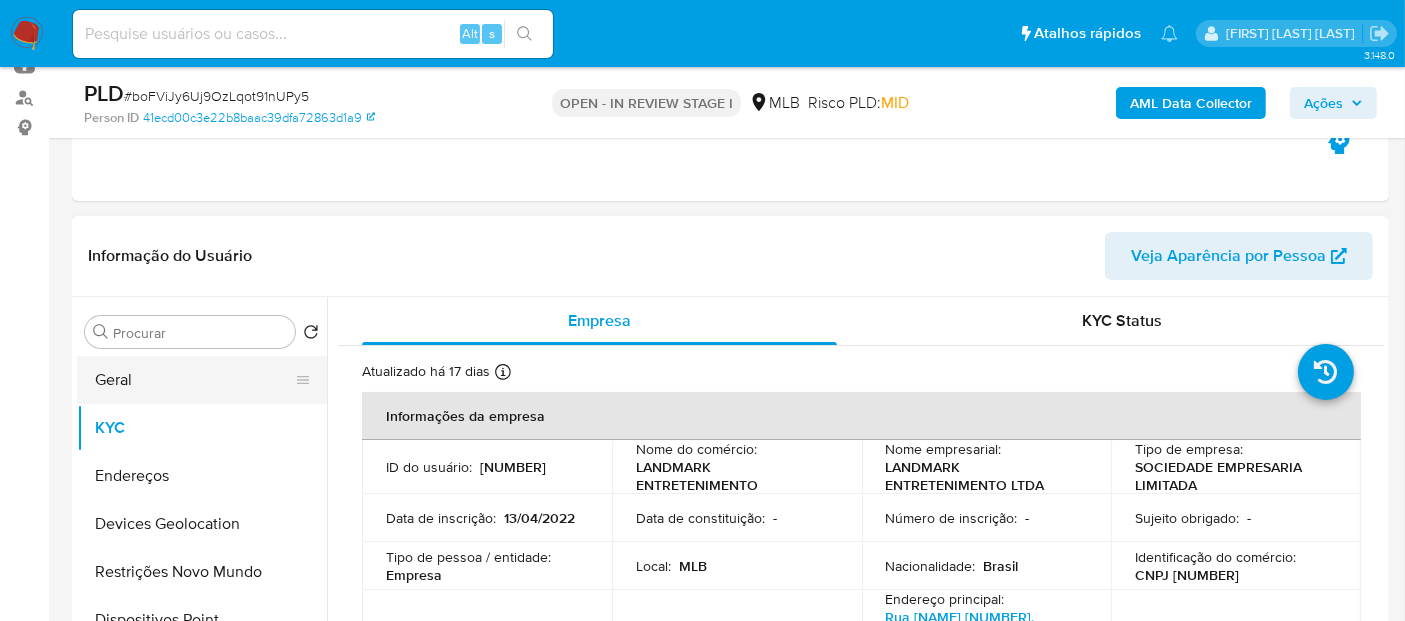 click on "Geral" at bounding box center (194, 380) 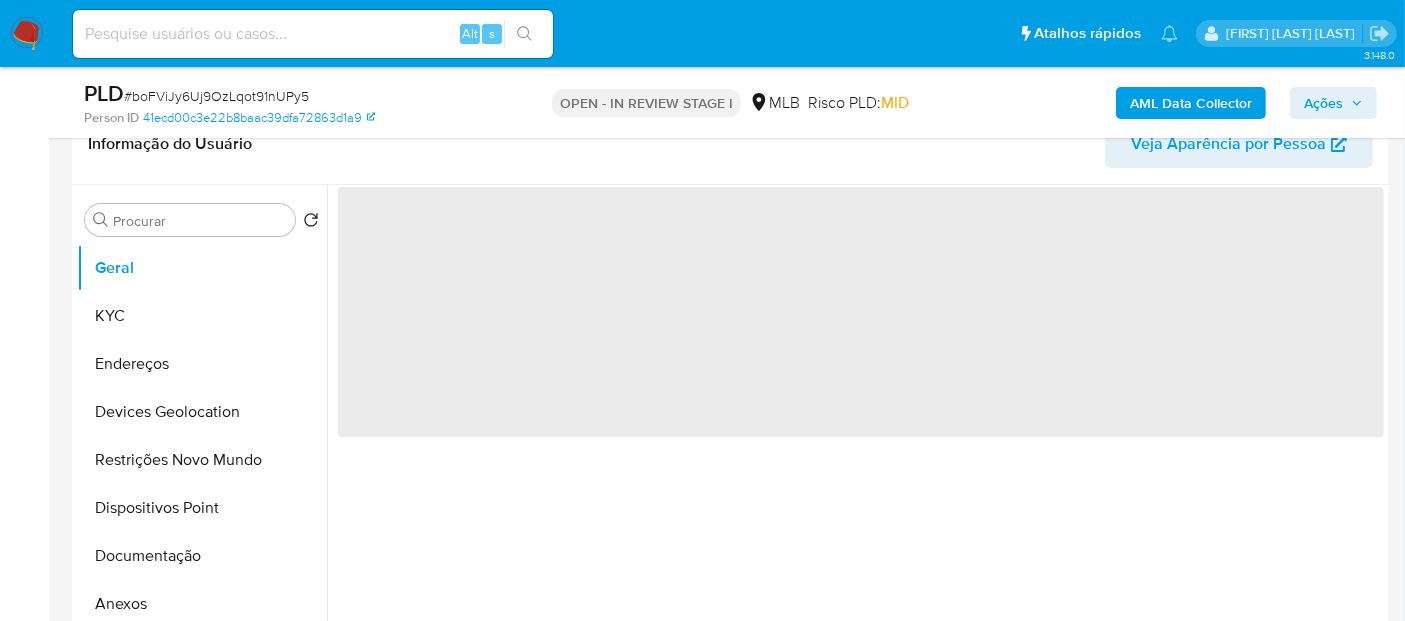 scroll, scrollTop: 444, scrollLeft: 0, axis: vertical 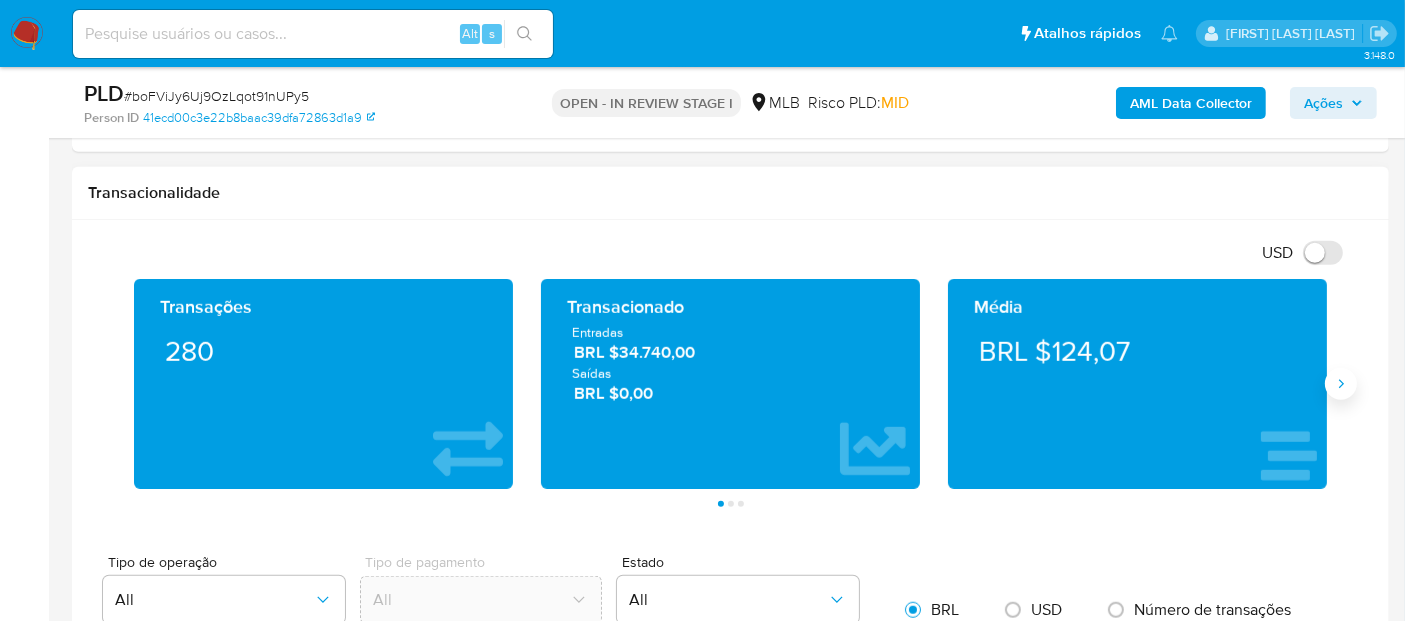 click at bounding box center (1341, 384) 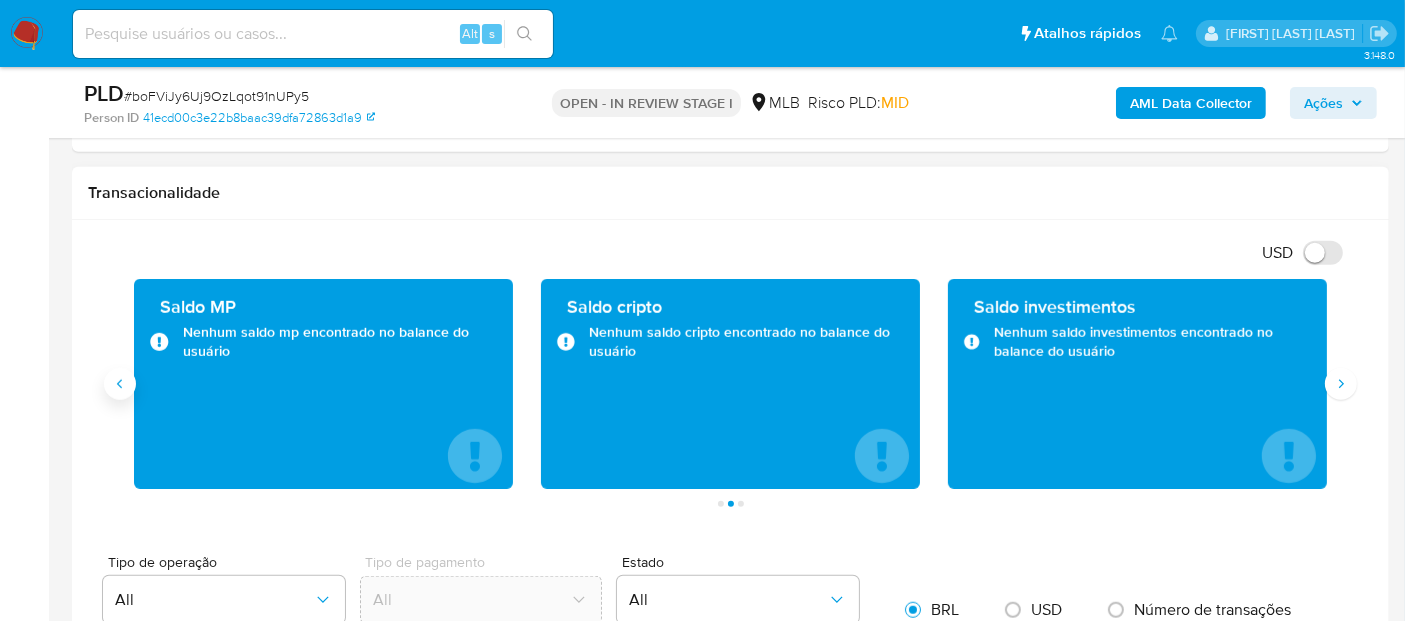 click 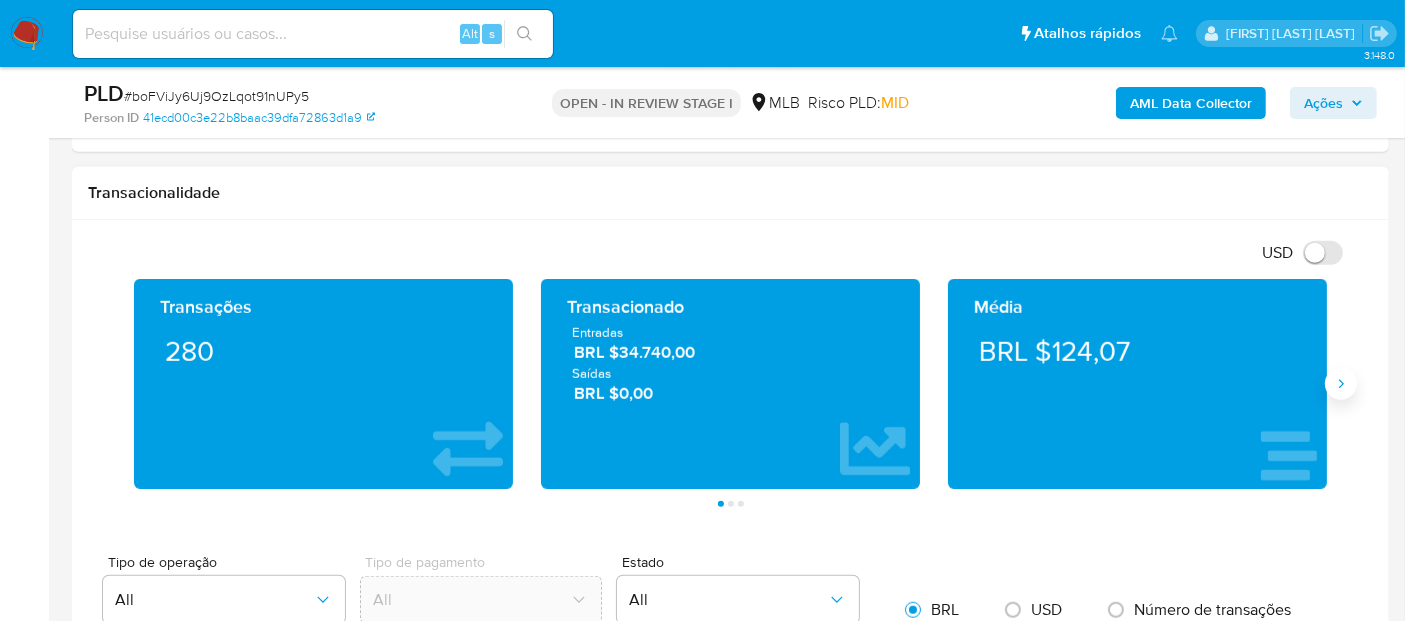 click 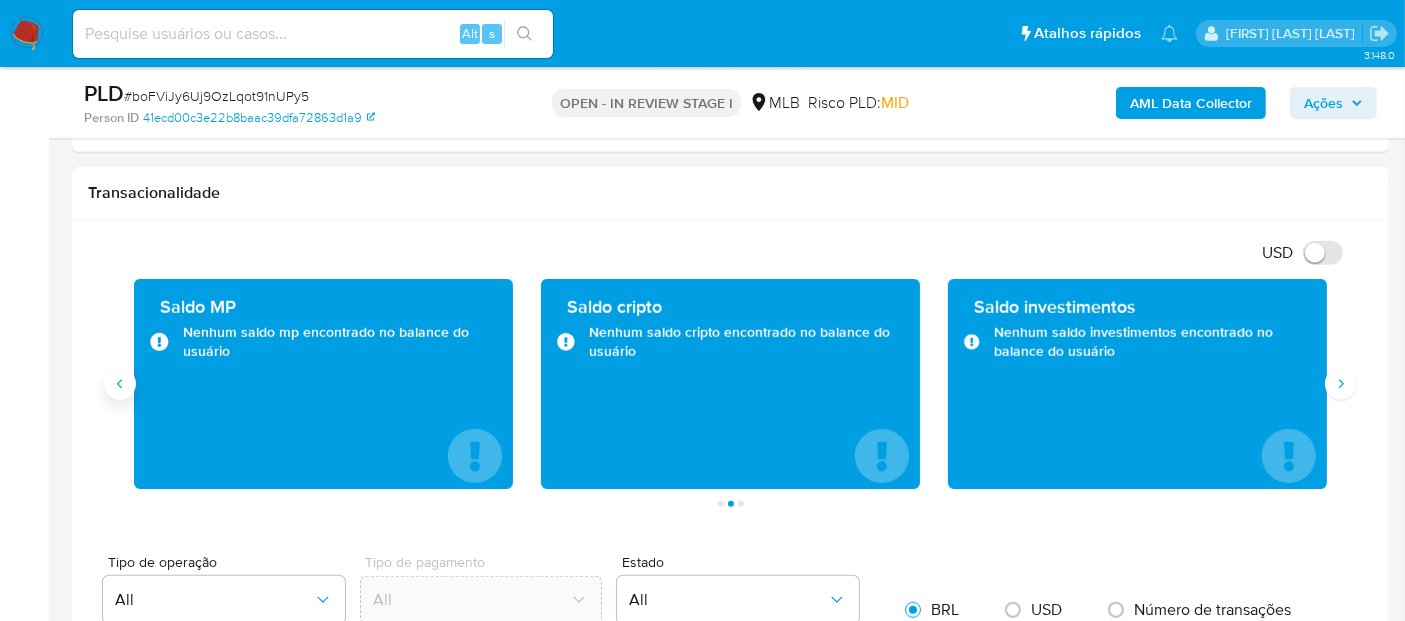 click at bounding box center (120, 384) 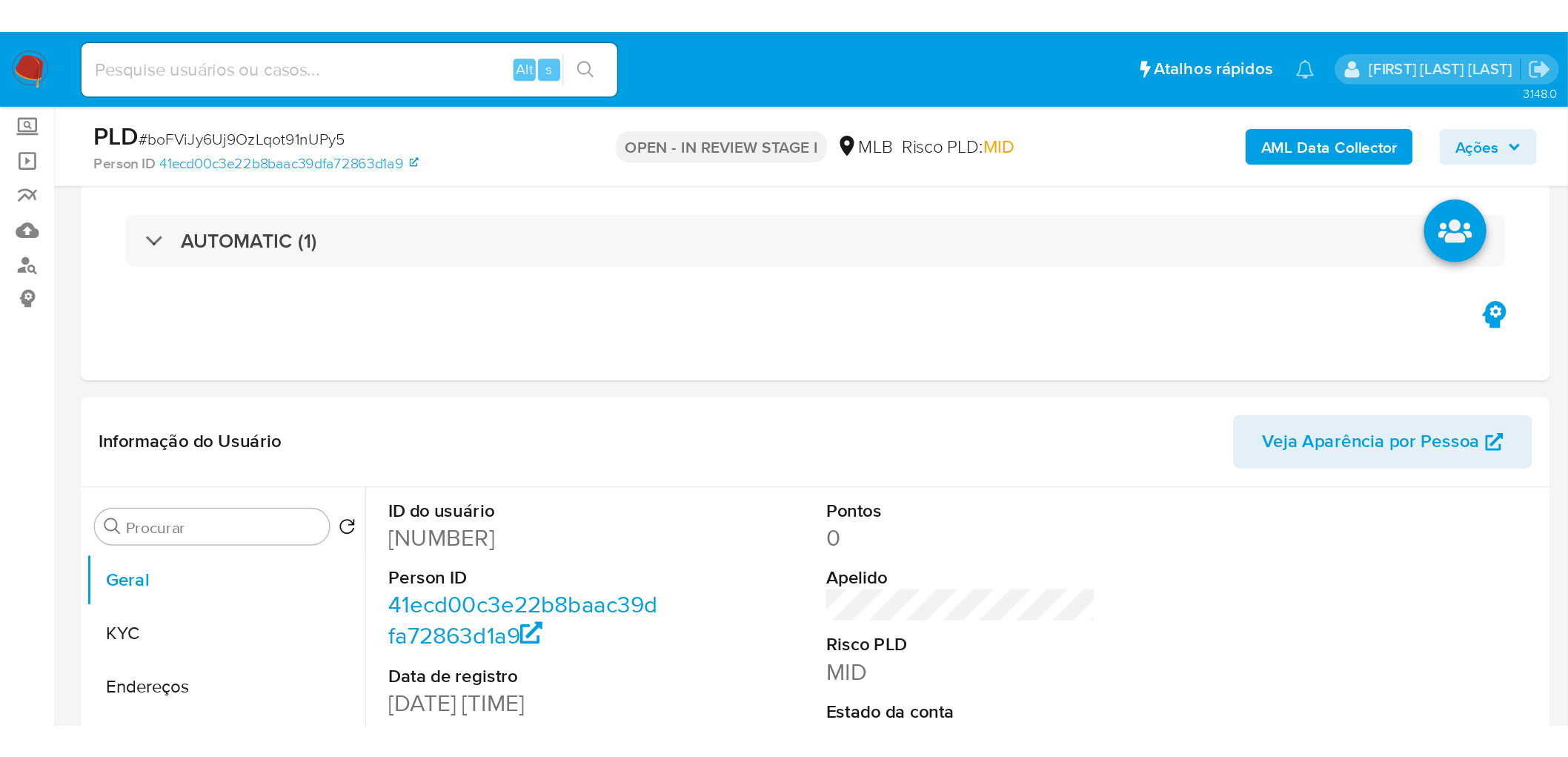 scroll, scrollTop: 82, scrollLeft: 0, axis: vertical 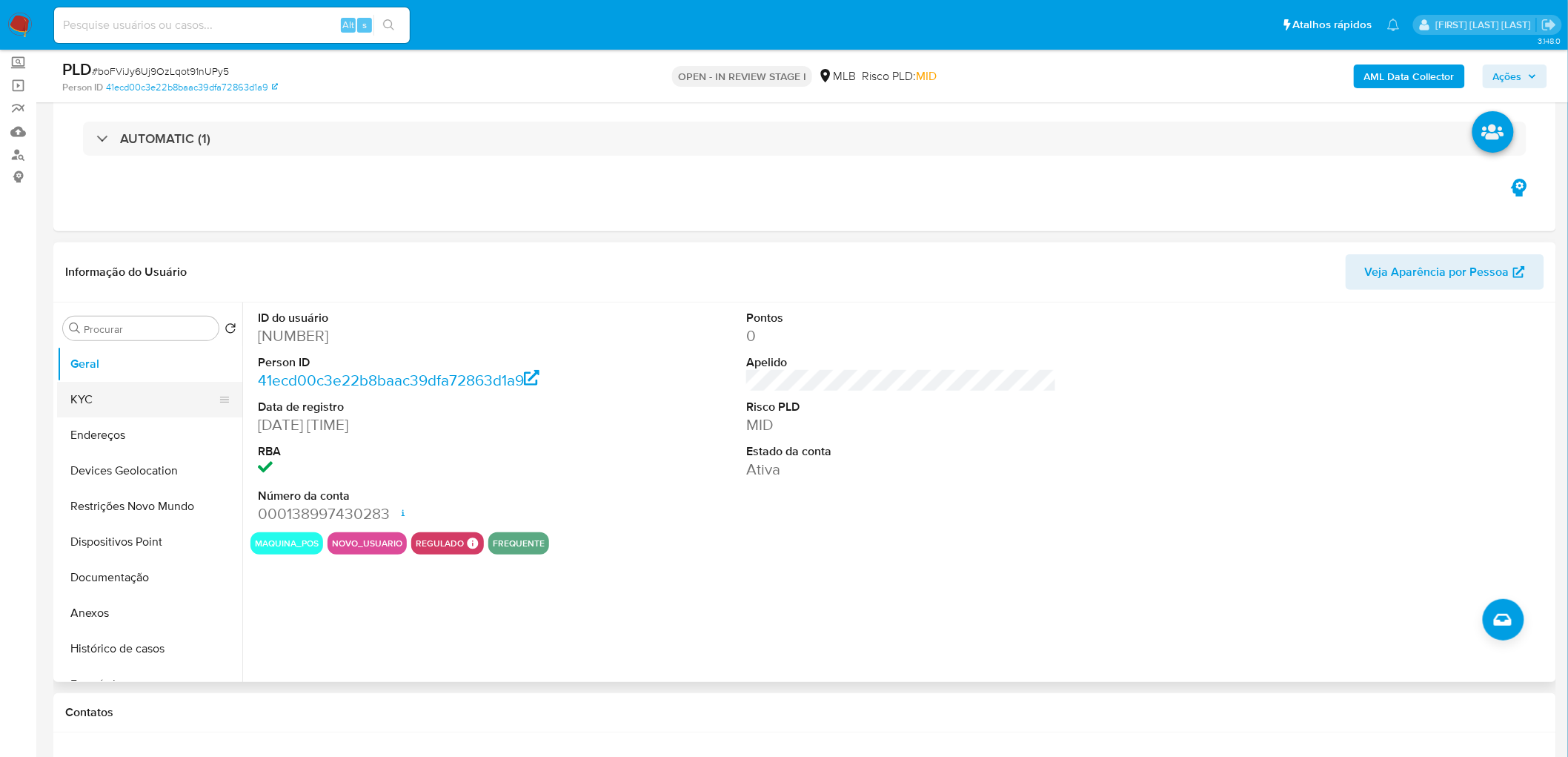 click on "KYC" at bounding box center (144, 400) 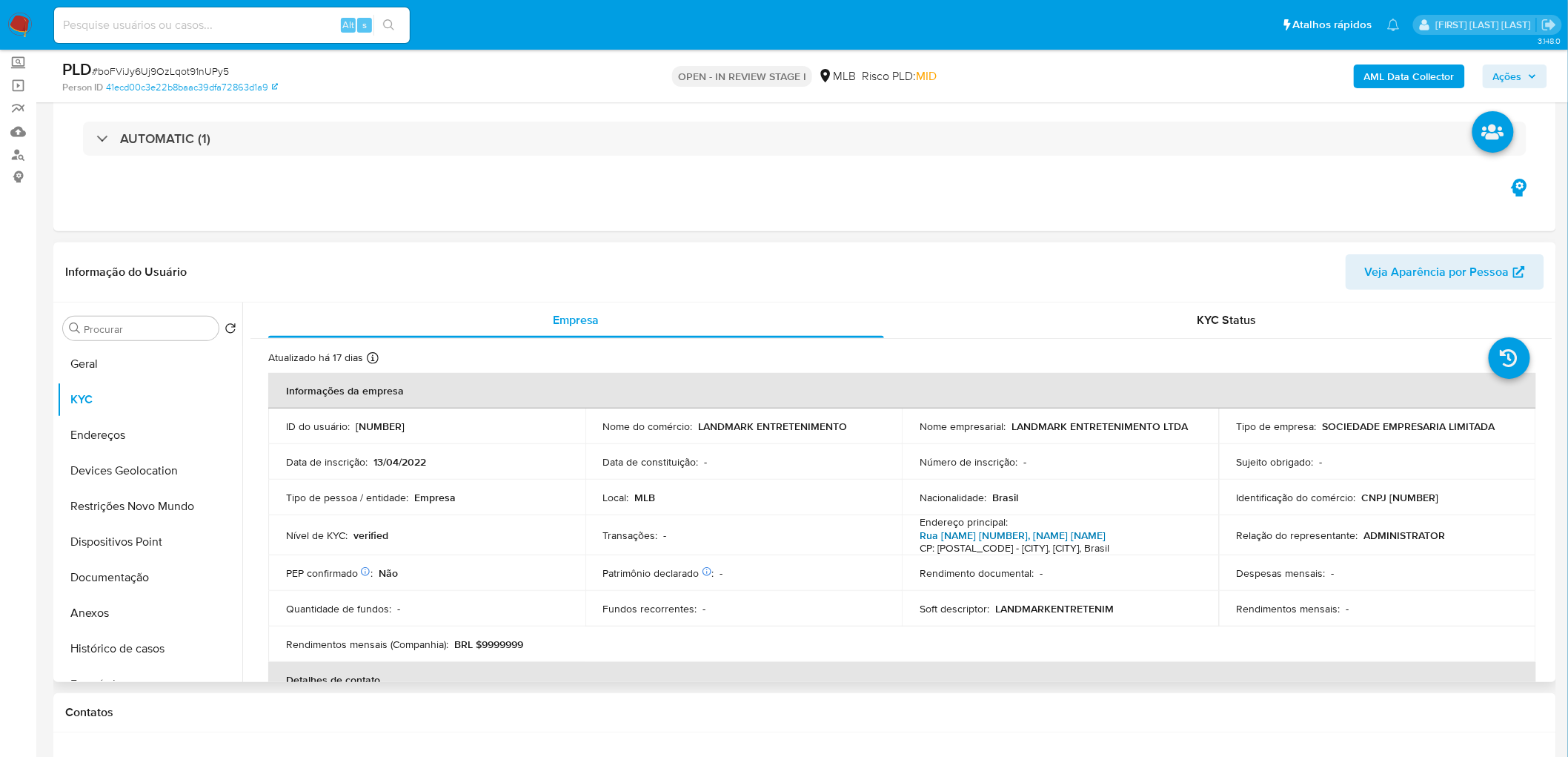 click on "Rua Guiomar Novaes 295, Jardim Santa Lucrécia" at bounding box center (1012, 535) 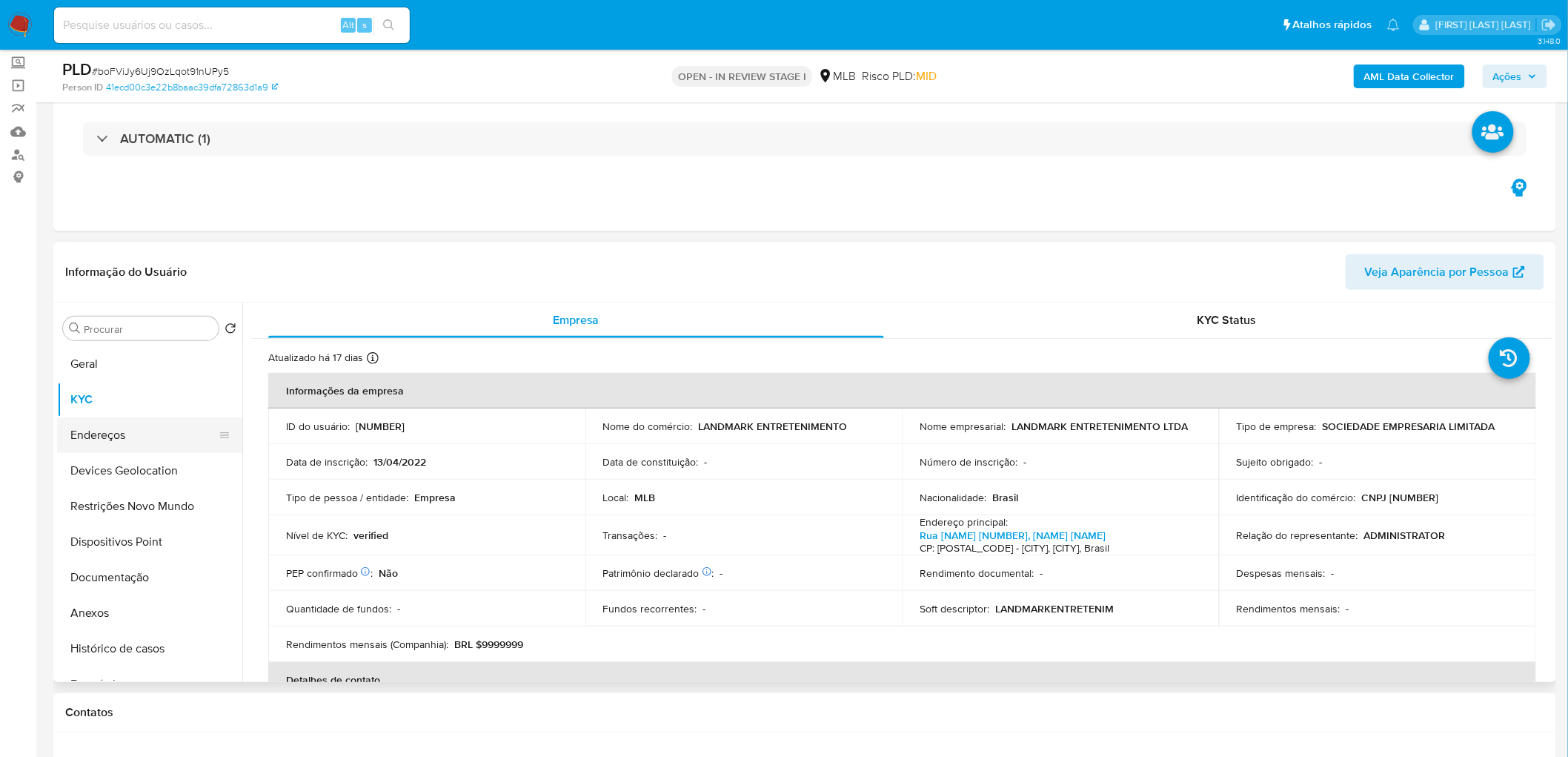 click on "Endereços" at bounding box center (144, 435) 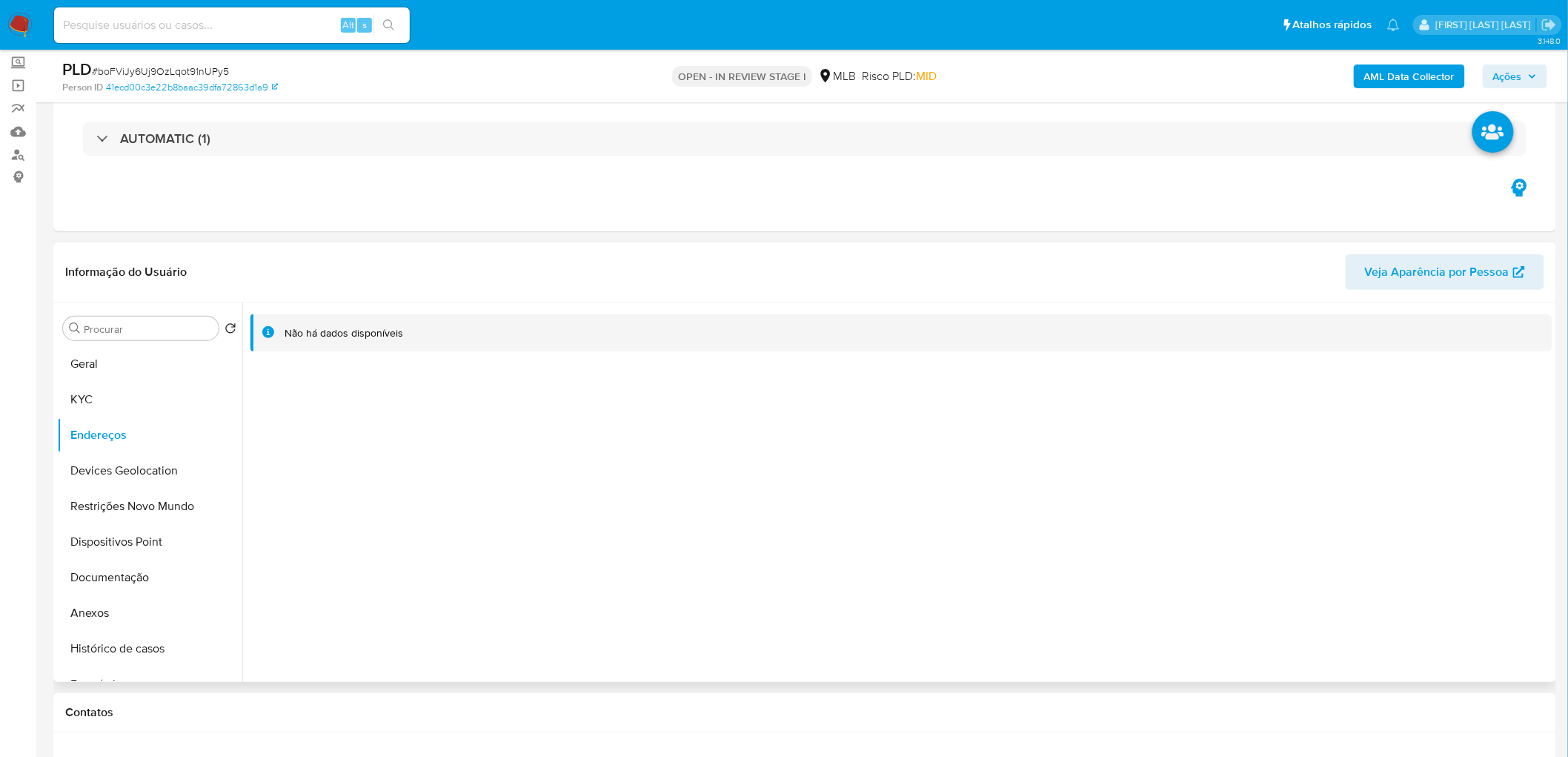 type 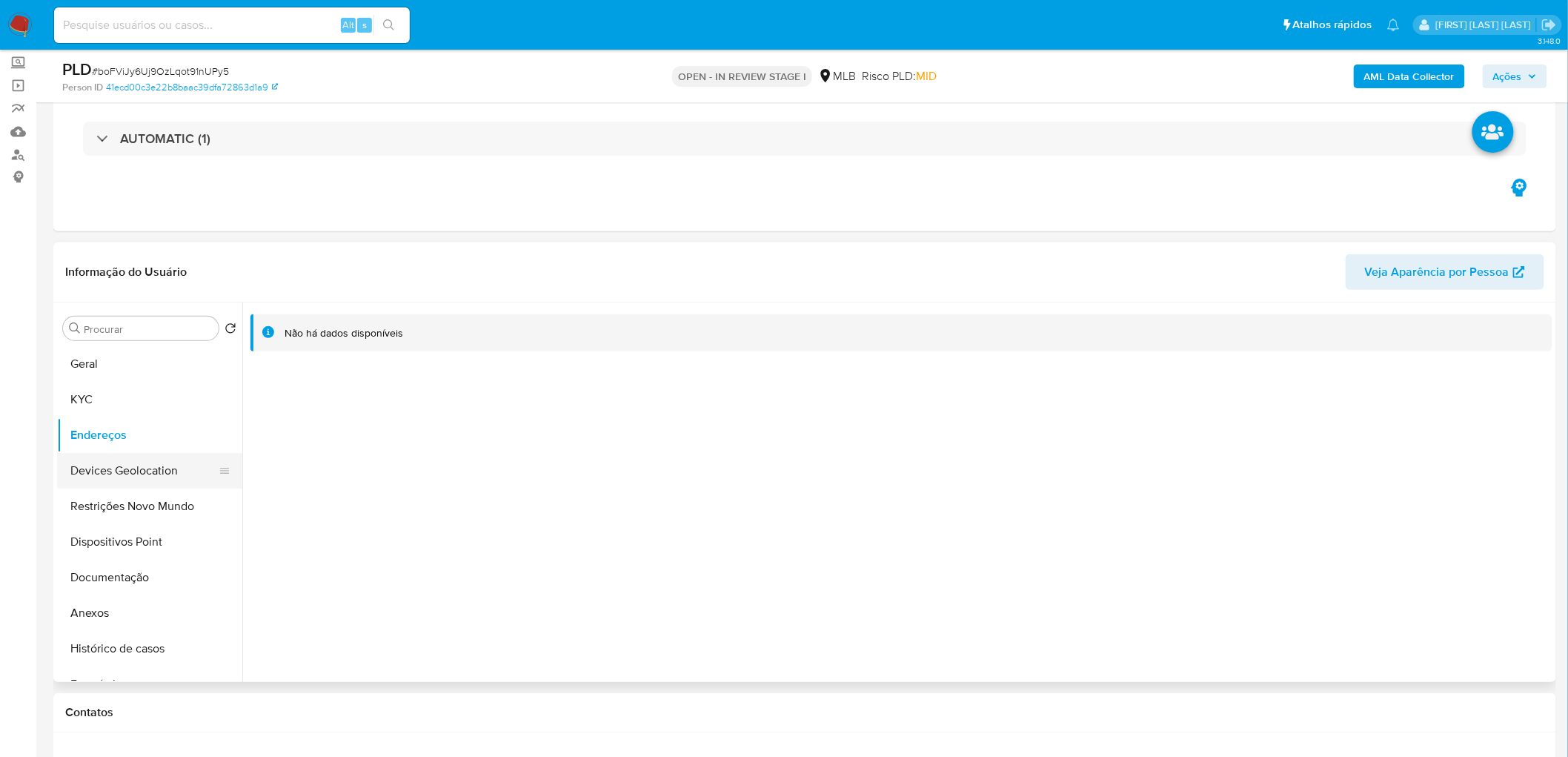 drag, startPoint x: 583, startPoint y: 532, endPoint x: 123, endPoint y: 471, distance: 464.02694 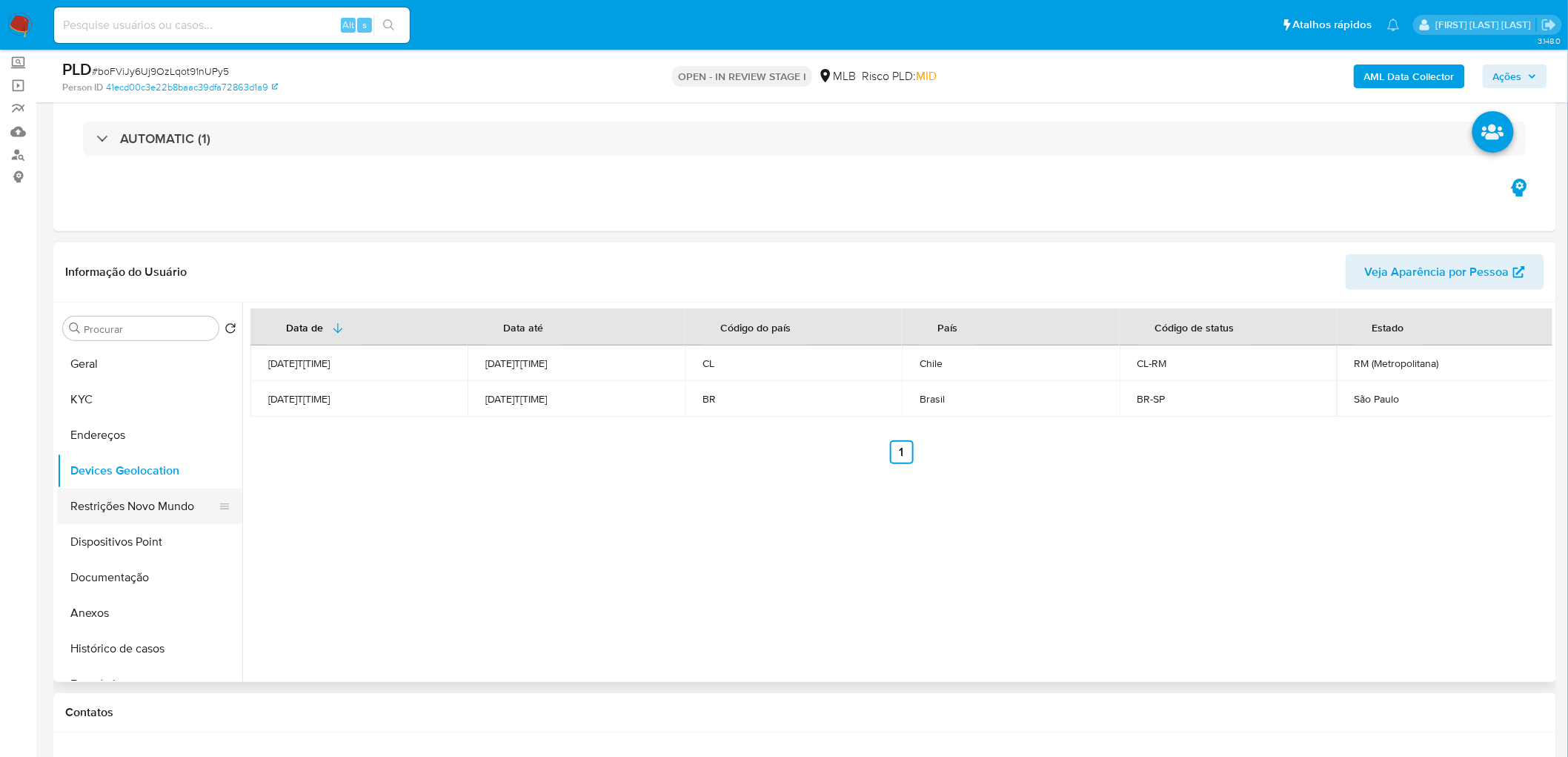 click on "Restrições Novo Mundo" at bounding box center (144, 506) 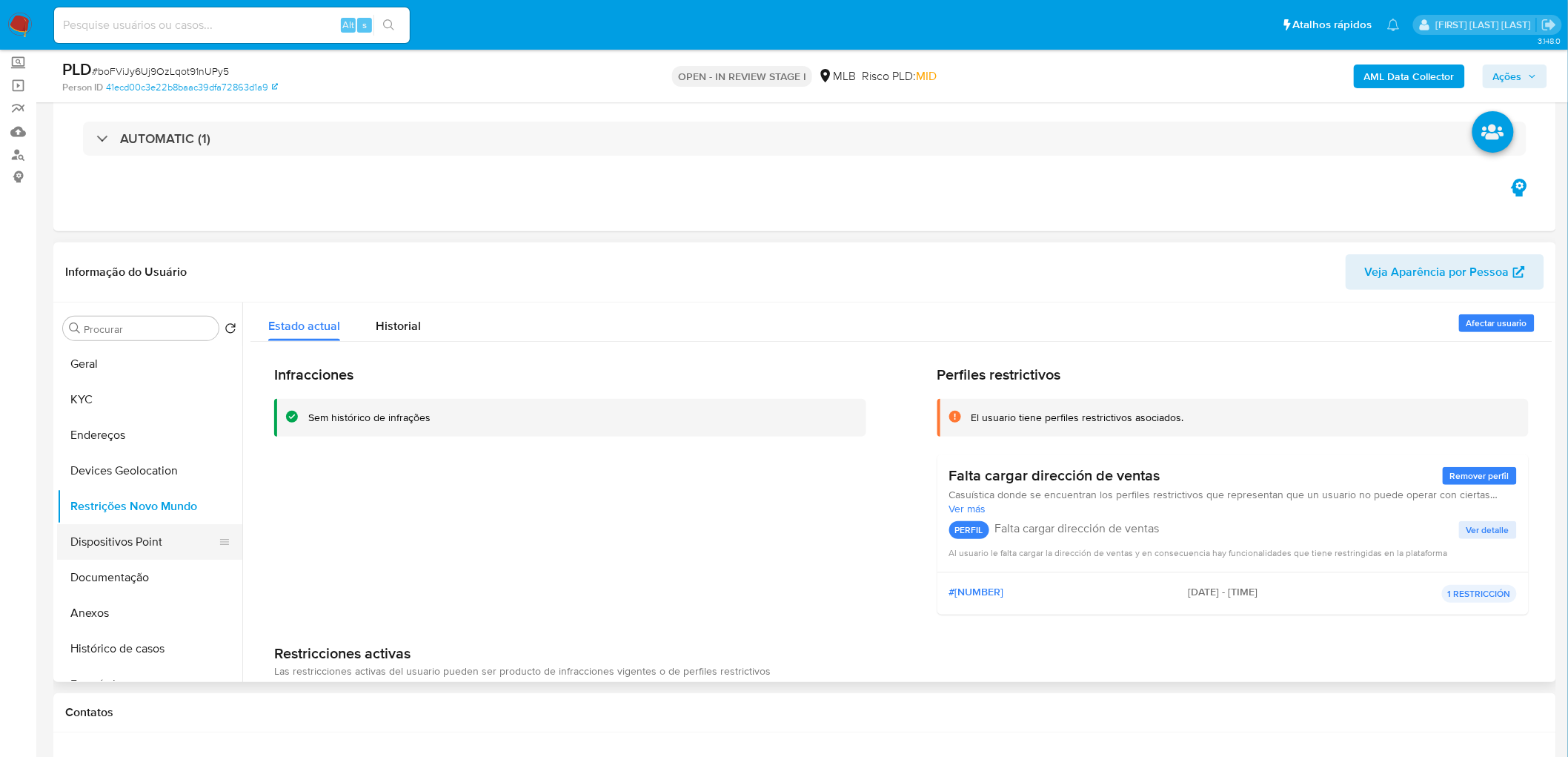 click on "Dispositivos Point" at bounding box center (144, 542) 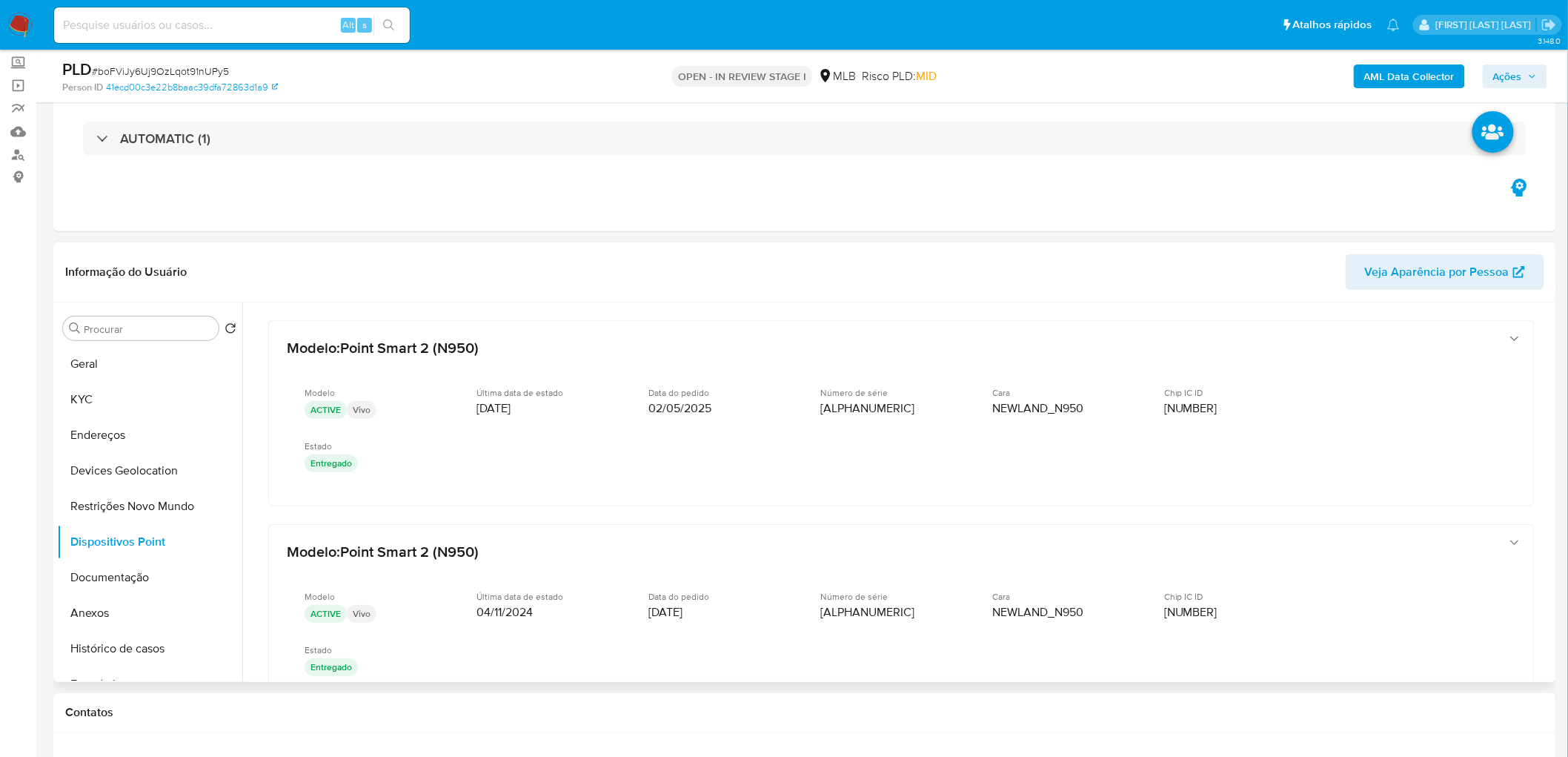 type 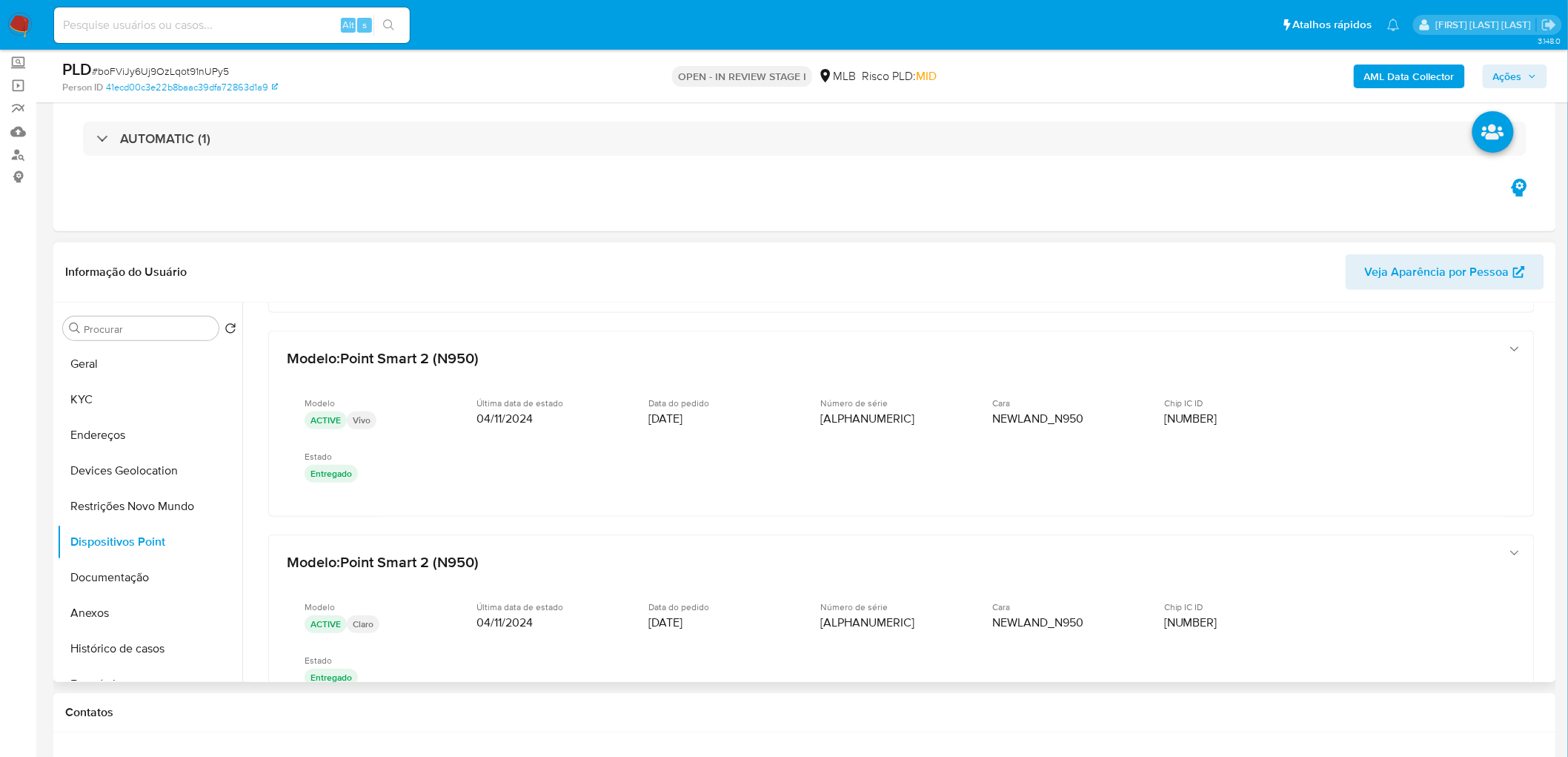 scroll, scrollTop: 247, scrollLeft: 0, axis: vertical 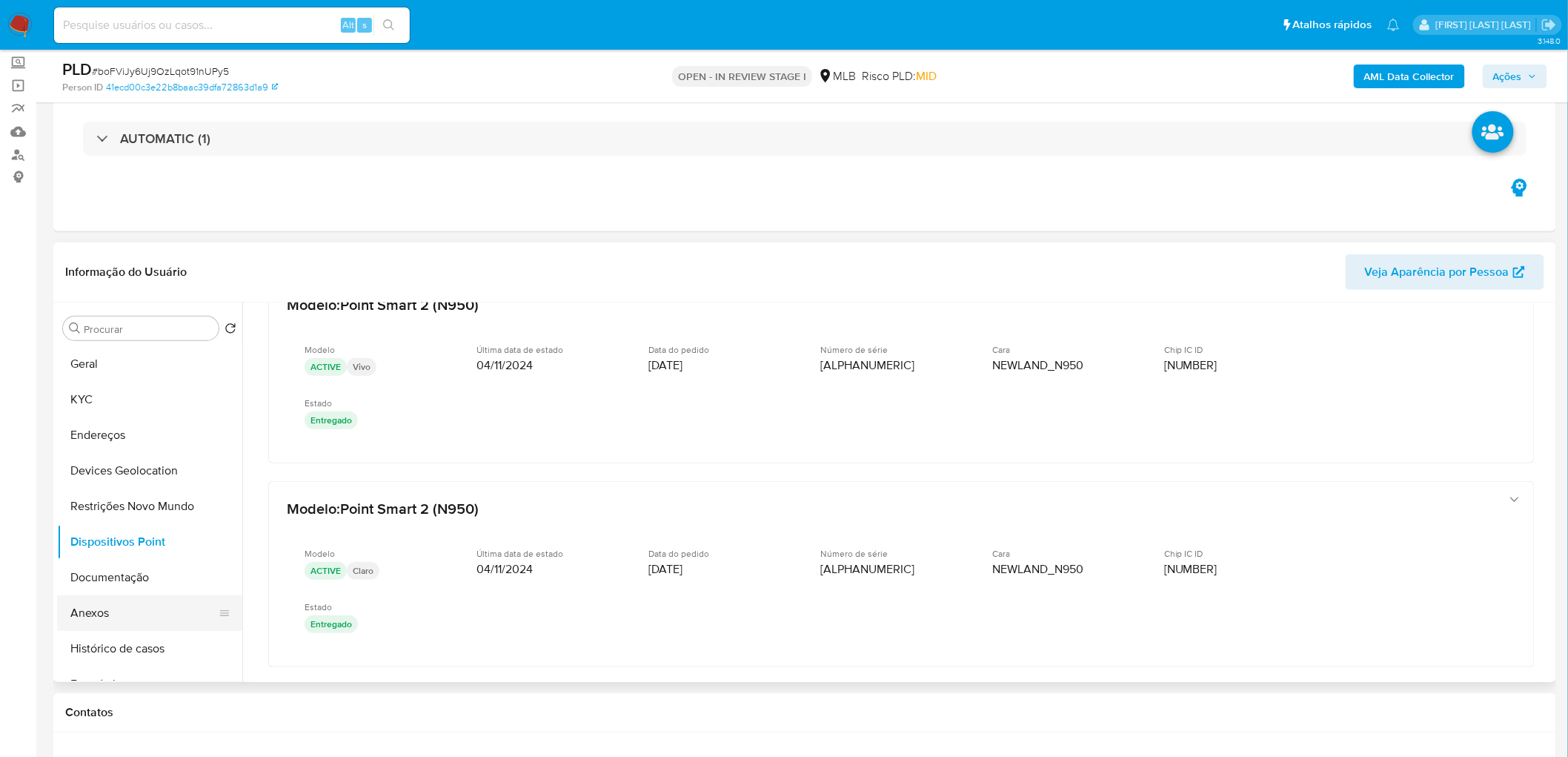 click on "Anexos" at bounding box center (144, 613) 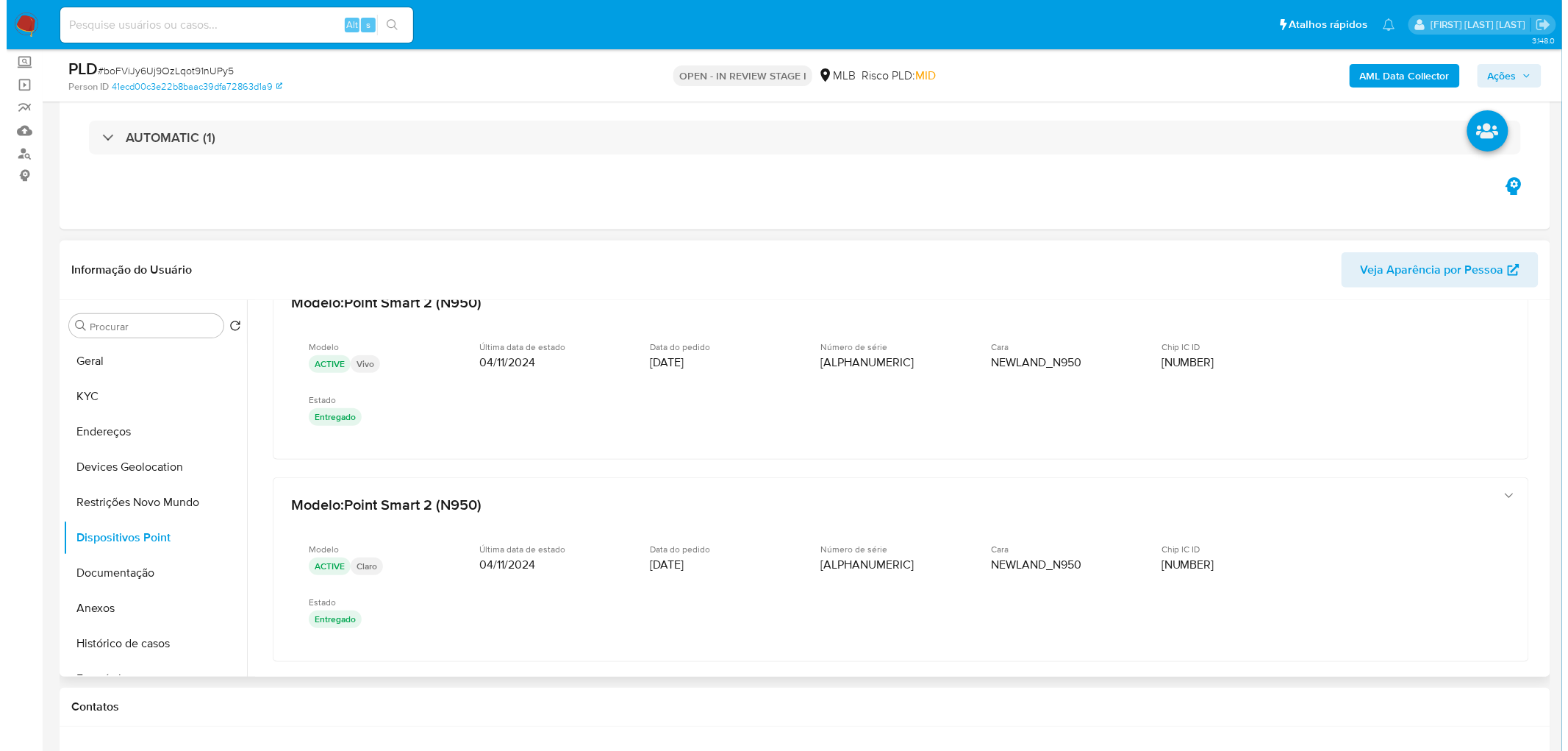 scroll, scrollTop: 0, scrollLeft: 0, axis: both 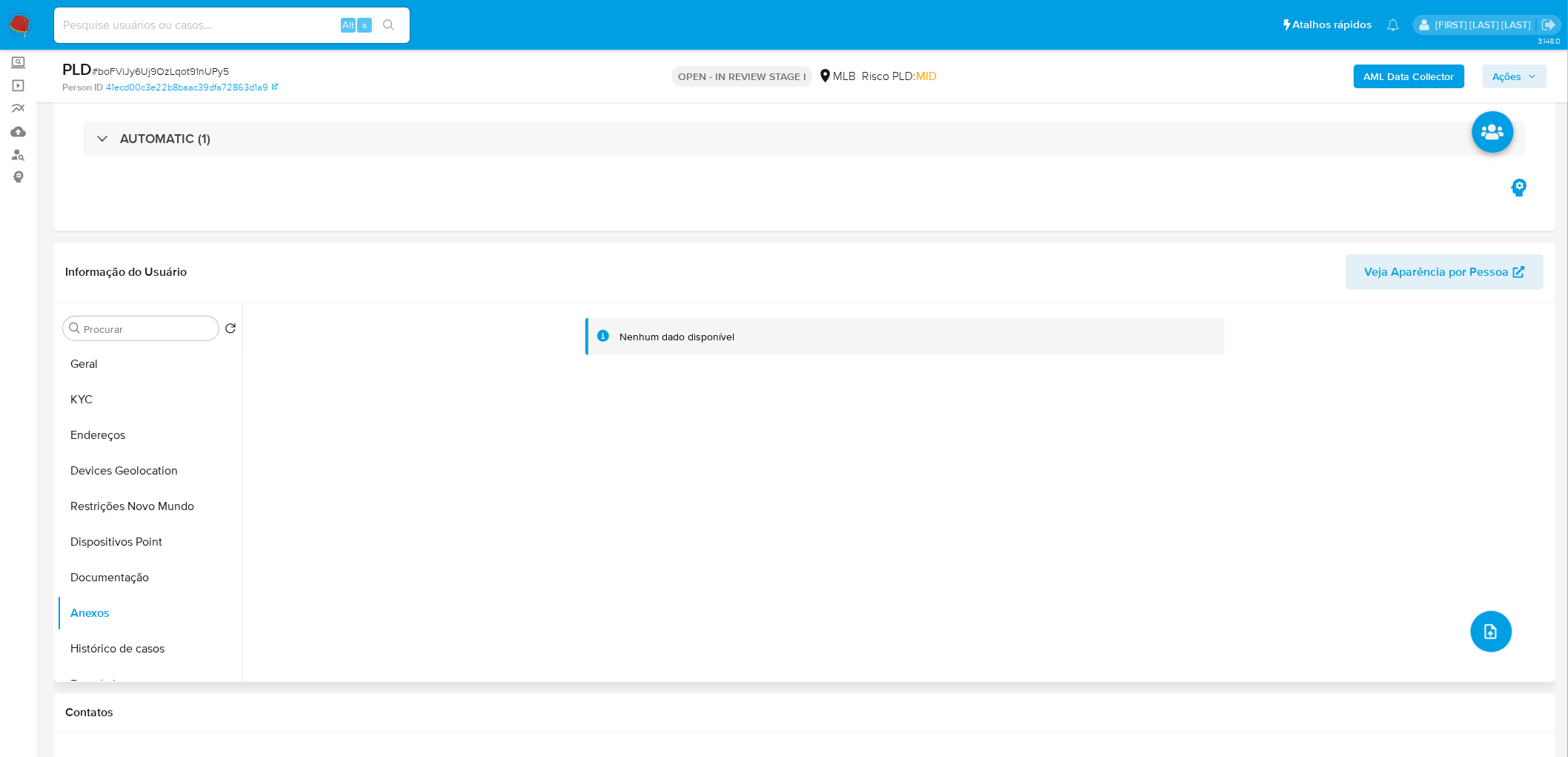 click 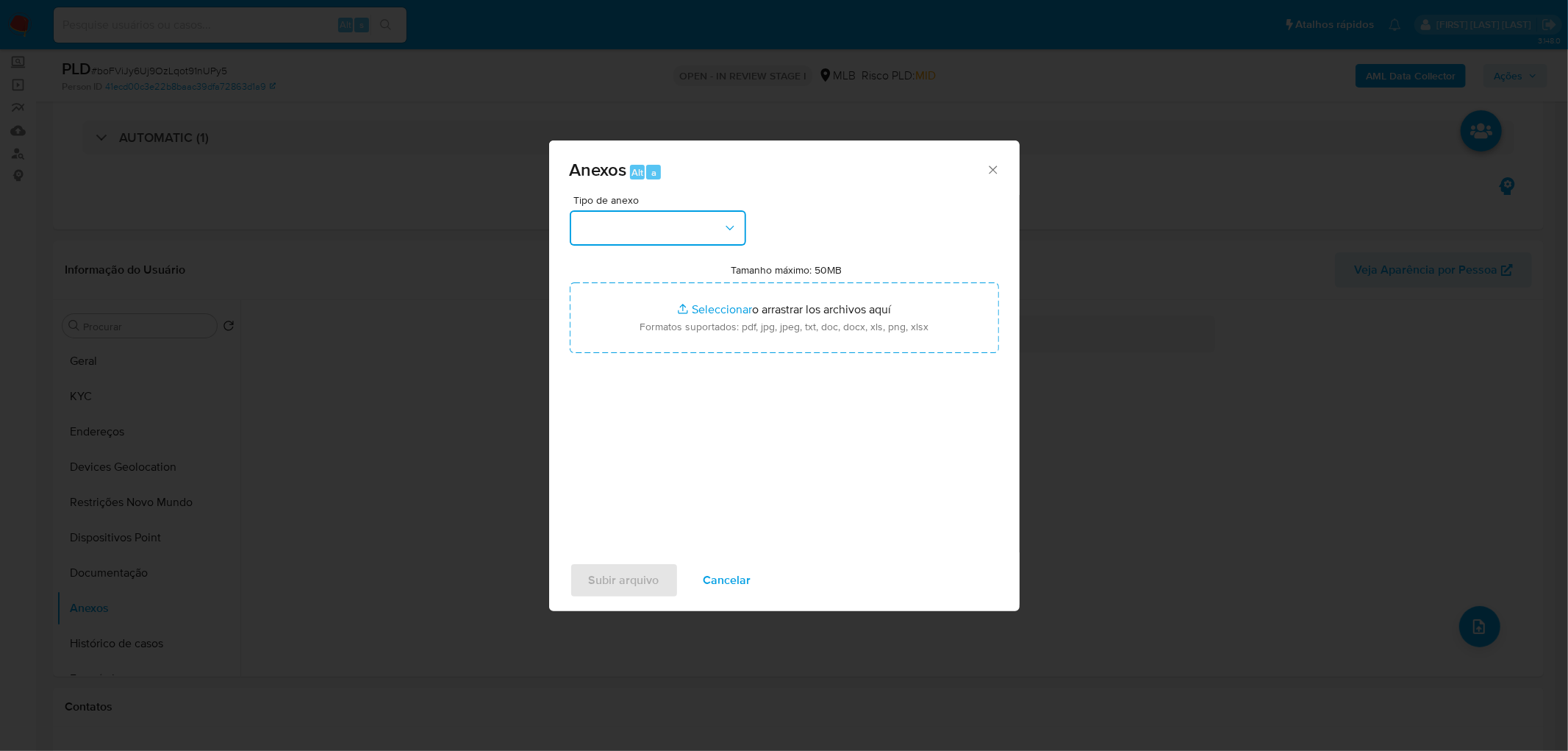 click at bounding box center [658, 228] 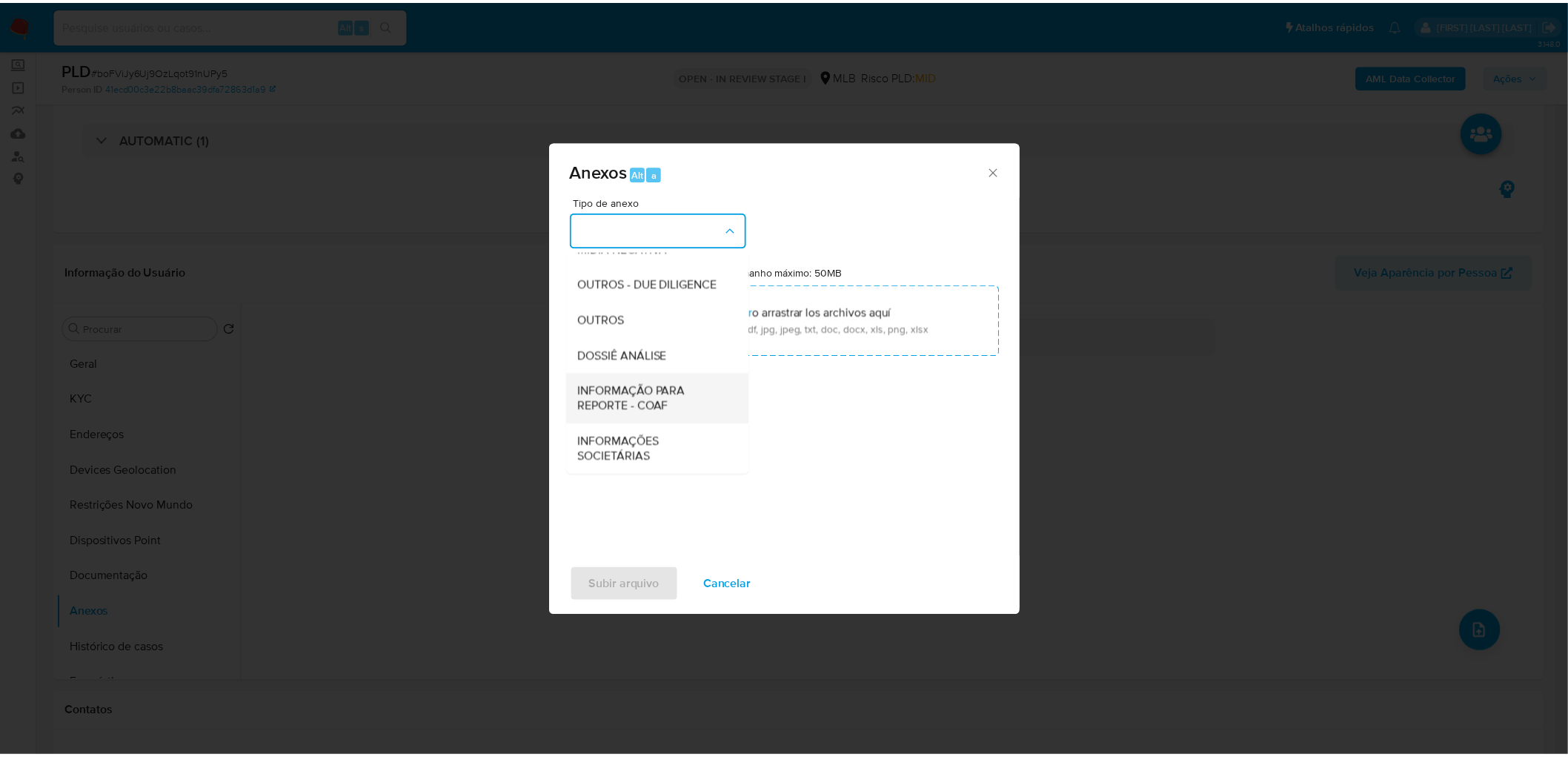 scroll, scrollTop: 228, scrollLeft: 0, axis: vertical 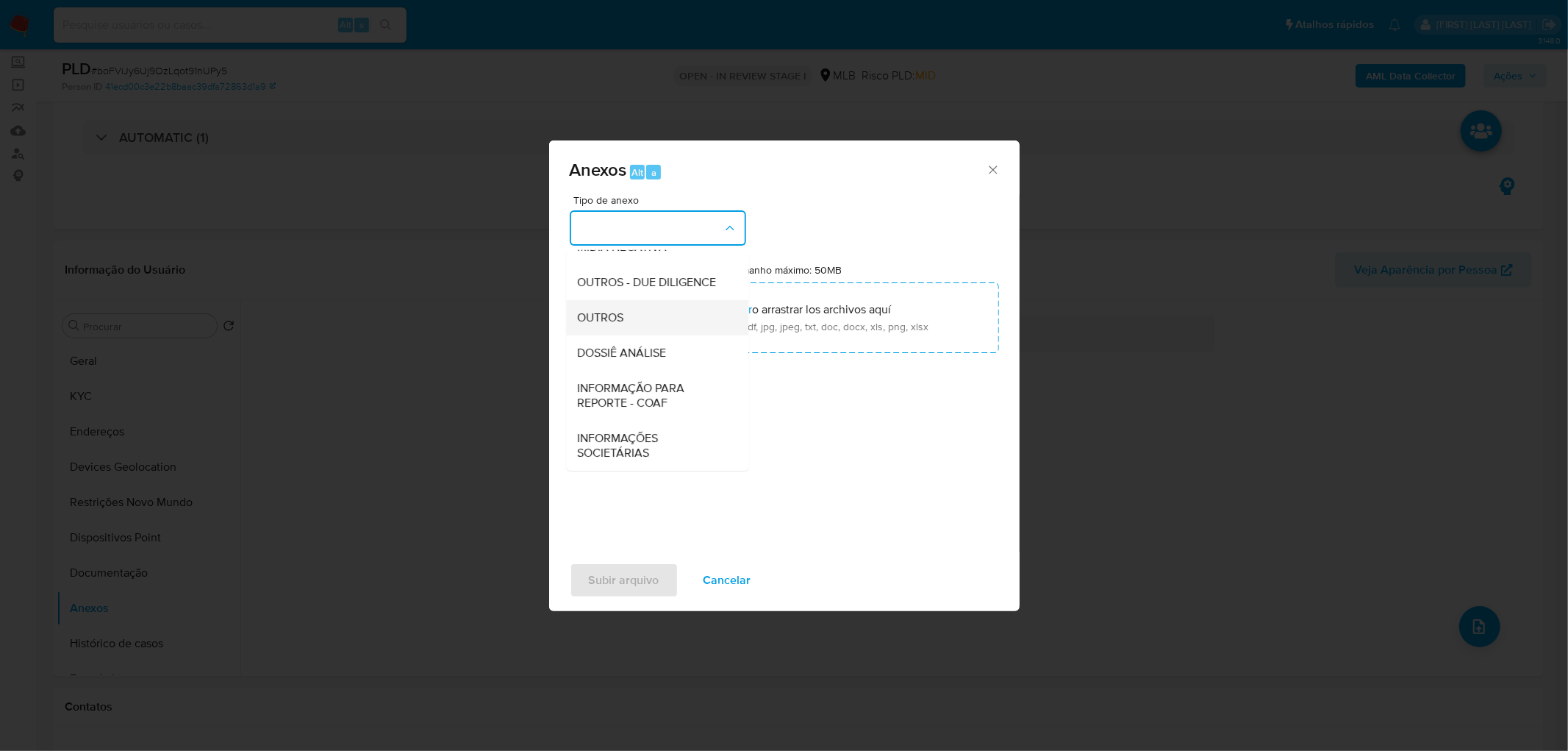 click on "OUTROS" at bounding box center (653, 318) 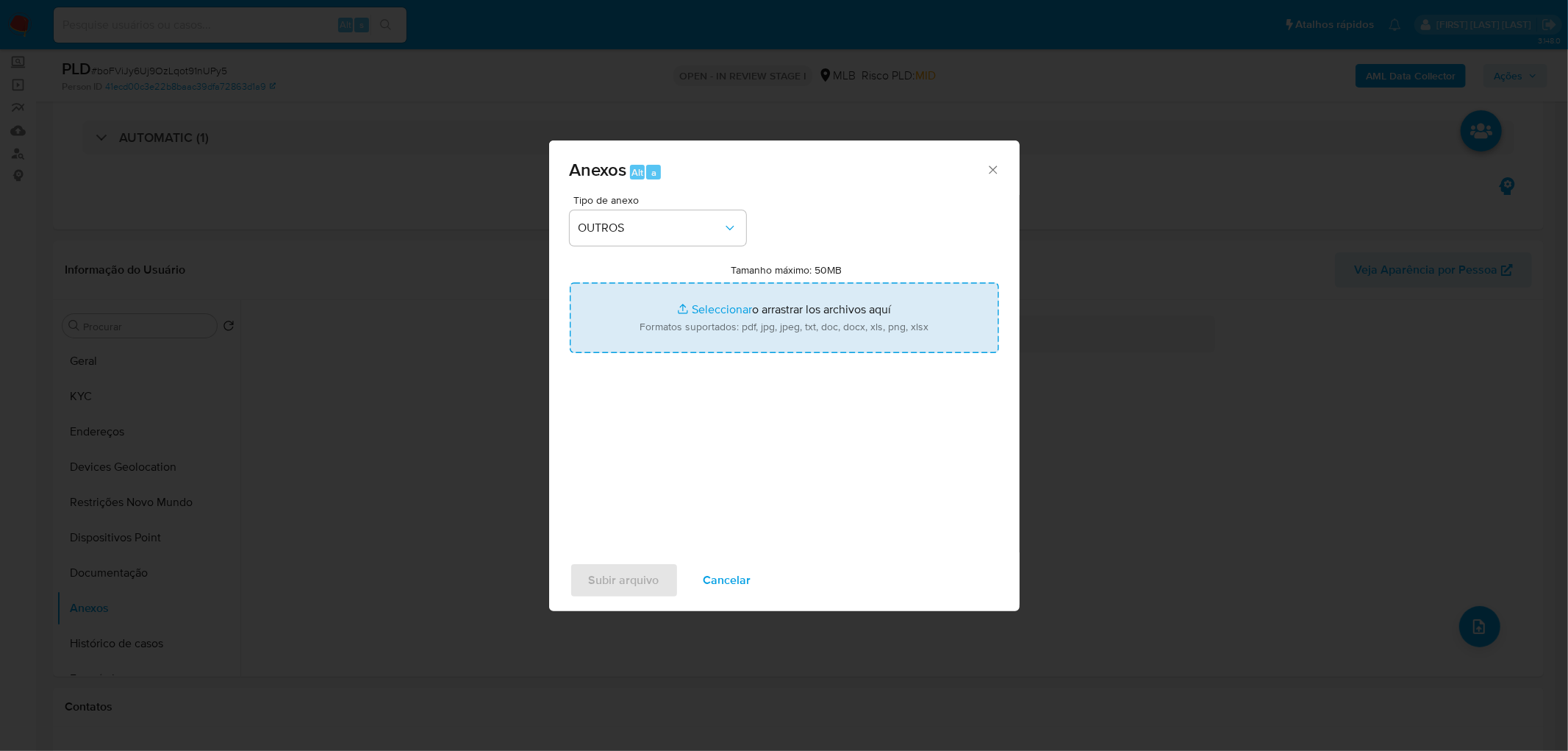 click on "Tamanho máximo: 50MB Seleccionar archivos" at bounding box center (784, 318) 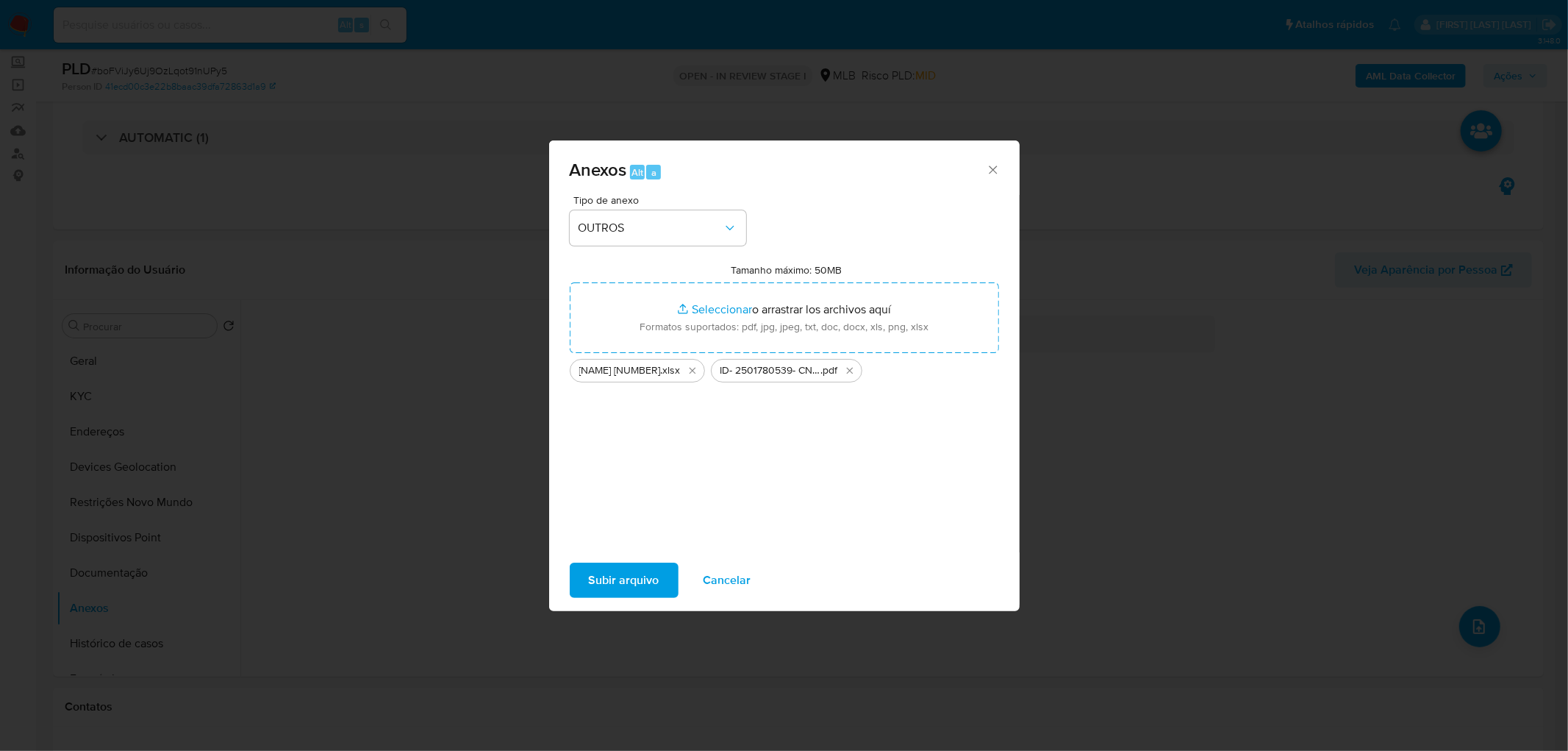 click on "Subir arquivo" at bounding box center (624, 580) 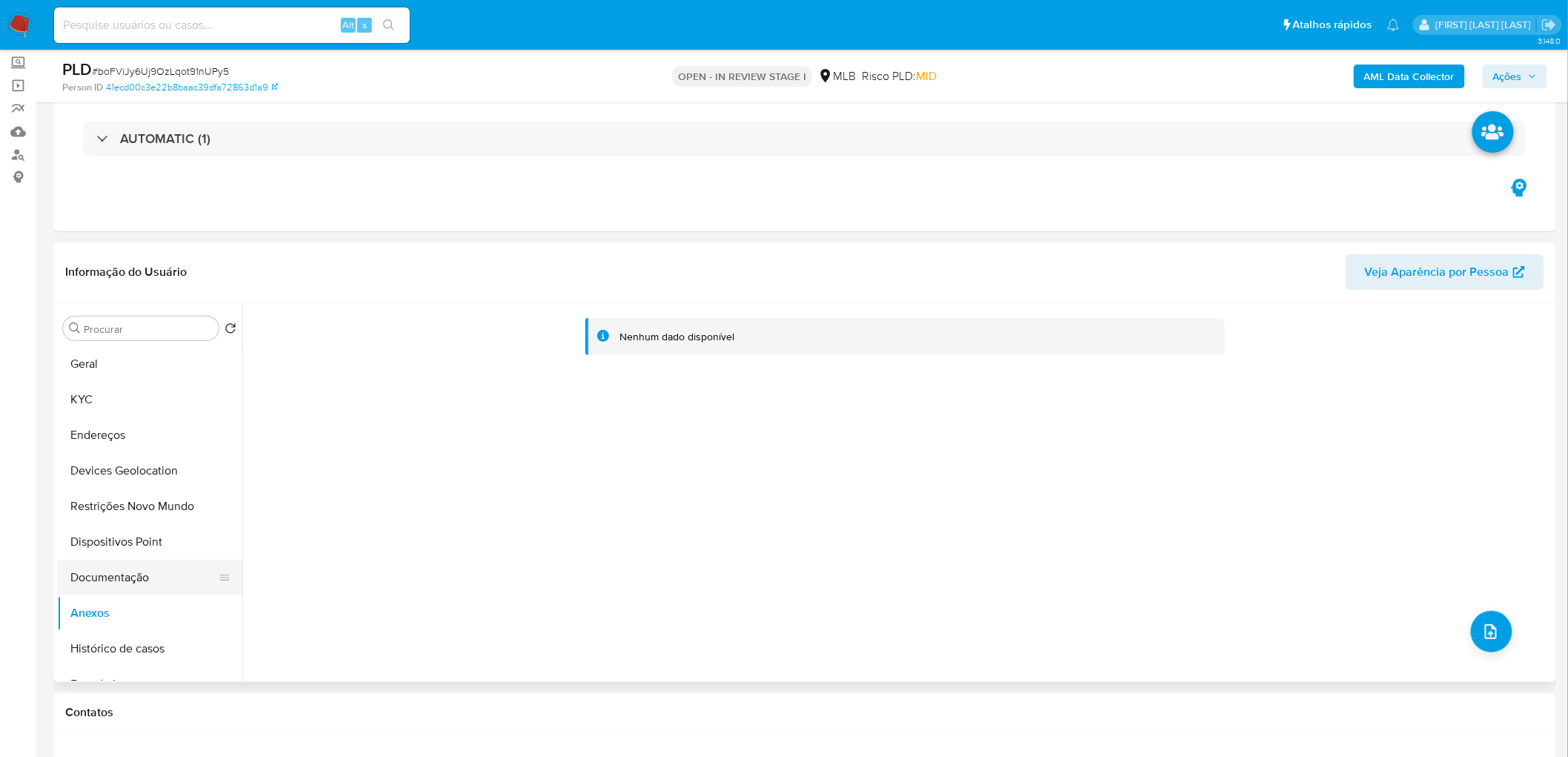 click on "Documentação" at bounding box center (144, 578) 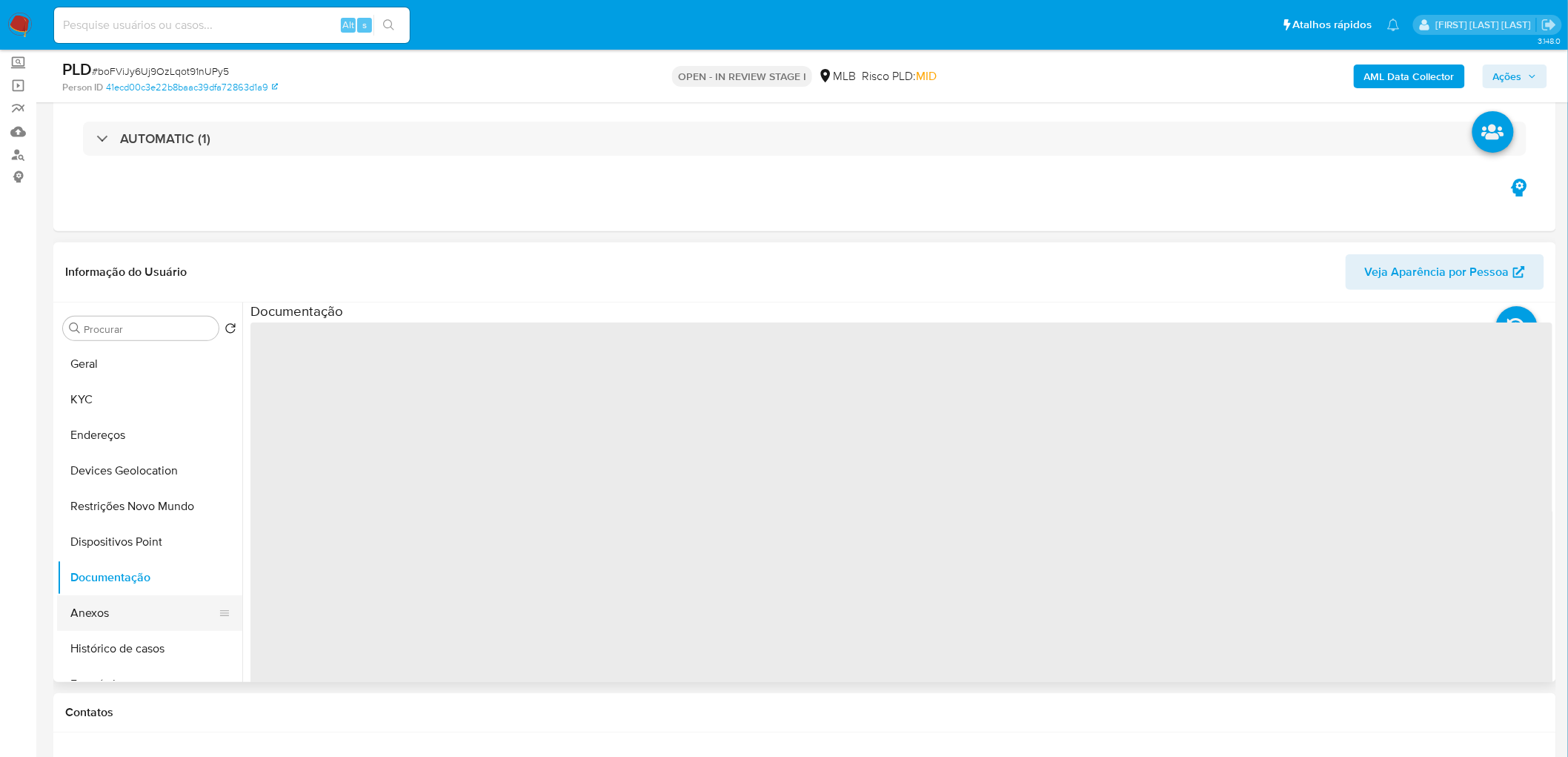 click on "Anexos" at bounding box center [144, 613] 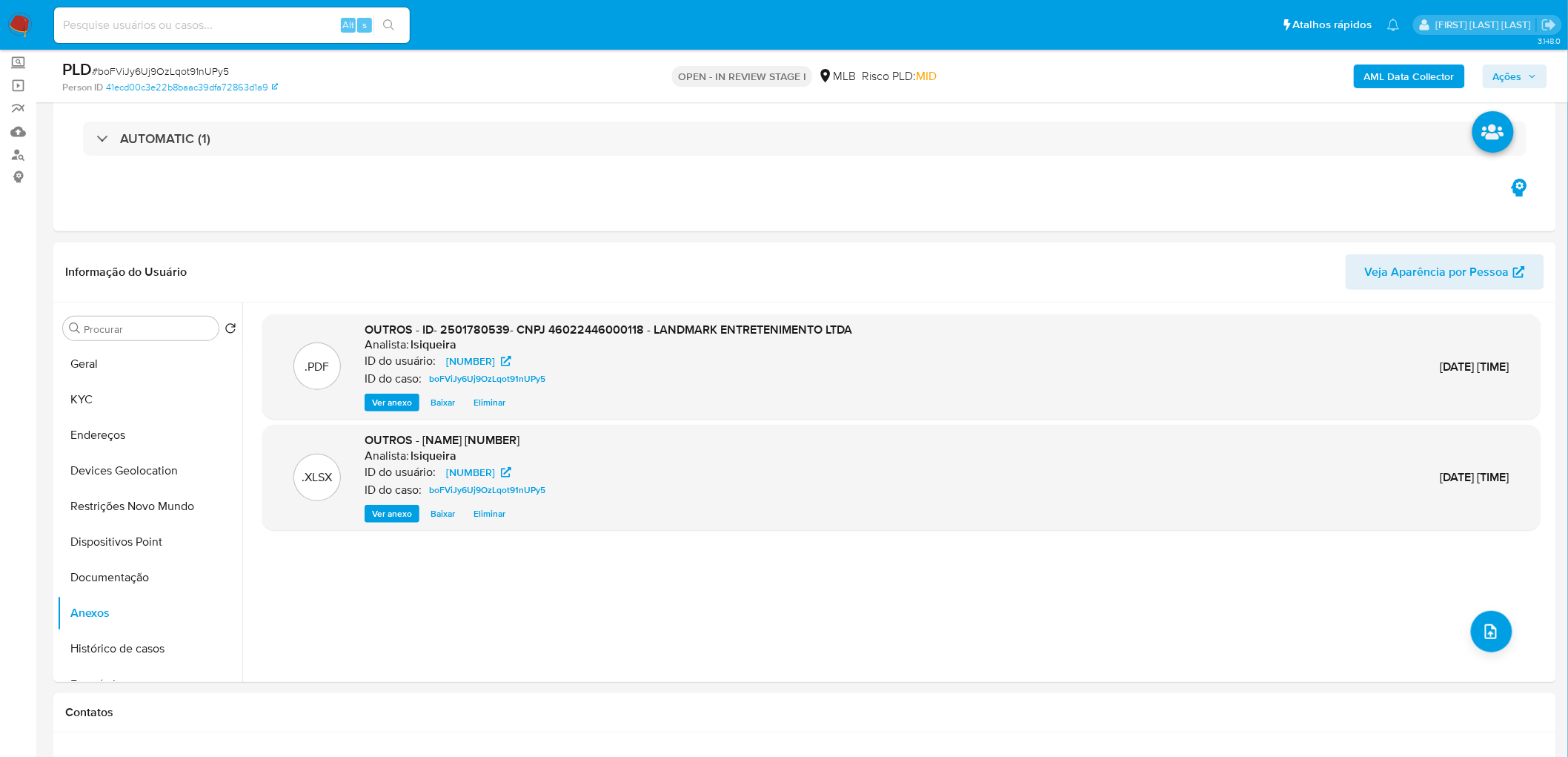 click 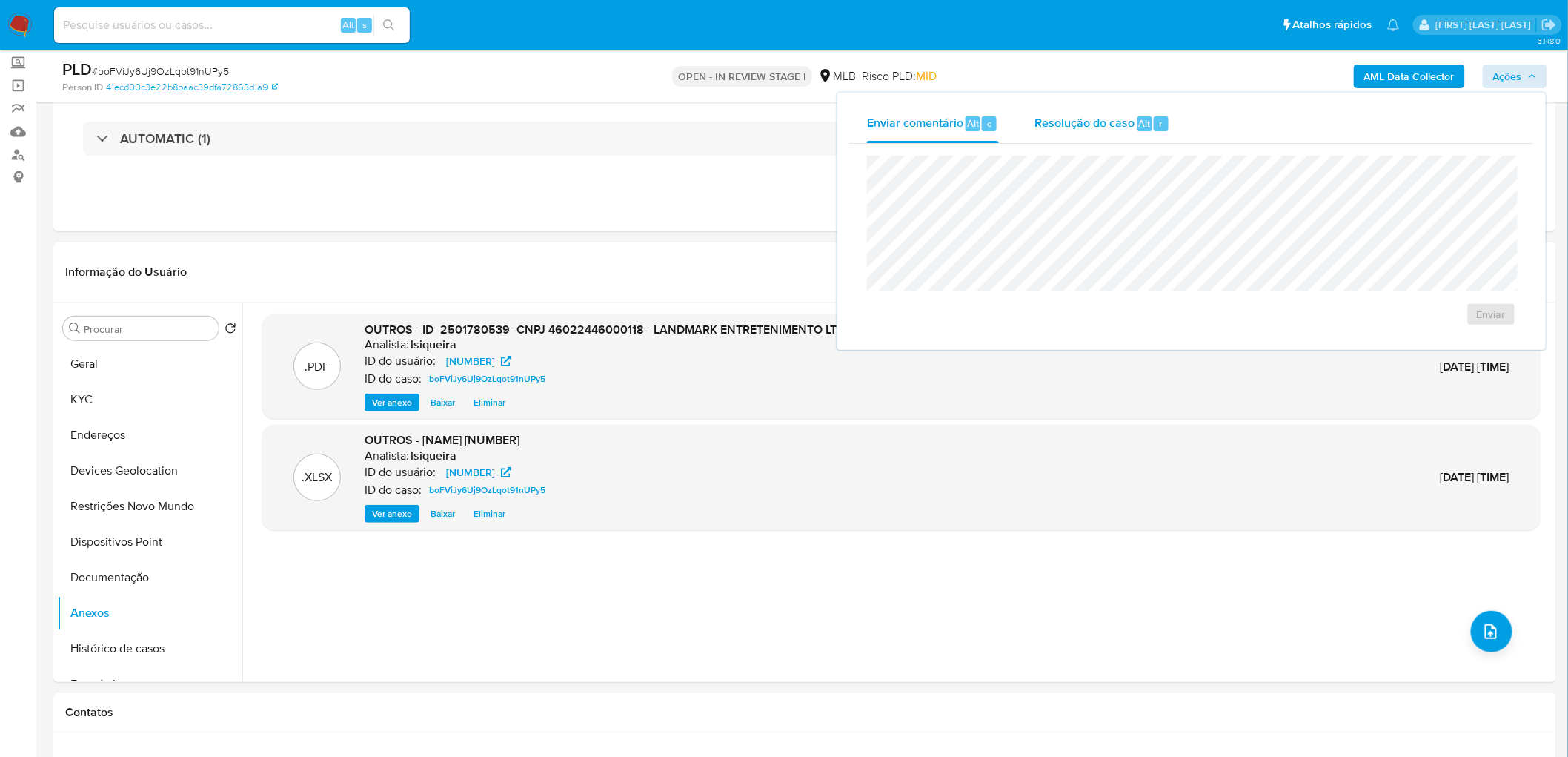 click on "Resolução do caso" at bounding box center [1084, 122] 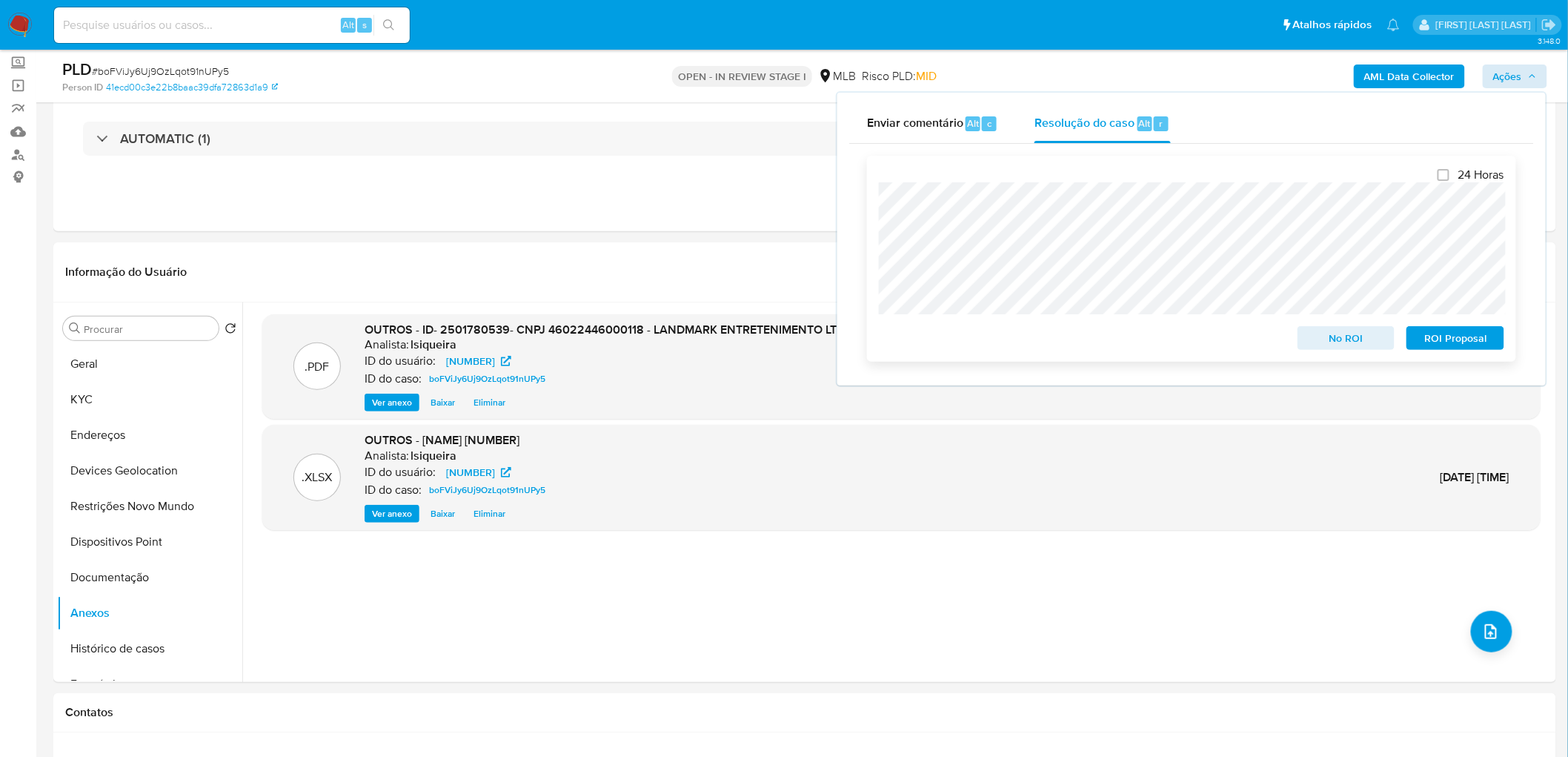 click on "No ROI" at bounding box center (1346, 338) 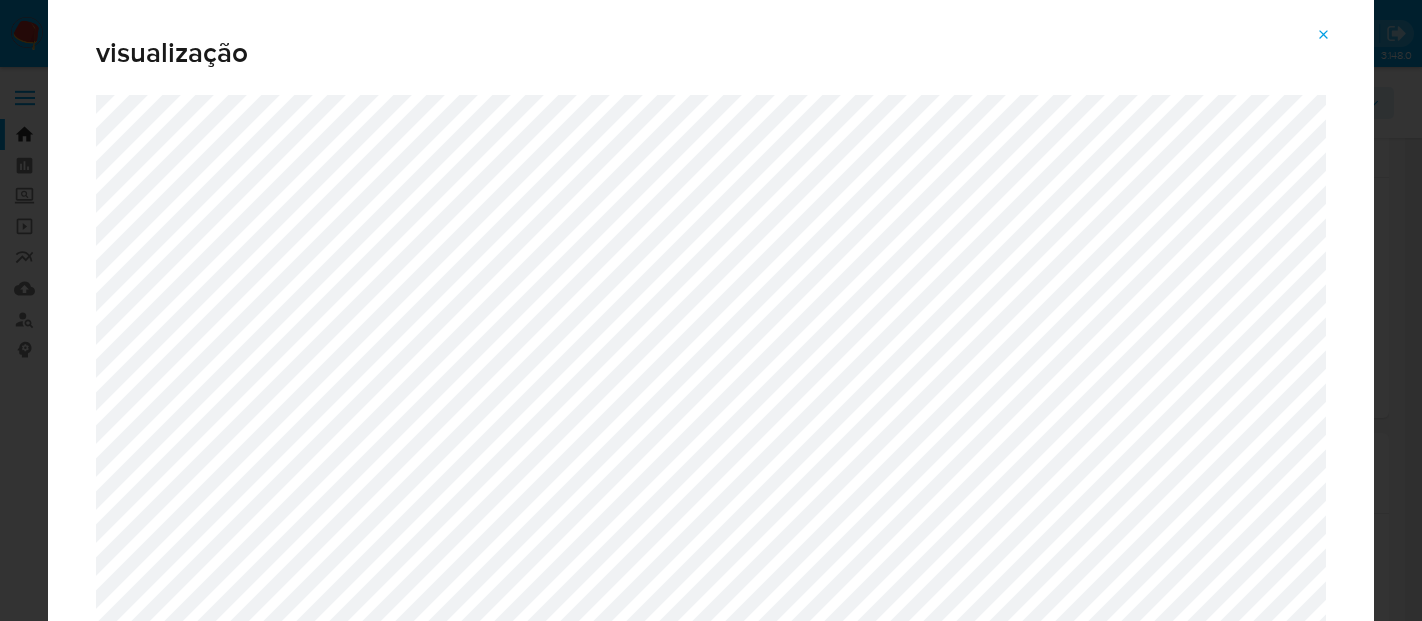 select on "10" 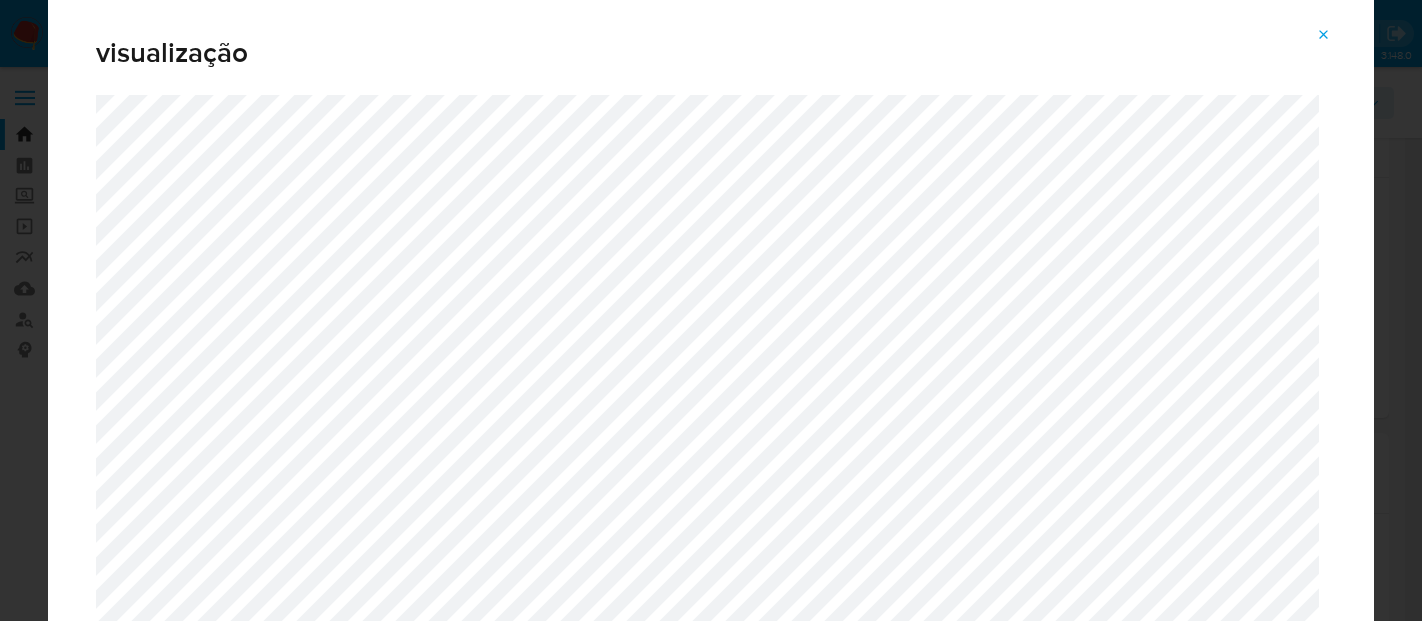 scroll, scrollTop: 333, scrollLeft: 0, axis: vertical 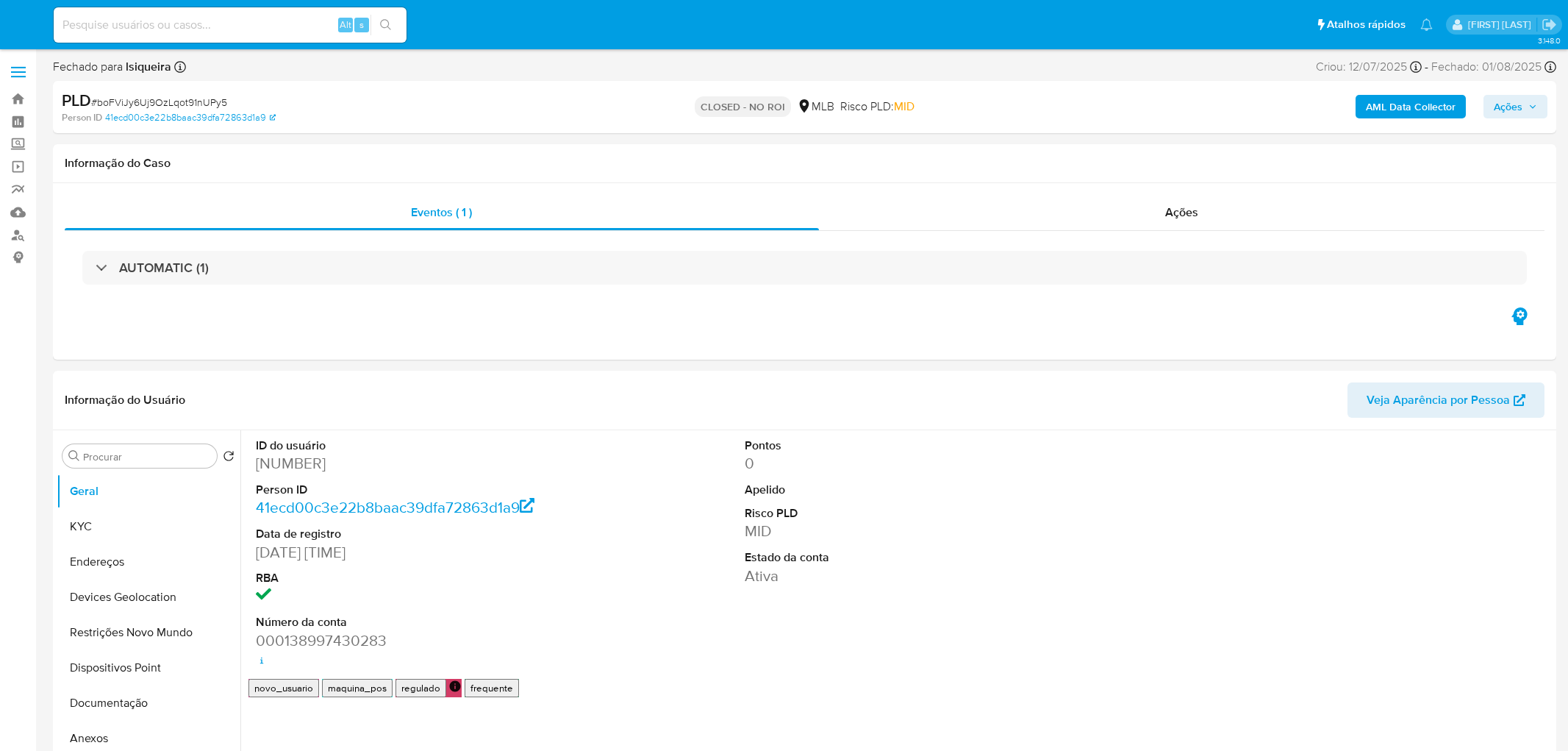 select on "10" 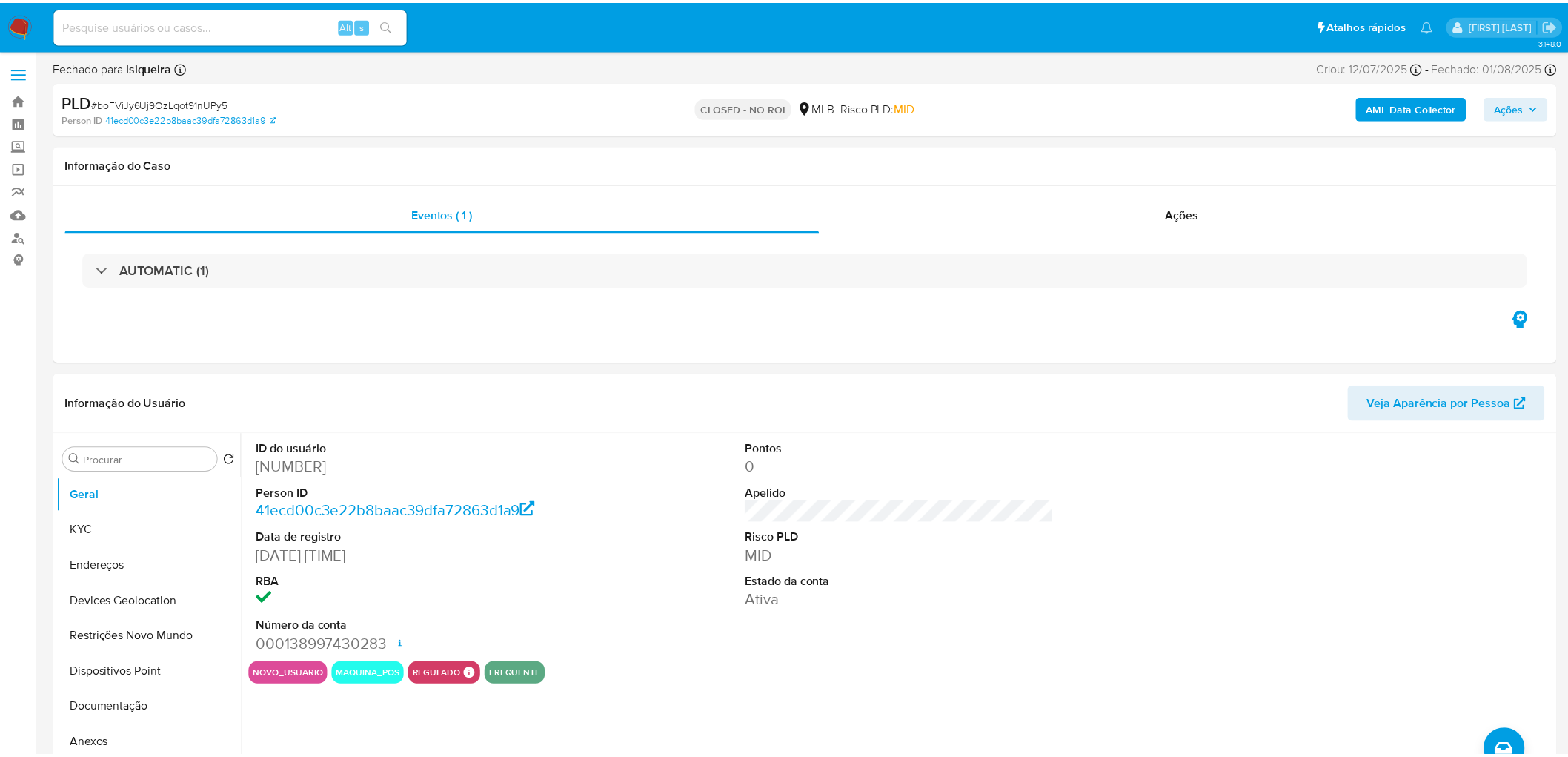 scroll, scrollTop: 0, scrollLeft: 0, axis: both 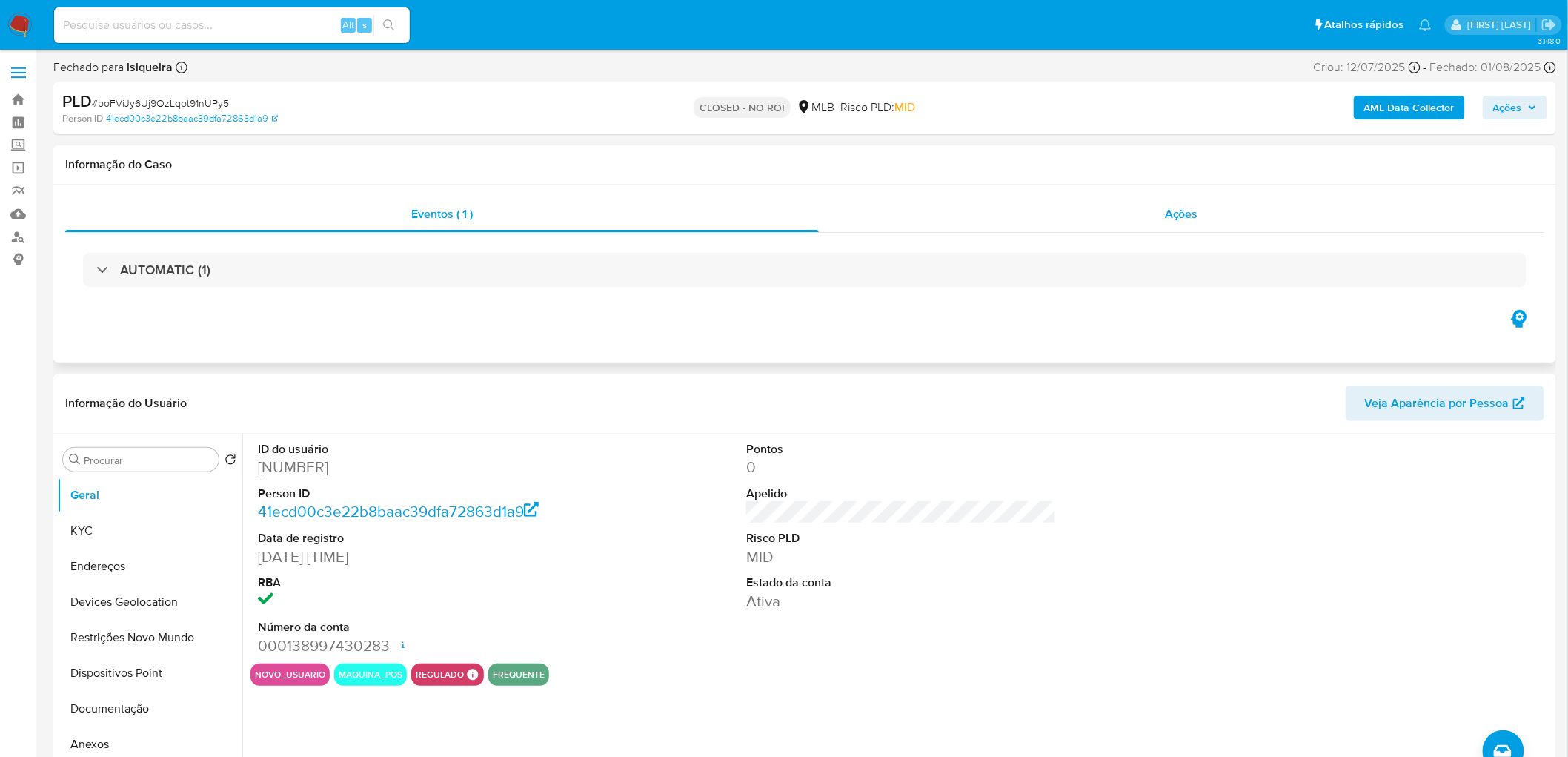 click on "Ações" at bounding box center (1181, 214) 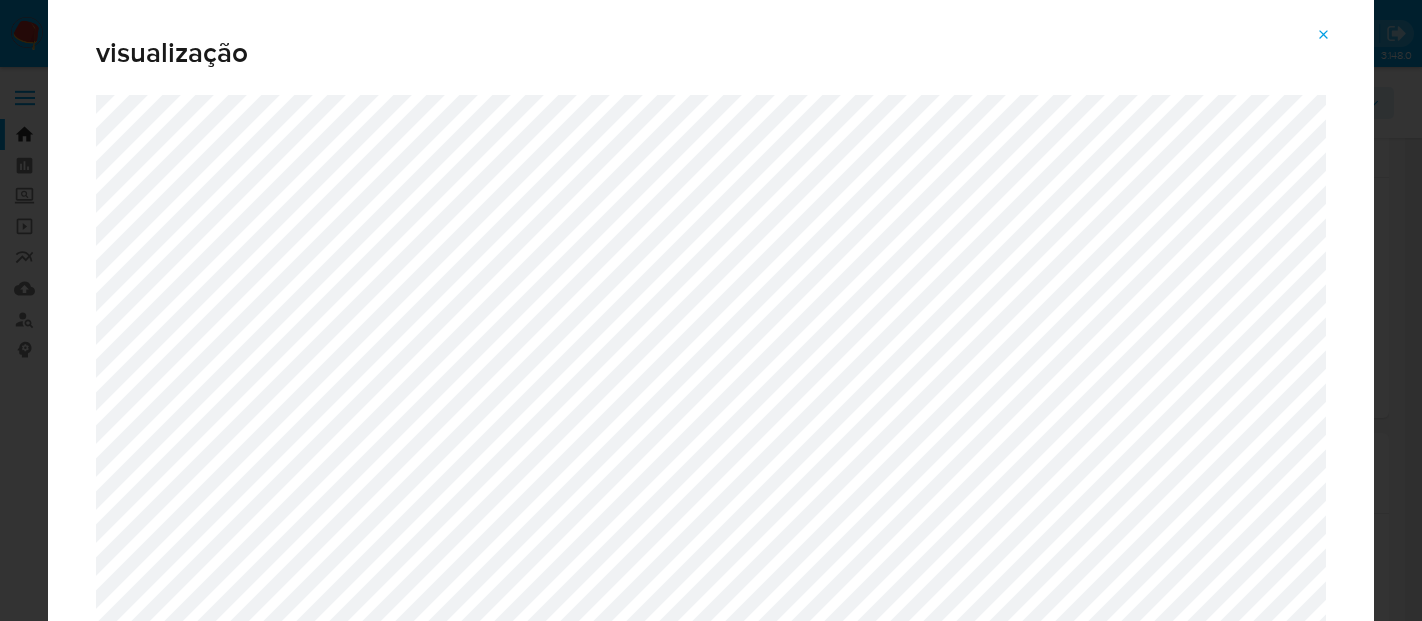 select on "10" 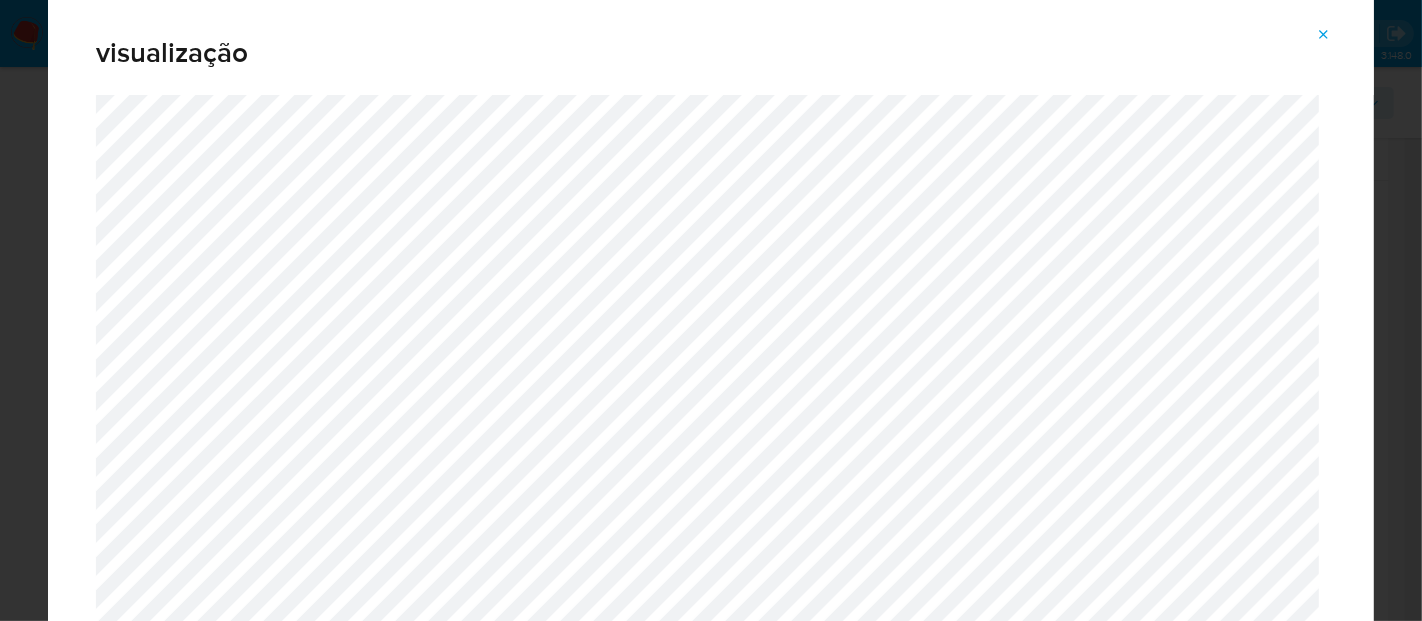 scroll, scrollTop: 333, scrollLeft: 0, axis: vertical 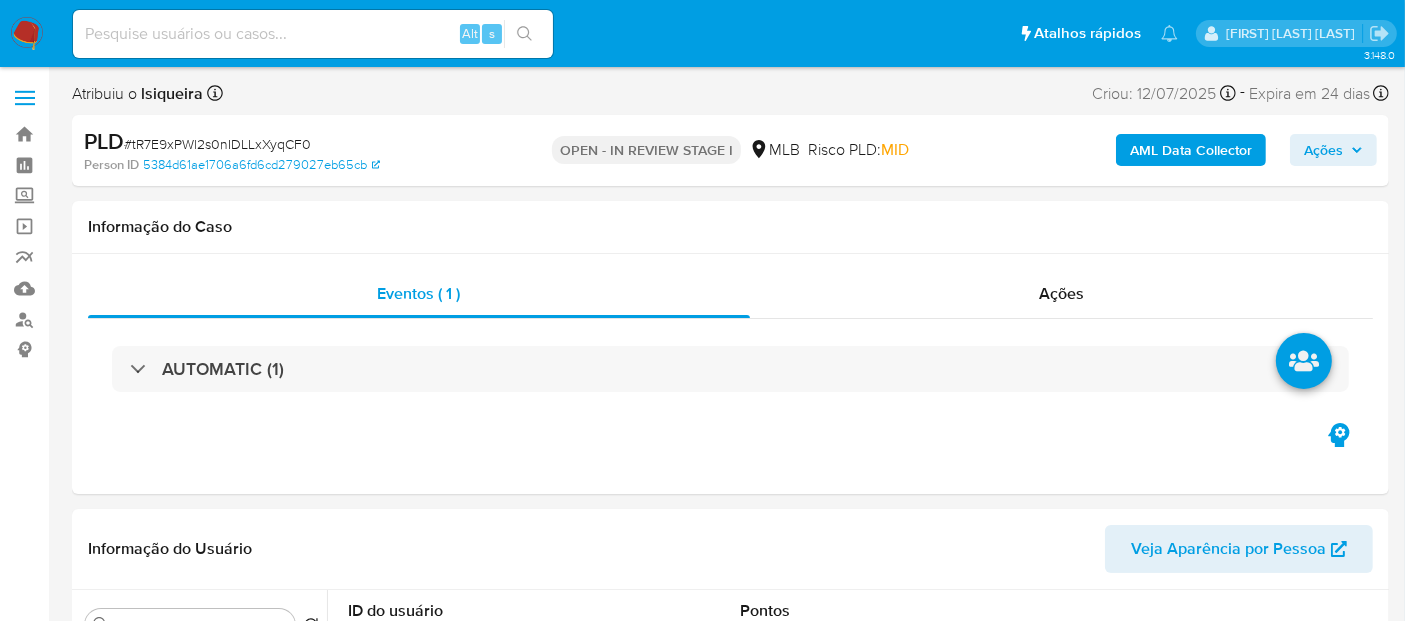 select on "10" 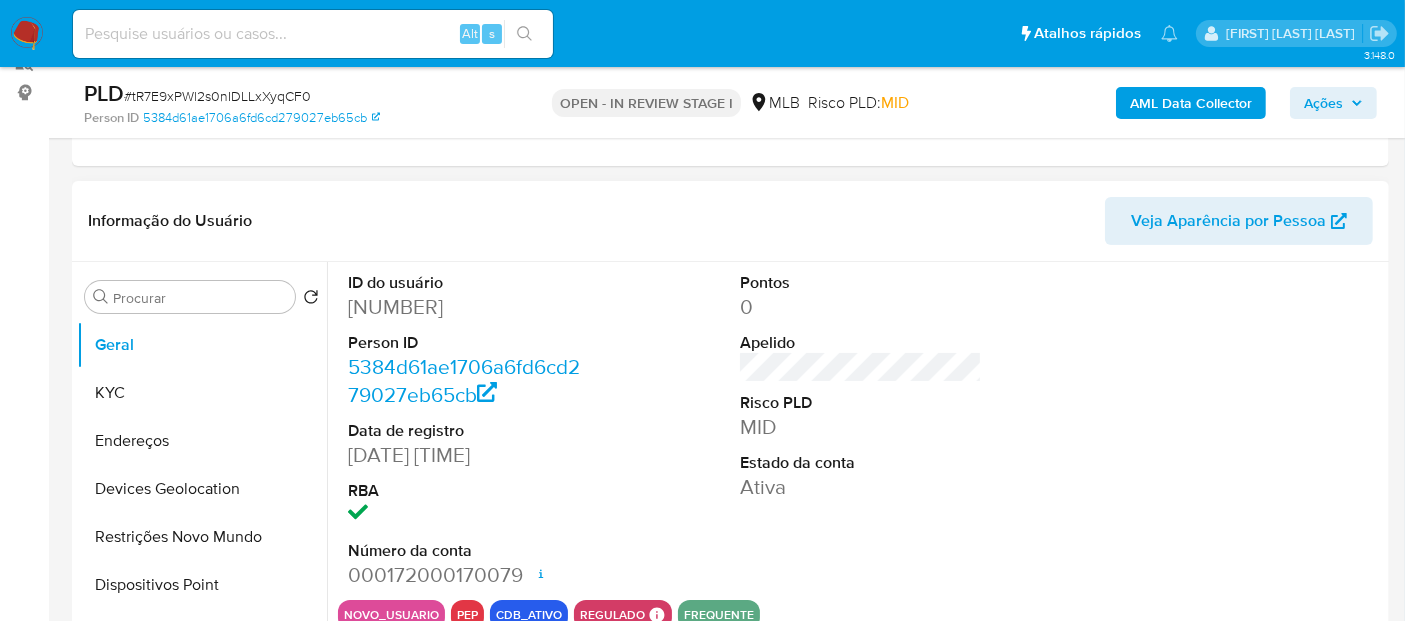 scroll, scrollTop: 333, scrollLeft: 0, axis: vertical 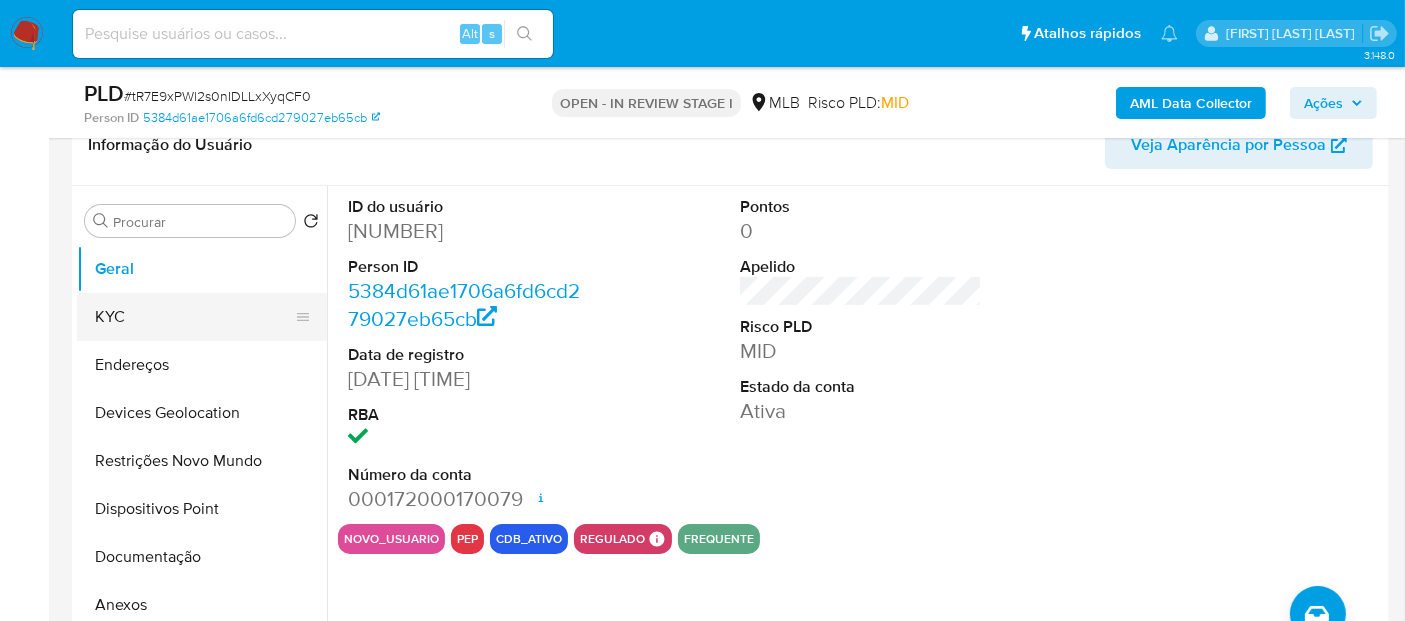 click on "KYC" at bounding box center (194, 317) 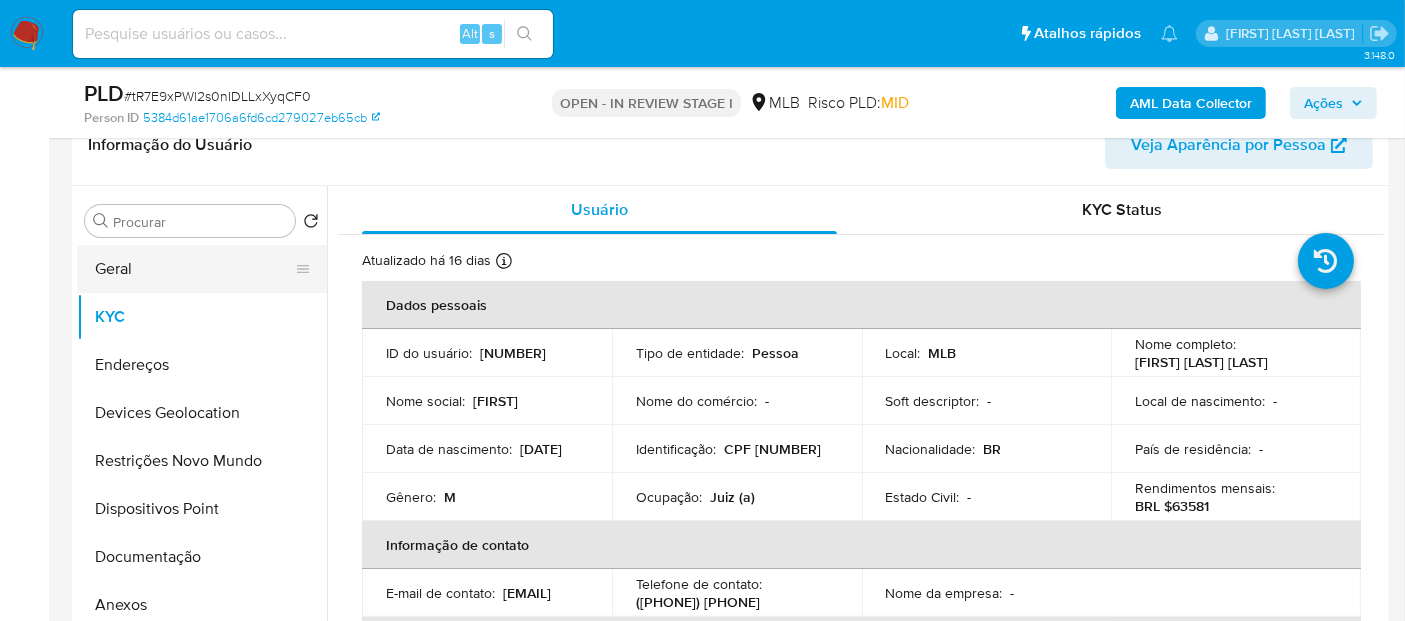 drag, startPoint x: 171, startPoint y: 264, endPoint x: 185, endPoint y: 279, distance: 20.518284 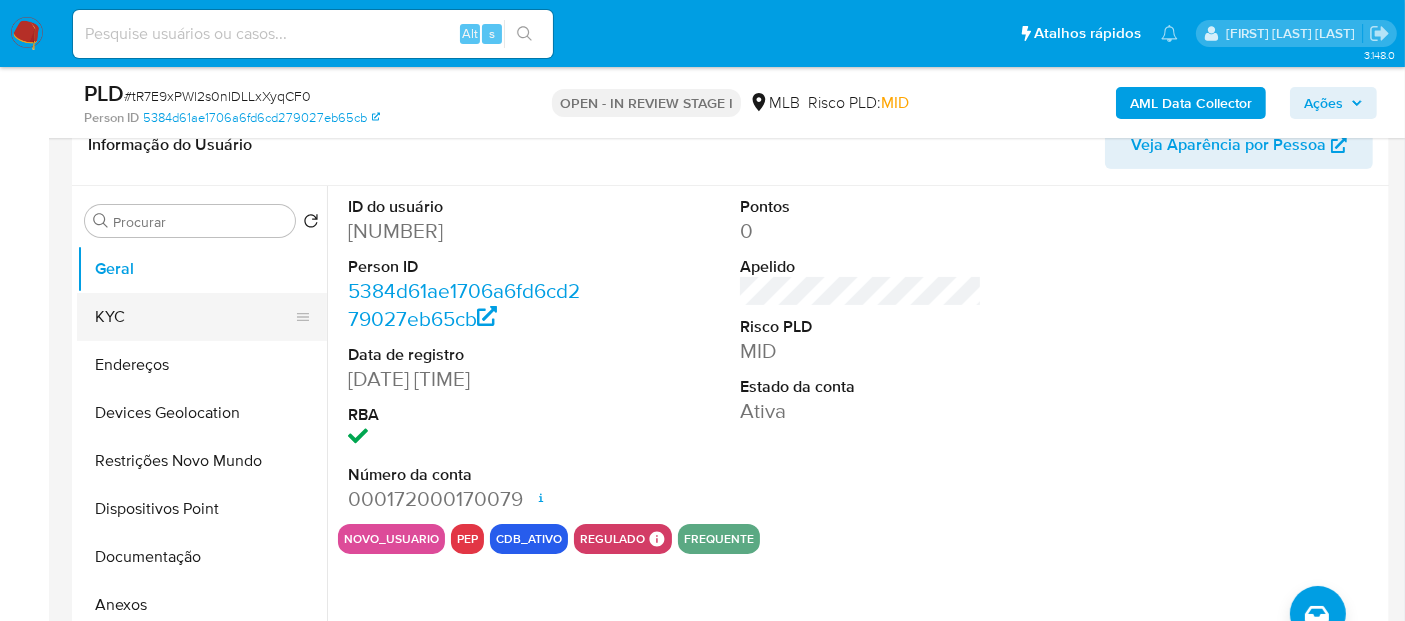 click on "KYC" at bounding box center [194, 317] 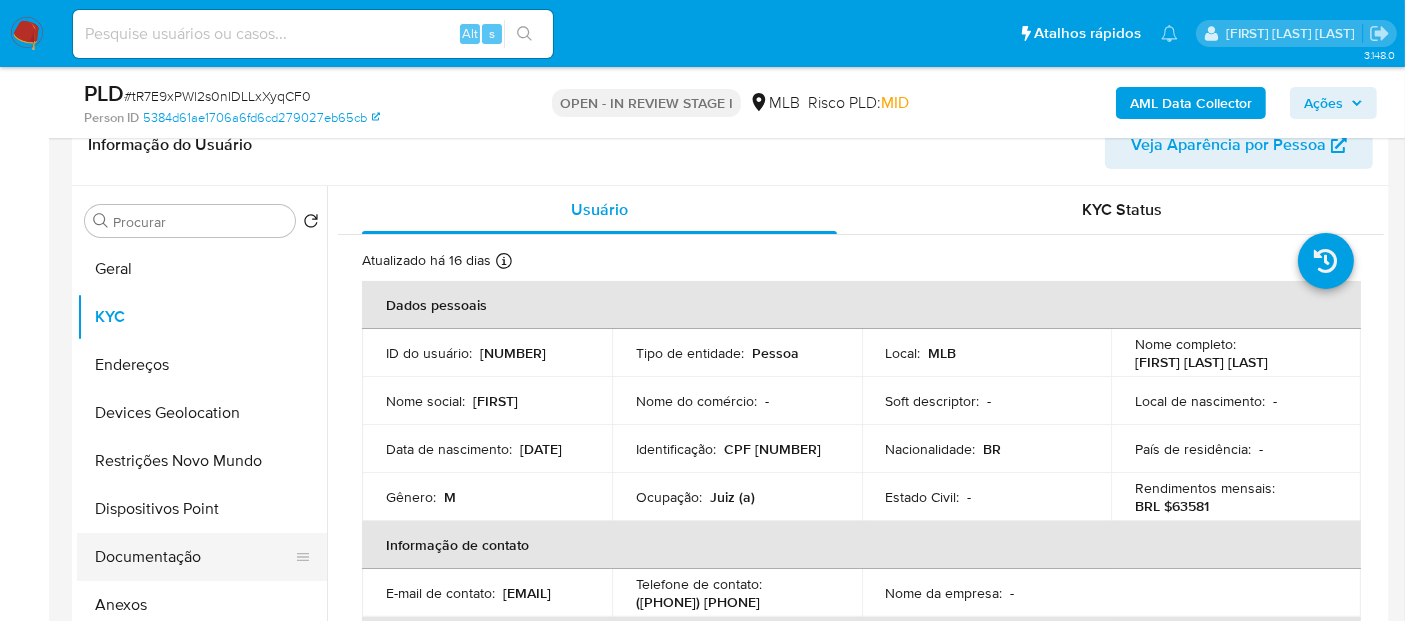 click on "Documentação" at bounding box center (194, 557) 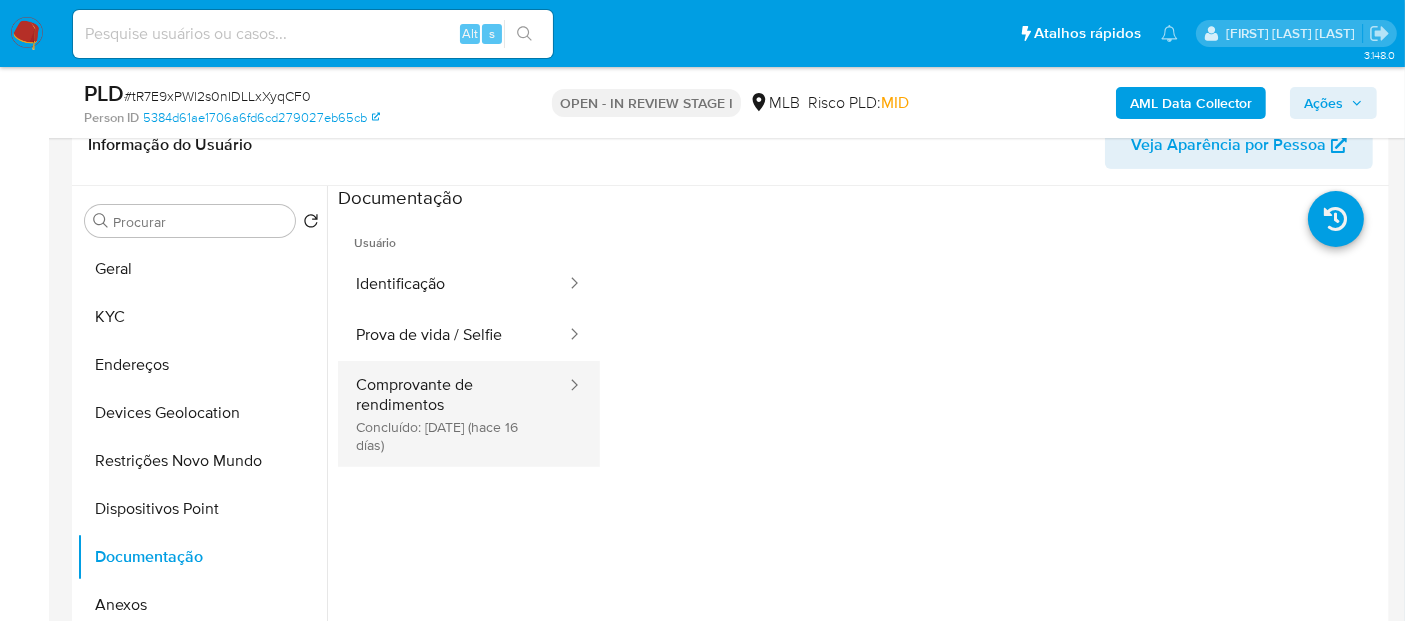 click at bounding box center (568, 386) 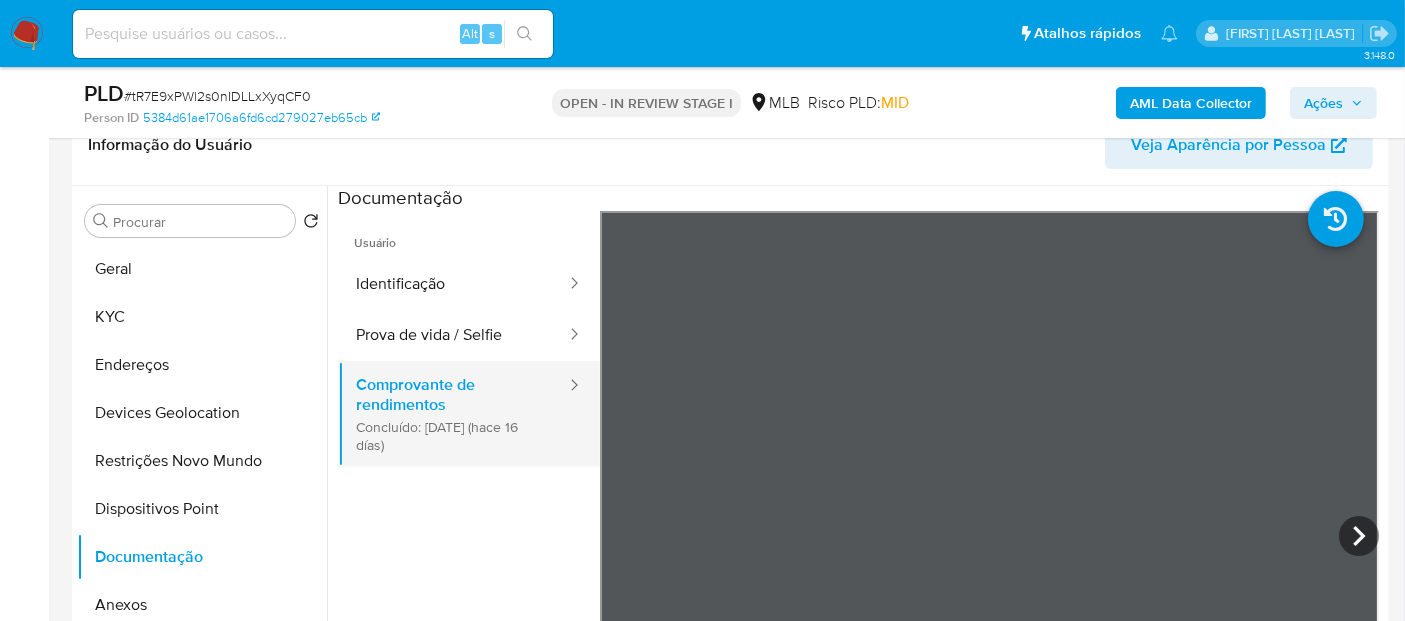 scroll, scrollTop: 222, scrollLeft: 0, axis: vertical 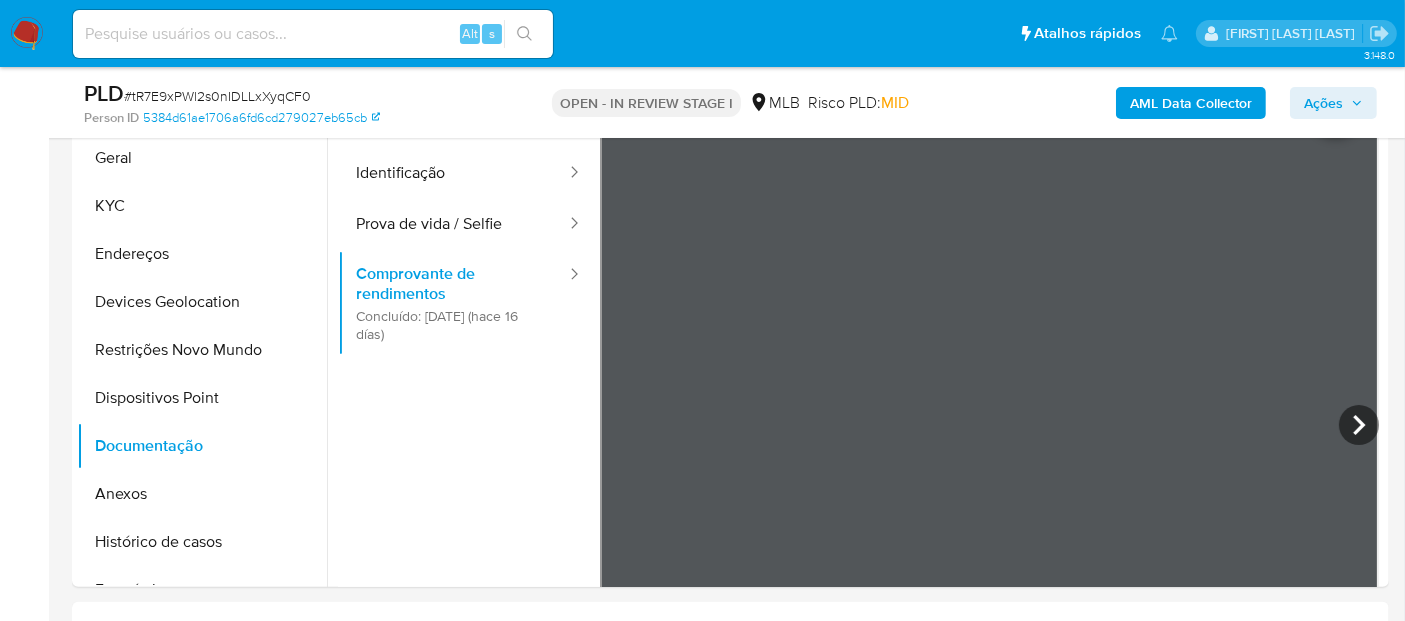 drag, startPoint x: 825, startPoint y: 590, endPoint x: 989, endPoint y: 585, distance: 164.0762 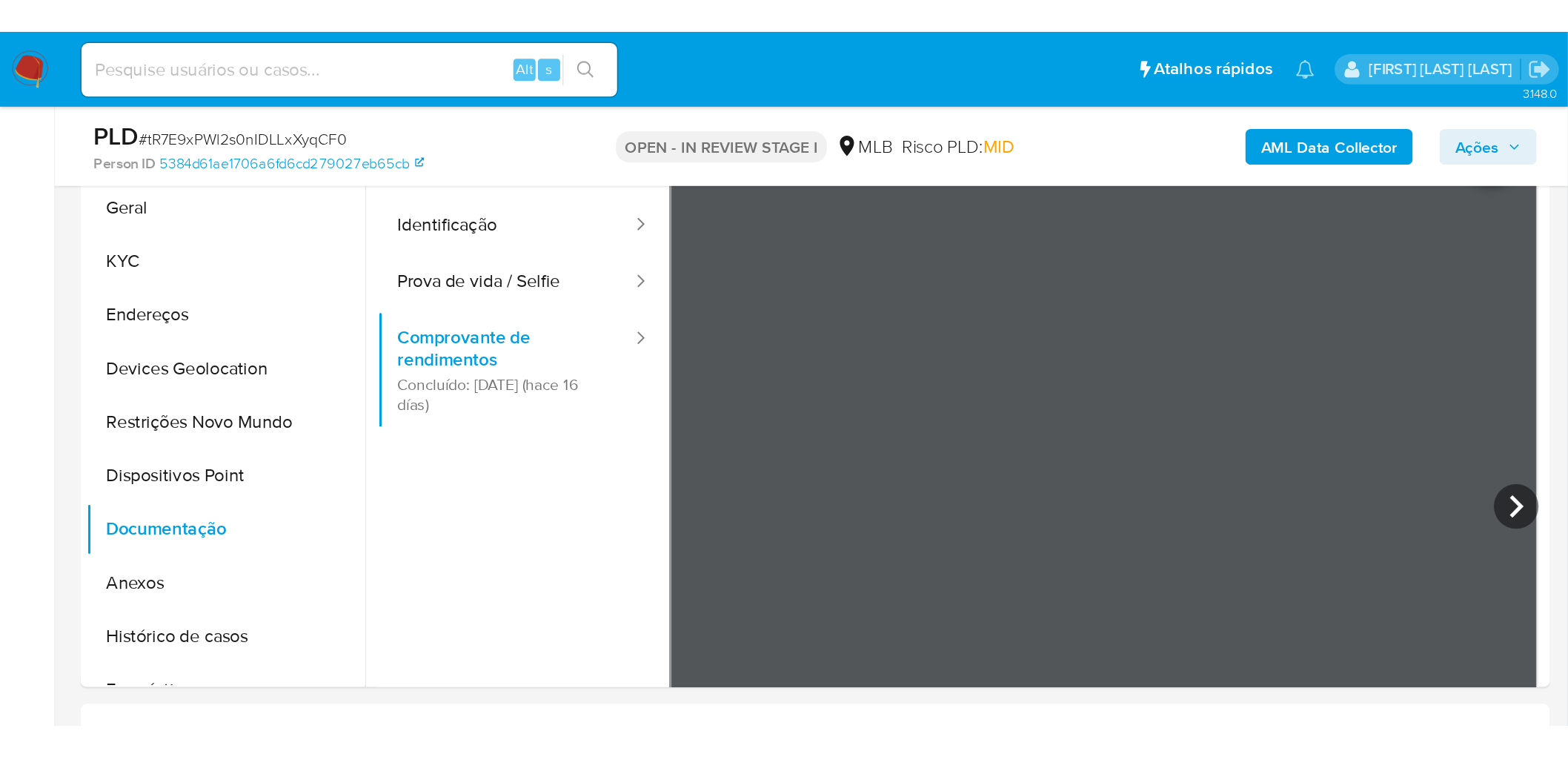 scroll, scrollTop: 329, scrollLeft: 0, axis: vertical 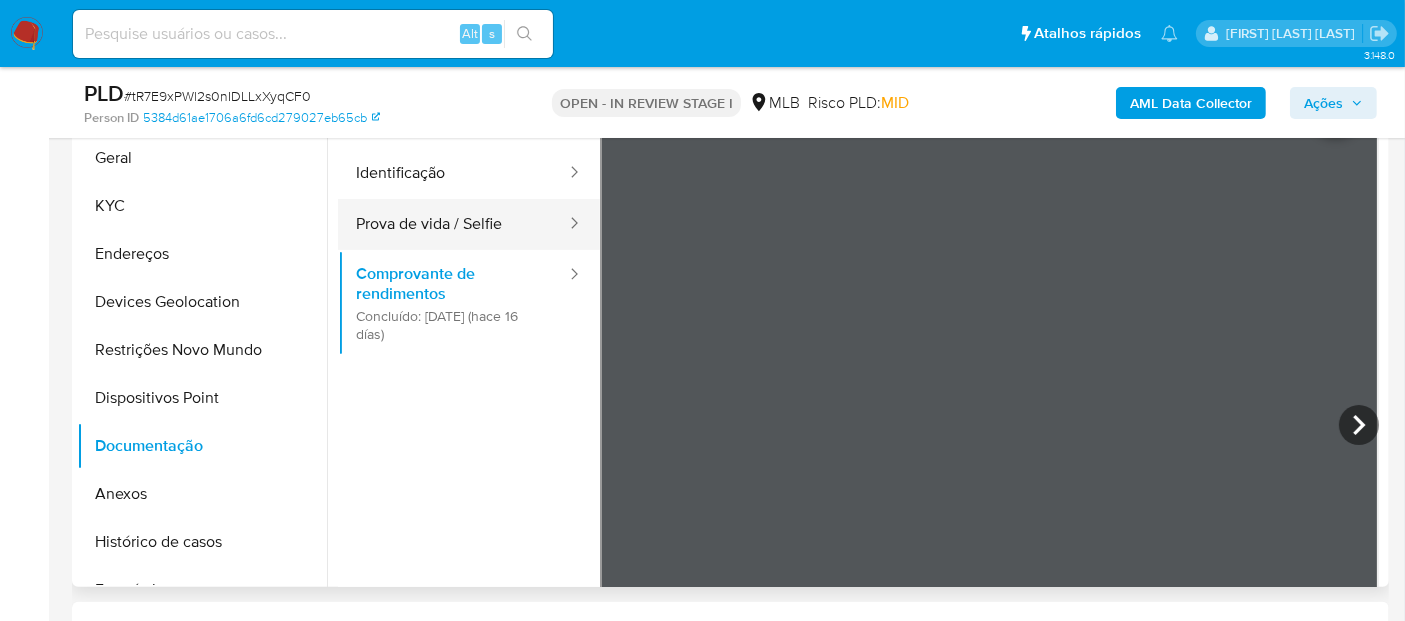 click on "Prova de vida / Selfie" at bounding box center [453, 224] 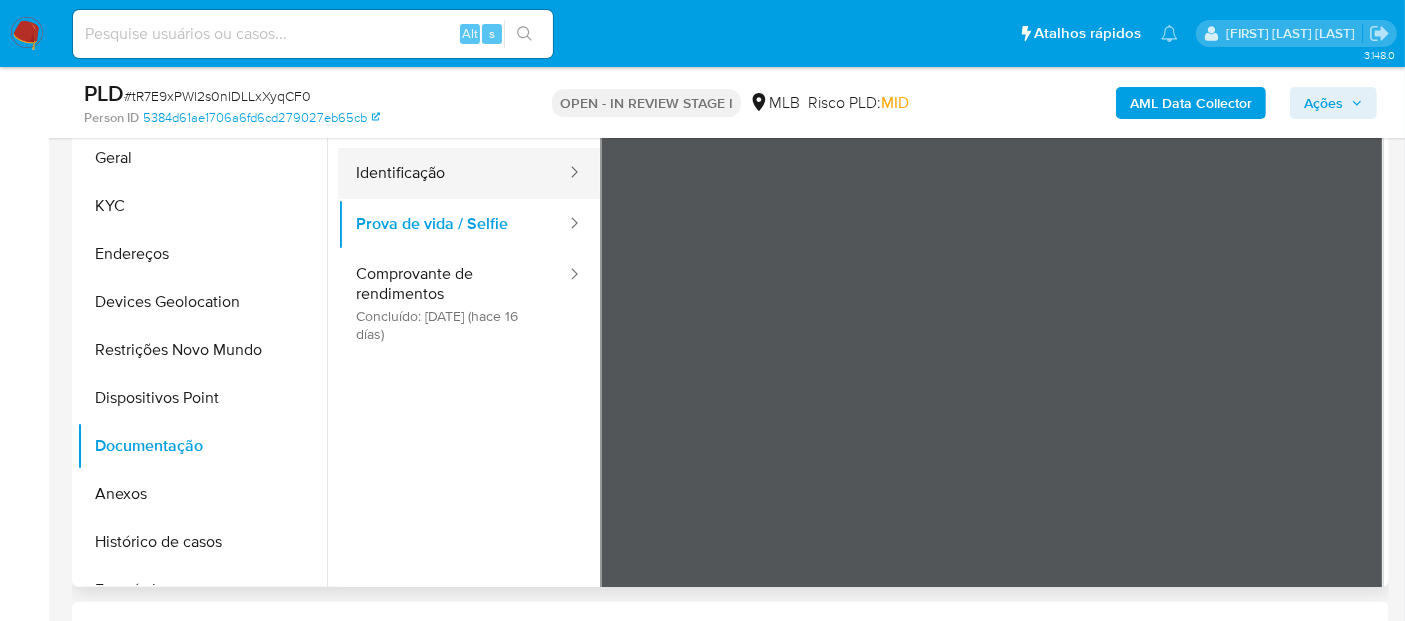 click on "Identificação" at bounding box center (453, 173) 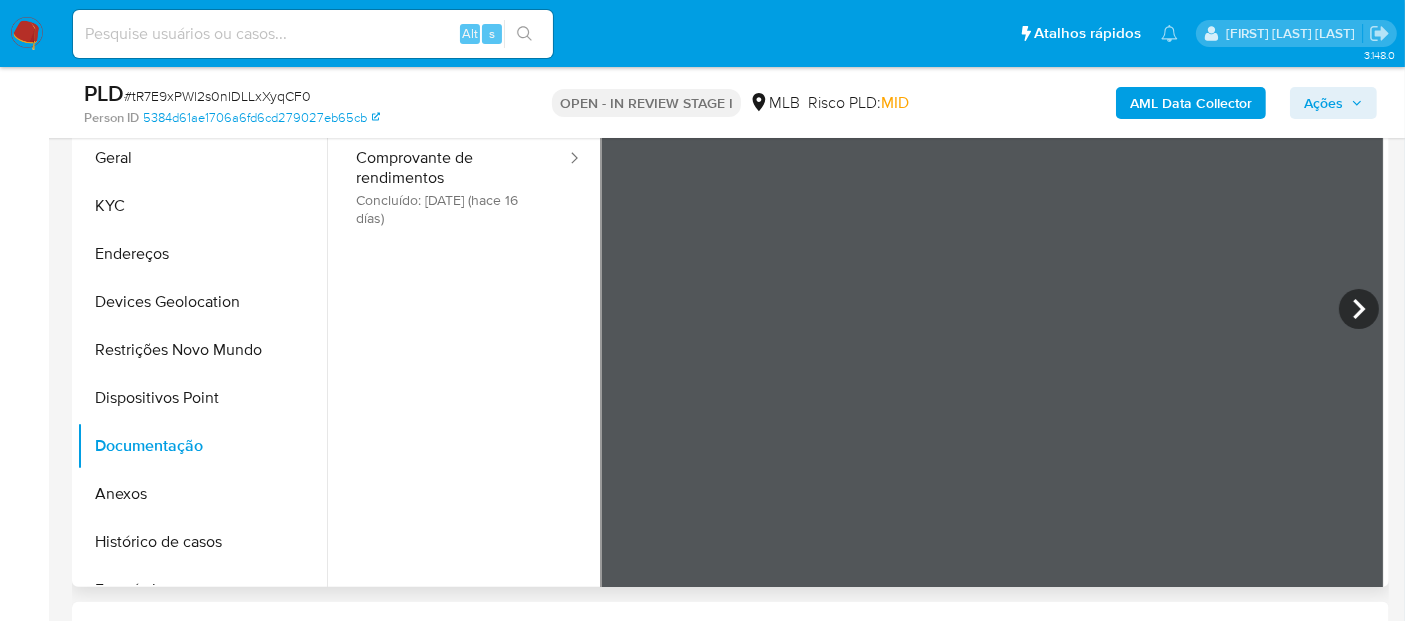 scroll, scrollTop: 168, scrollLeft: 0, axis: vertical 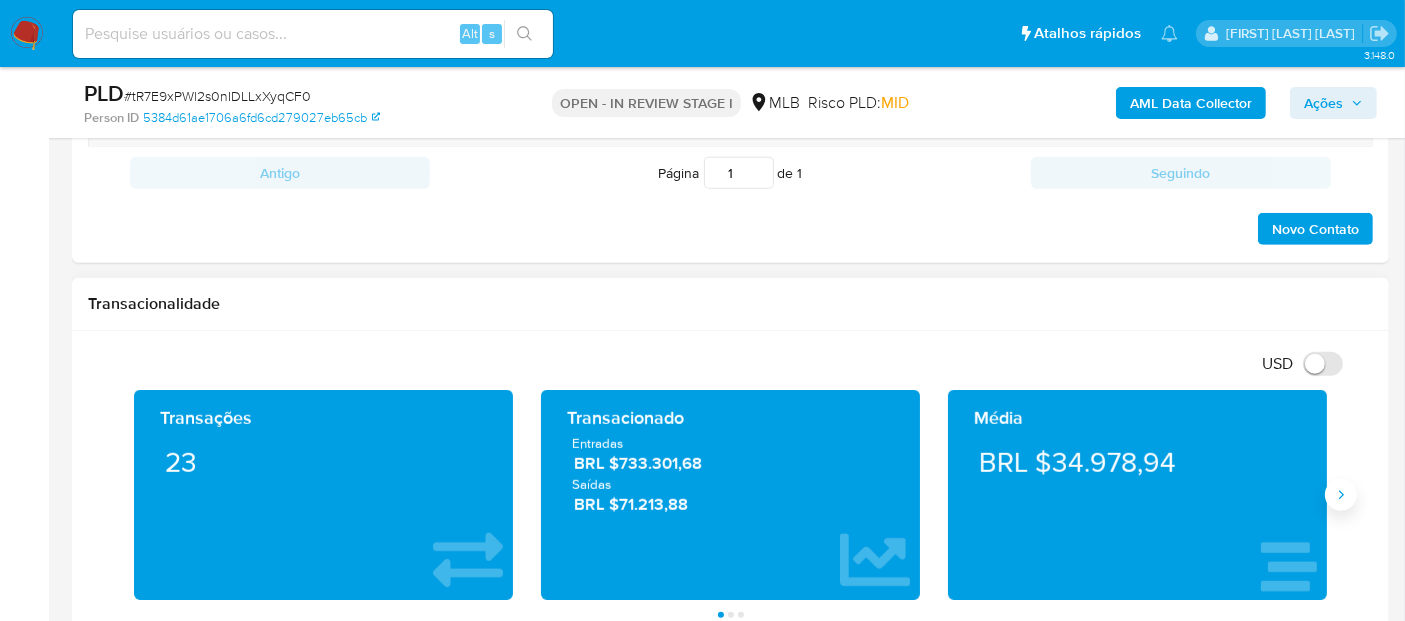 click at bounding box center (1341, 495) 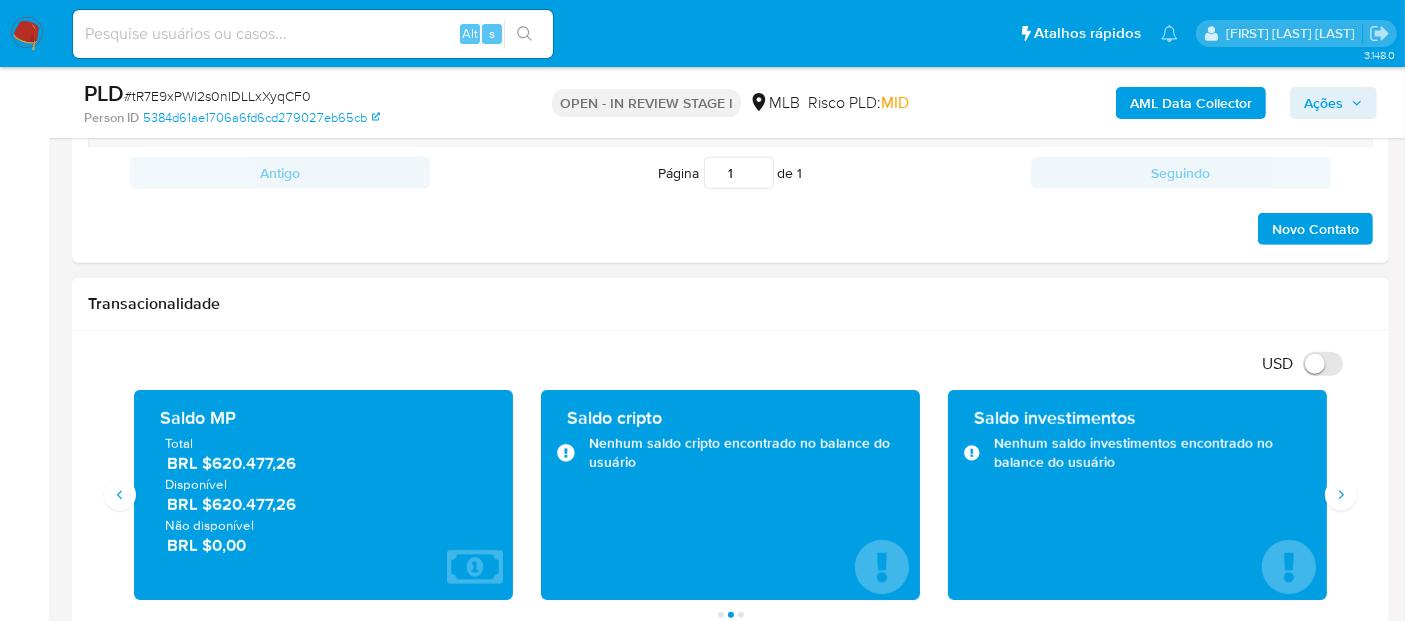 drag, startPoint x: 322, startPoint y: 505, endPoint x: 212, endPoint y: 501, distance: 110.0727 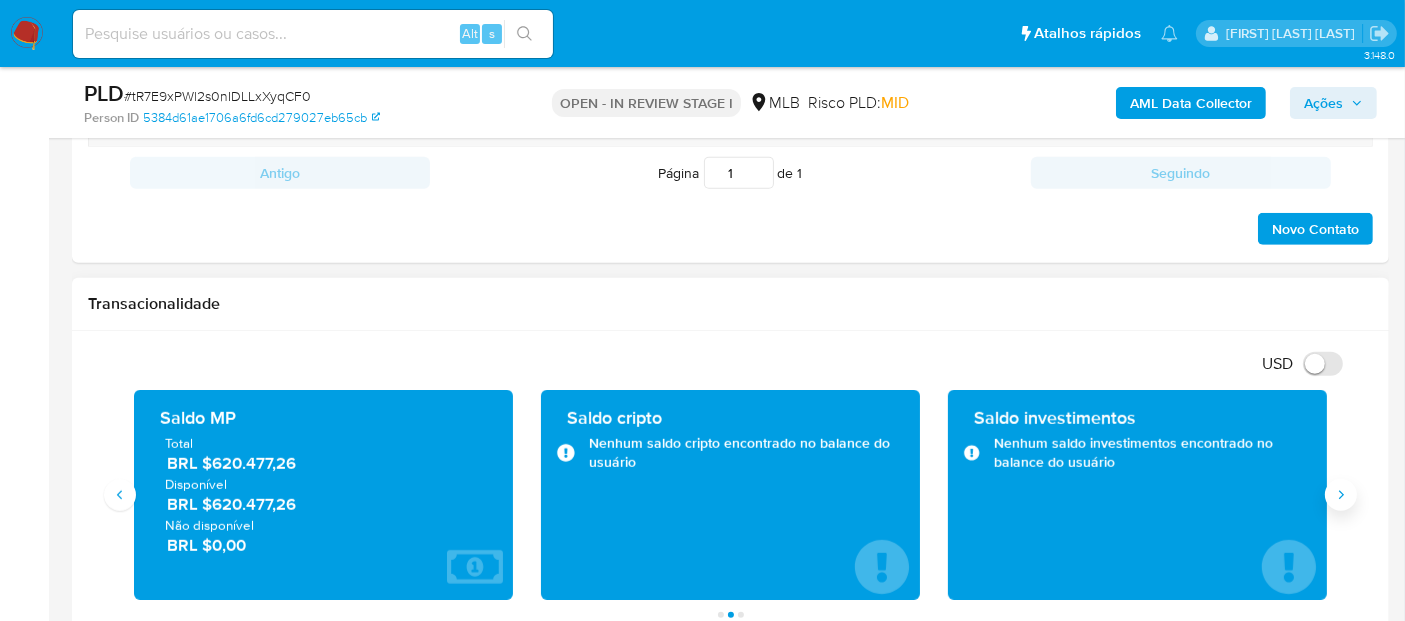 click 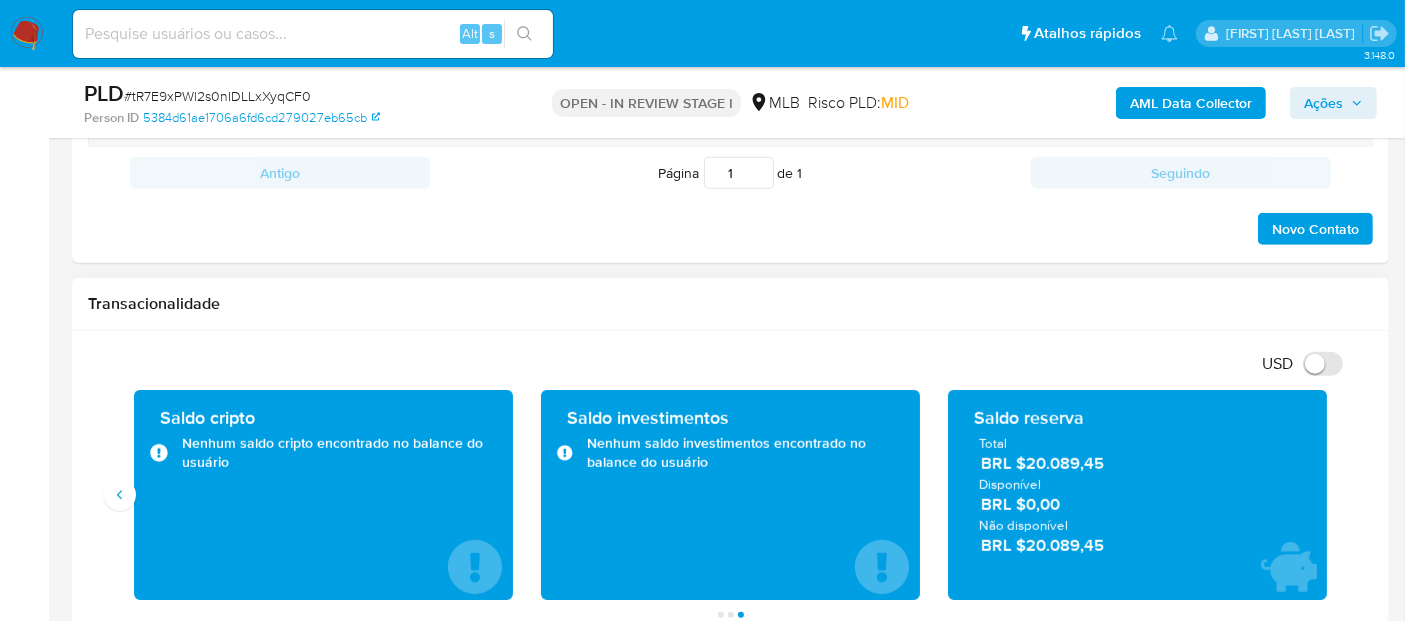 drag, startPoint x: 1148, startPoint y: 467, endPoint x: 1026, endPoint y: 466, distance: 122.0041 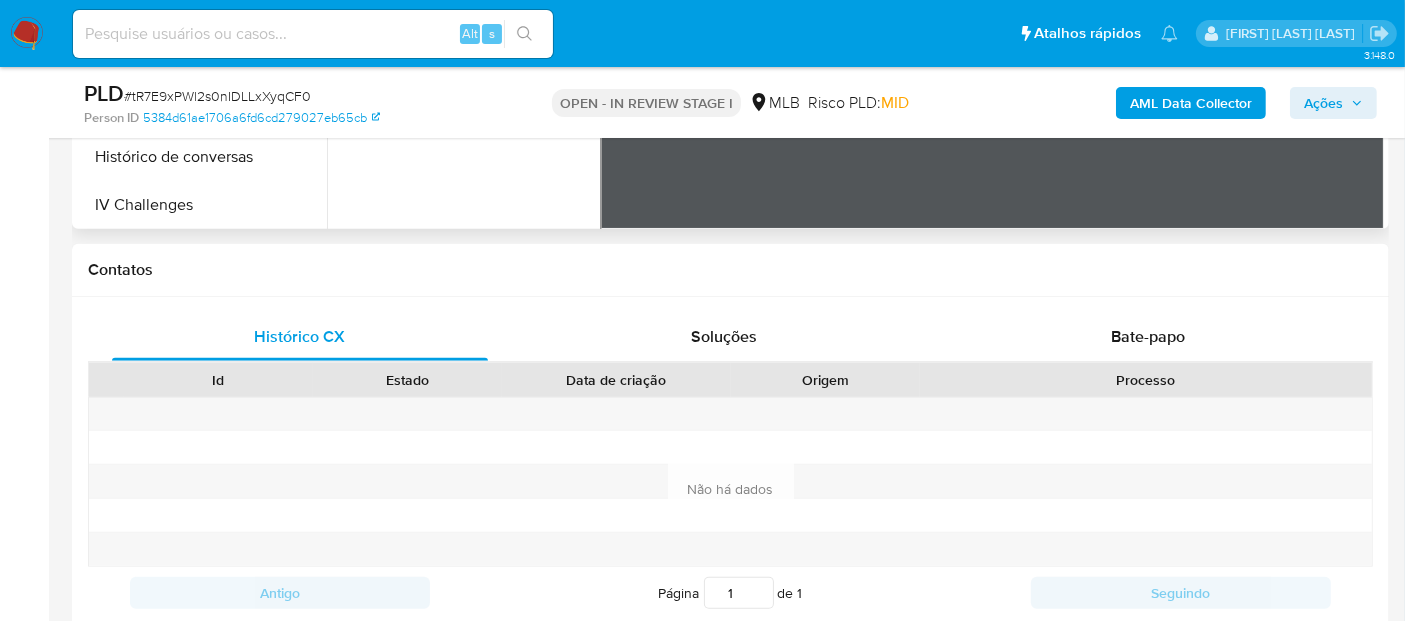 scroll, scrollTop: 777, scrollLeft: 0, axis: vertical 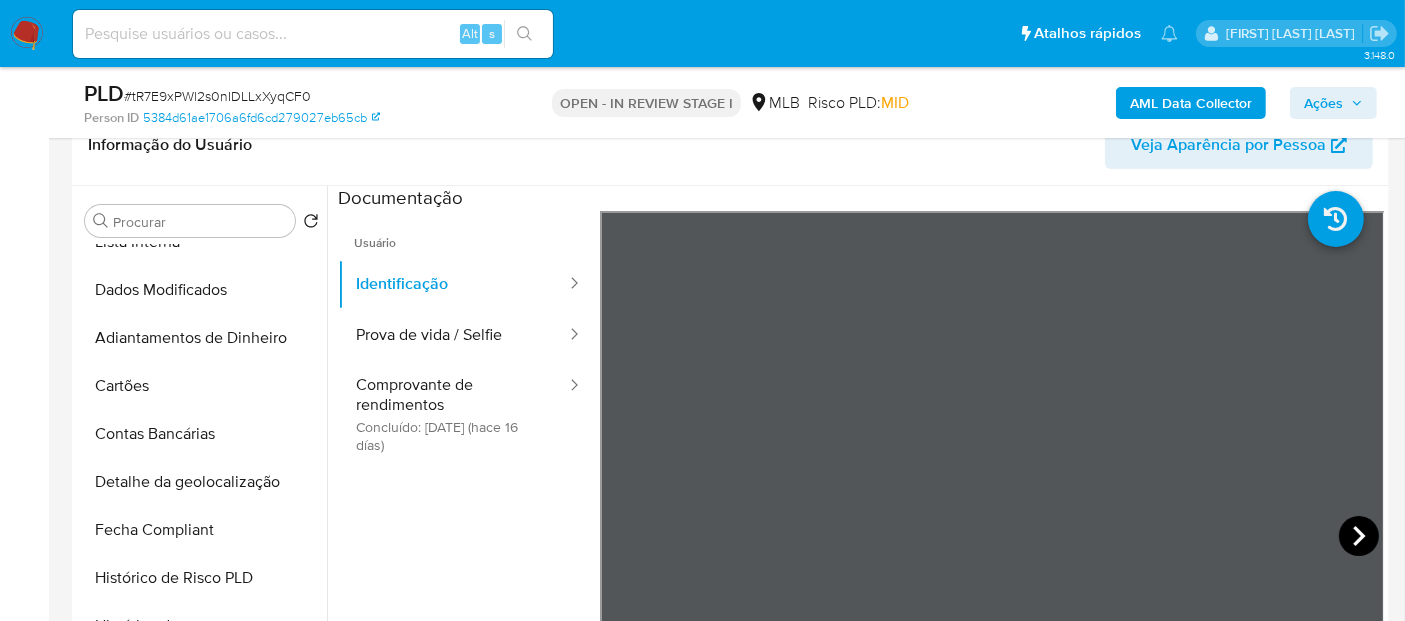 click 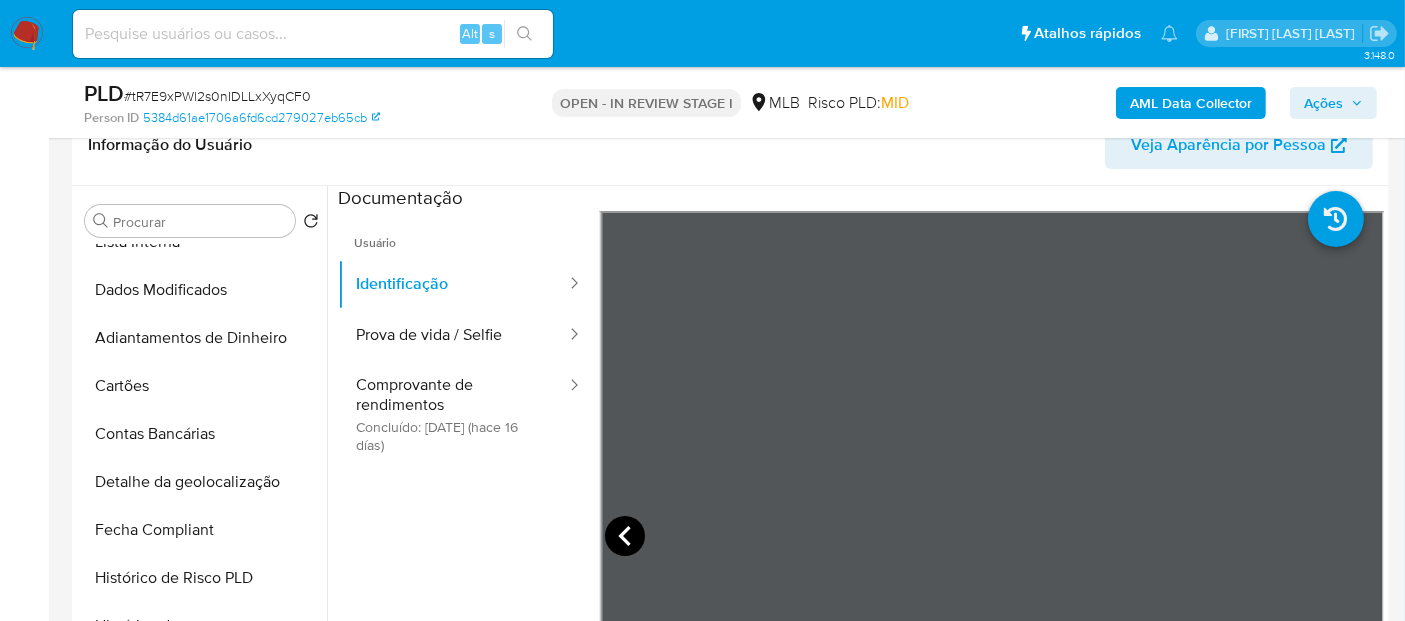 click 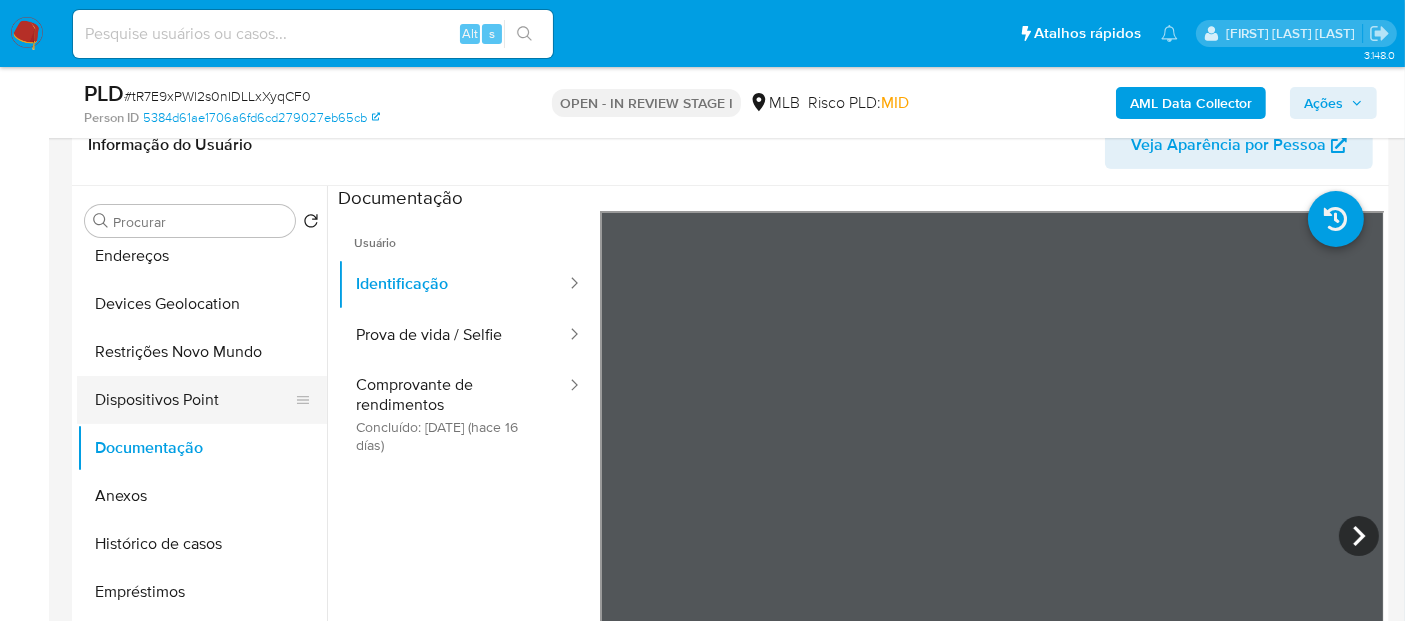 scroll, scrollTop: 0, scrollLeft: 0, axis: both 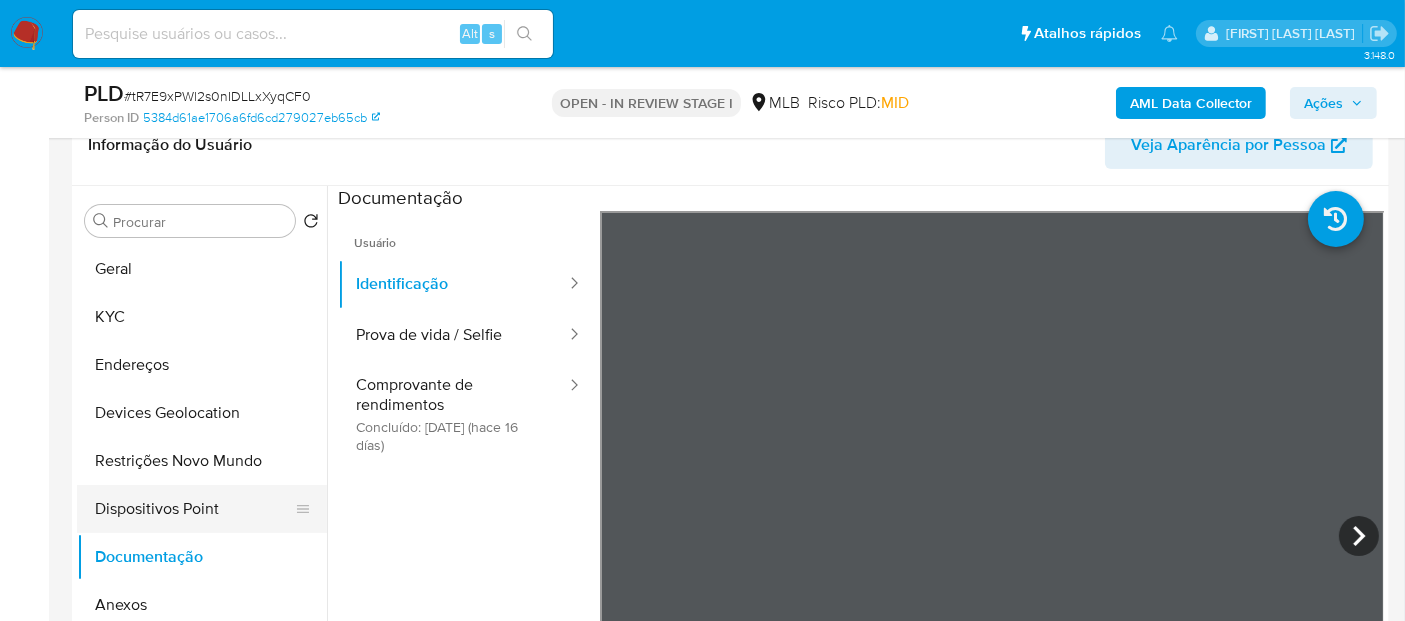 click on "Geral" at bounding box center (202, 269) 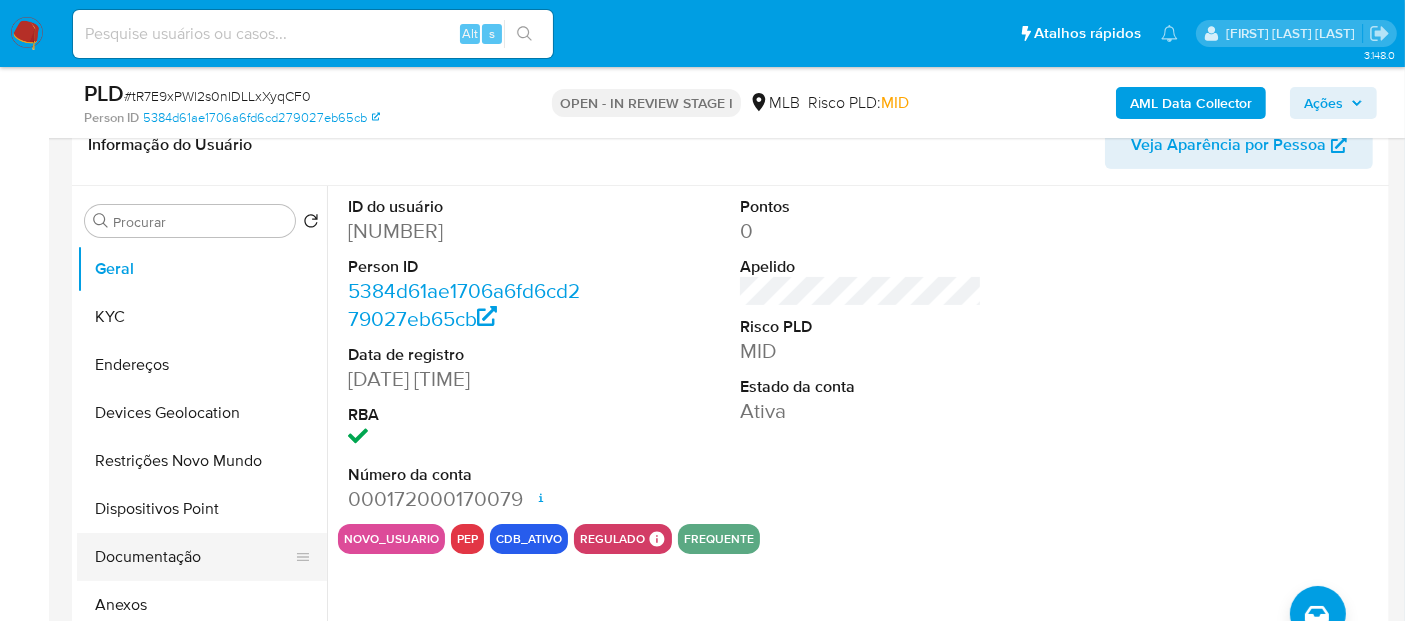 click on "Documentação" at bounding box center [194, 557] 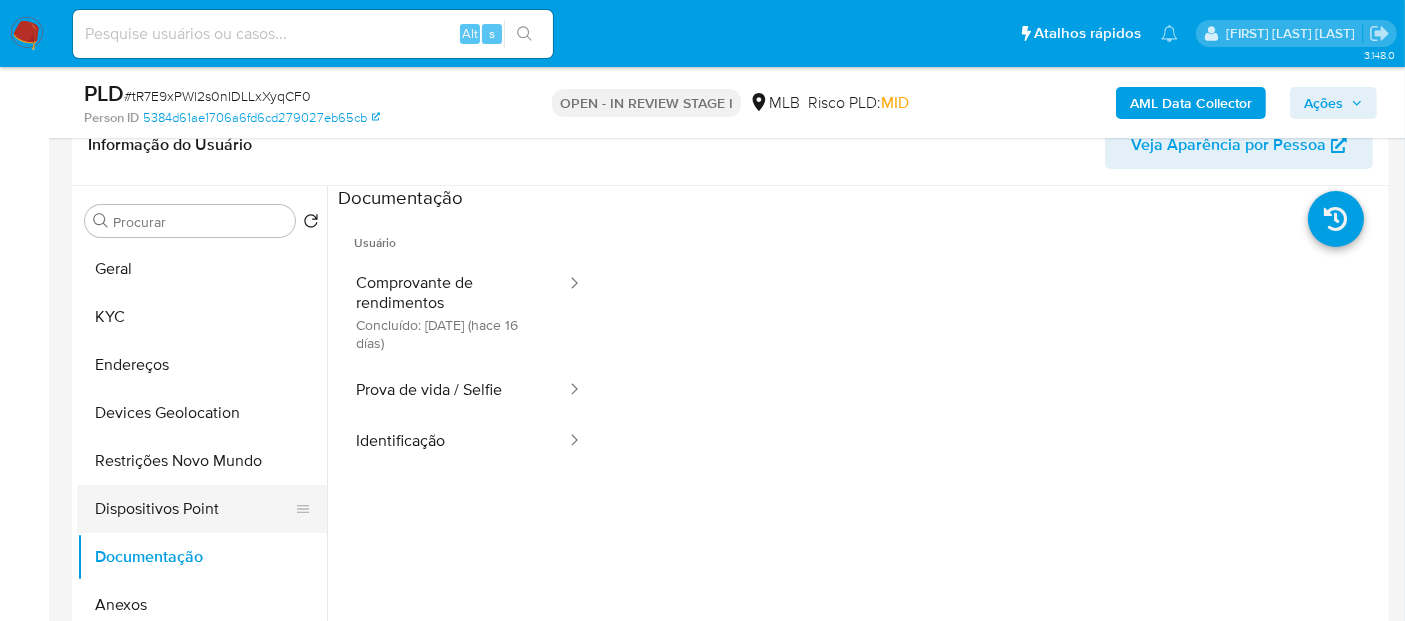 scroll, scrollTop: 111, scrollLeft: 0, axis: vertical 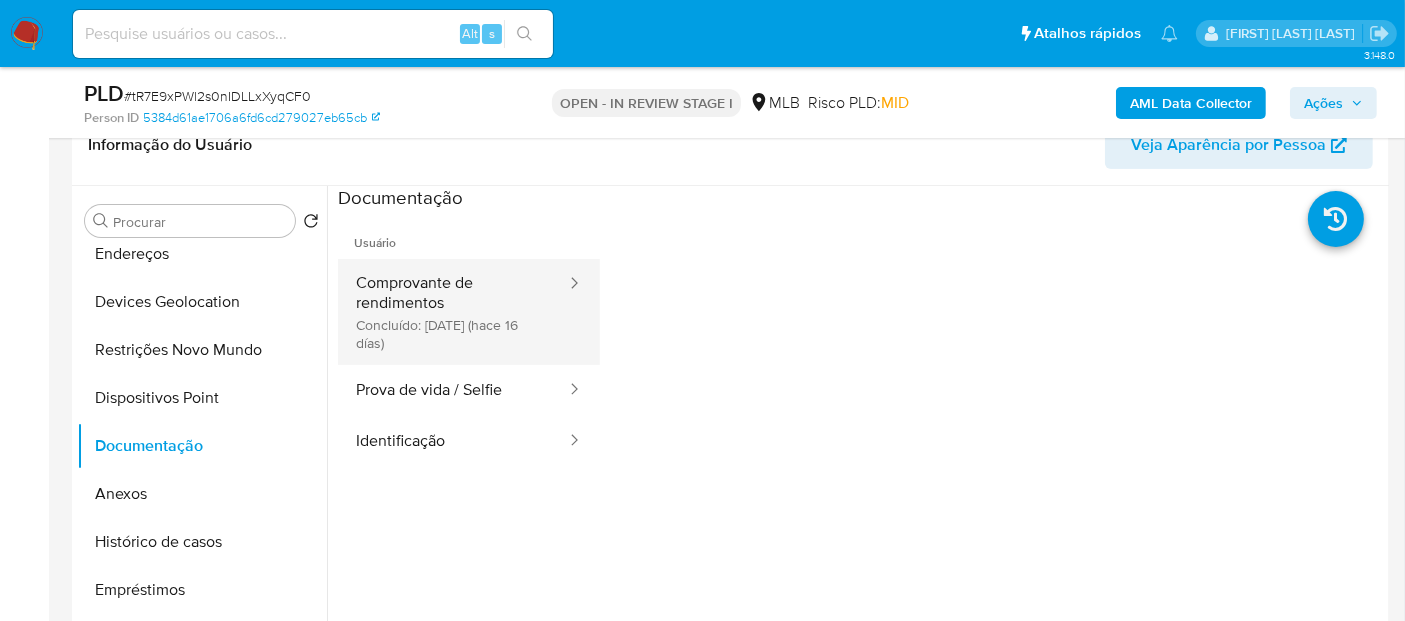 click on "Comprovante de rendimentos Concluído: 16/07/2025 (hace 16 días)" at bounding box center [453, 312] 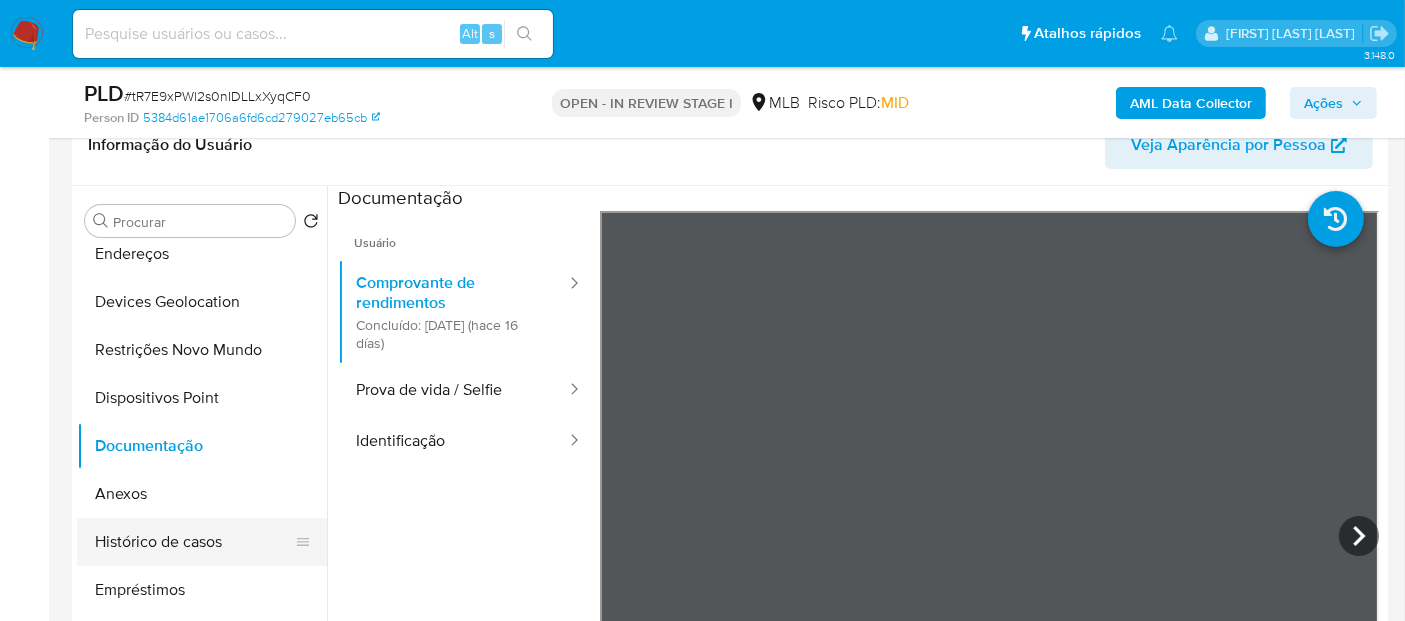 click on "Histórico de casos" at bounding box center [194, 542] 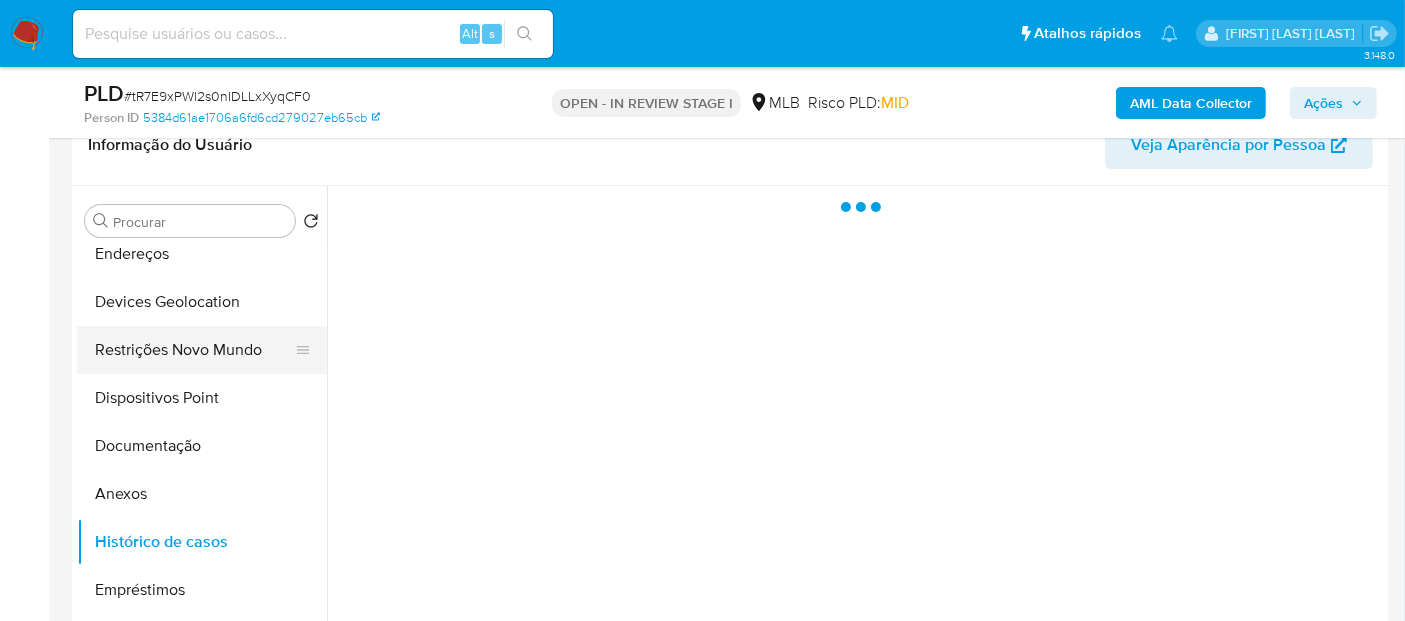 scroll, scrollTop: 0, scrollLeft: 0, axis: both 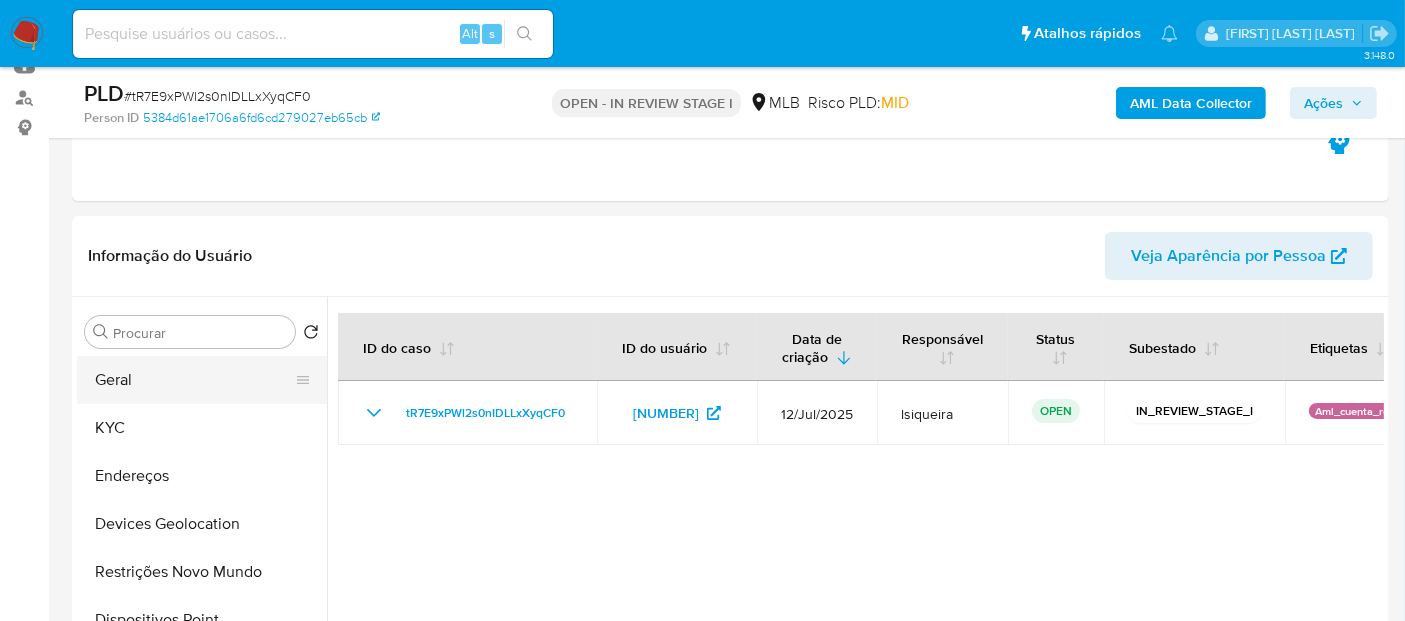 click on "Geral" at bounding box center (194, 380) 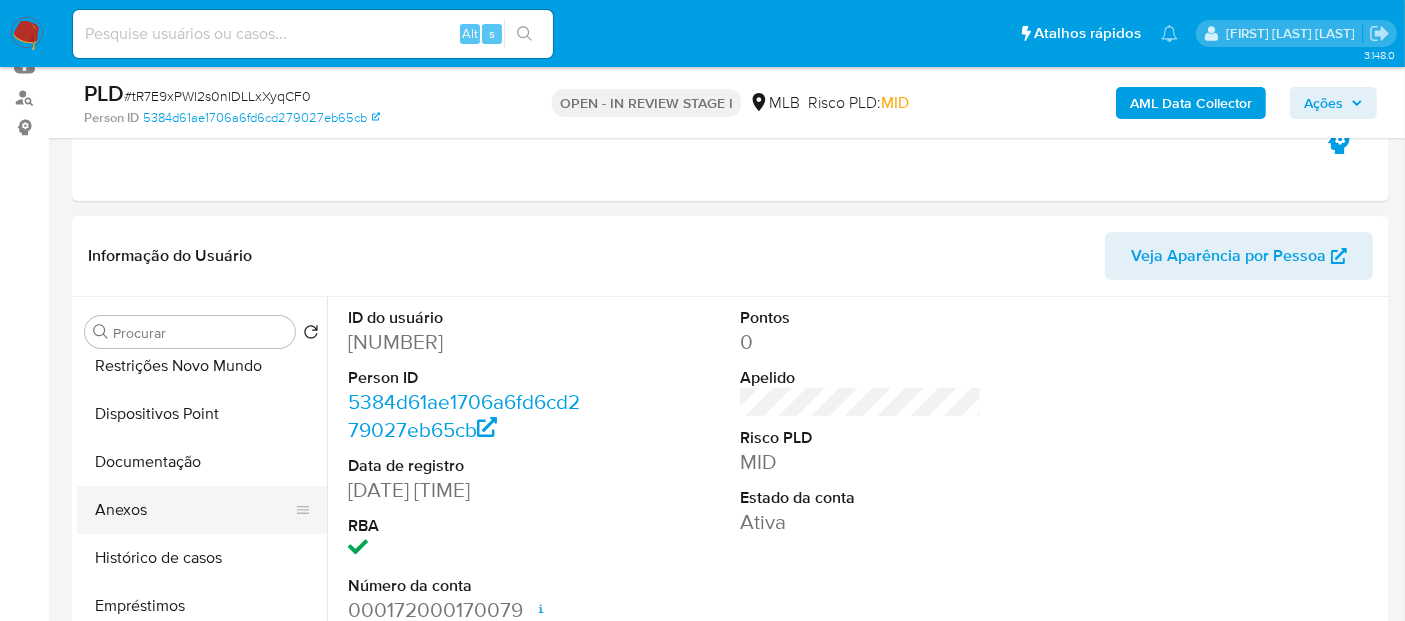 scroll, scrollTop: 222, scrollLeft: 0, axis: vertical 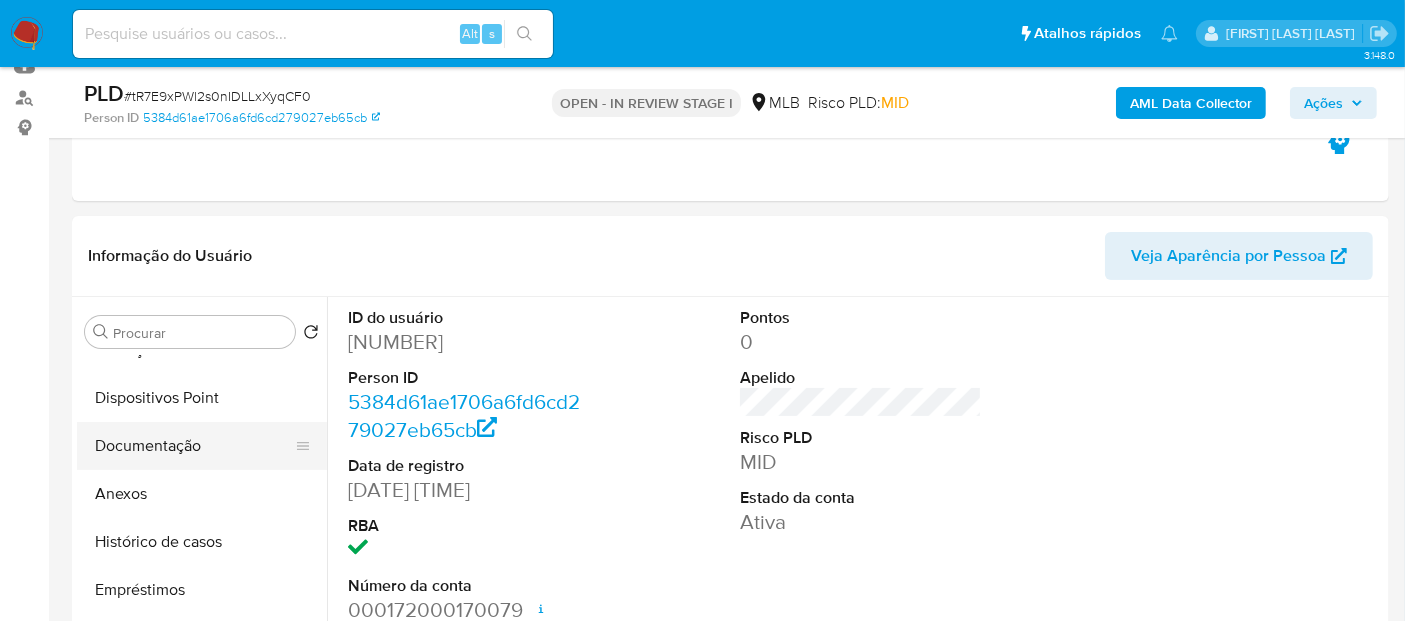 click on "Documentação" at bounding box center (194, 446) 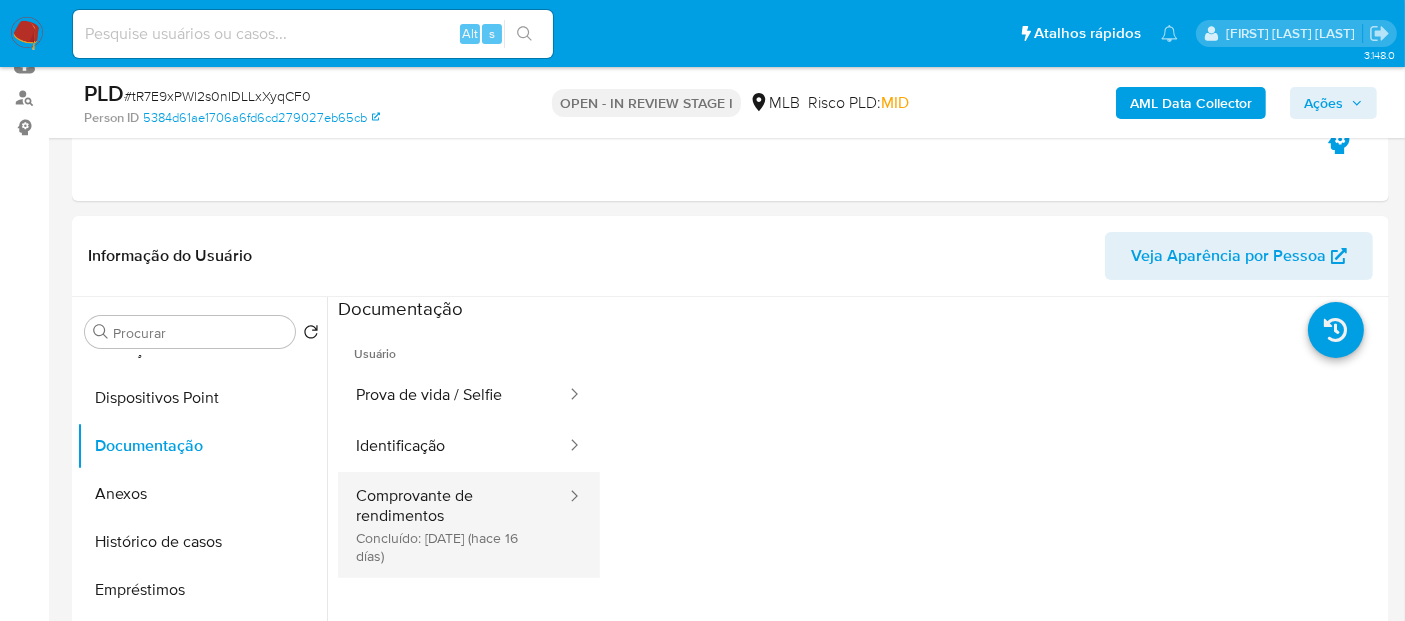 click on "Comprovante de rendimentos Concluído: 16/07/2025 (hace 16 días)" at bounding box center (453, 525) 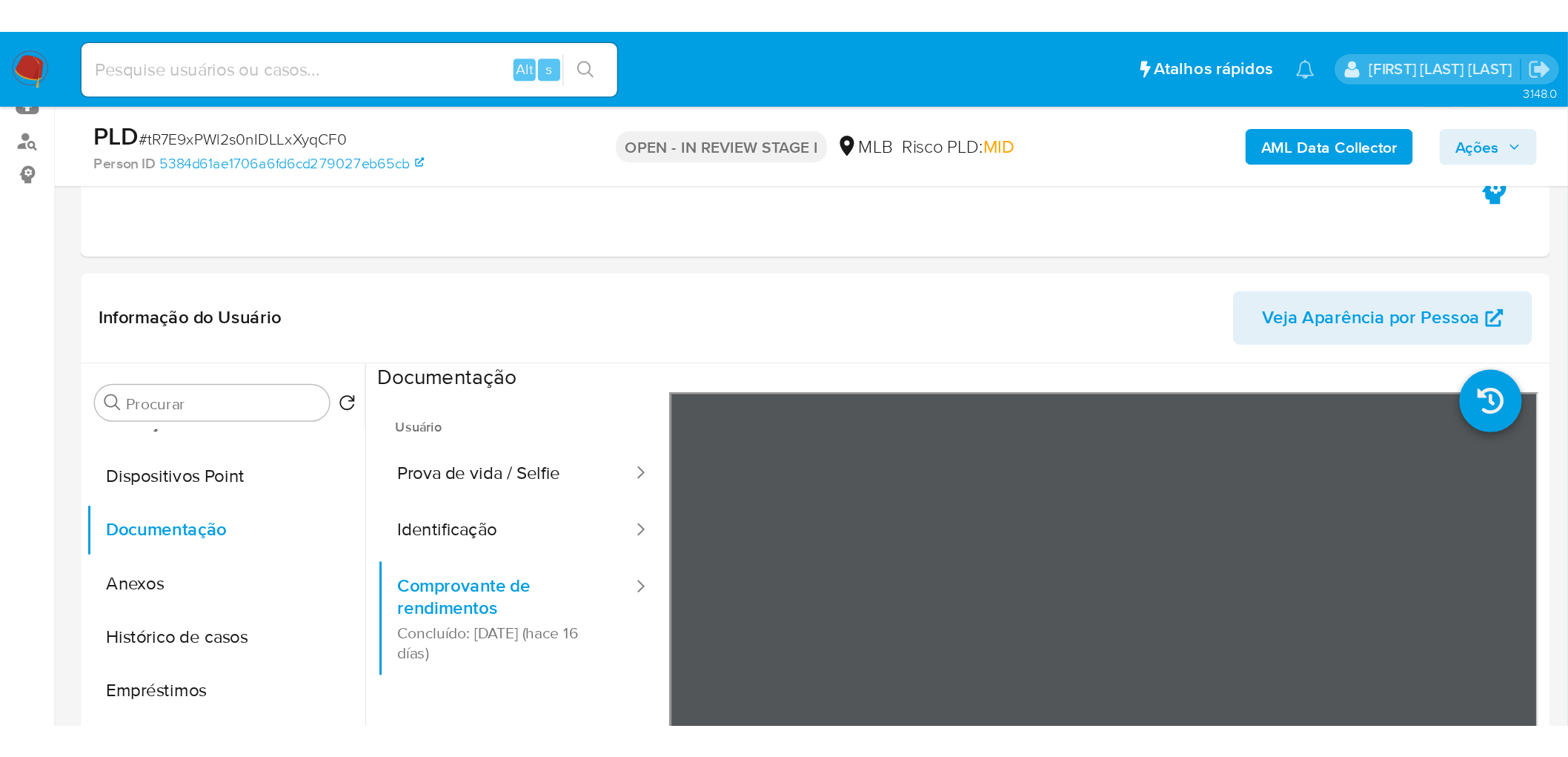 scroll, scrollTop: 165, scrollLeft: 0, axis: vertical 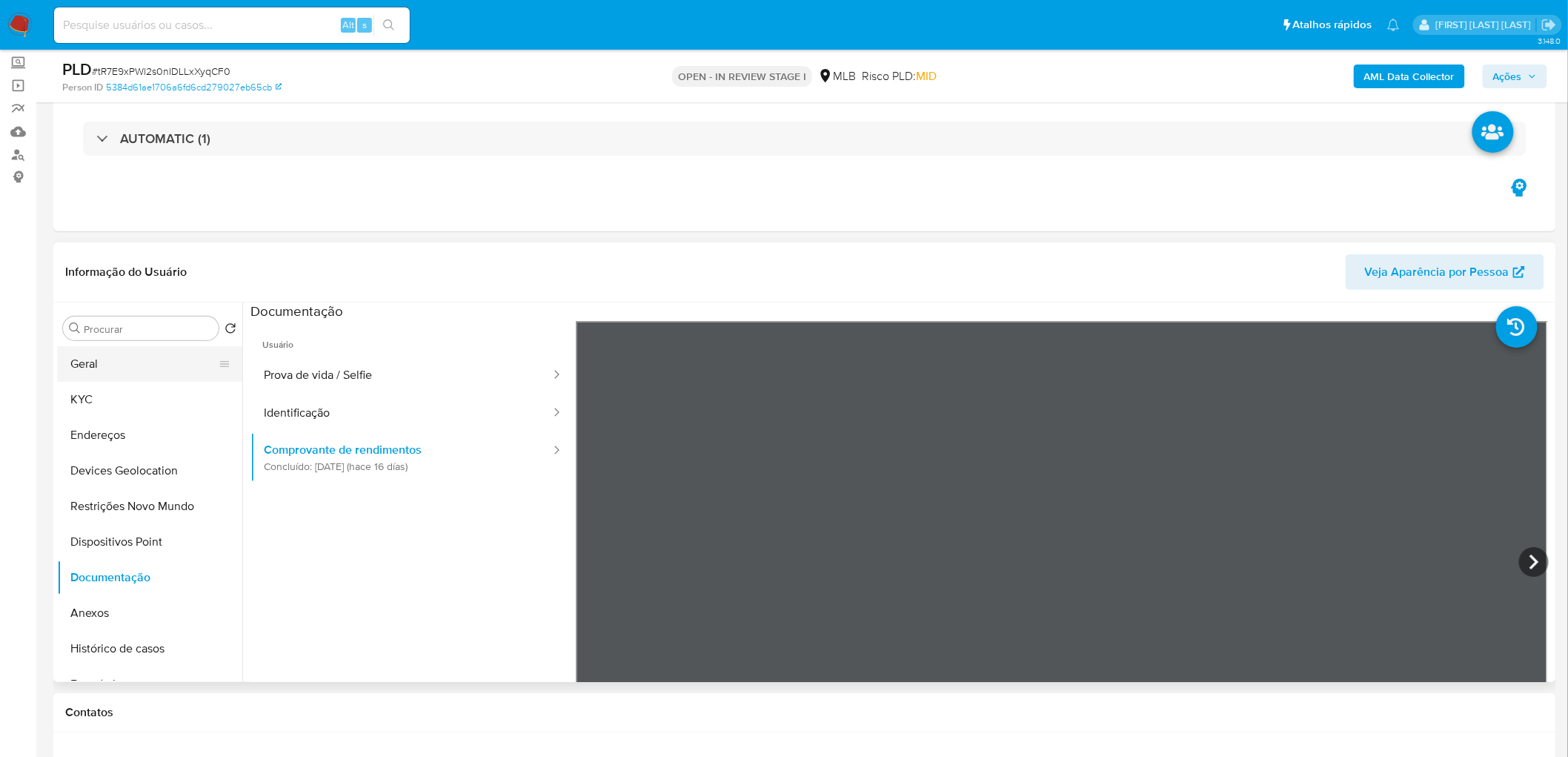 click on "Geral" at bounding box center (144, 364) 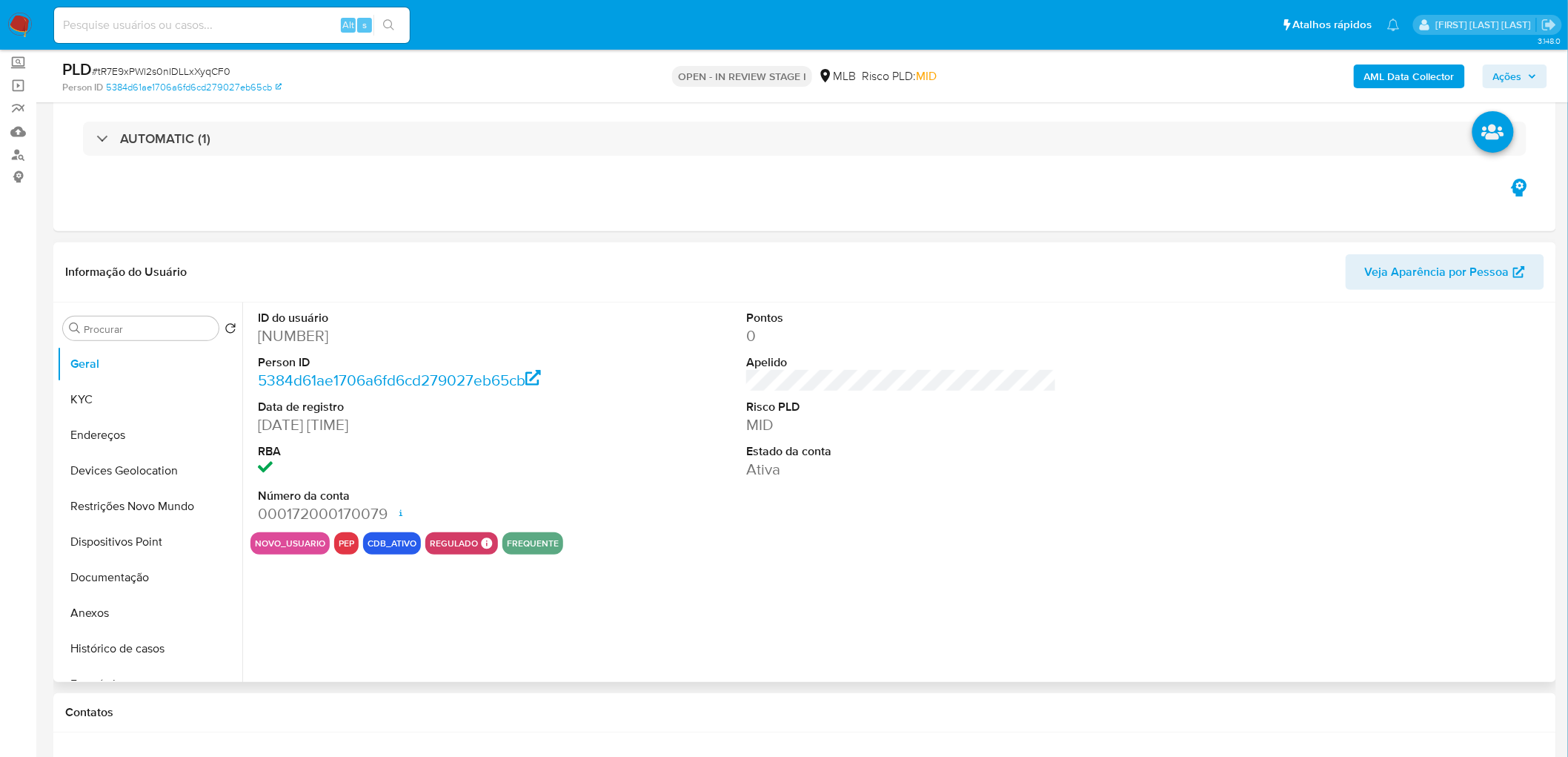 type 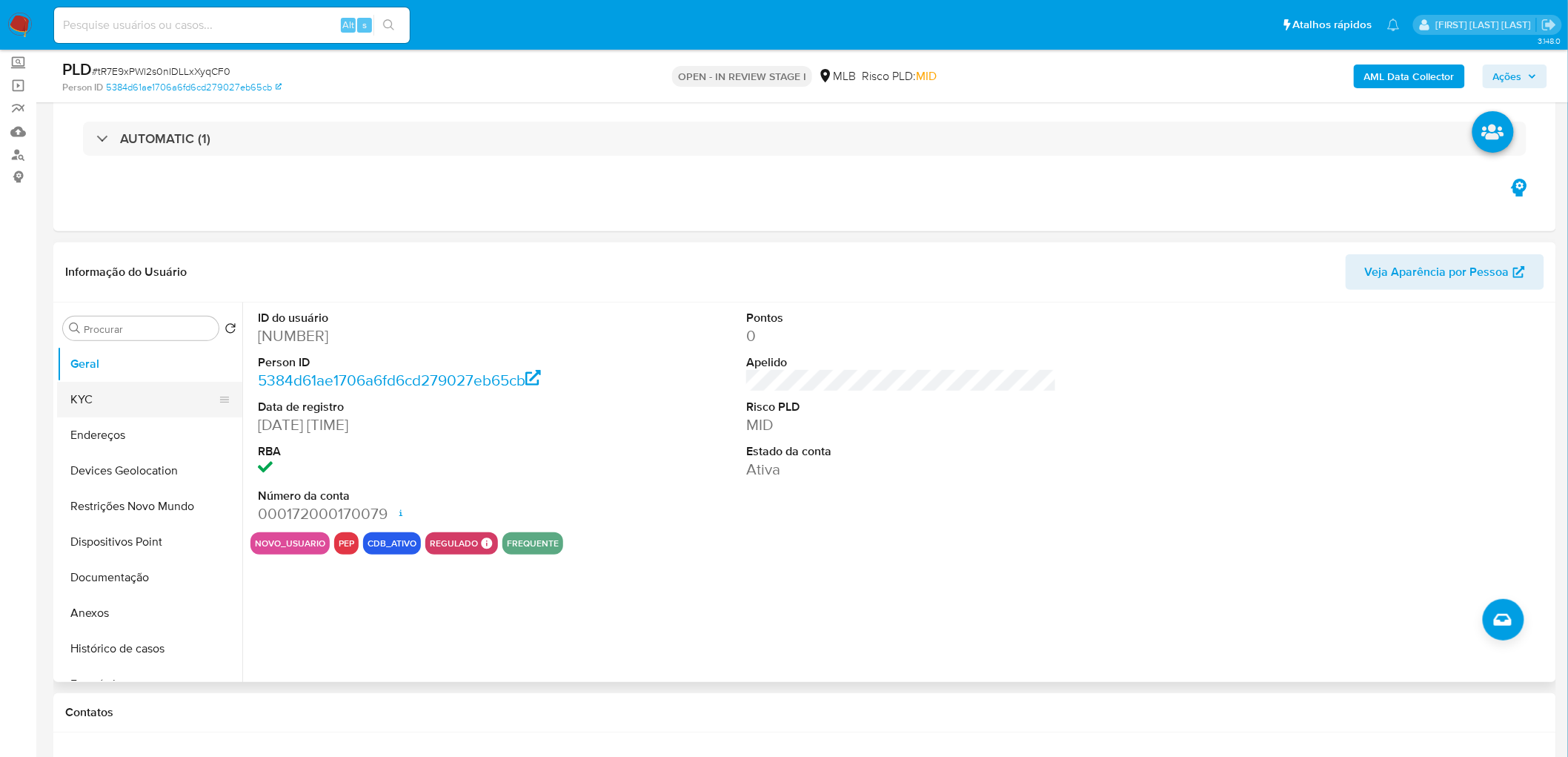 click on "KYC" at bounding box center [144, 400] 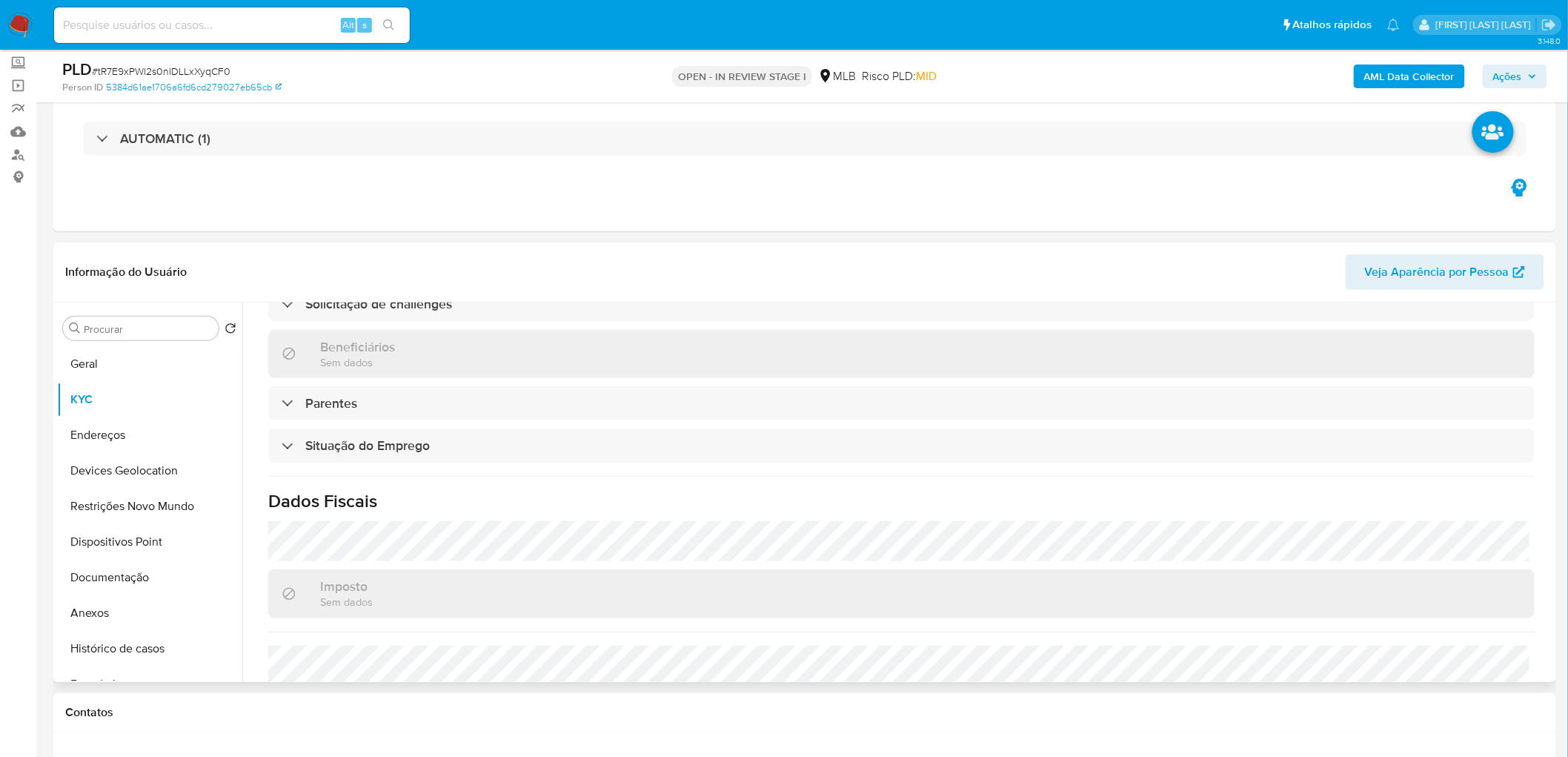 scroll, scrollTop: 576, scrollLeft: 0, axis: vertical 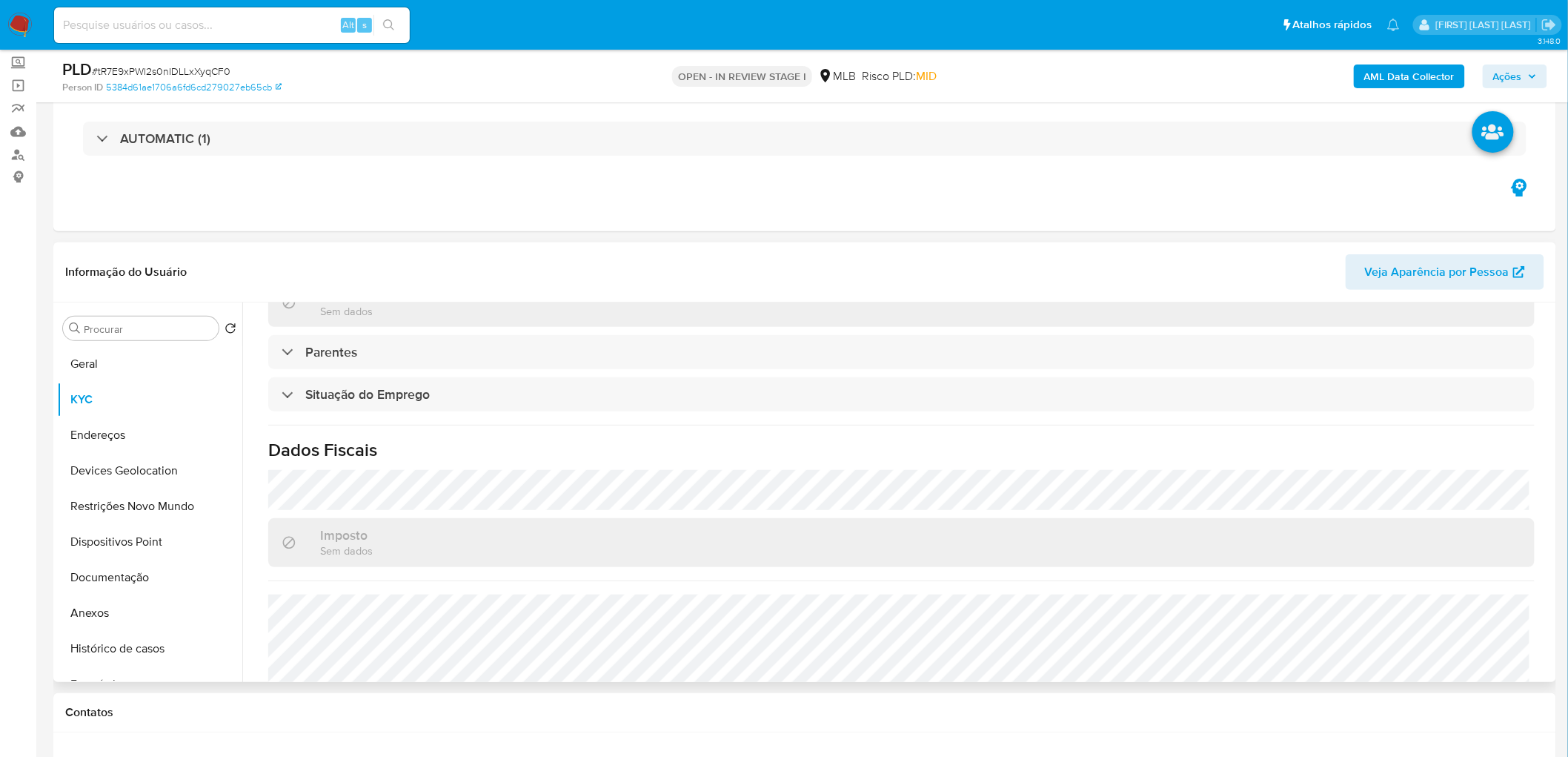 drag, startPoint x: 116, startPoint y: 441, endPoint x: 1461, endPoint y: 567, distance: 1350.889 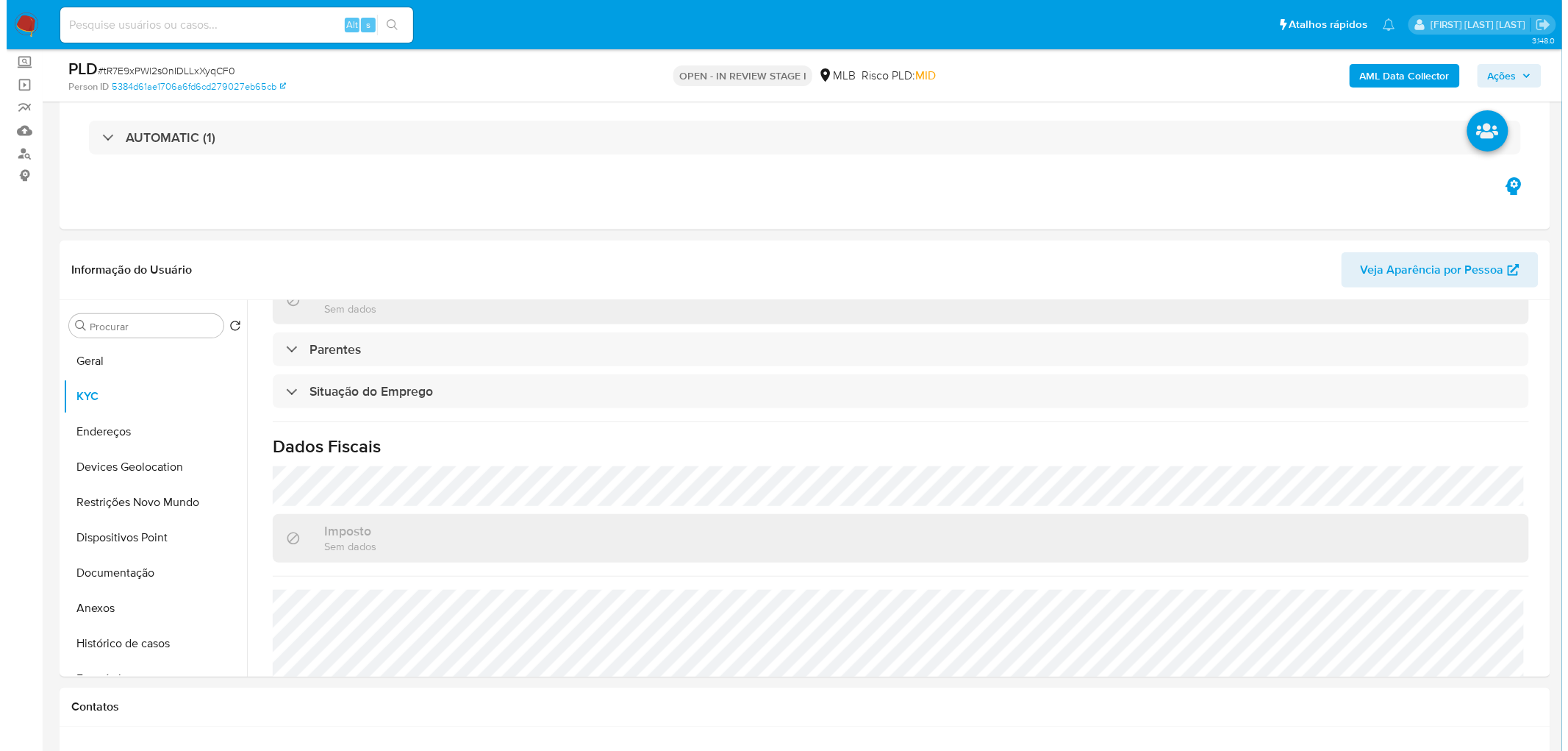 scroll, scrollTop: 0, scrollLeft: 0, axis: both 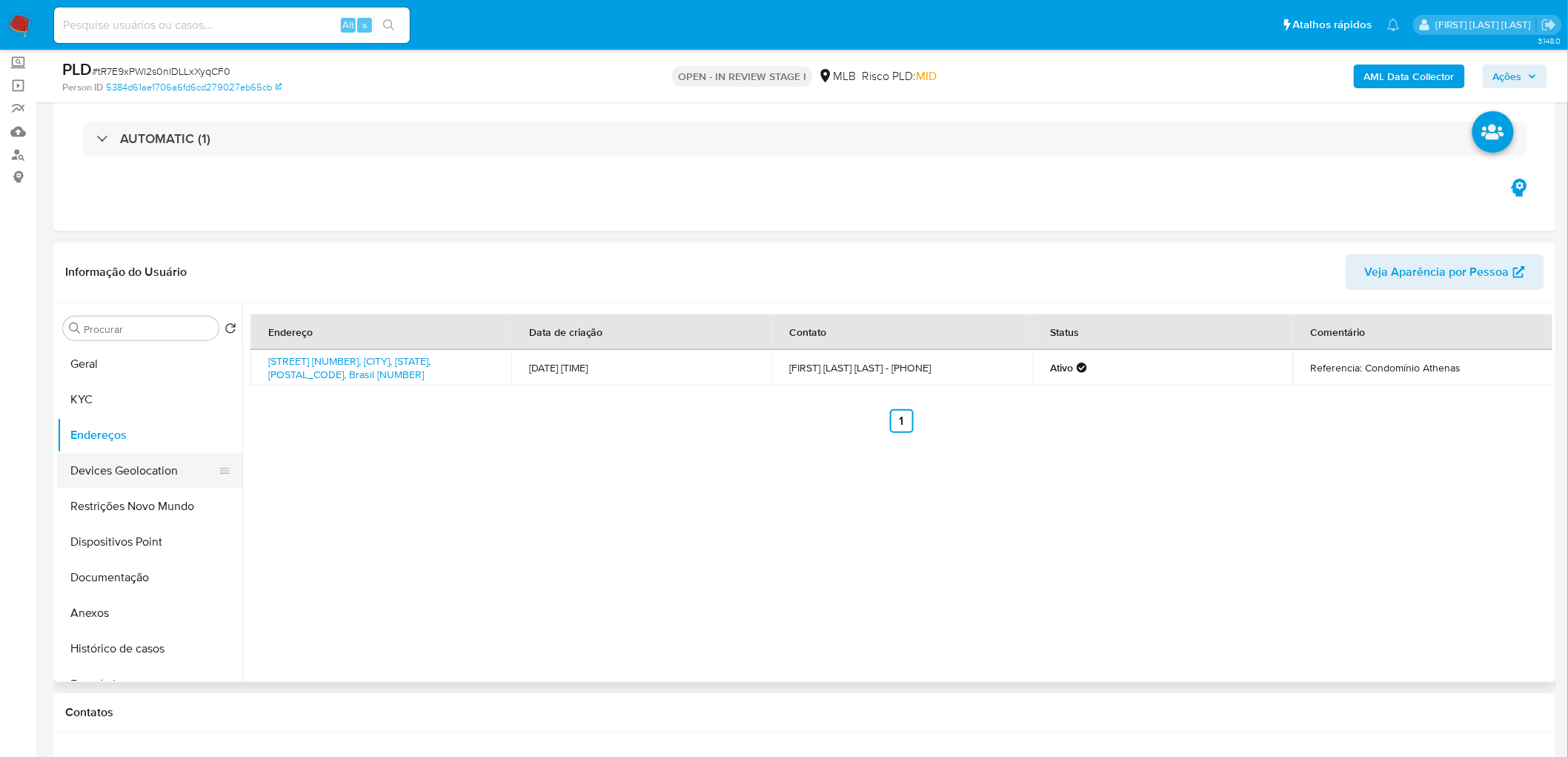 drag, startPoint x: 139, startPoint y: 467, endPoint x: 109, endPoint y: 473, distance: 30.594117 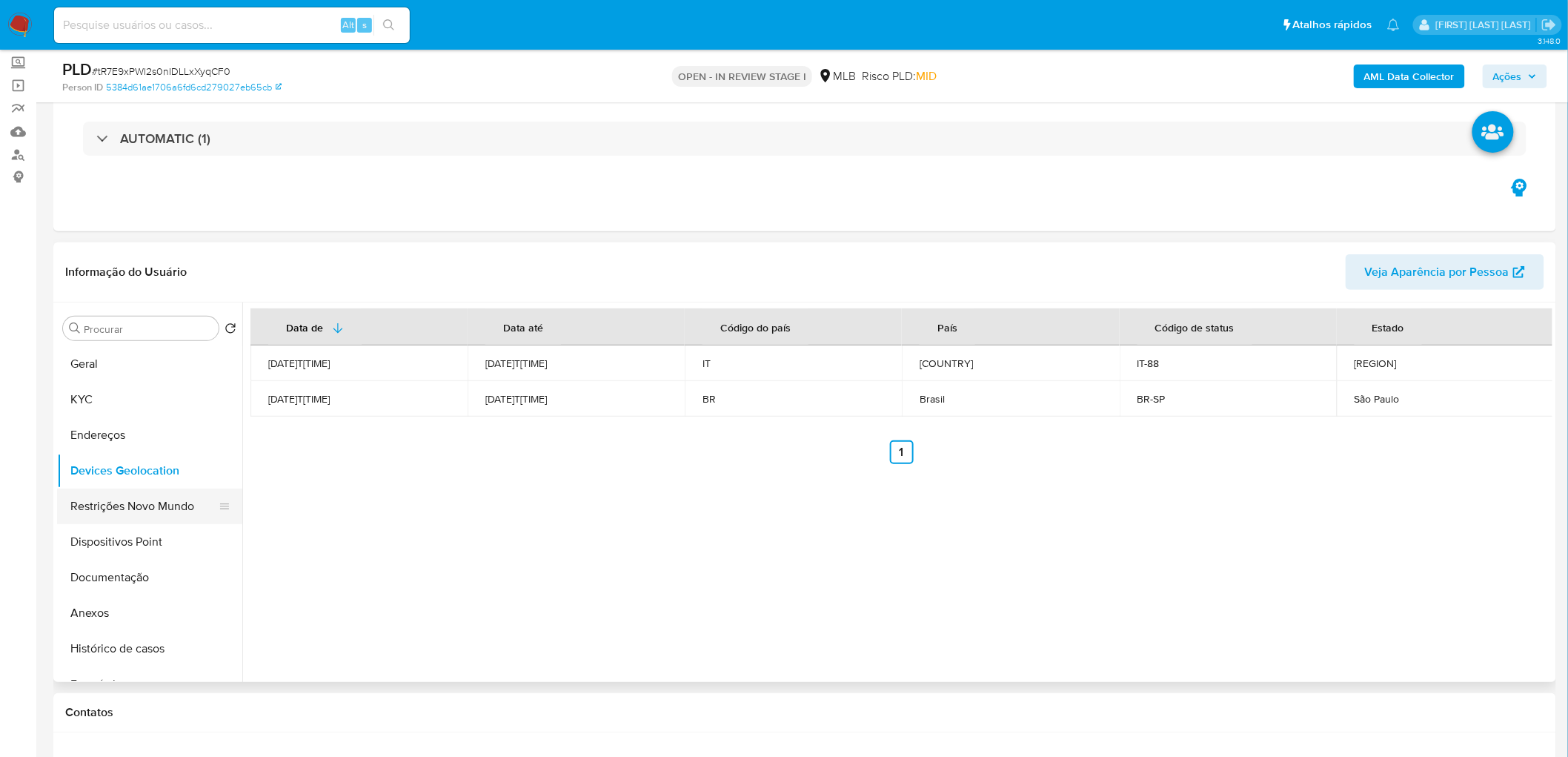 click on "Restrições Novo Mundo" at bounding box center [144, 506] 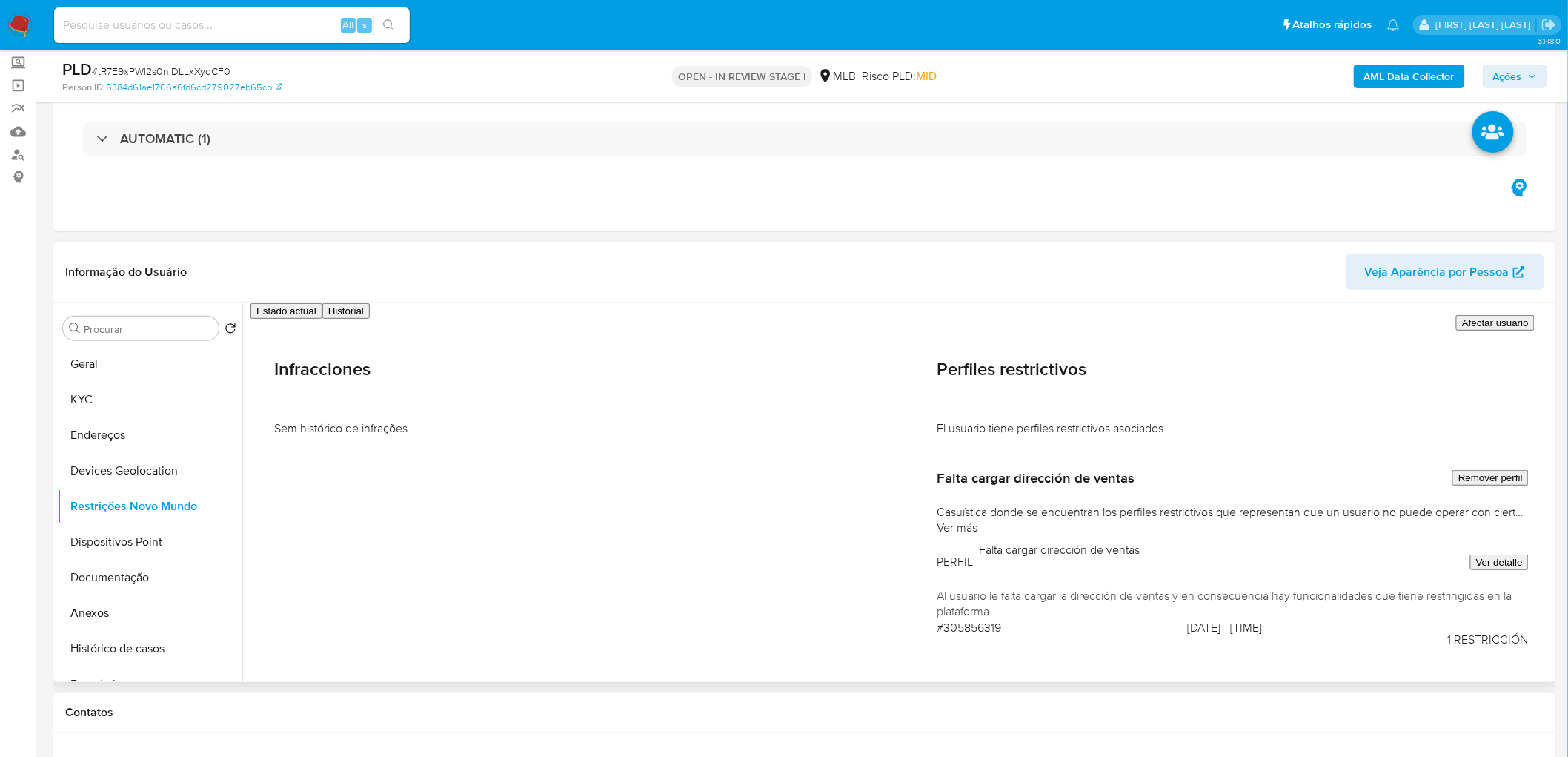 type 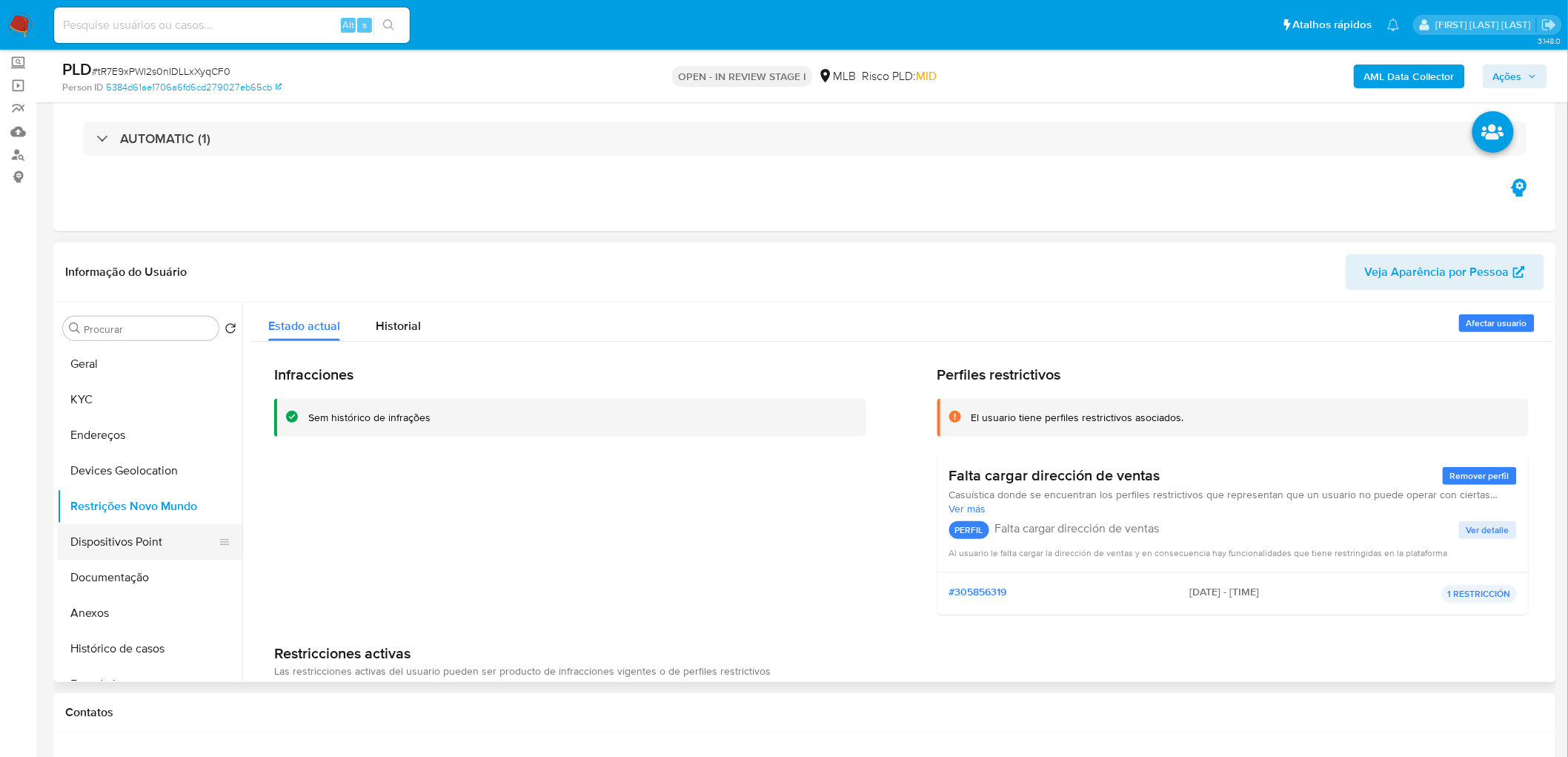 click on "Dispositivos Point" at bounding box center [144, 542] 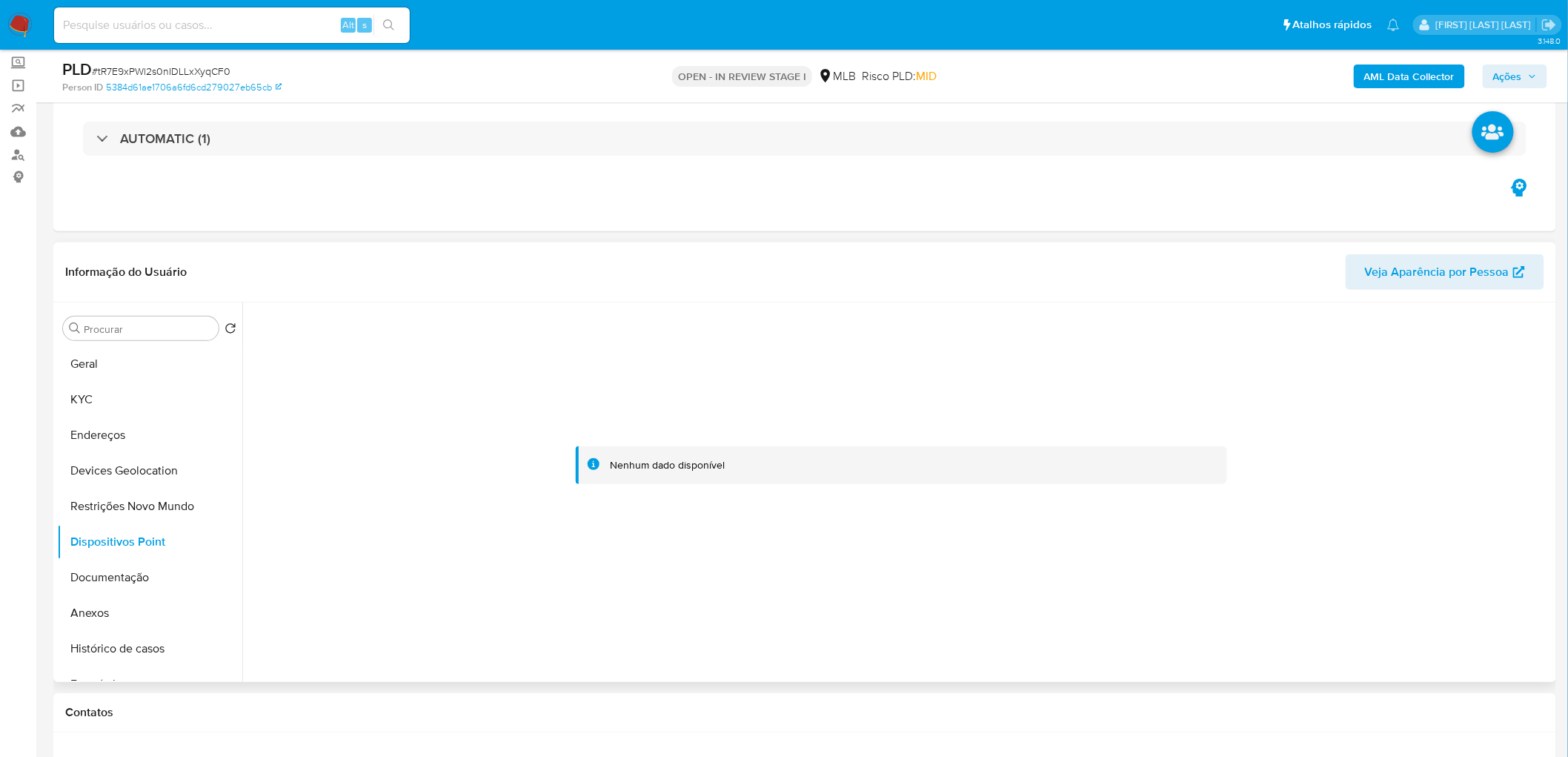 type 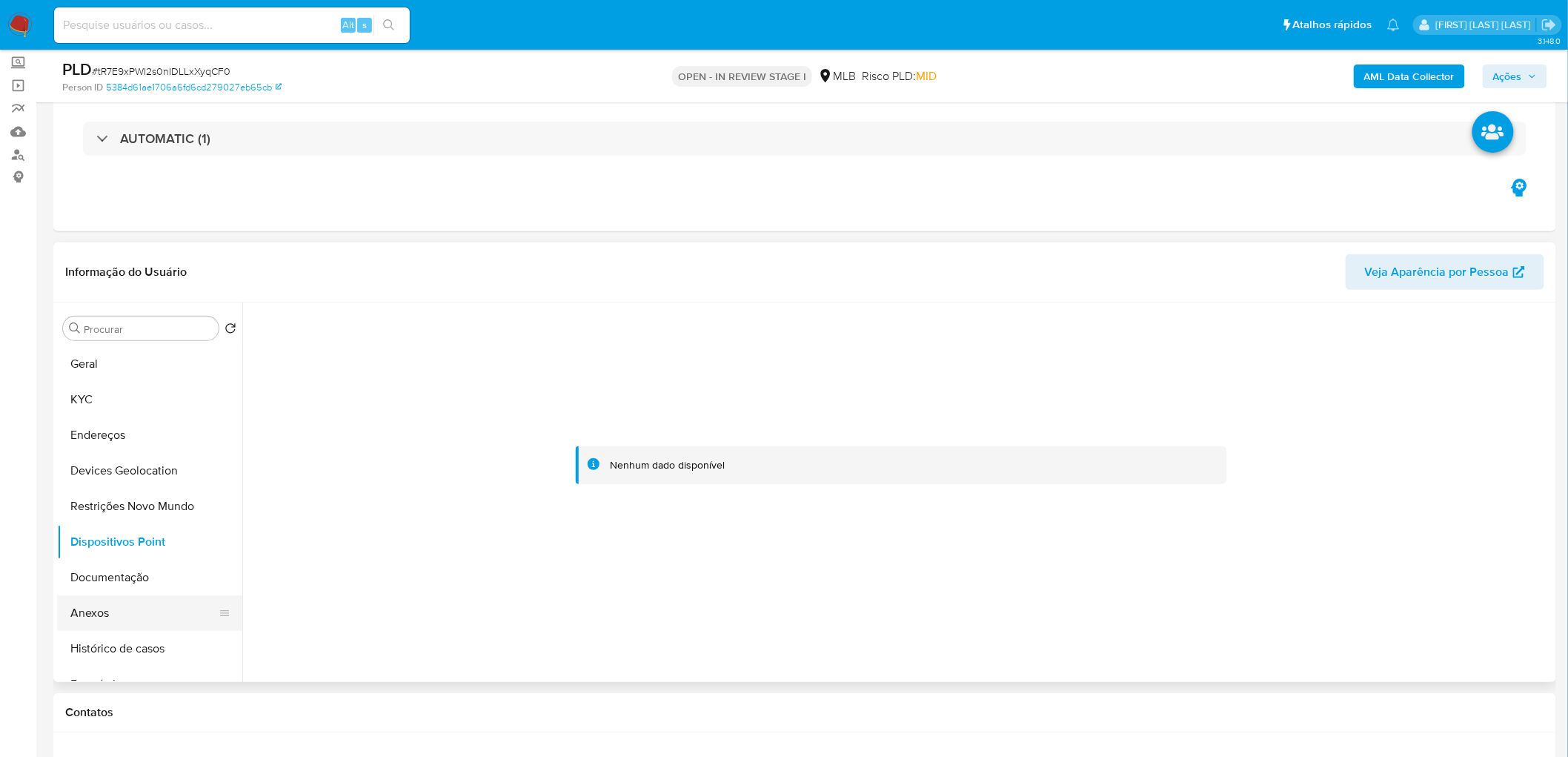 click on "Anexos" at bounding box center [144, 613] 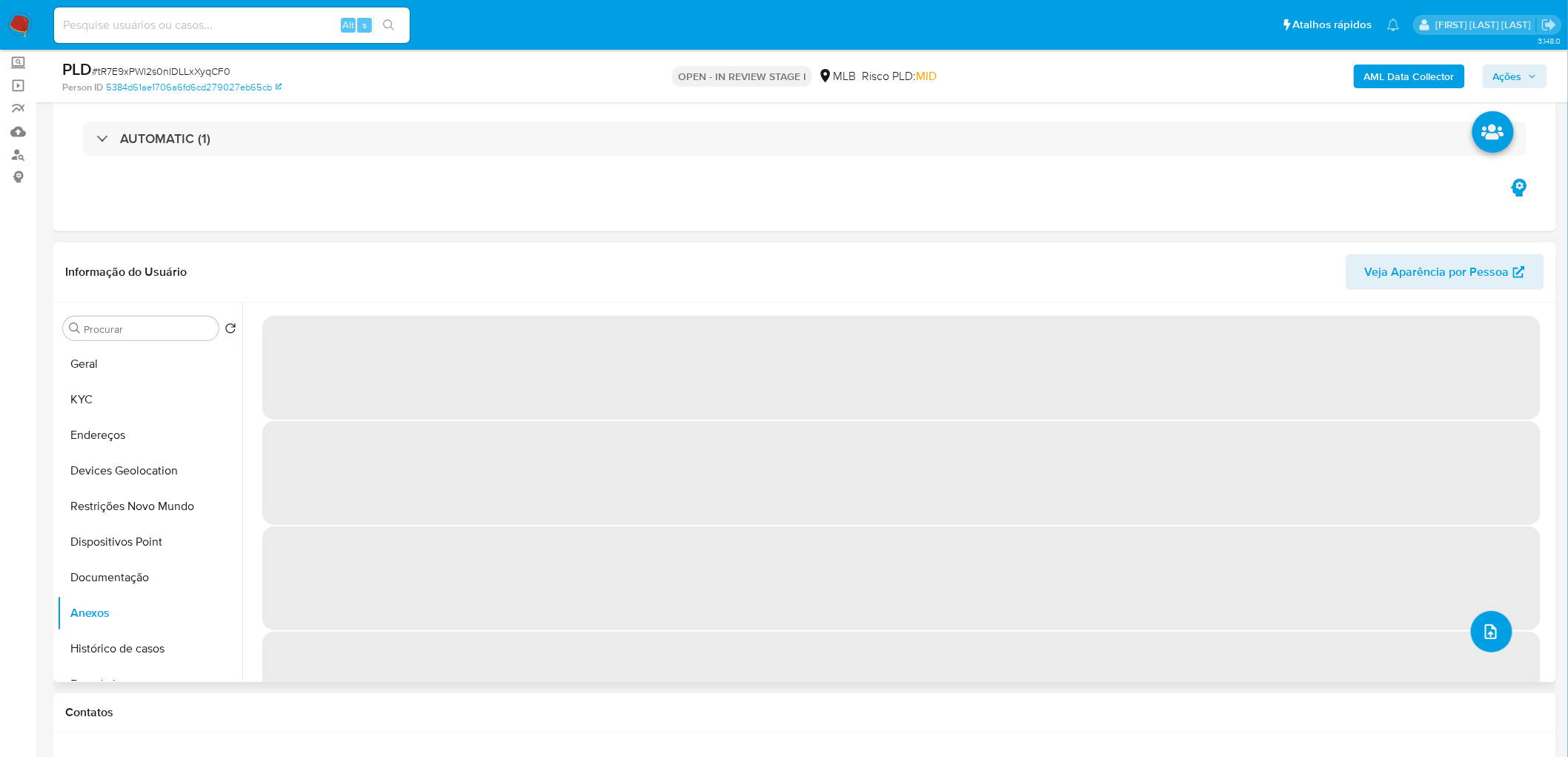 click 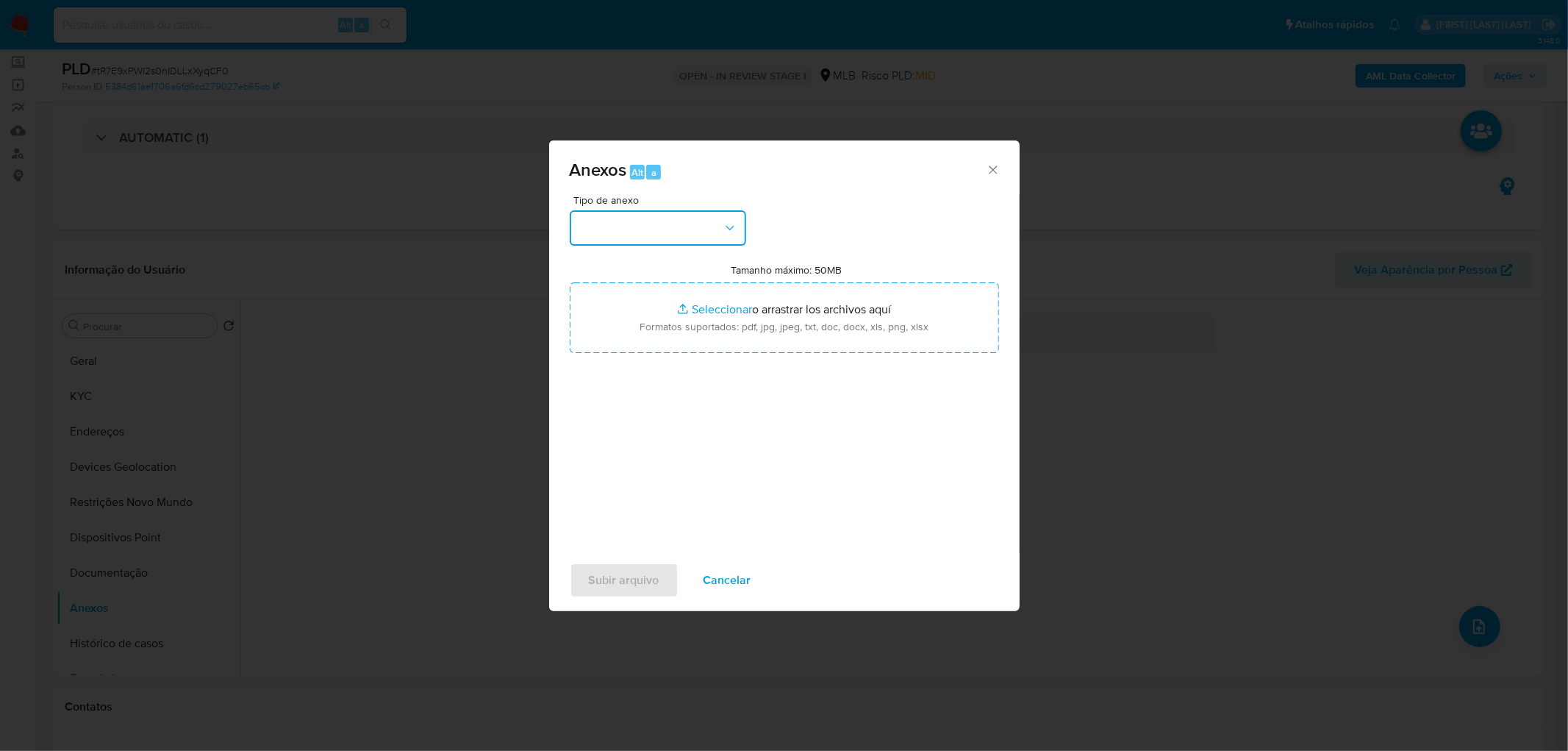click at bounding box center (658, 228) 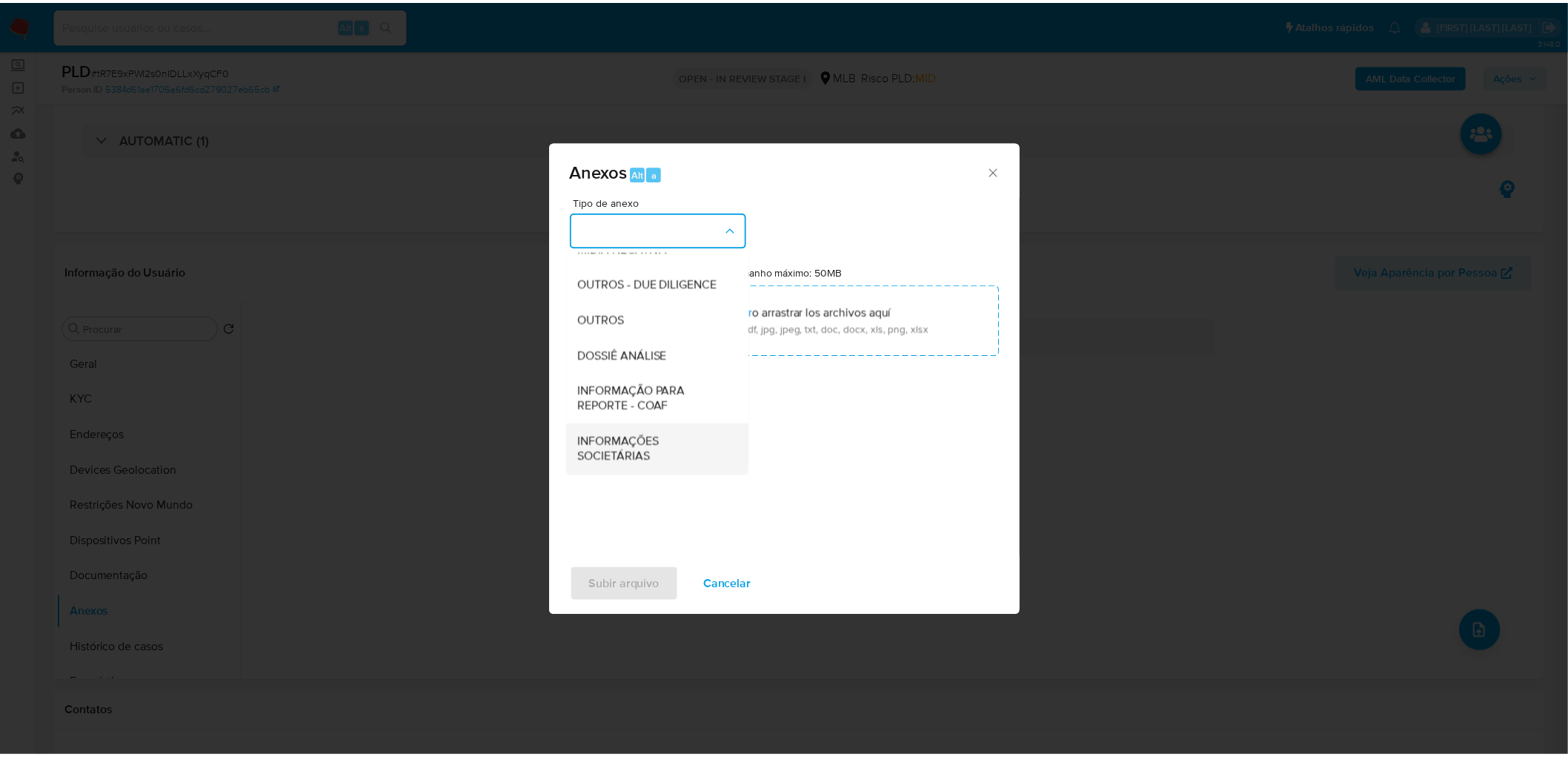 scroll, scrollTop: 228, scrollLeft: 0, axis: vertical 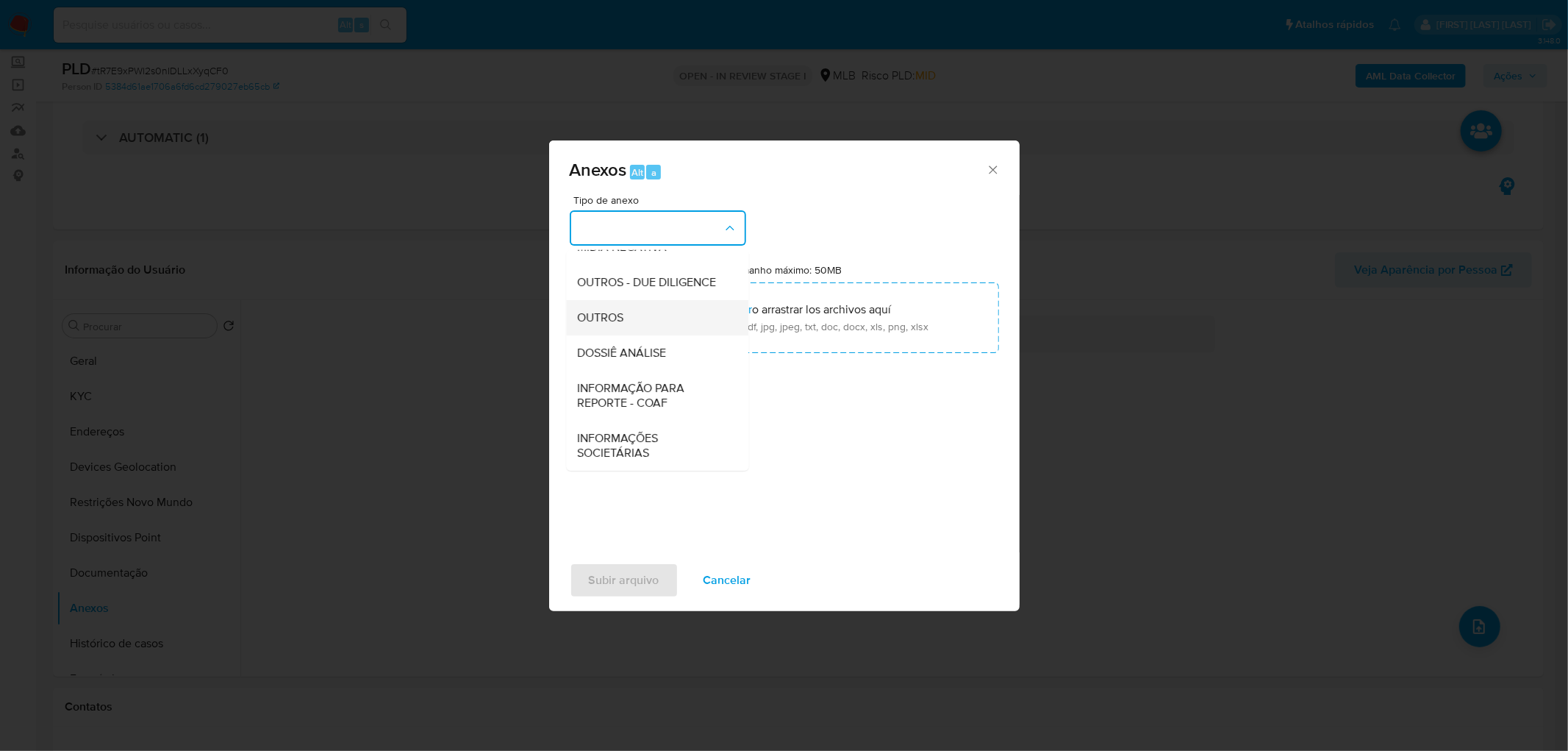click on "OUTROS" at bounding box center [653, 318] 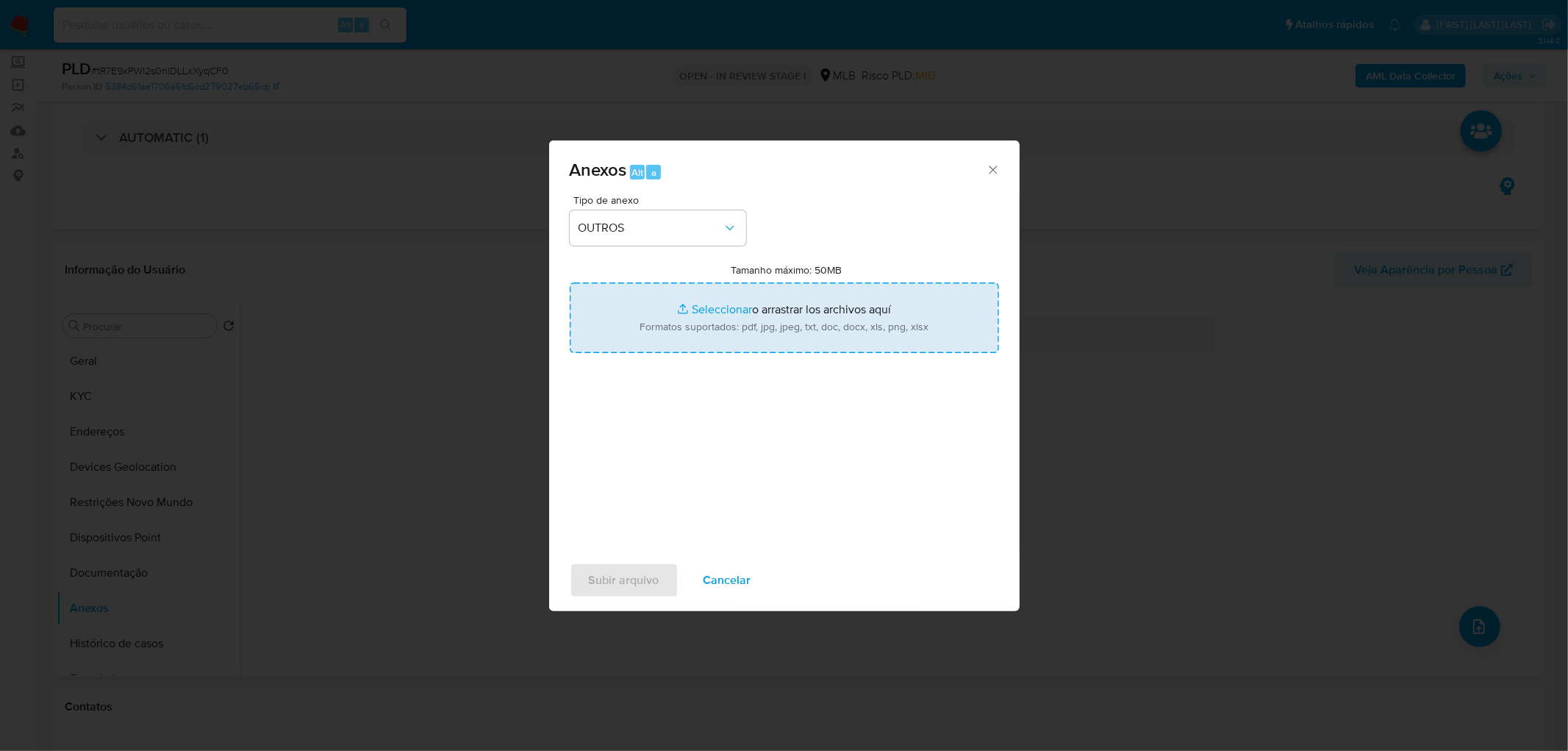 click on "Tamanho máximo: 50MB Seleccionar archivos" at bounding box center (784, 318) 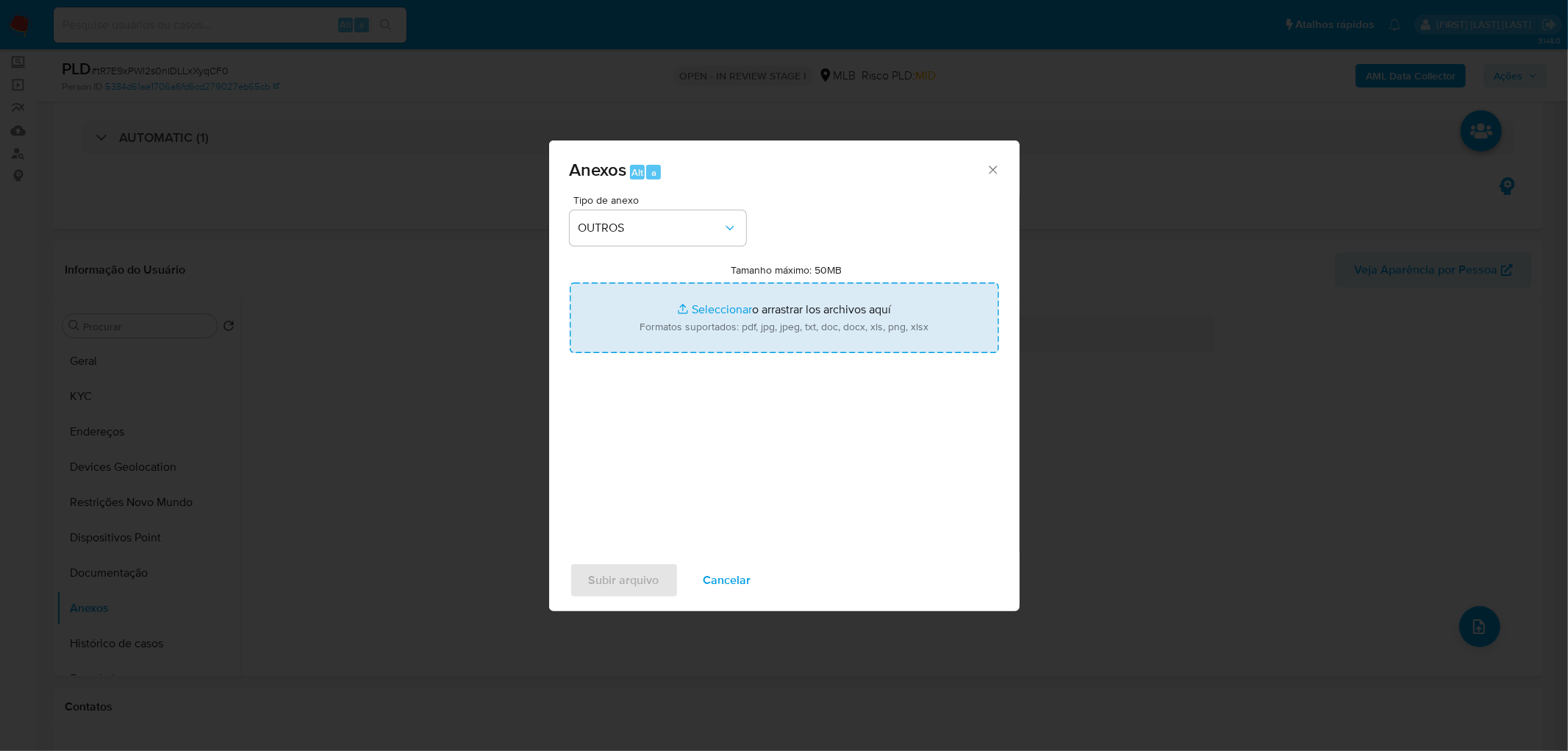 type on "C:\fakepath\ID- 194756436- CPF 26616329801 - VINICIUS CASTREQUINI BUFULIN.pdf" 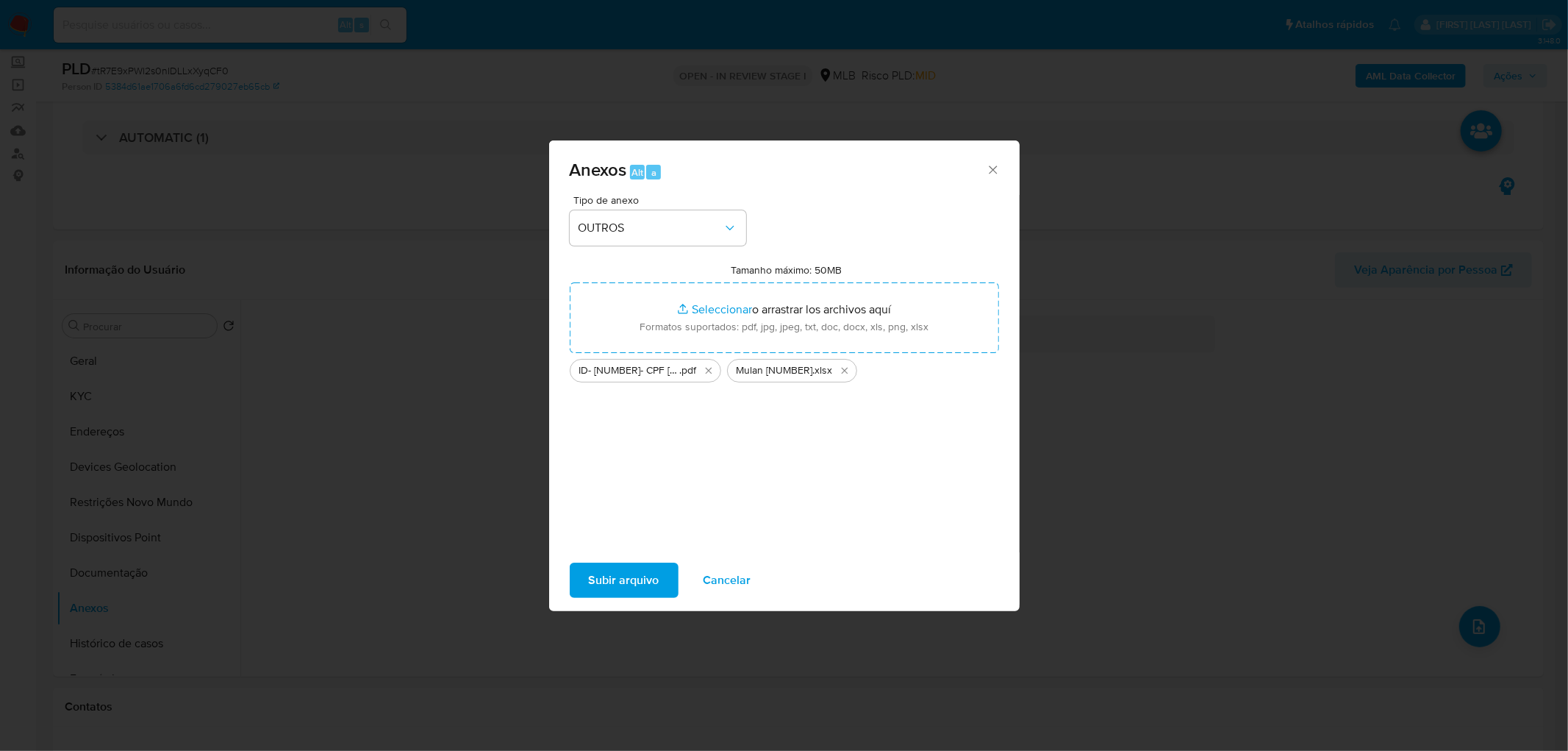 click on "Subir arquivo" at bounding box center [624, 580] 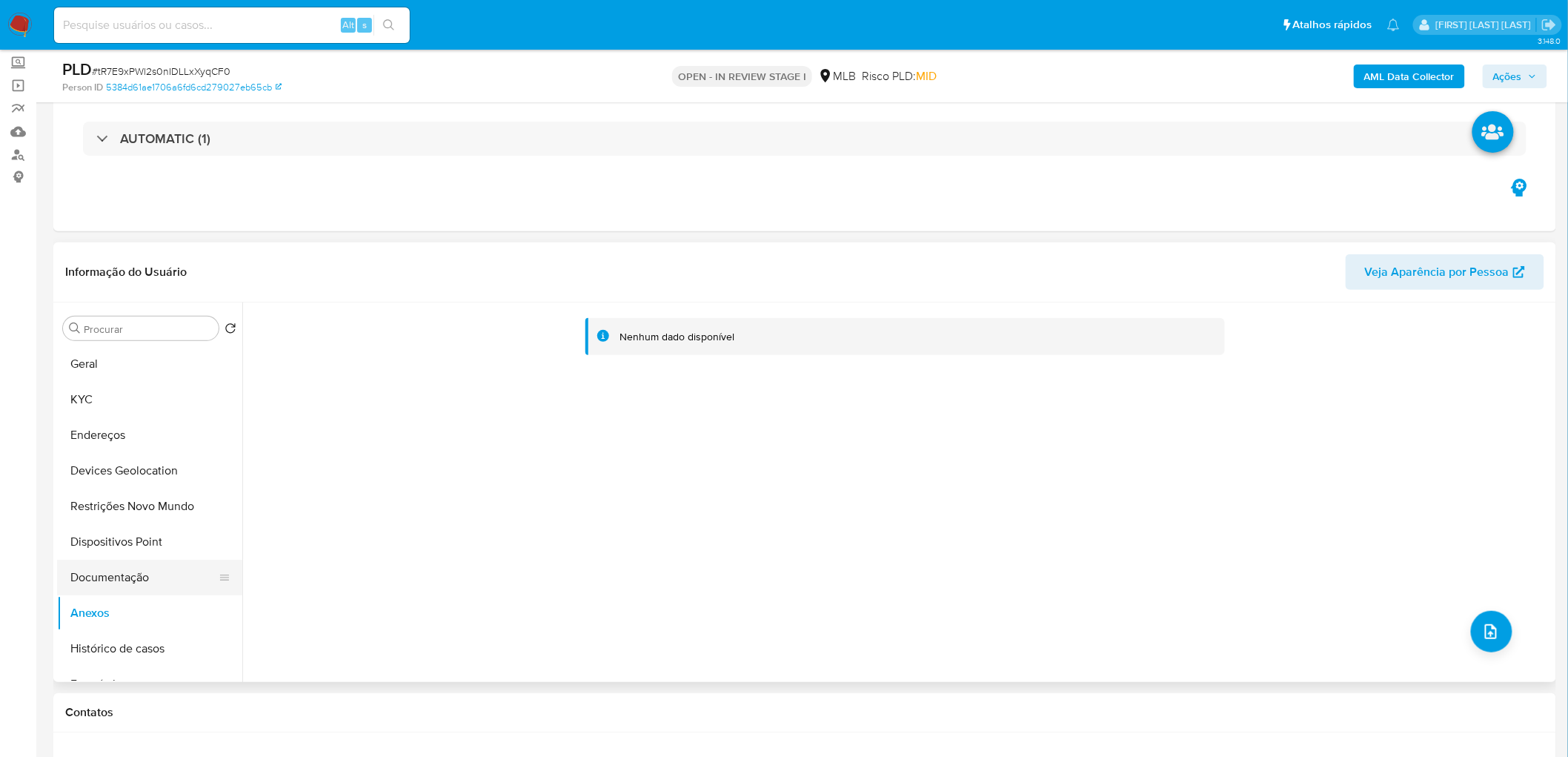 click on "Documentação" at bounding box center (144, 578) 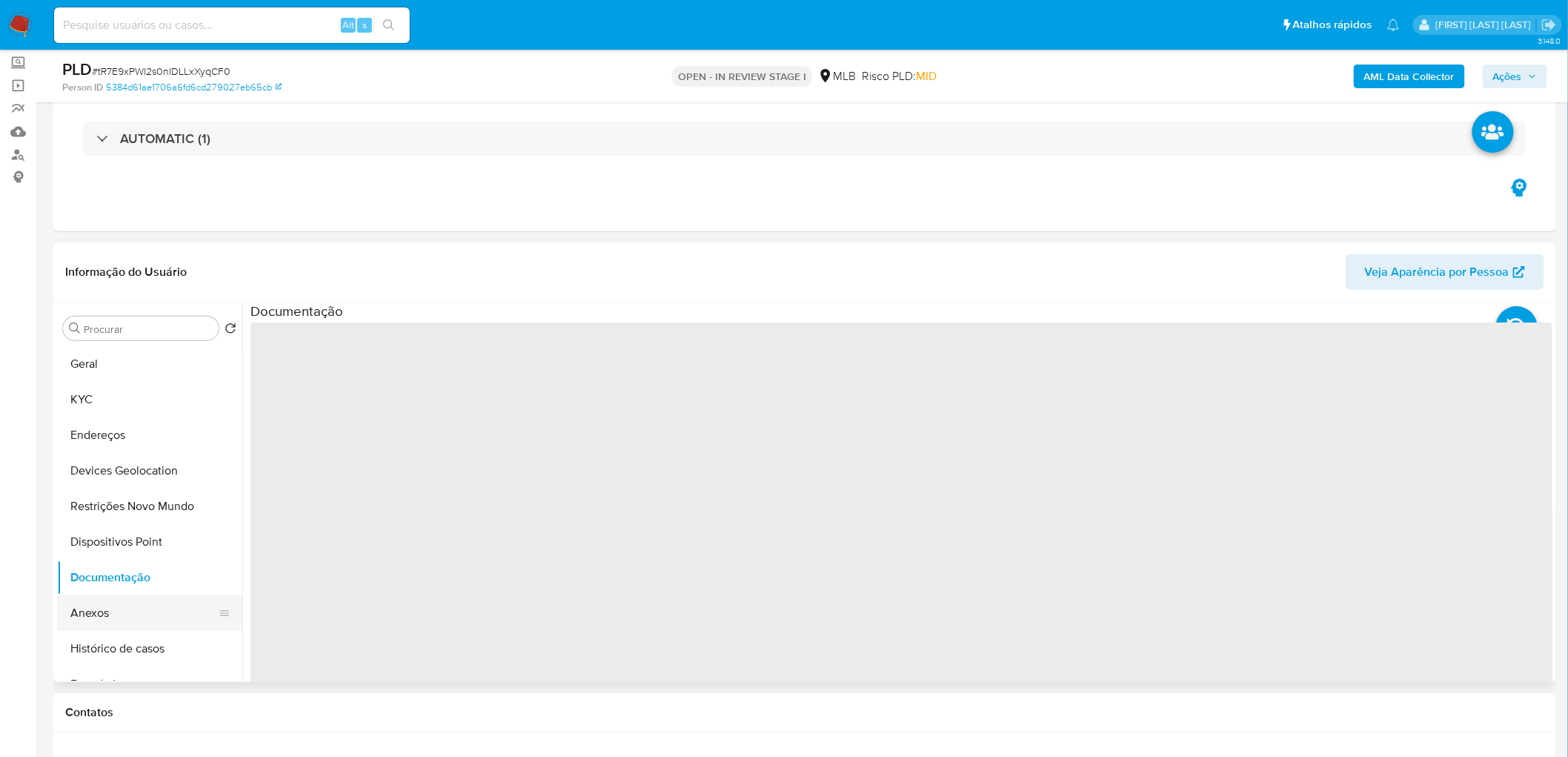 click on "Anexos" at bounding box center (144, 613) 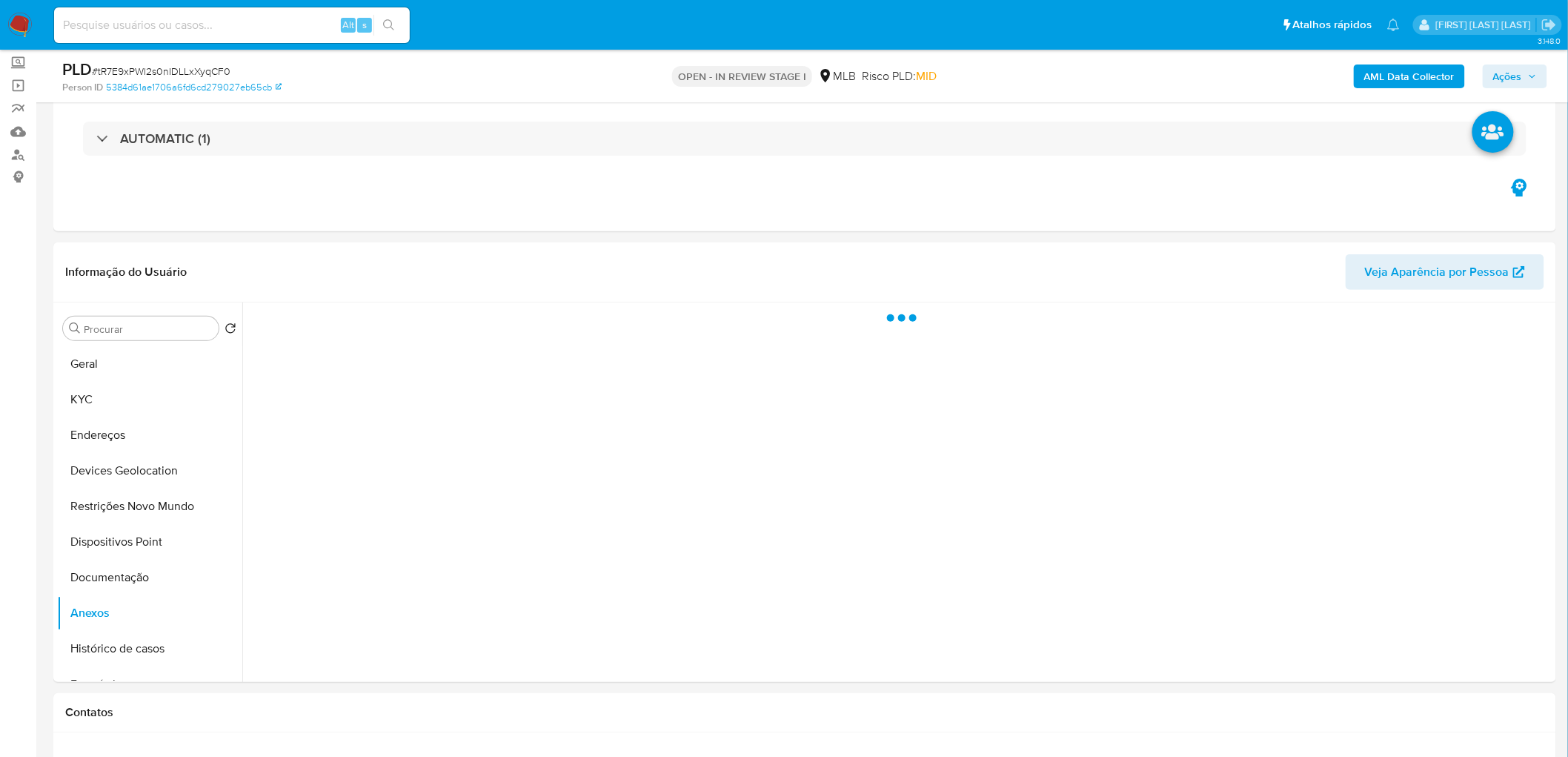 click on "Ações" at bounding box center (1507, 76) 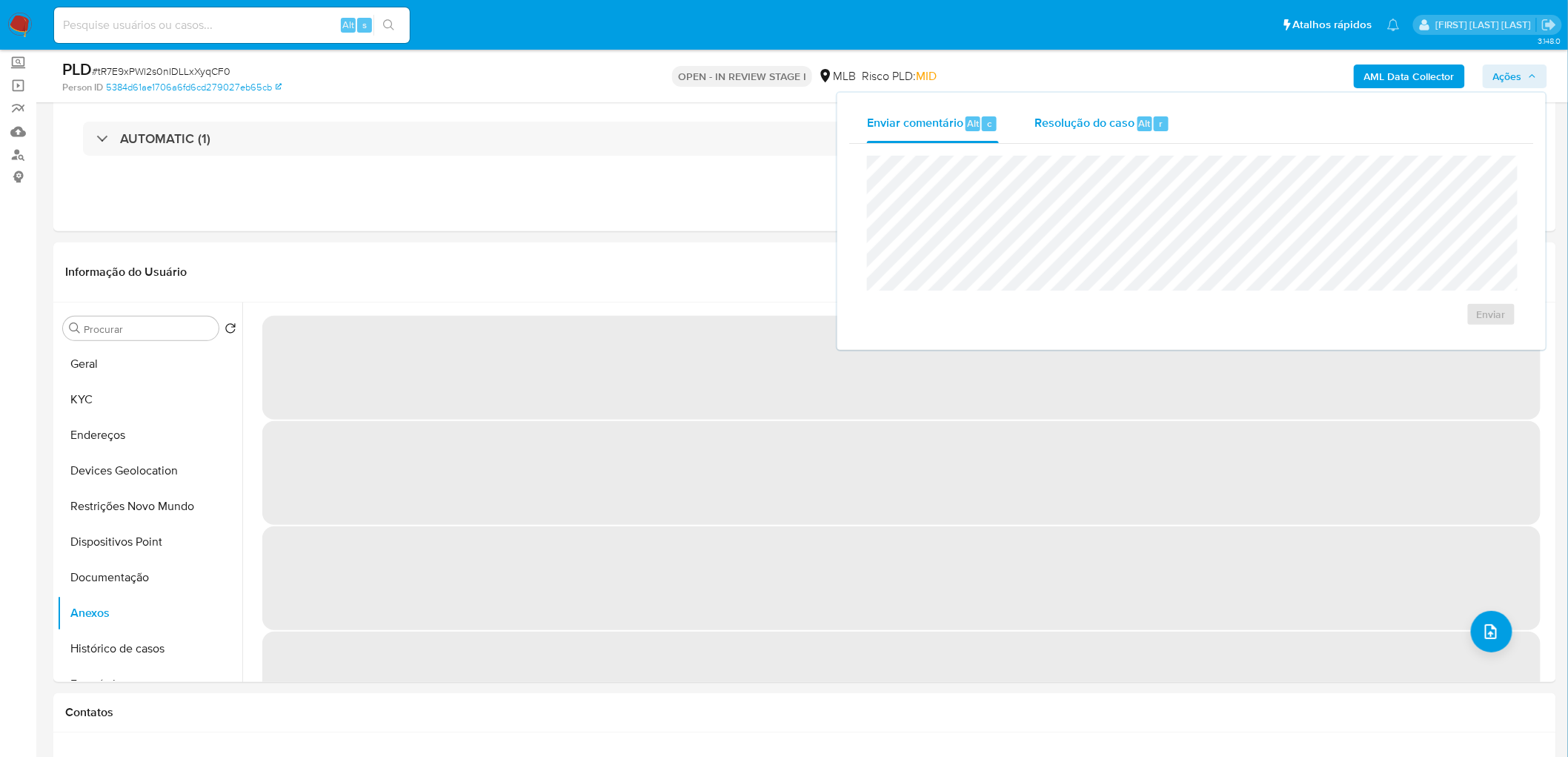 click on "Resolução do caso Alt r" at bounding box center [1102, 124] 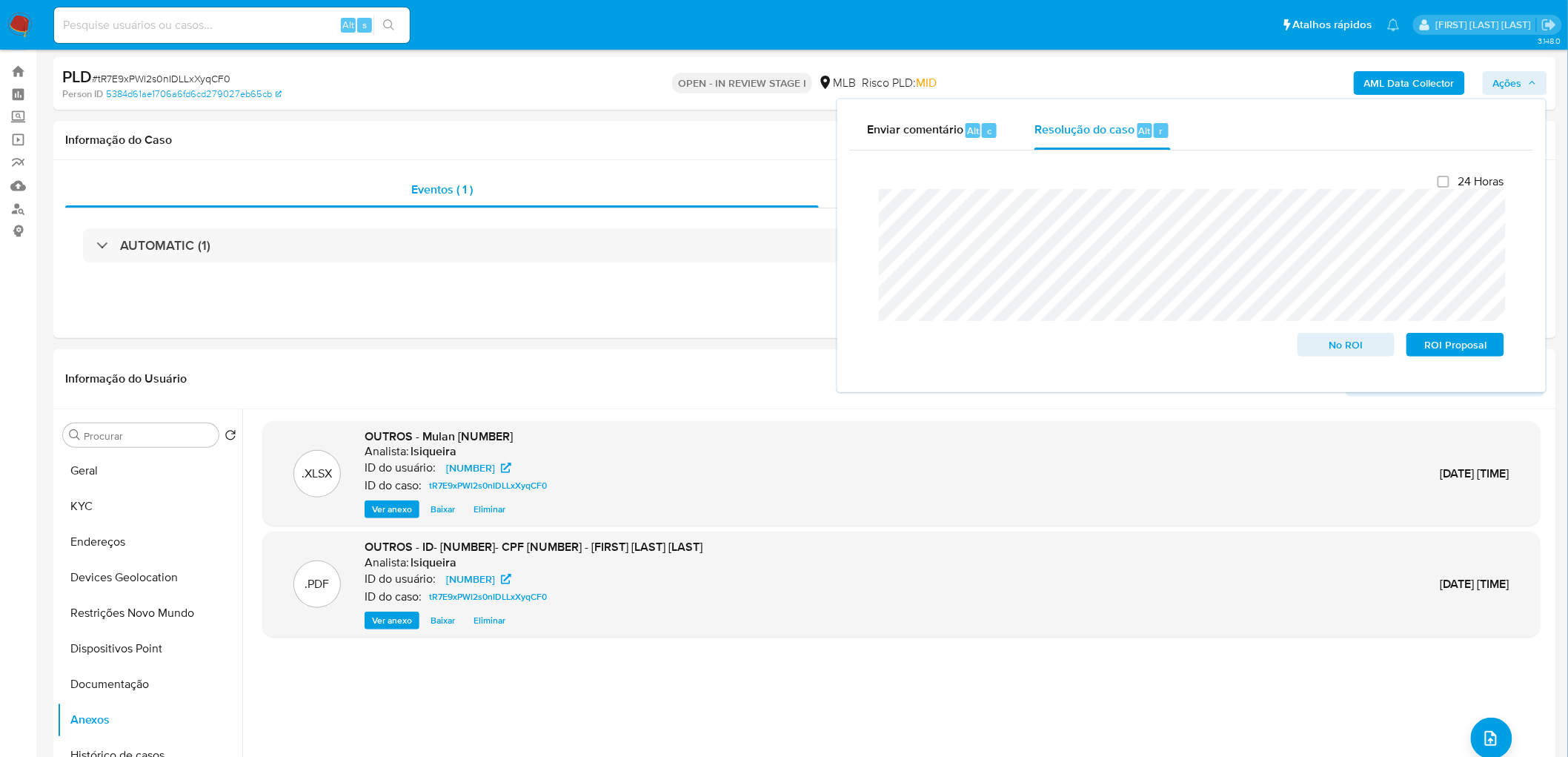 scroll, scrollTop: 0, scrollLeft: 0, axis: both 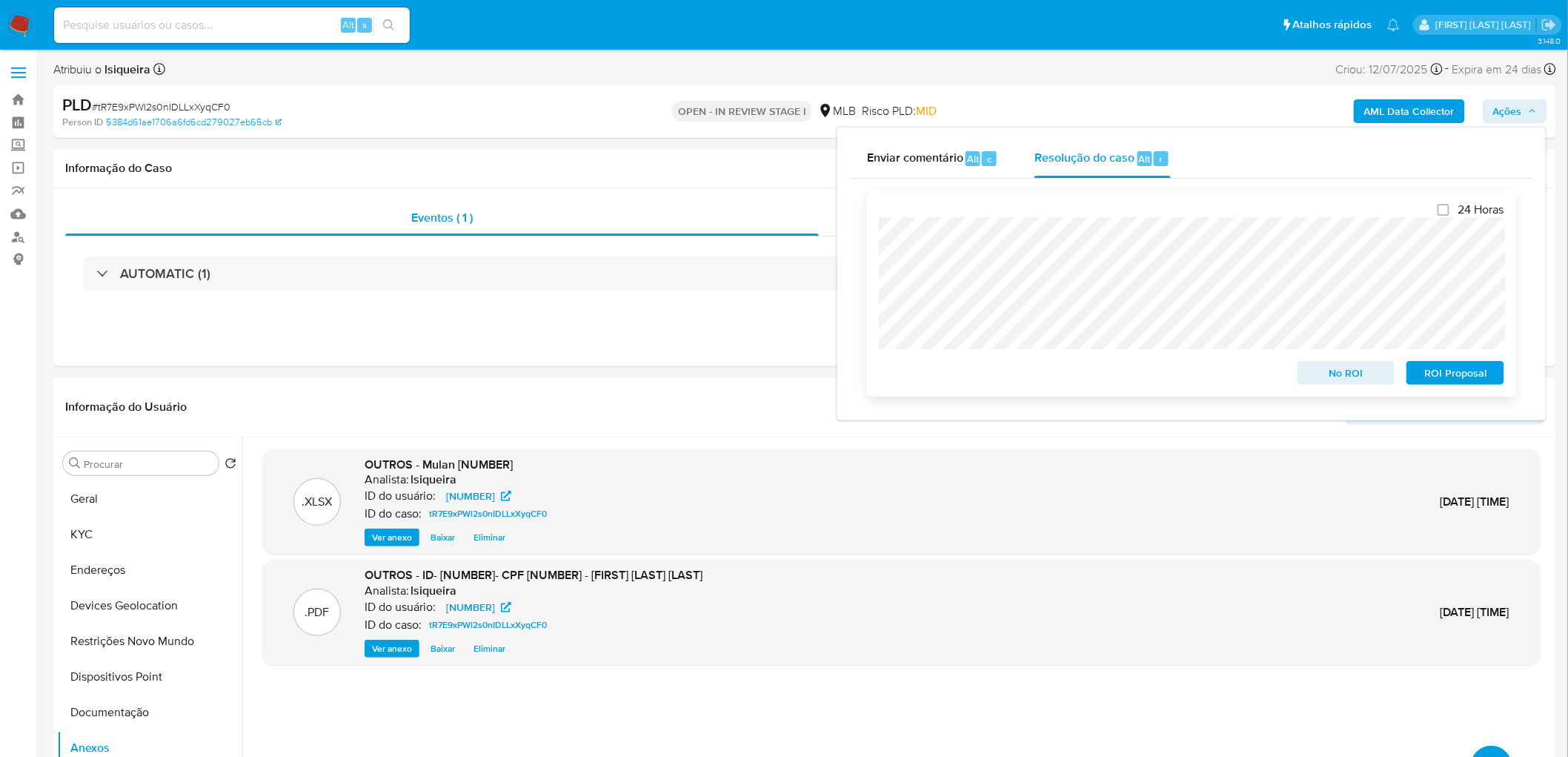 click on "No ROI" at bounding box center (1346, 373) 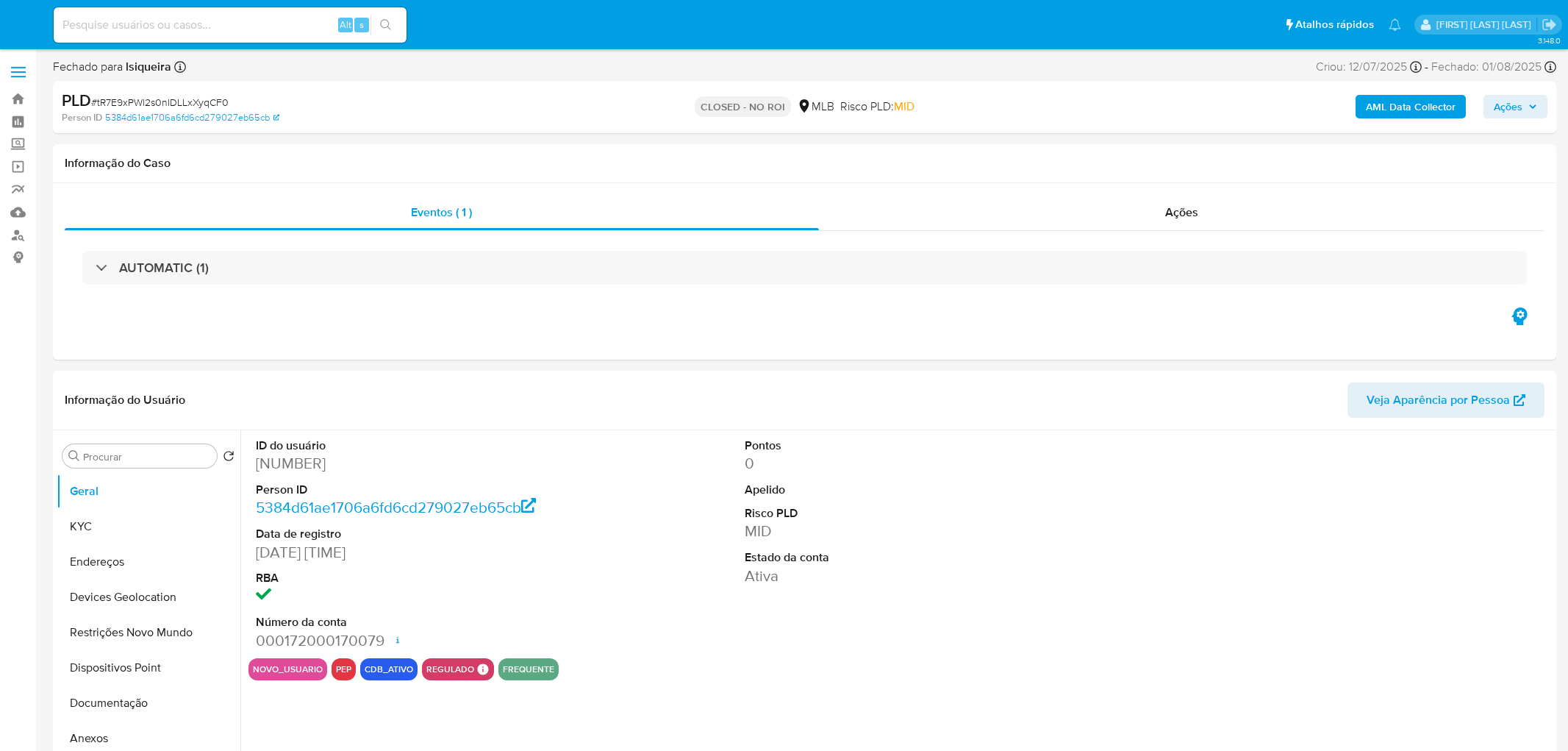 select on "10" 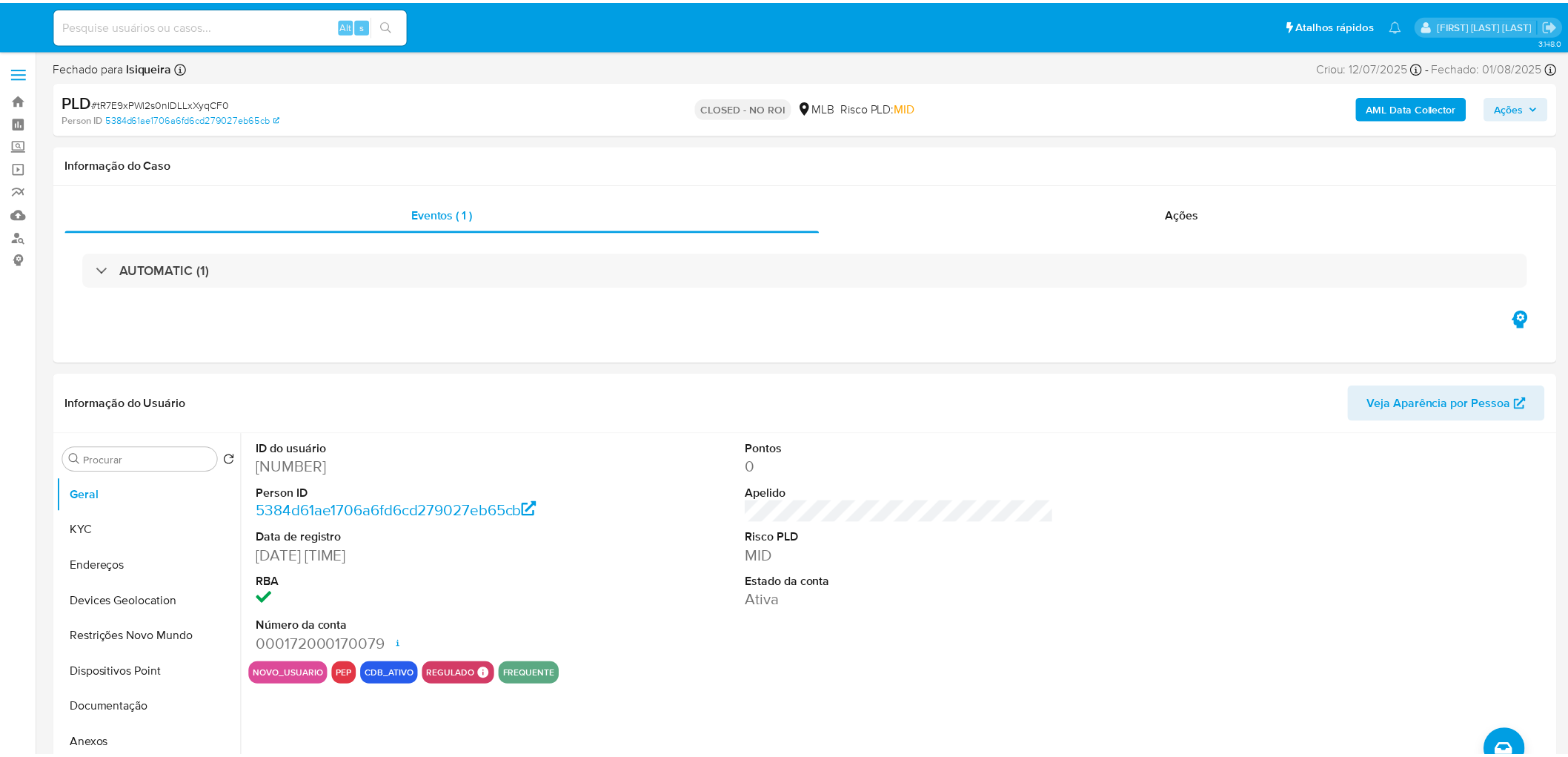 scroll, scrollTop: 0, scrollLeft: 0, axis: both 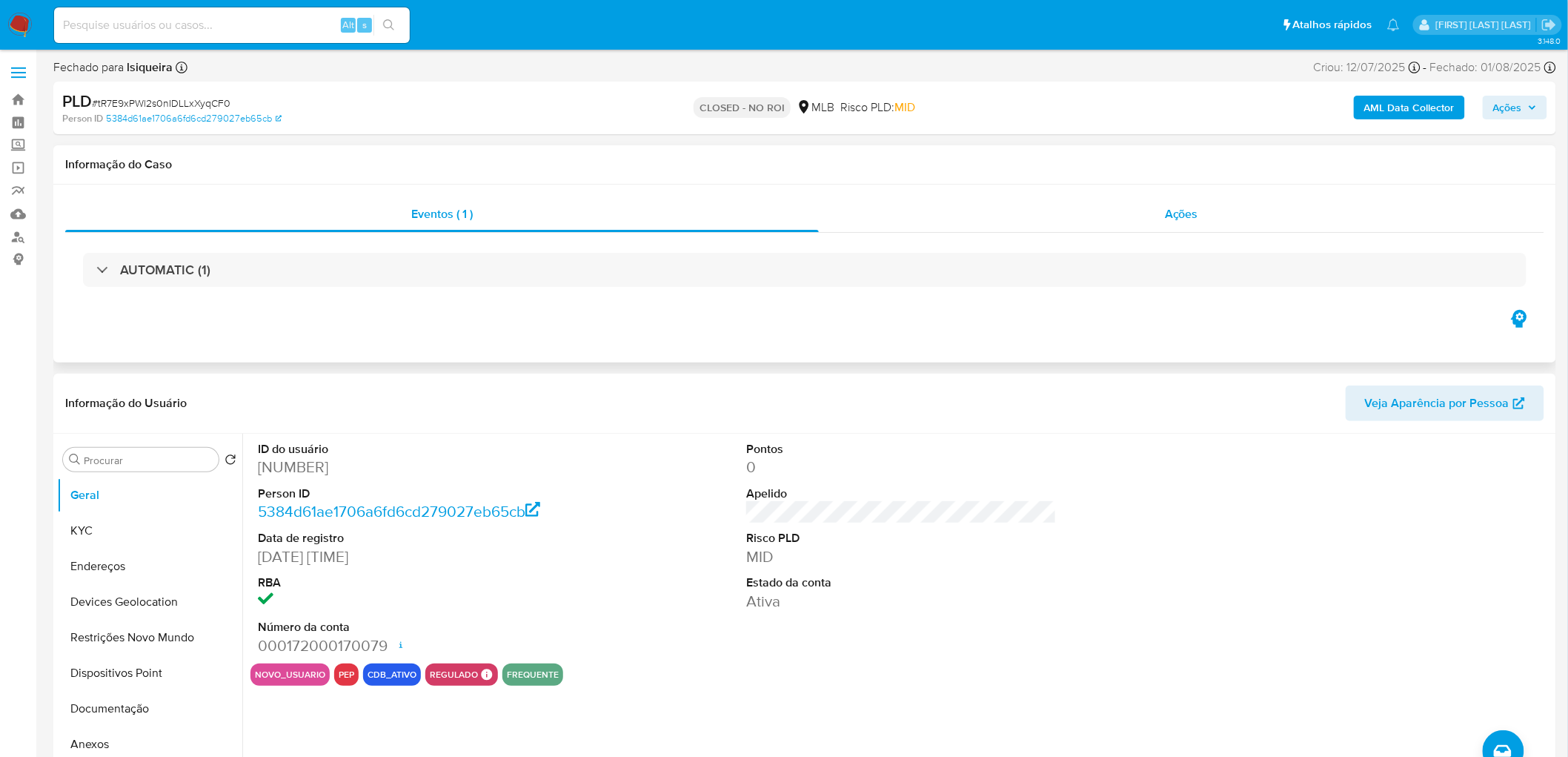 click on "Ações" at bounding box center (1181, 214) 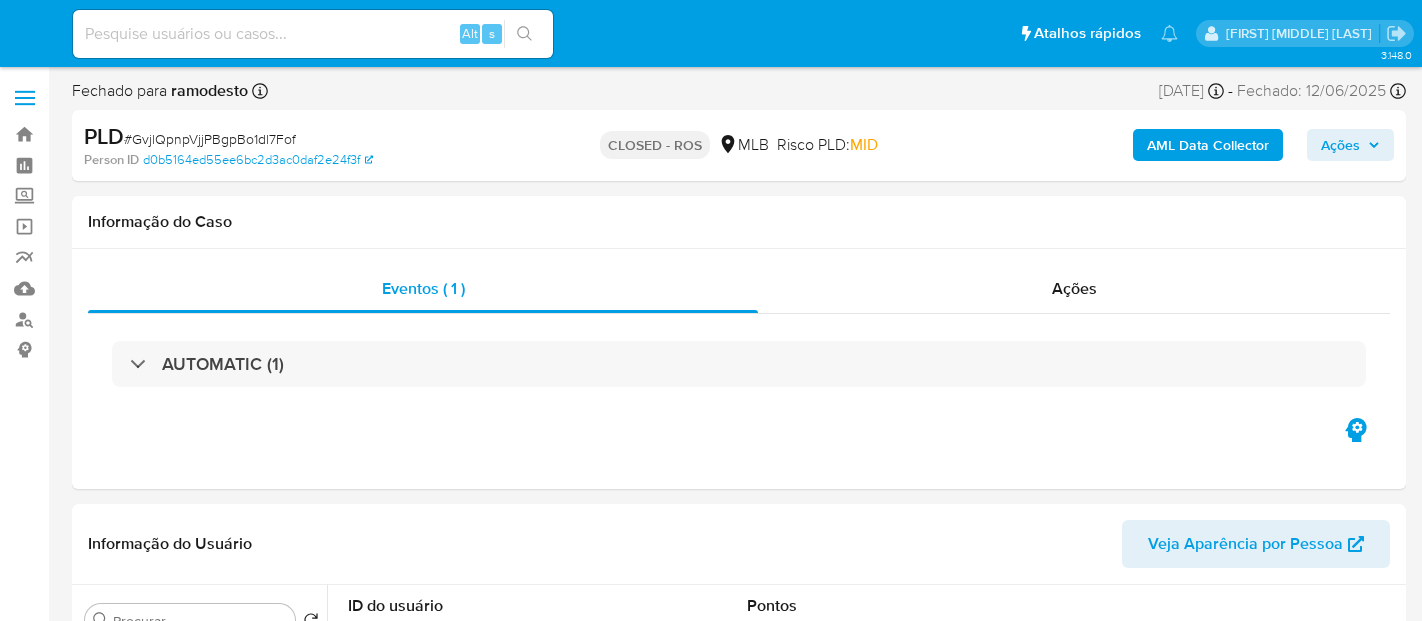 select on "10" 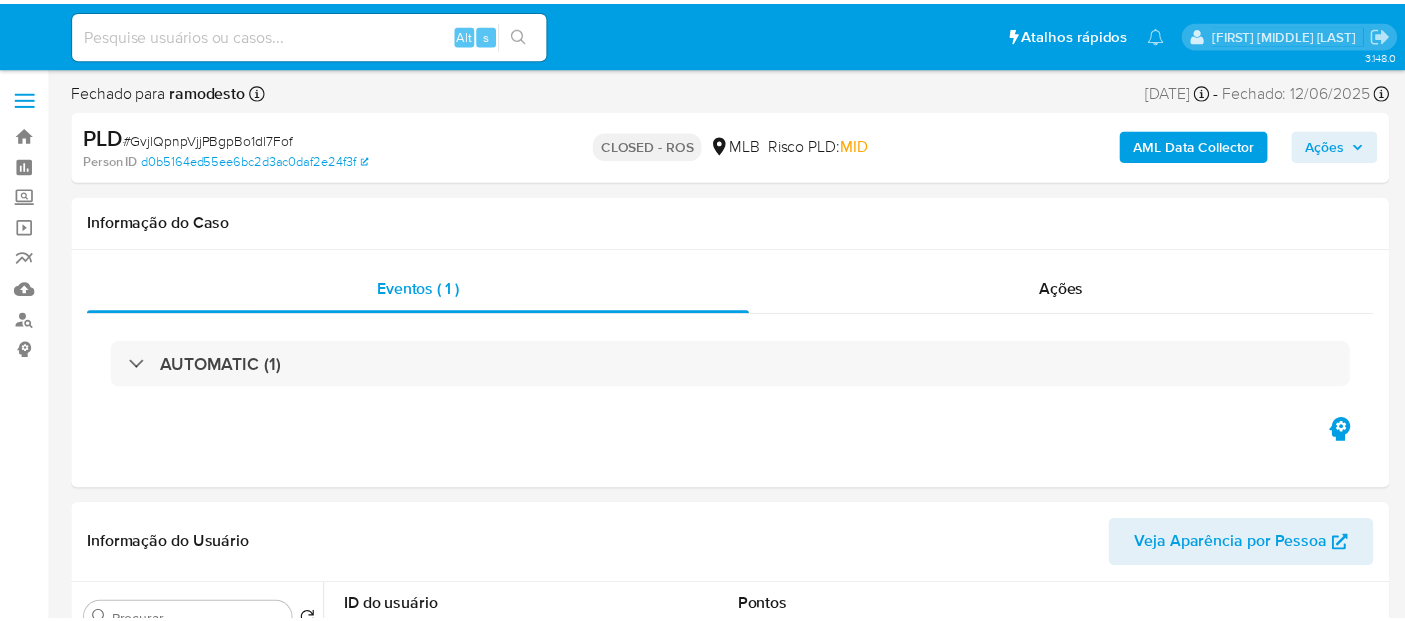 scroll, scrollTop: 0, scrollLeft: 0, axis: both 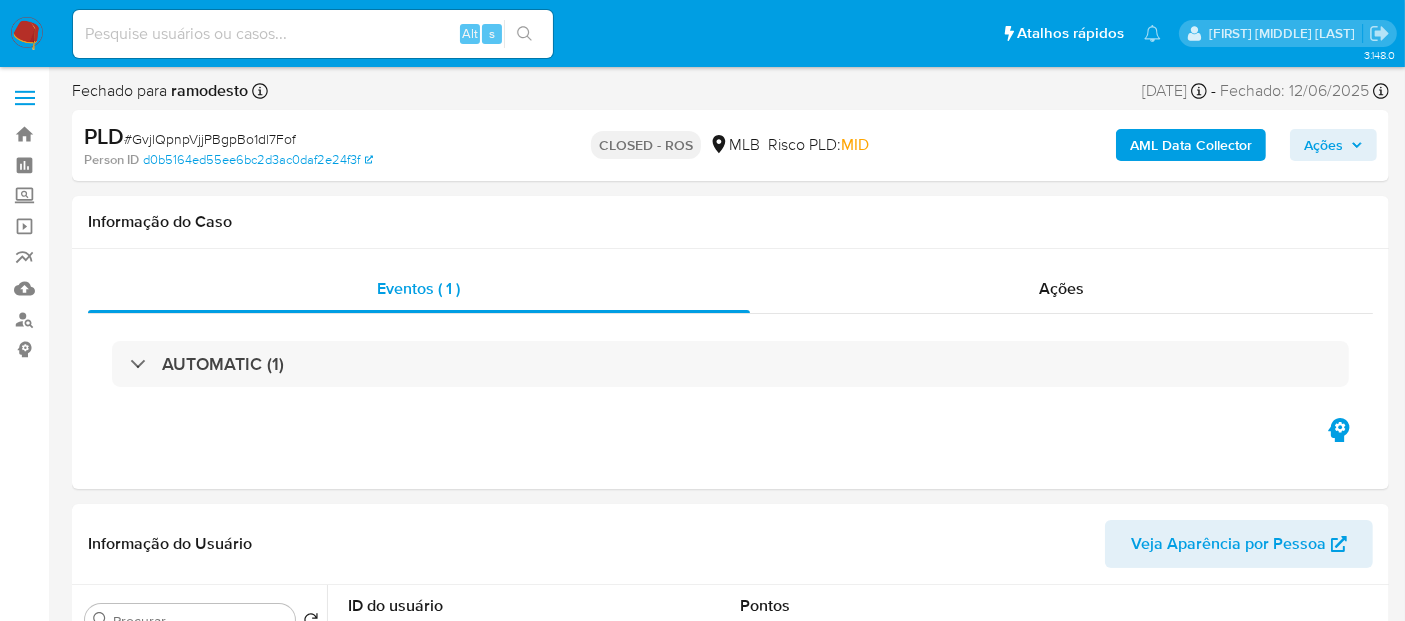 click at bounding box center (27, 34) 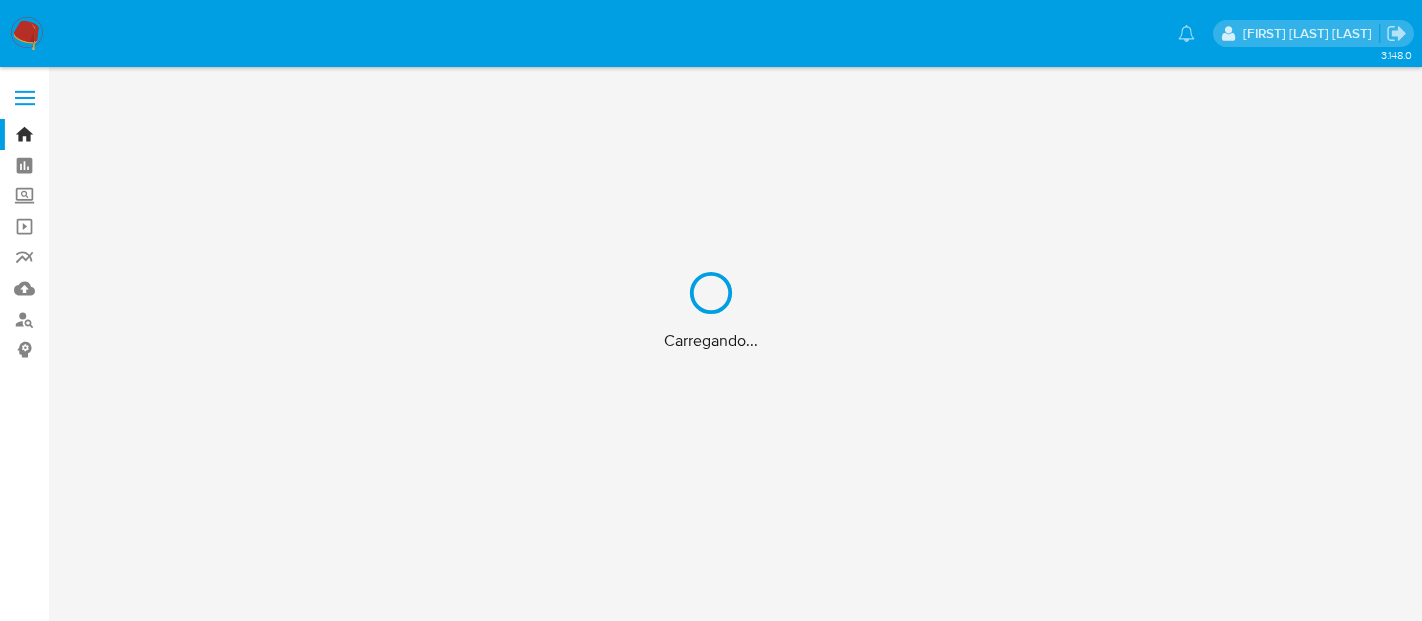 scroll, scrollTop: 0, scrollLeft: 0, axis: both 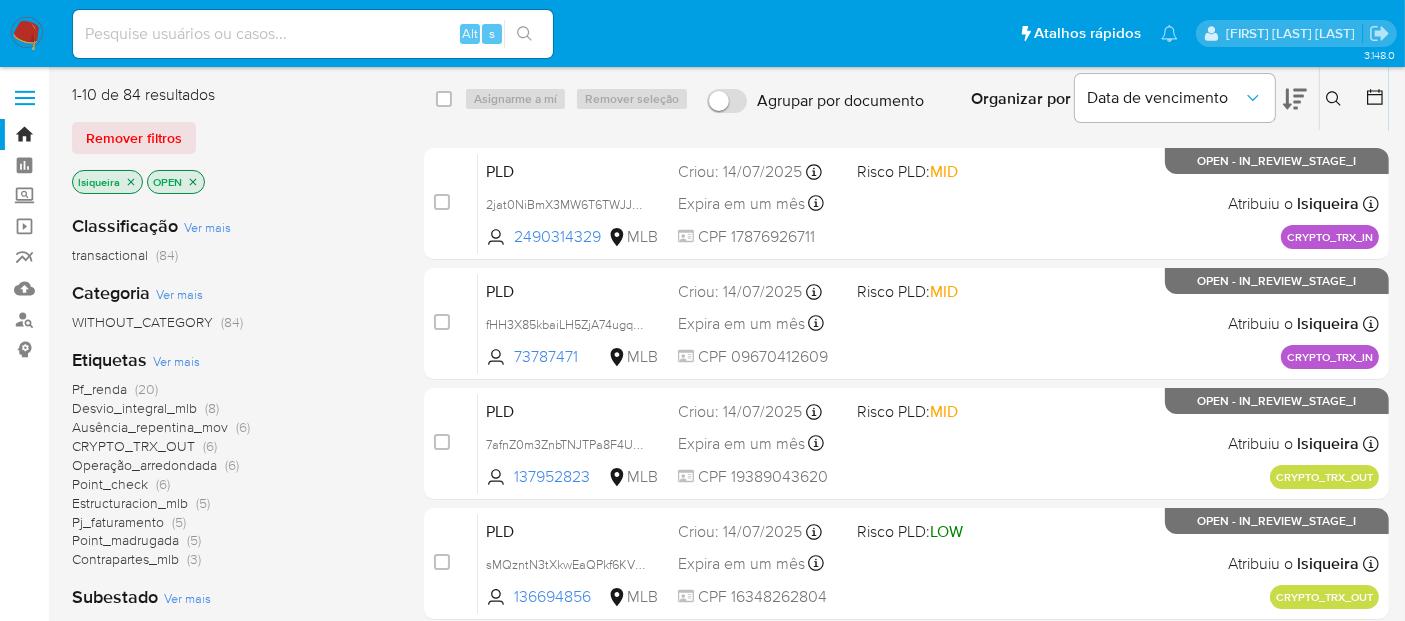 click on "Ver mais" at bounding box center [176, 361] 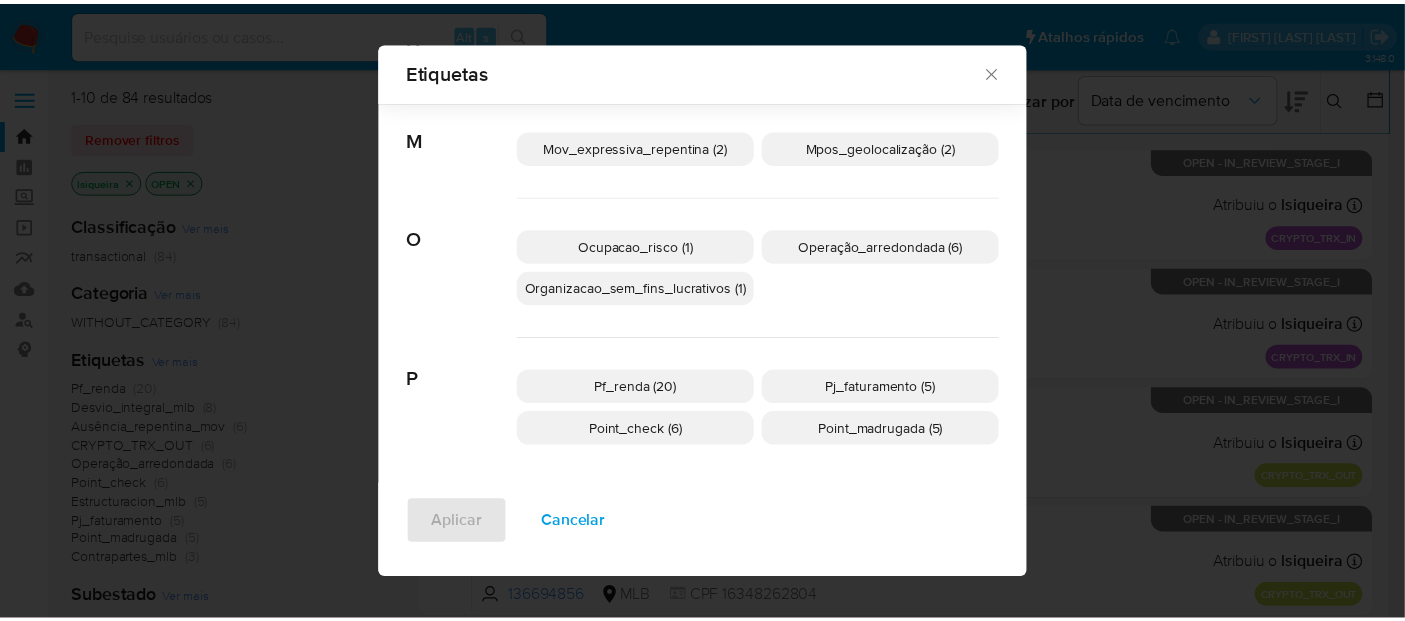 scroll, scrollTop: 761, scrollLeft: 0, axis: vertical 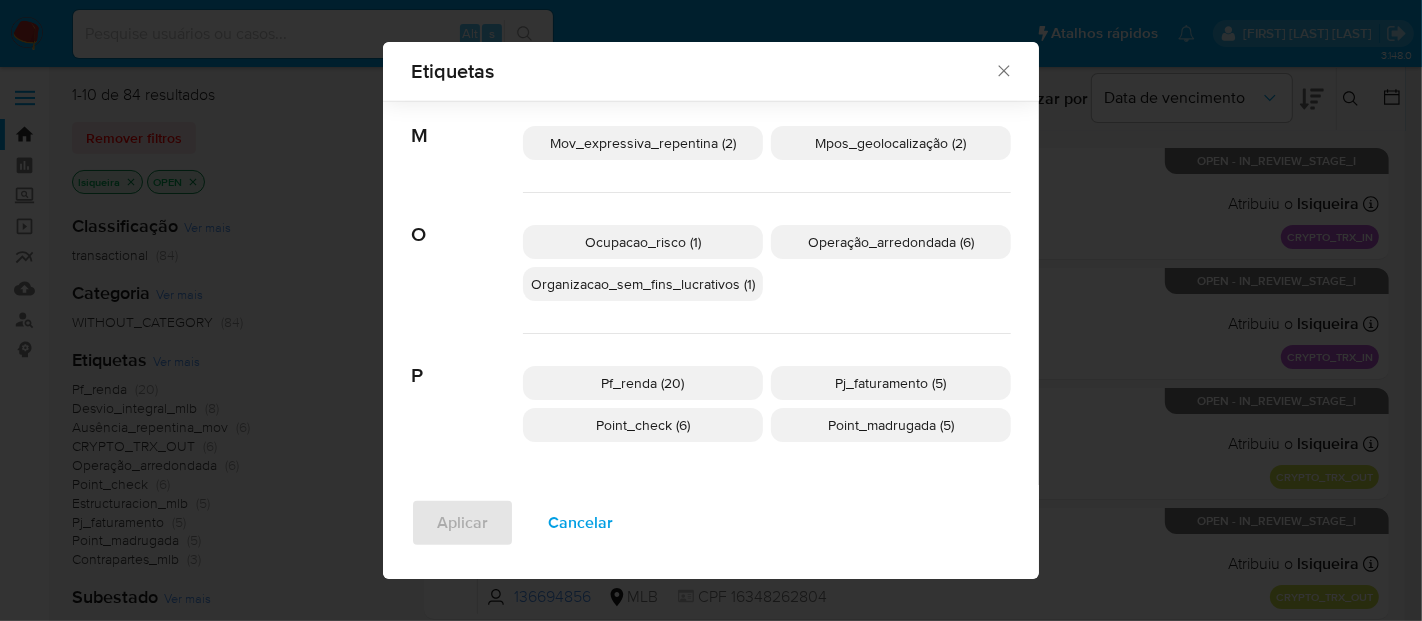 click on "Pf_renda (20)" at bounding box center [643, 383] 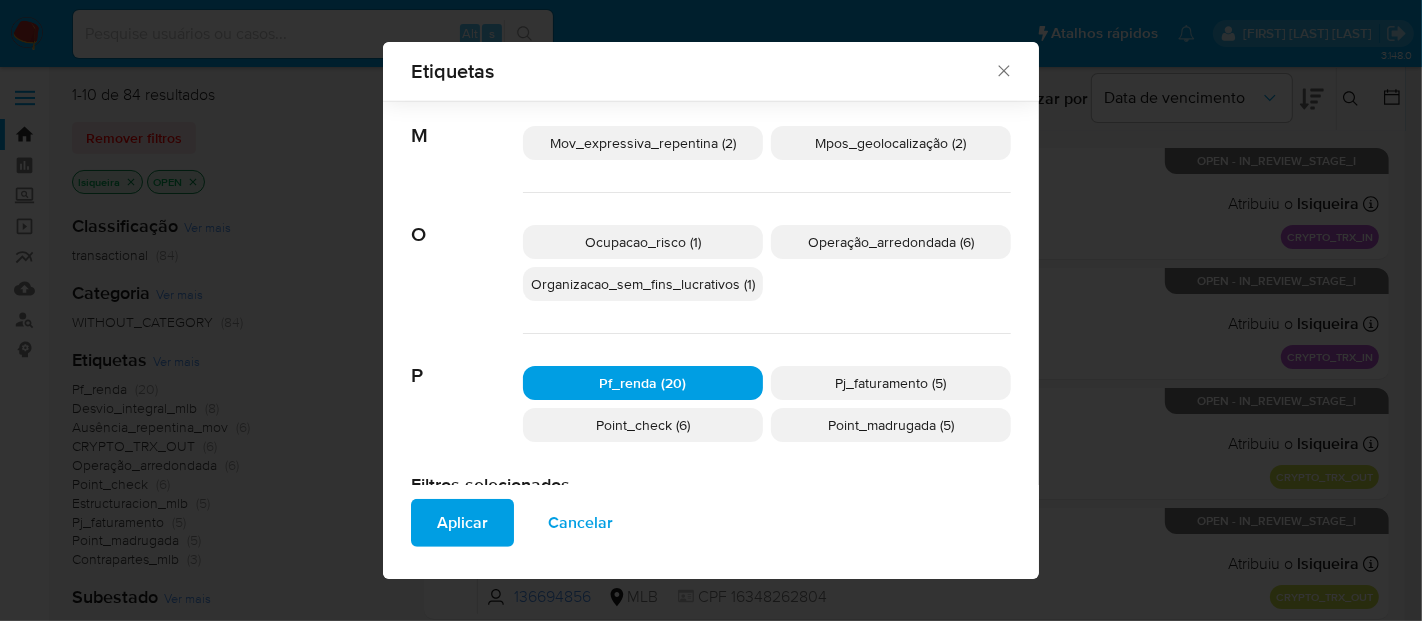 click on "Aplicar" at bounding box center [462, 523] 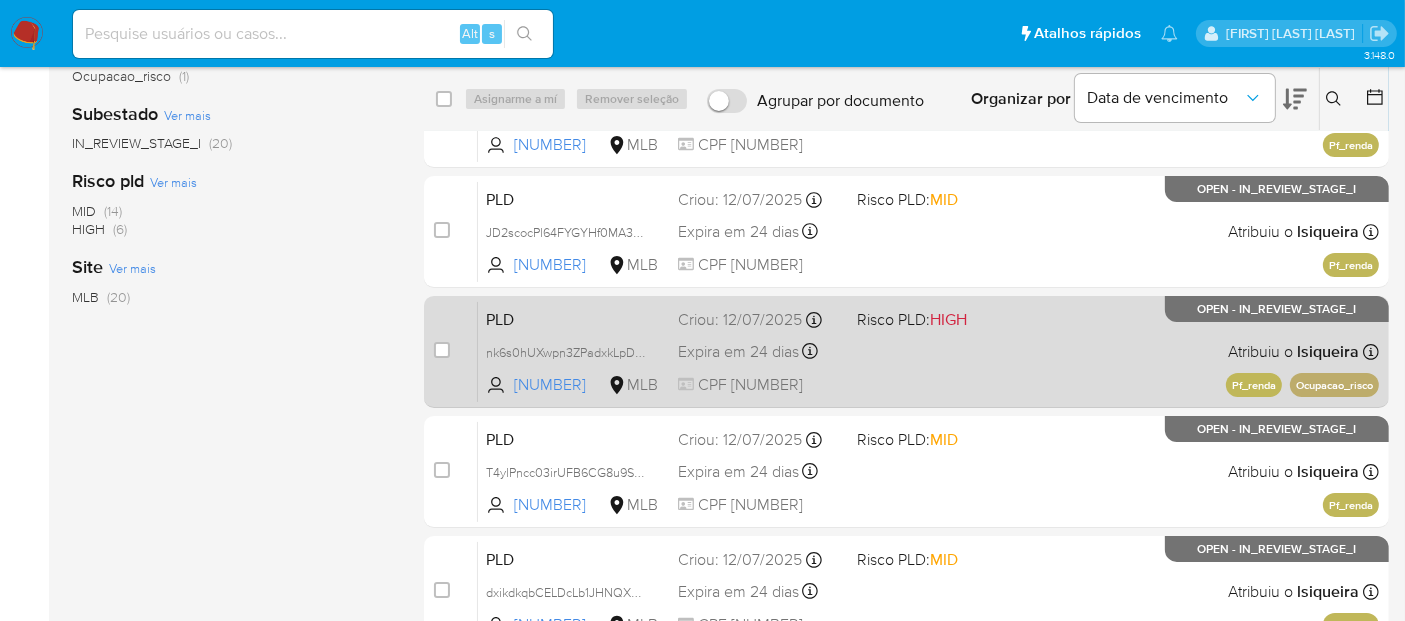 scroll, scrollTop: 136, scrollLeft: 0, axis: vertical 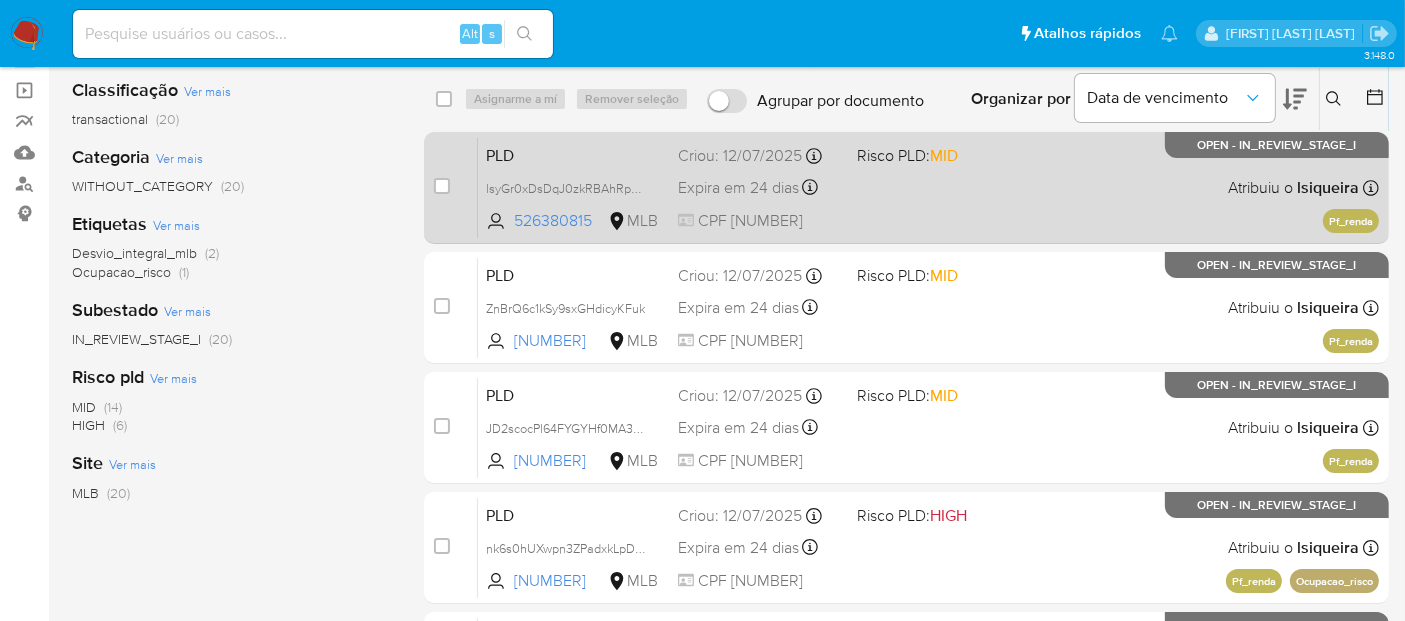 click on "PLD lsyGr0xDsDqJ0zkRBAhRpKhM 526380815 MLB Risco PLD:  MID Criou: 12/07/2025   Criou: 12/07/2025 01:12:26 Expira em 24 dias   Expira em 26/08/2025 01:12:27 CPF   01849844160 Atribuiu o   lsiqueira   Asignado el: 24/07/2025 16:22:04 Pf_renda OPEN - IN_REVIEW_STAGE_I" at bounding box center (928, 187) 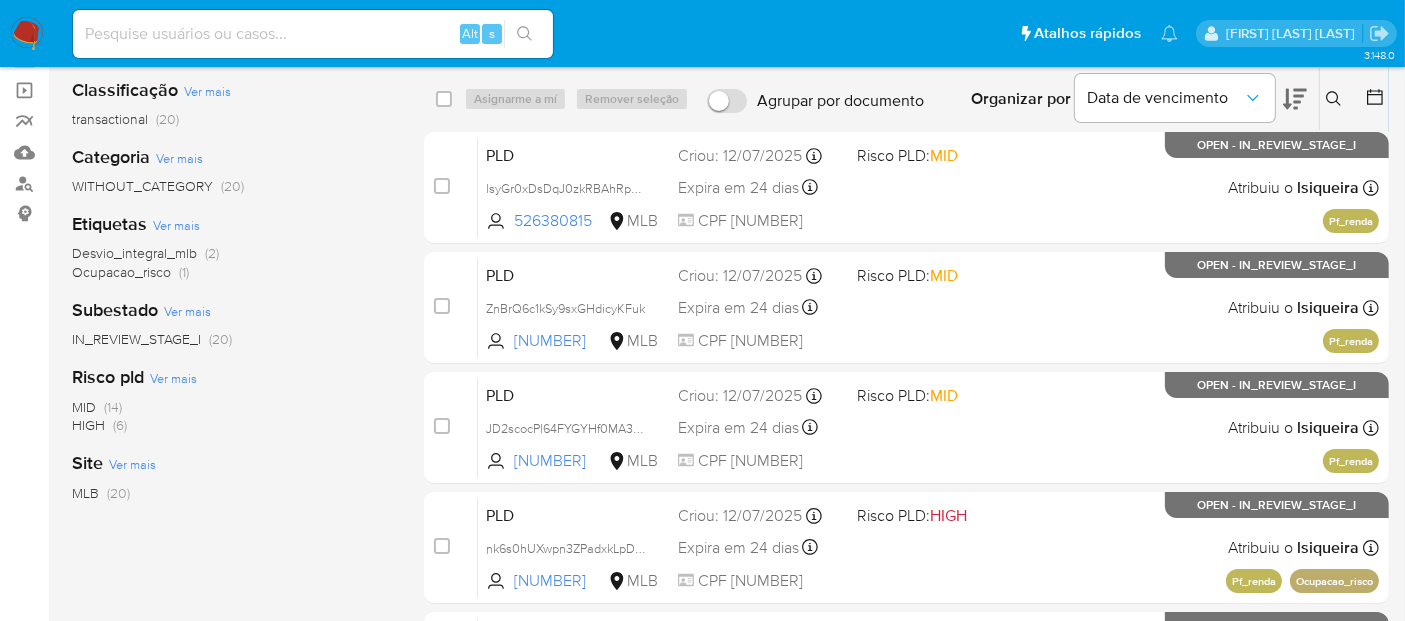 click at bounding box center [27, 34] 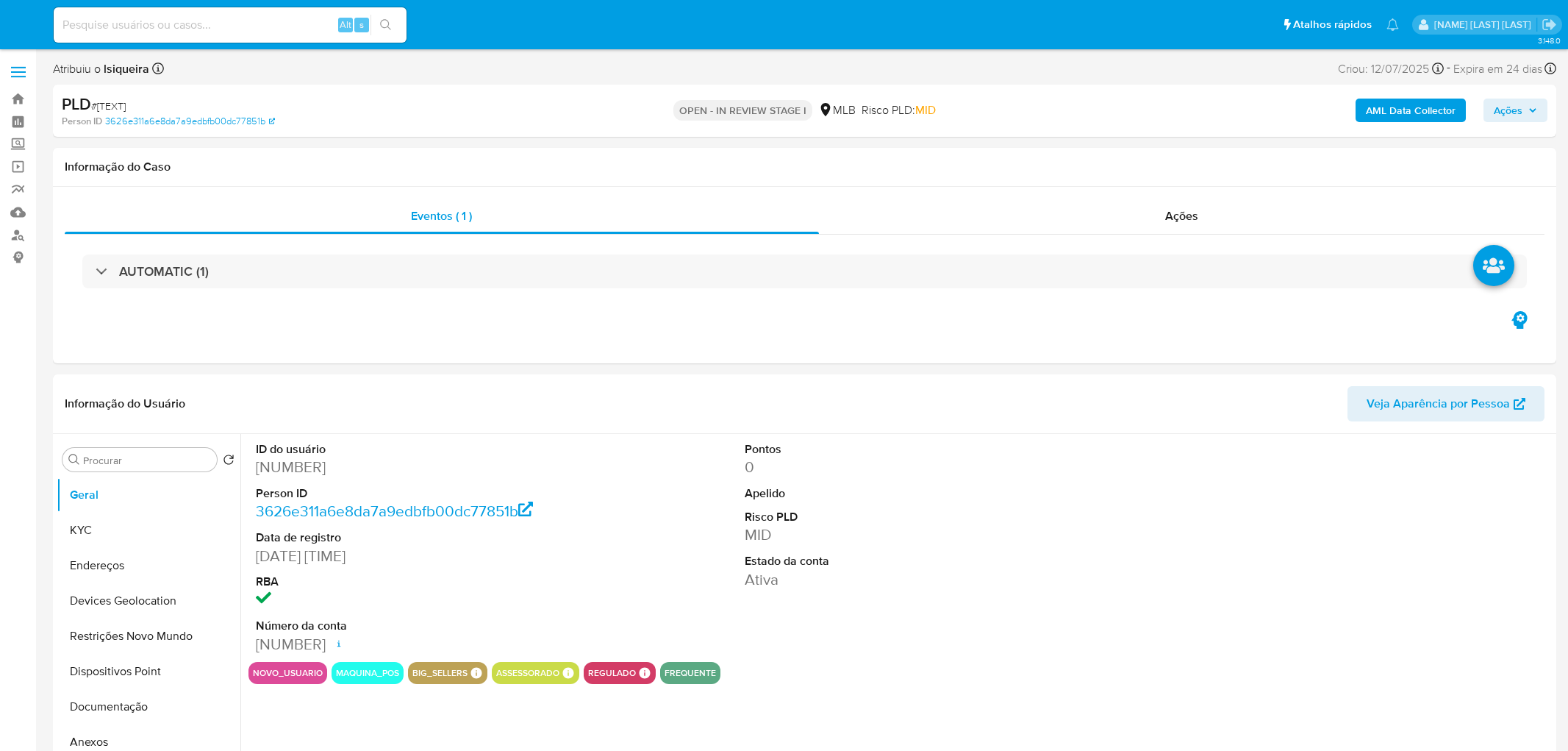 select on "10" 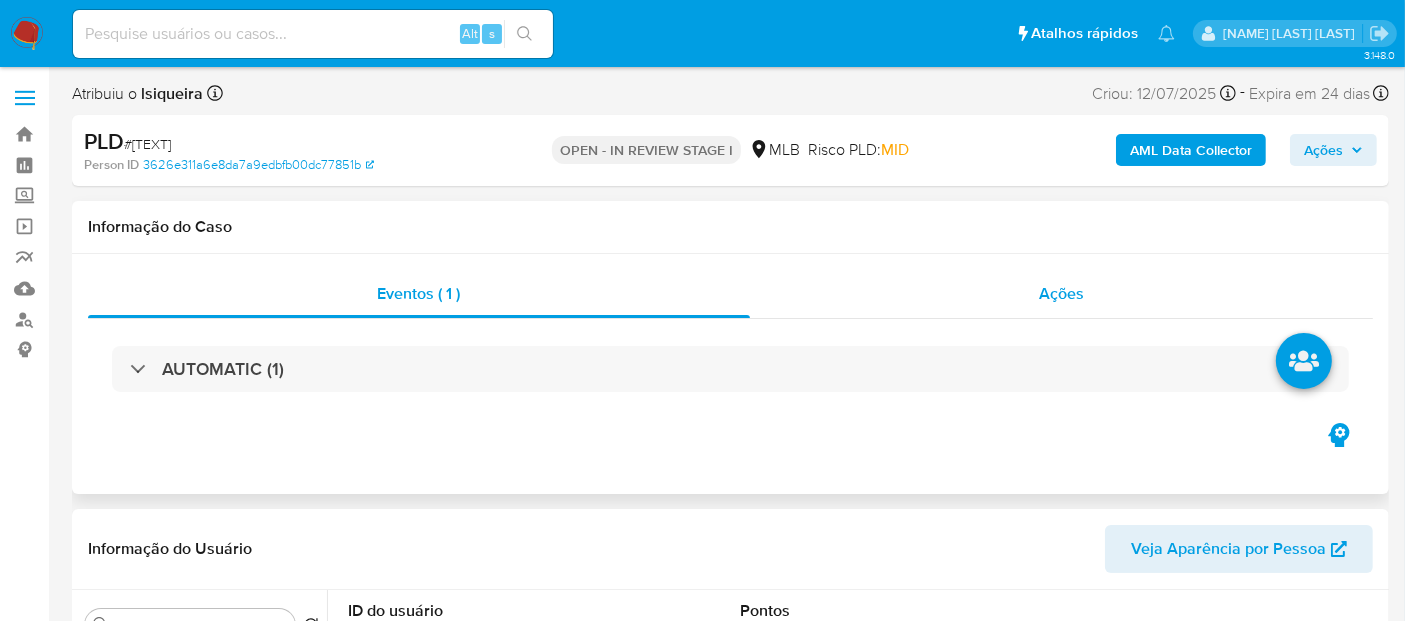 scroll, scrollTop: 333, scrollLeft: 0, axis: vertical 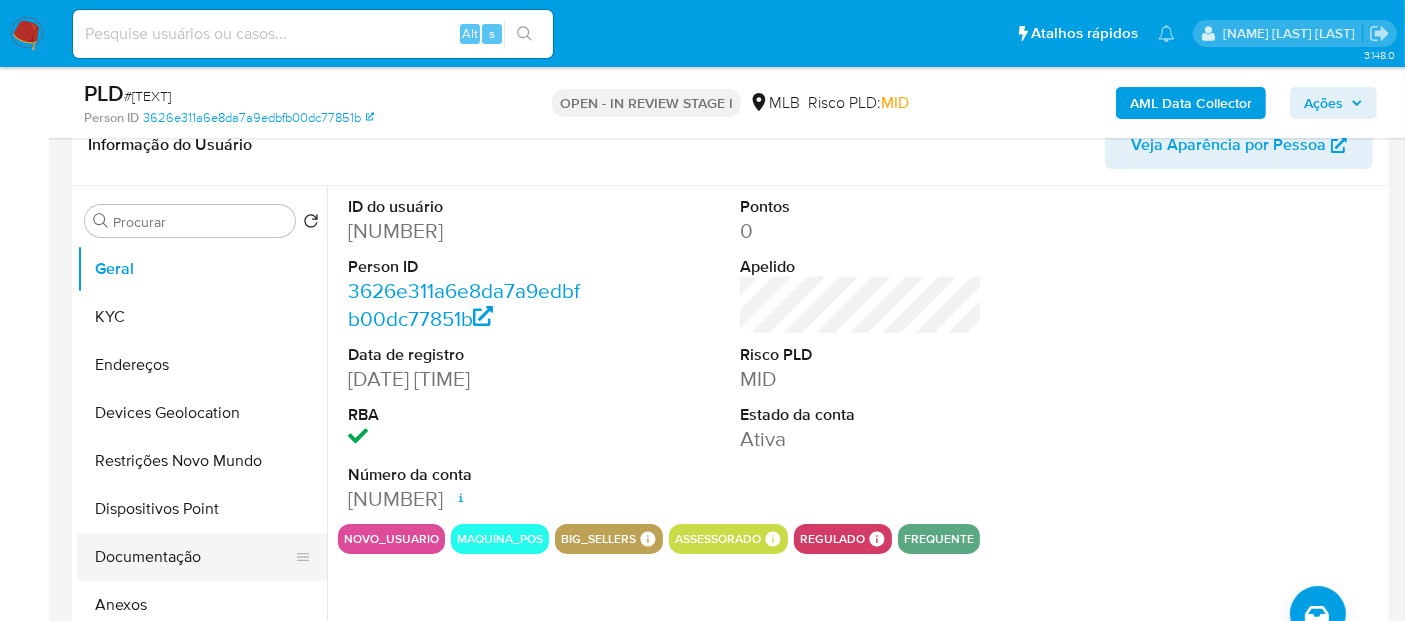 click on "Documentação" at bounding box center [194, 557] 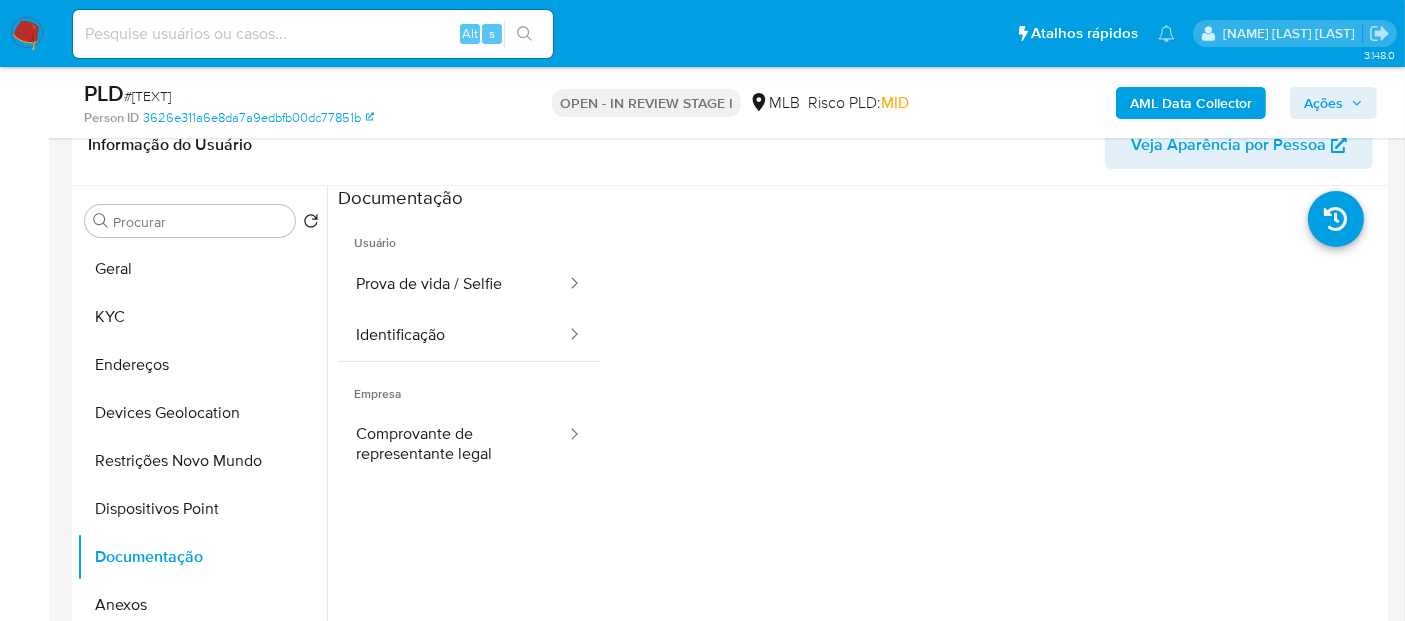 click on "Identificação" at bounding box center (453, 335) 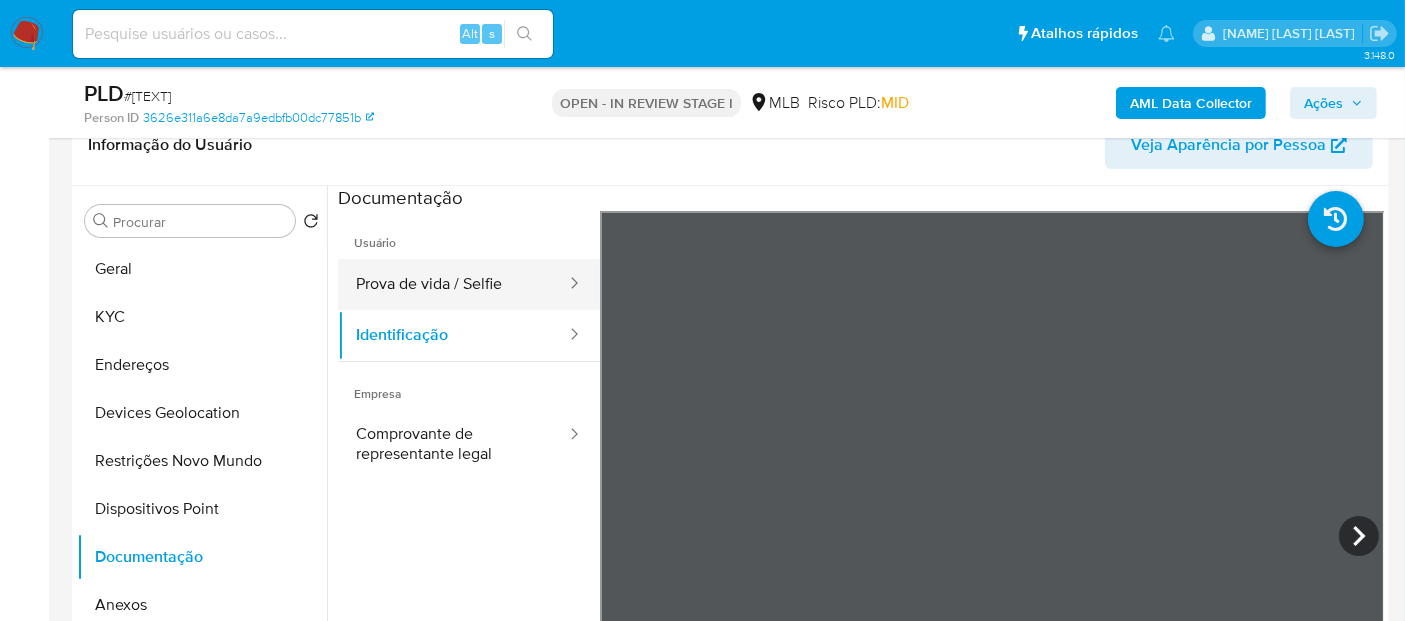click on "Prova de vida / Selfie" at bounding box center (453, 284) 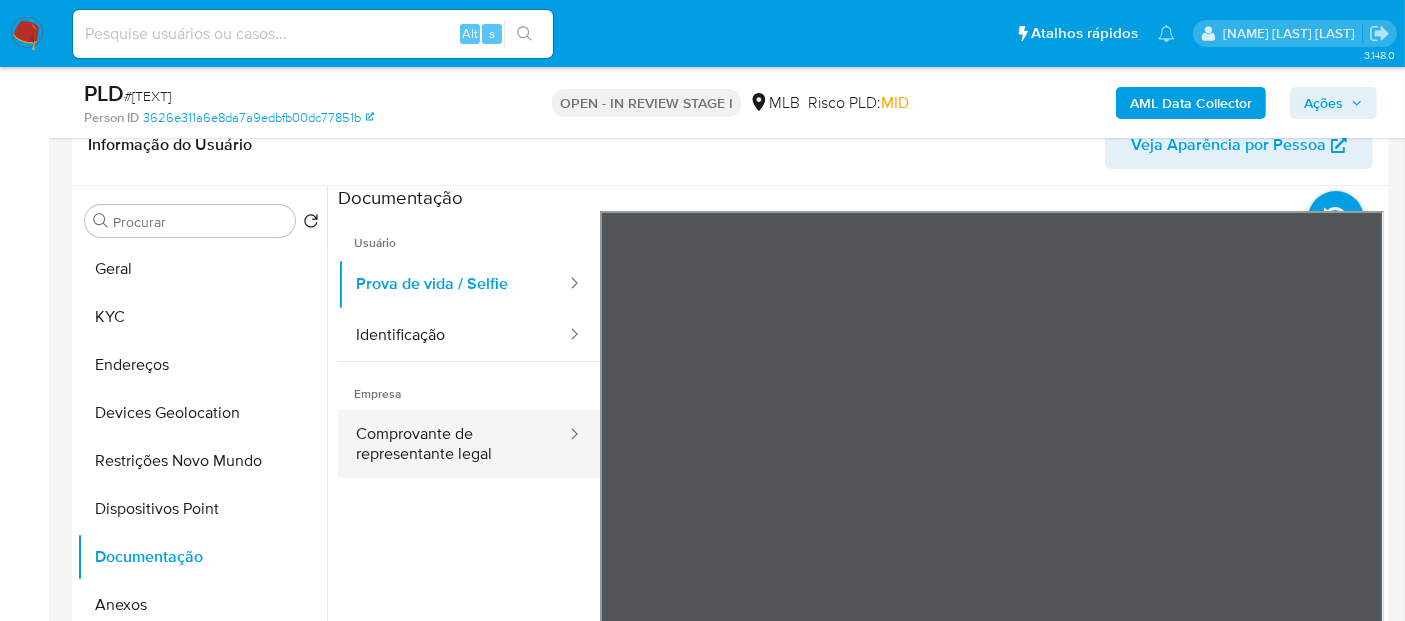click on "Comprovante de representante legal" at bounding box center (453, 444) 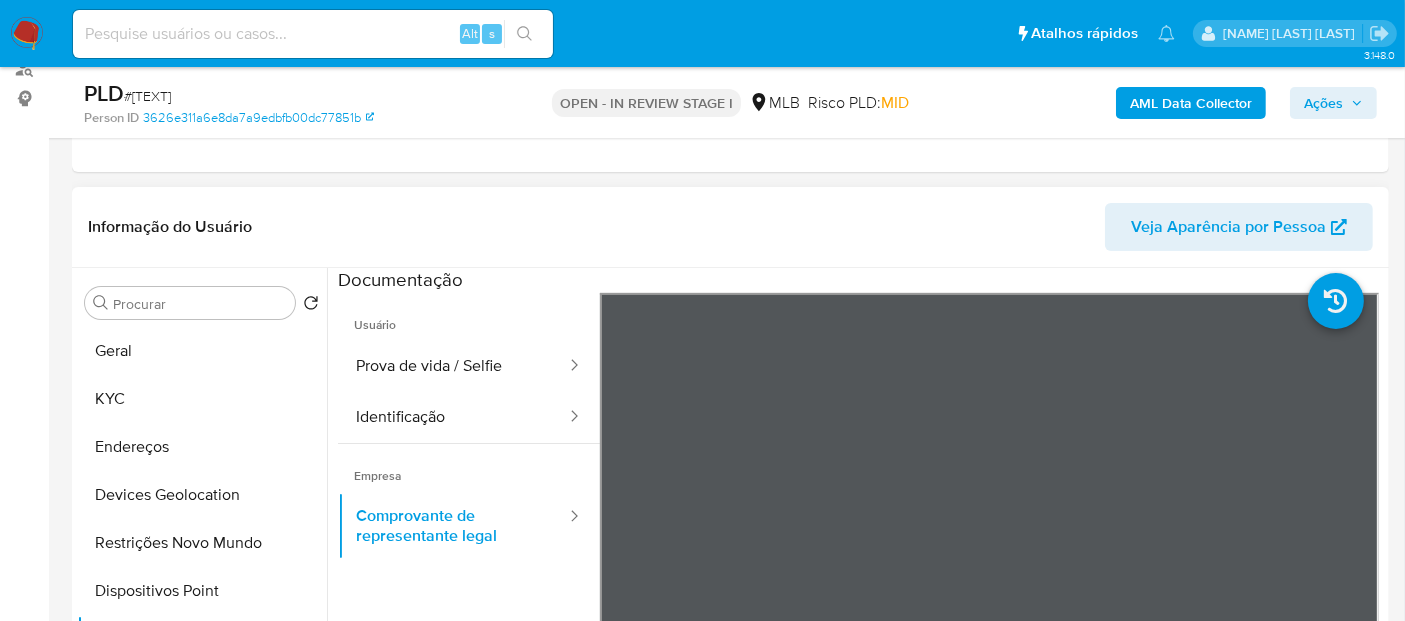 scroll, scrollTop: 222, scrollLeft: 0, axis: vertical 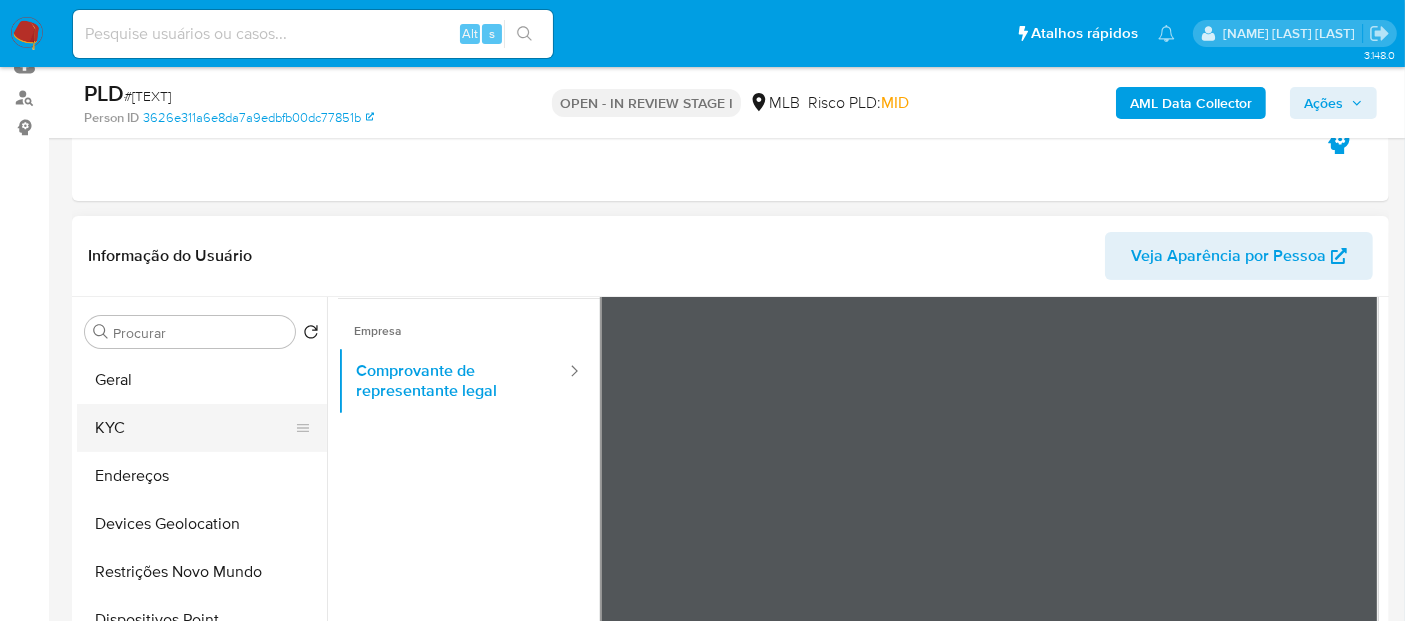 click on "KYC" at bounding box center (194, 428) 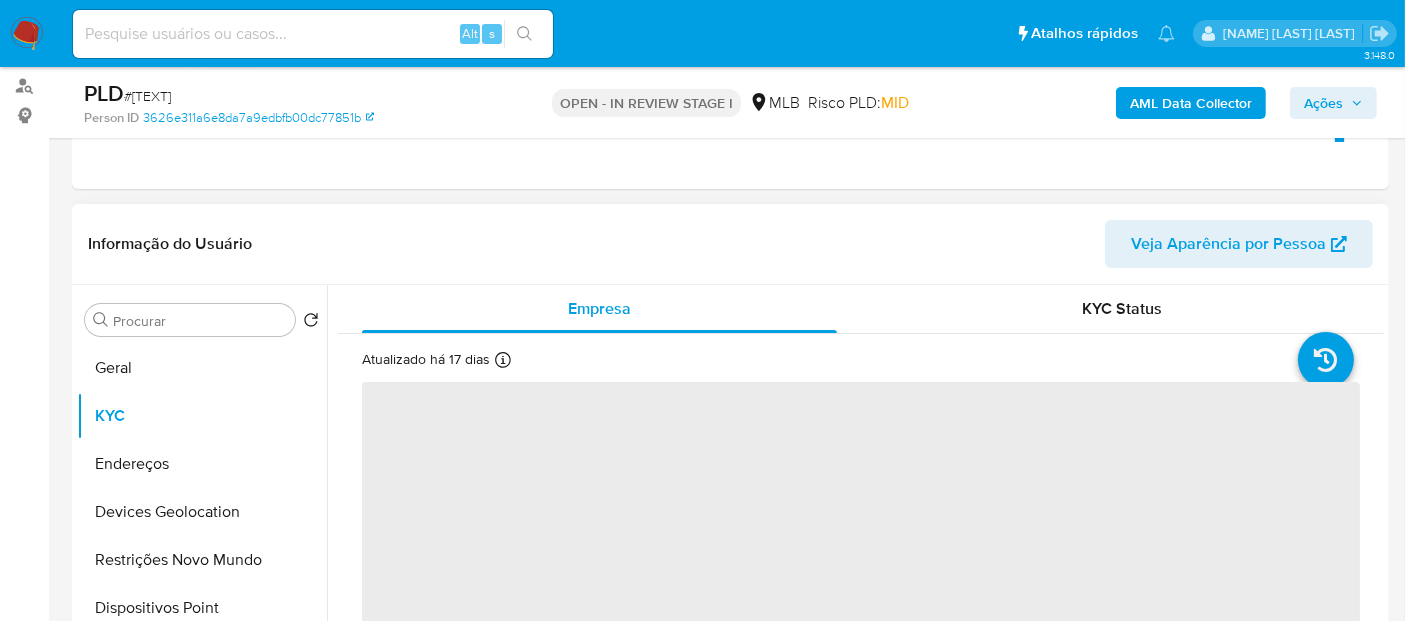scroll, scrollTop: 222, scrollLeft: 0, axis: vertical 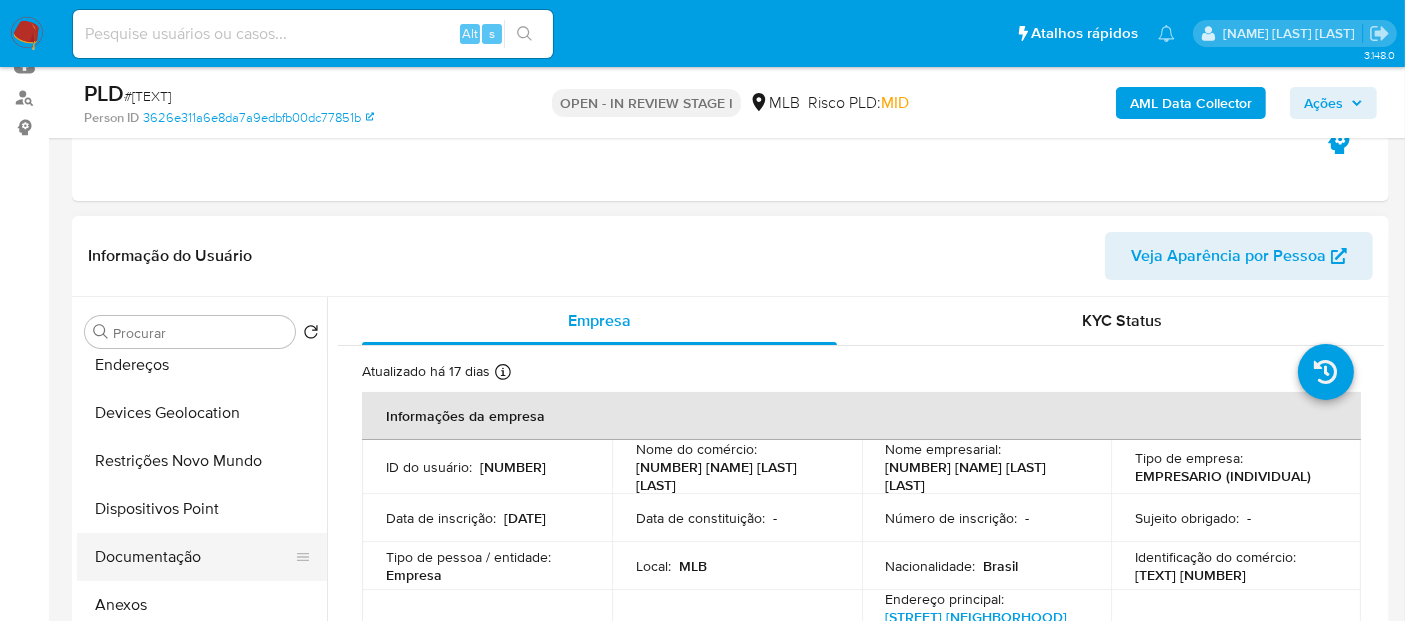 click on "Documentação" at bounding box center [194, 557] 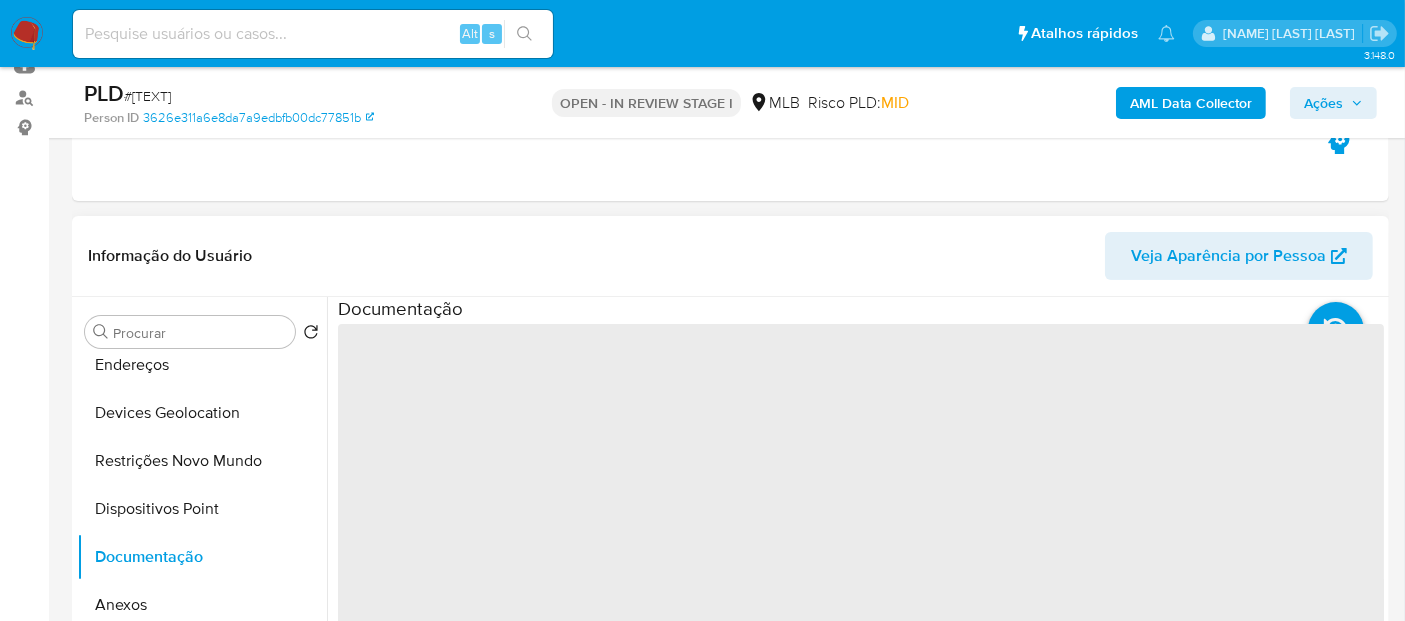 scroll, scrollTop: 111, scrollLeft: 0, axis: vertical 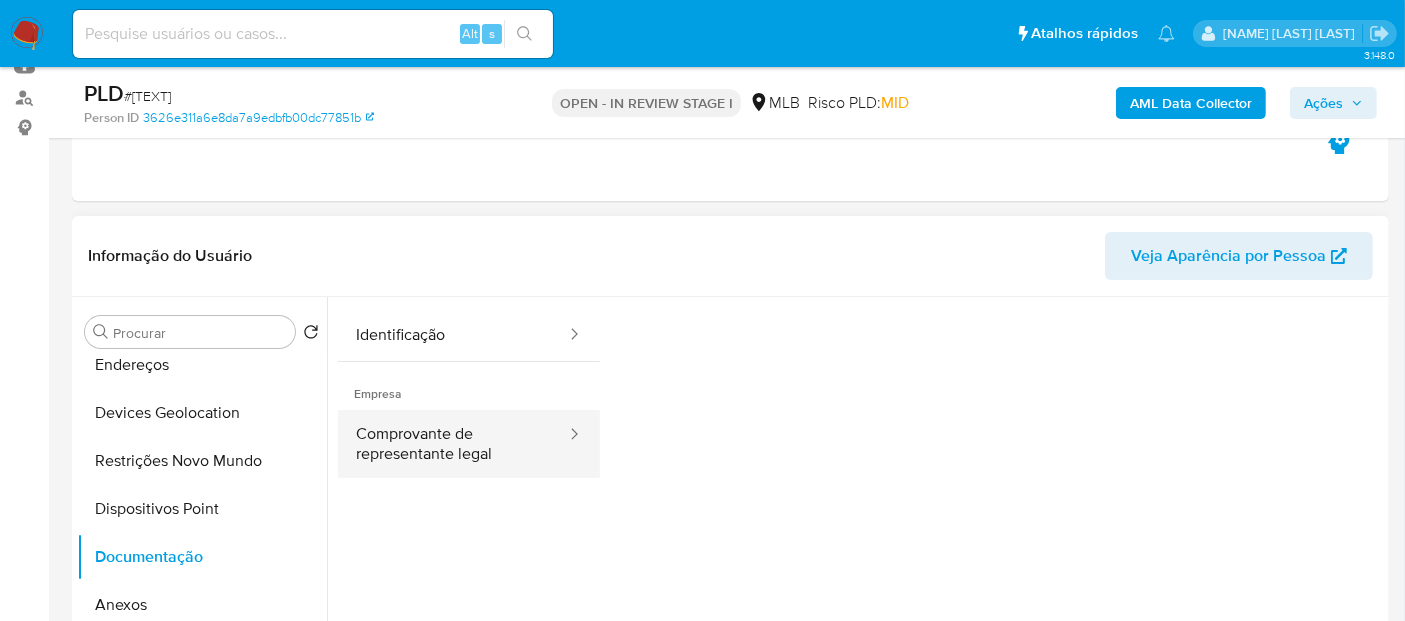 click on "Comprovante de representante legal" at bounding box center [453, 444] 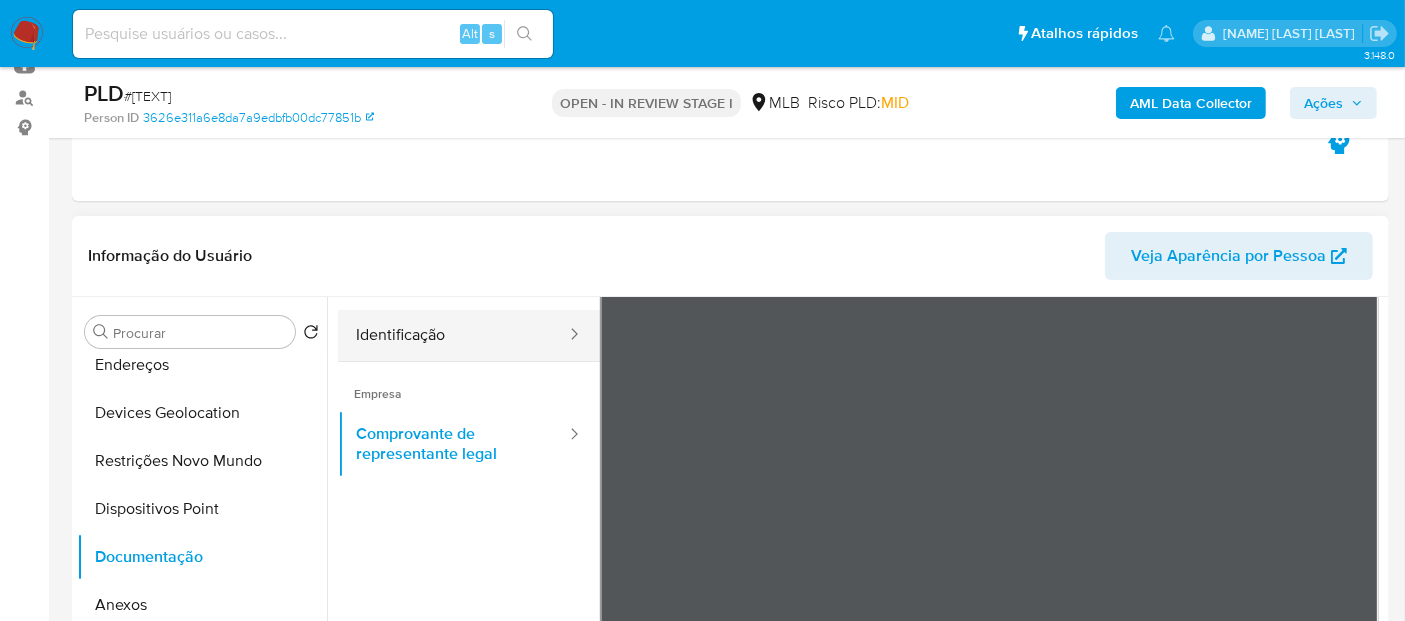 click on "Identificação" at bounding box center [453, 335] 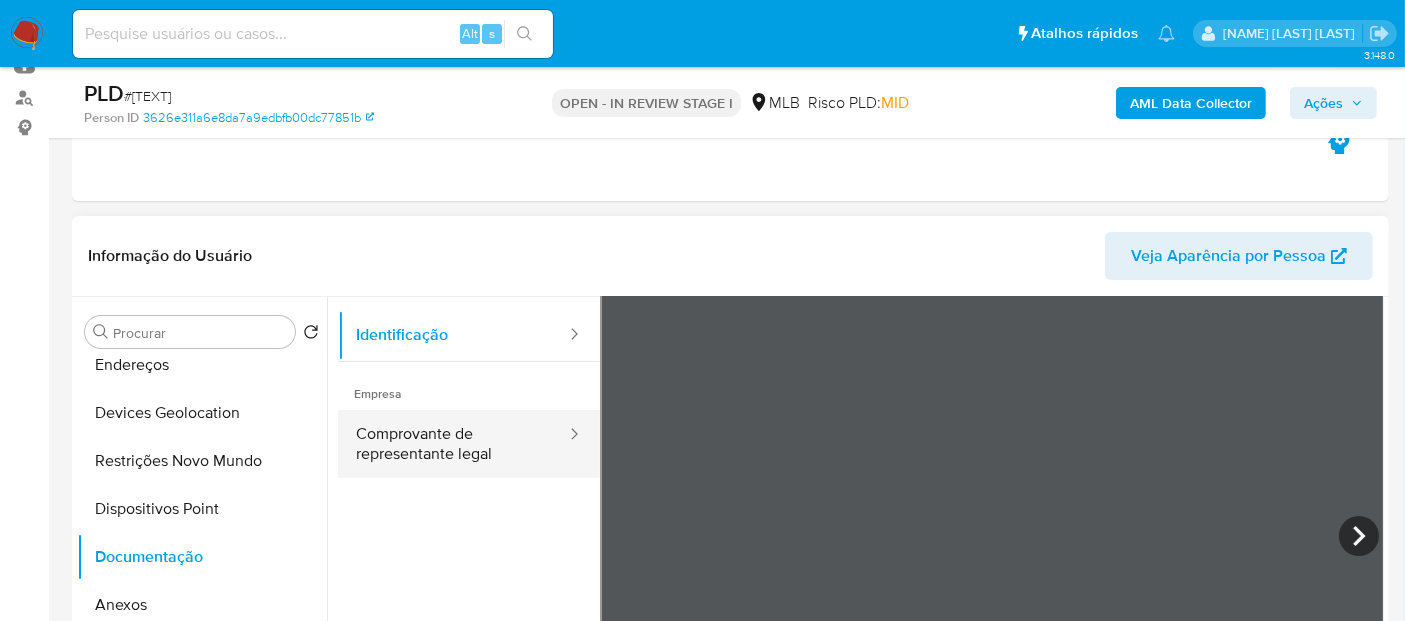 scroll, scrollTop: 0, scrollLeft: 0, axis: both 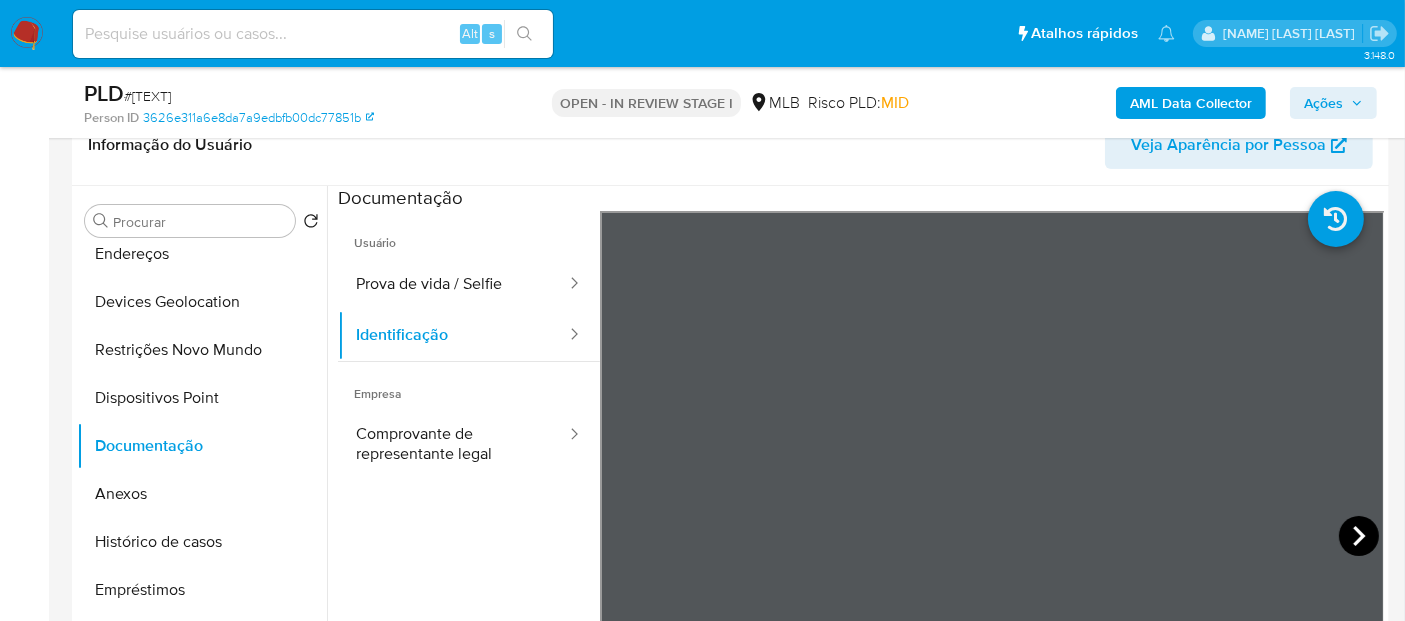 click 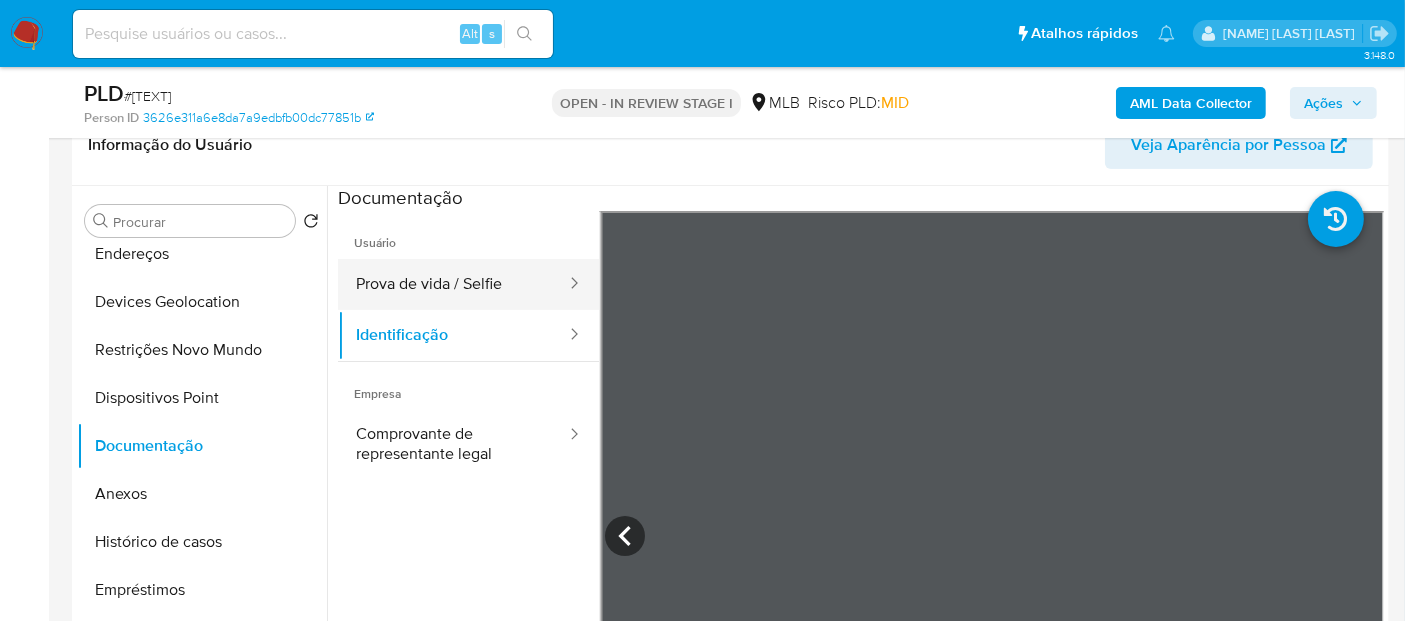 click on "Prova de vida / Selfie" at bounding box center [453, 284] 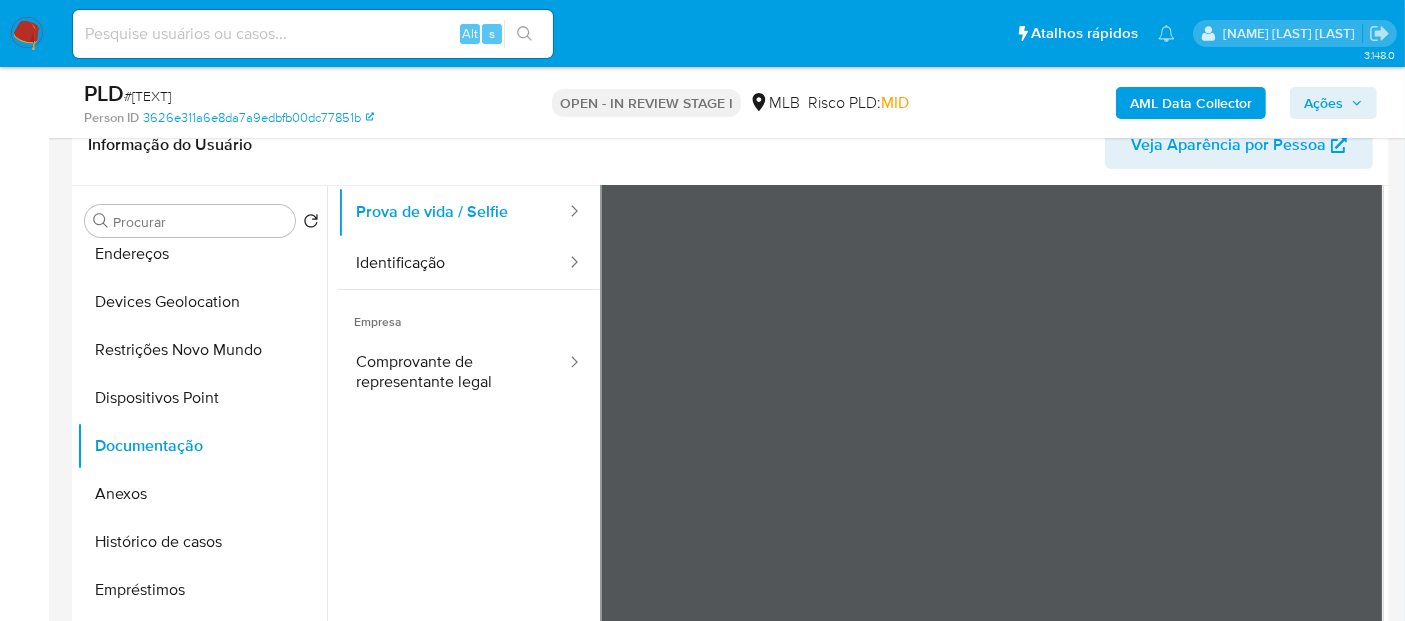 scroll, scrollTop: 0, scrollLeft: 0, axis: both 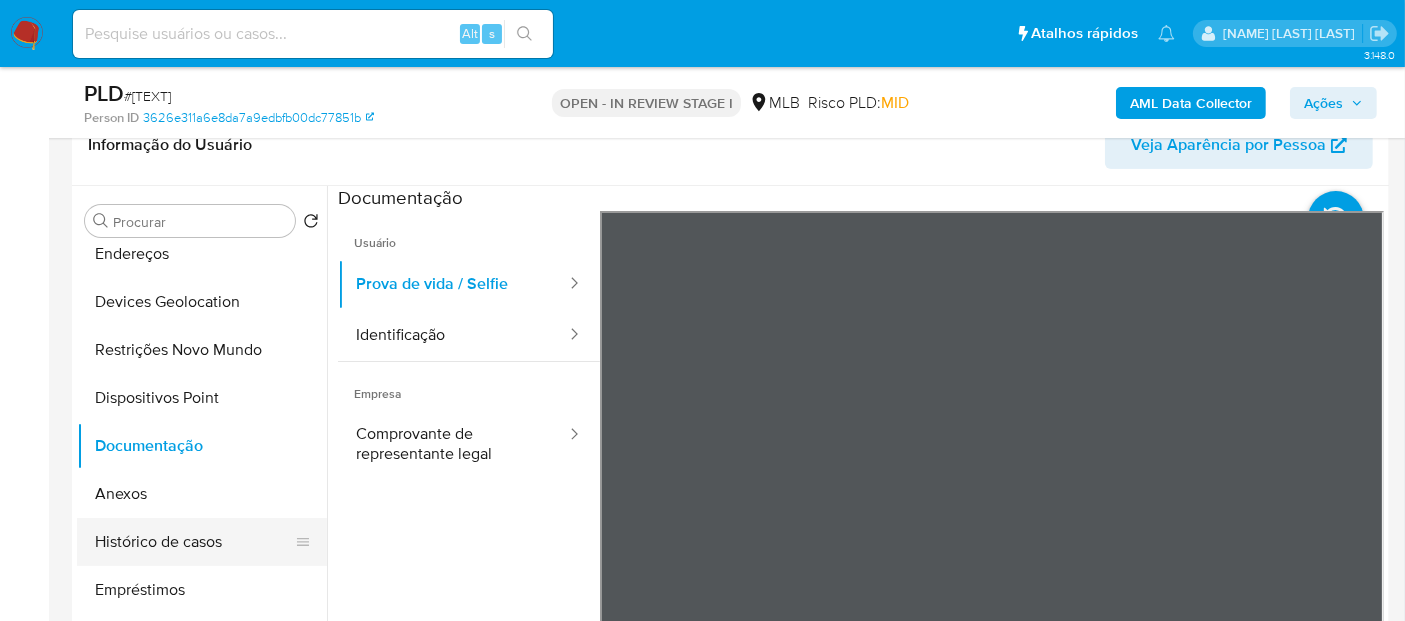 click on "Histórico de casos" at bounding box center [194, 542] 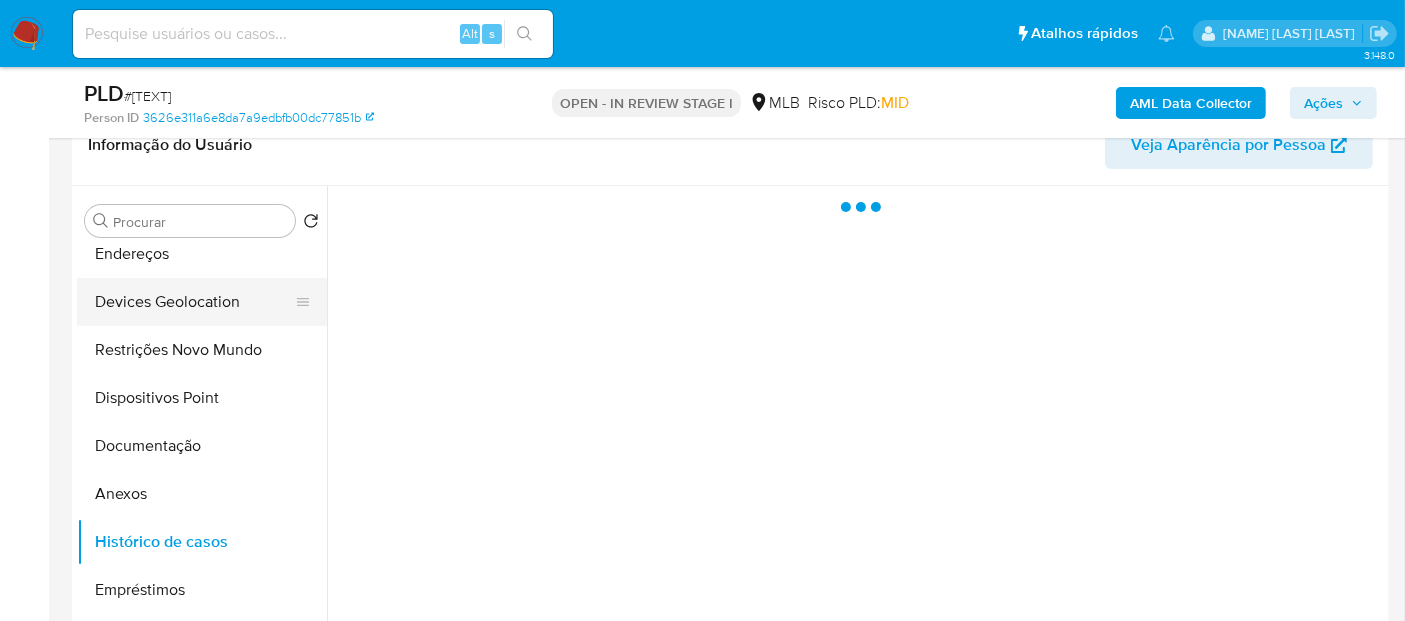 scroll, scrollTop: 0, scrollLeft: 0, axis: both 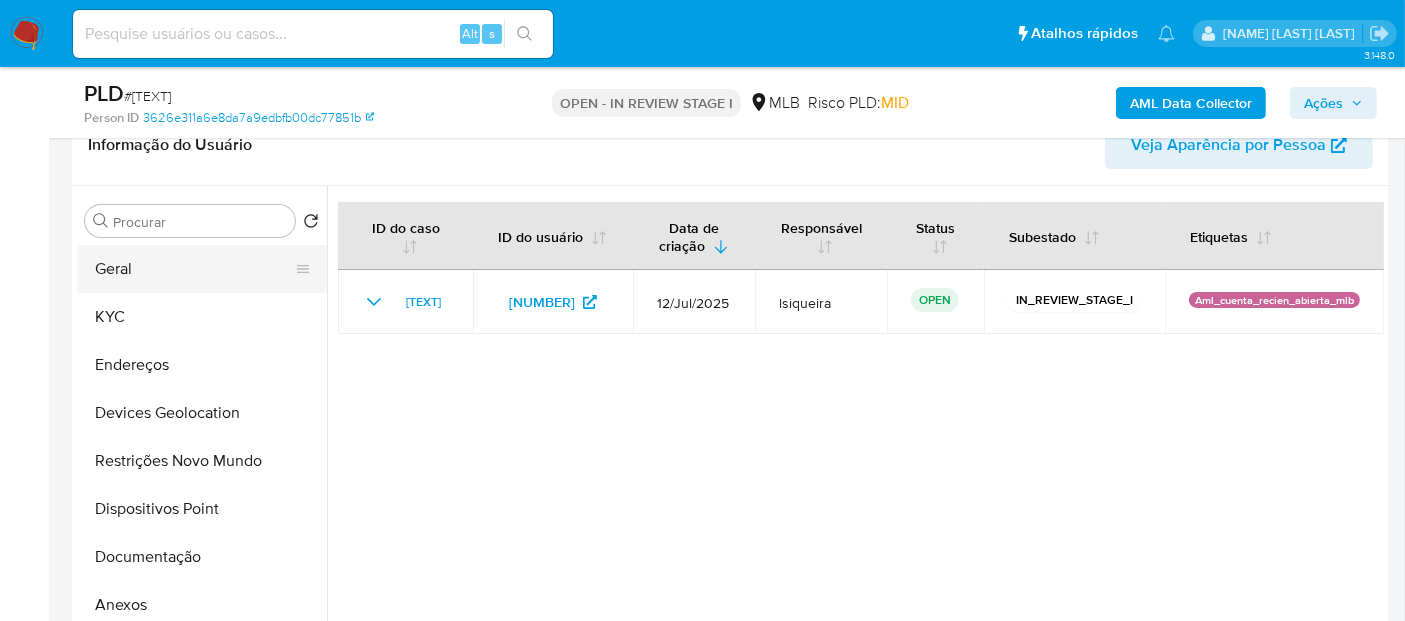 click on "Geral" at bounding box center (194, 269) 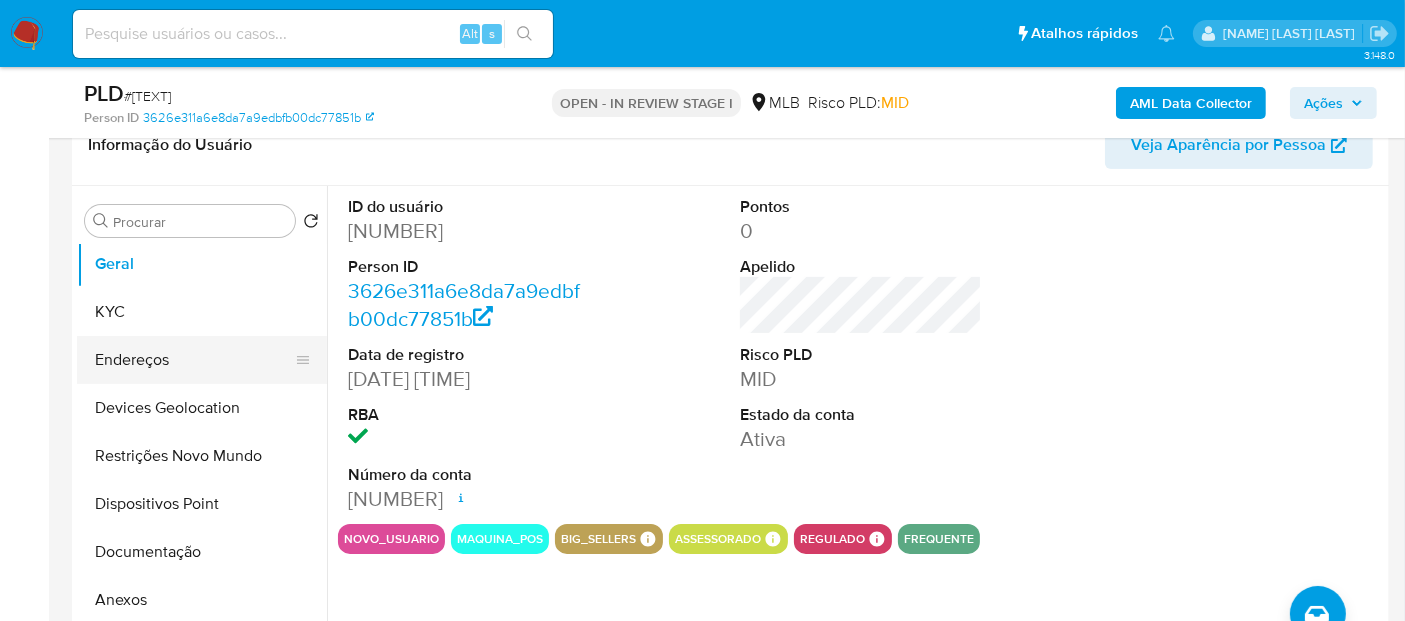 scroll, scrollTop: 0, scrollLeft: 0, axis: both 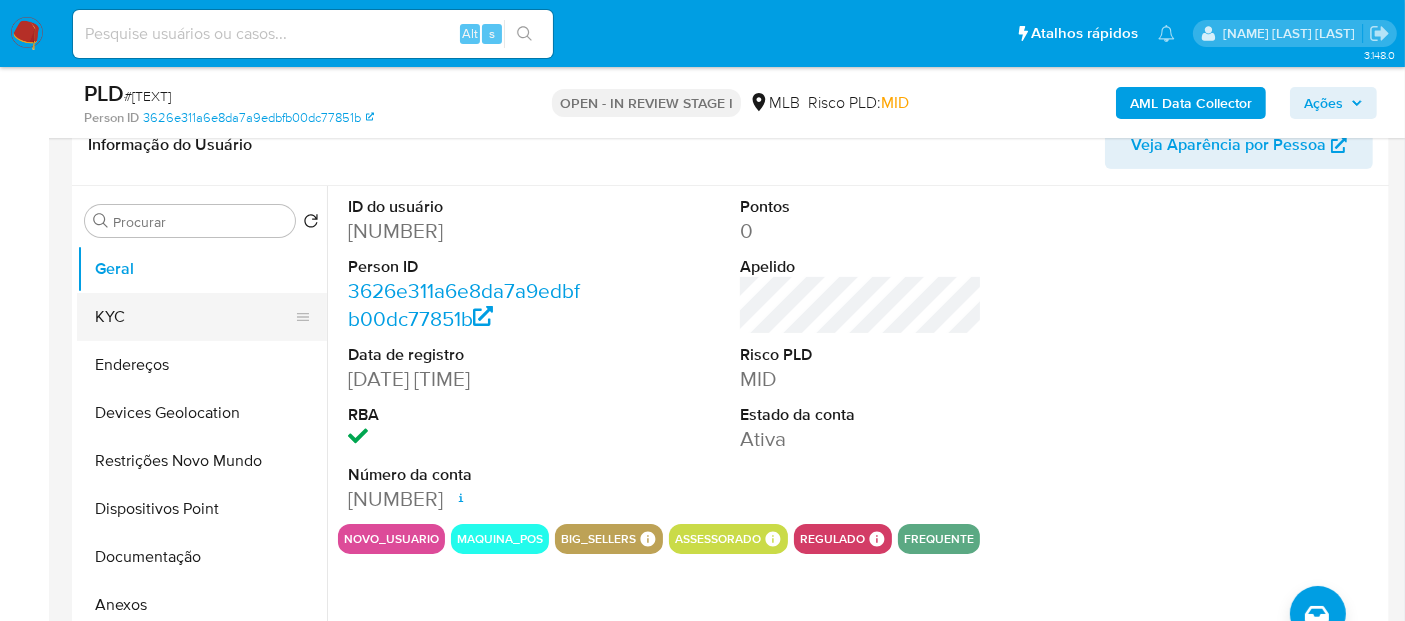 click on "KYC" at bounding box center (194, 317) 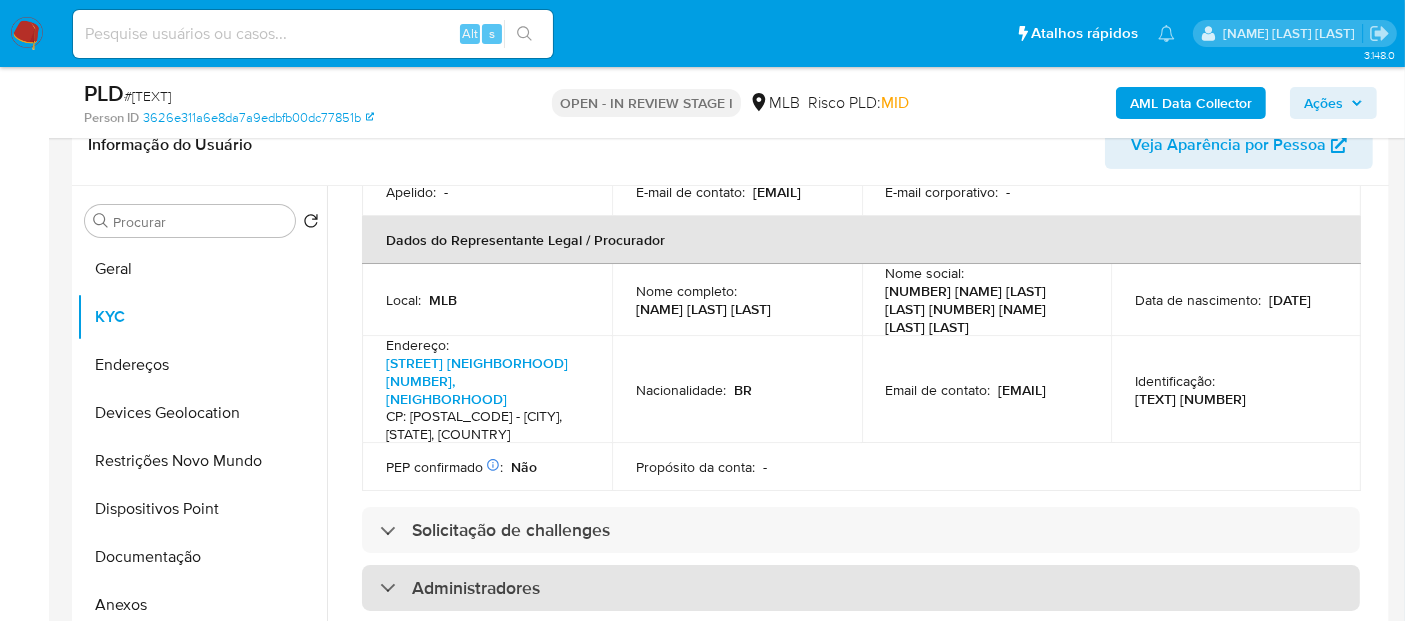 scroll, scrollTop: 666, scrollLeft: 0, axis: vertical 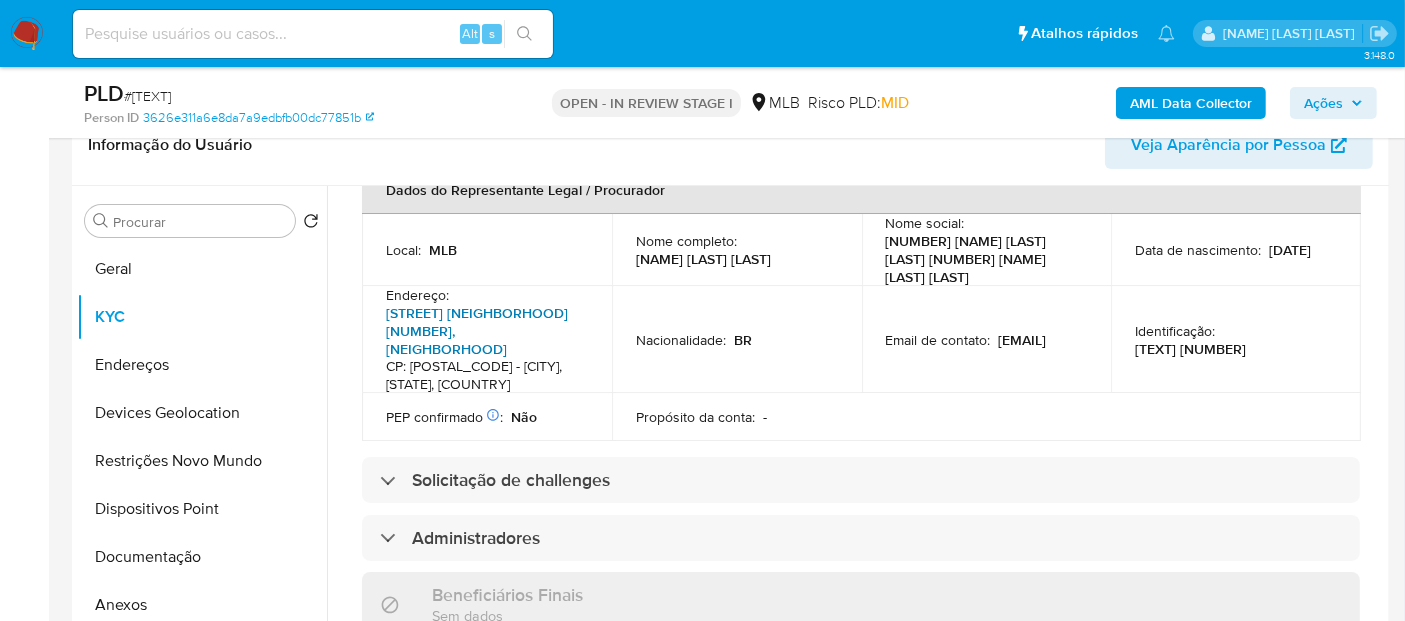 click on "Estrada Do Caenga Sao Benedito 317, São Benedito" at bounding box center (477, 331) 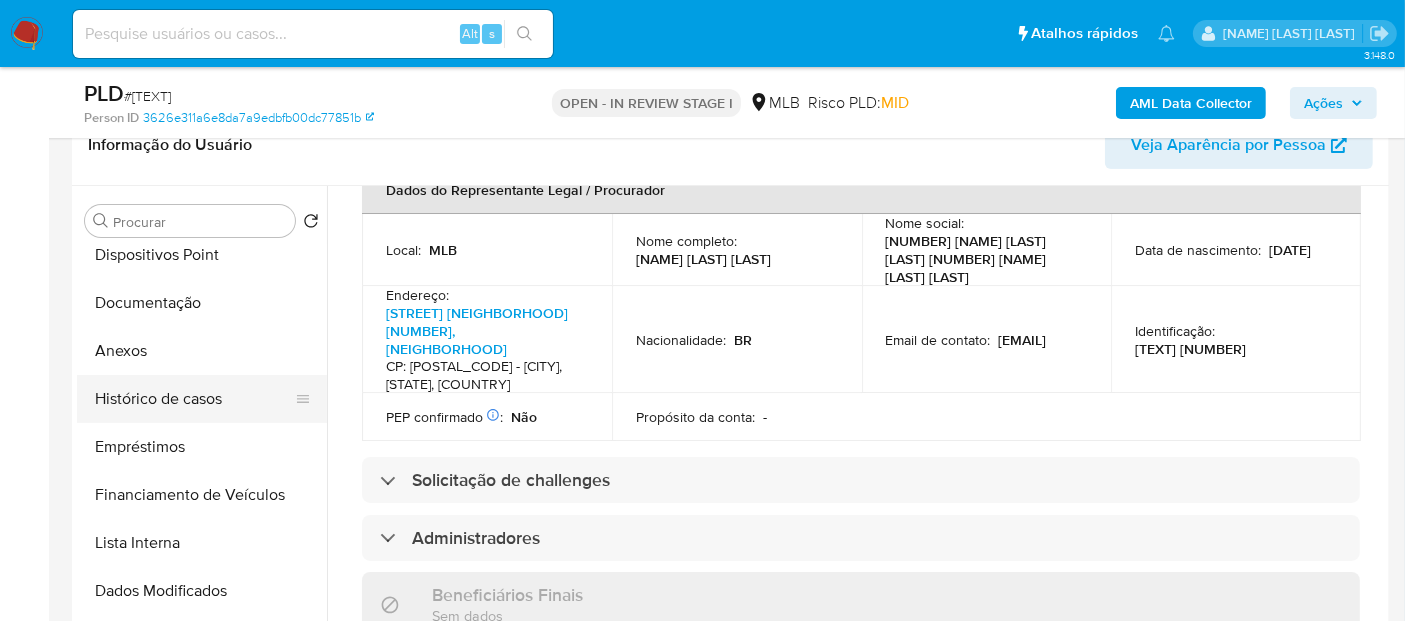 scroll, scrollTop: 0, scrollLeft: 0, axis: both 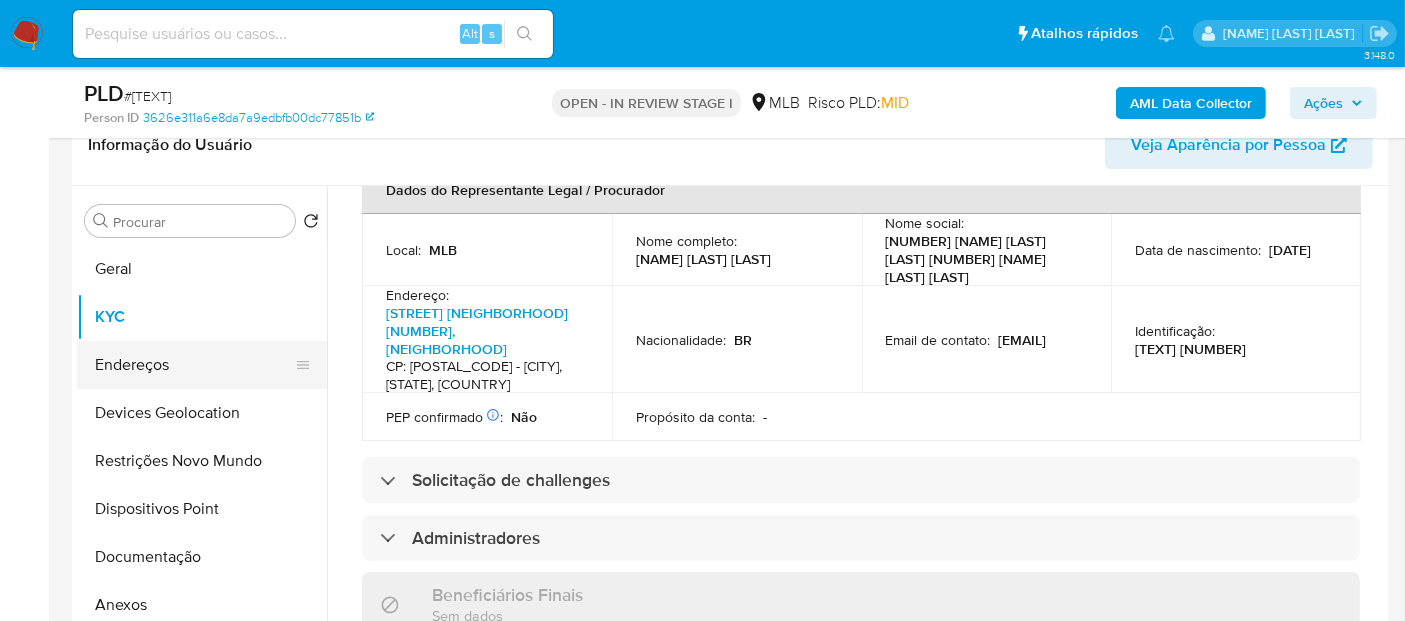 click on "Endereços" at bounding box center (194, 365) 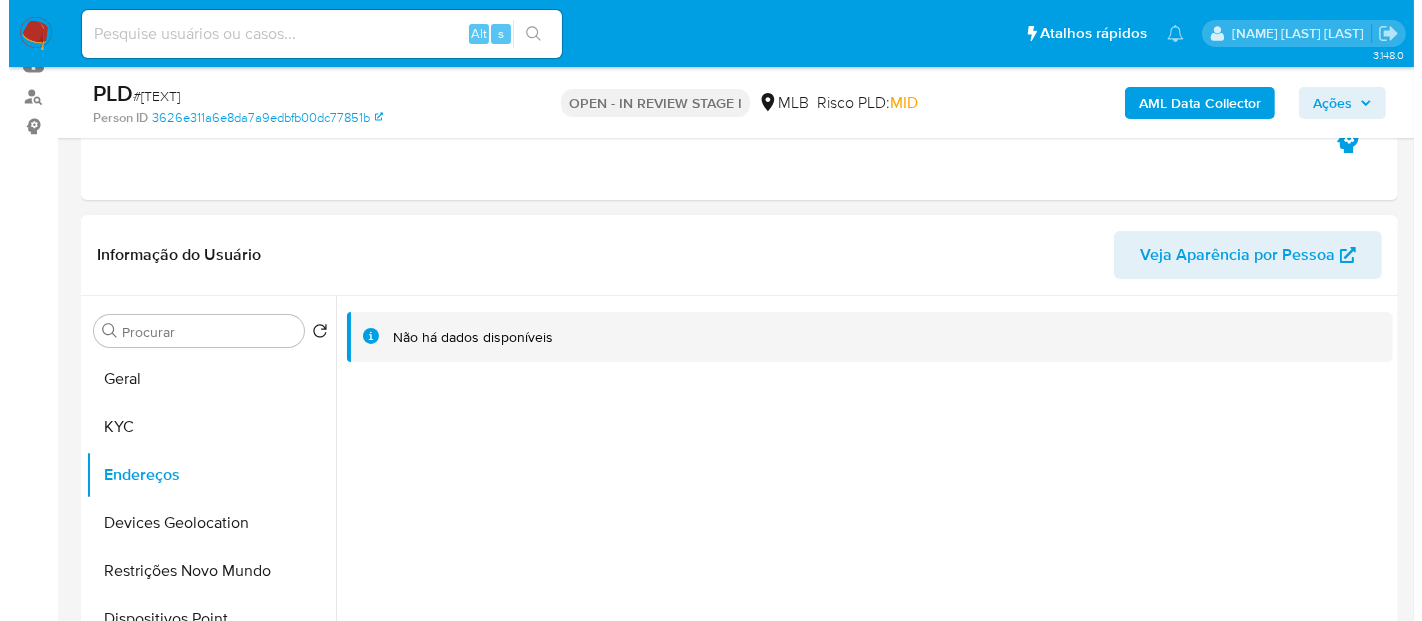 scroll, scrollTop: 333, scrollLeft: 0, axis: vertical 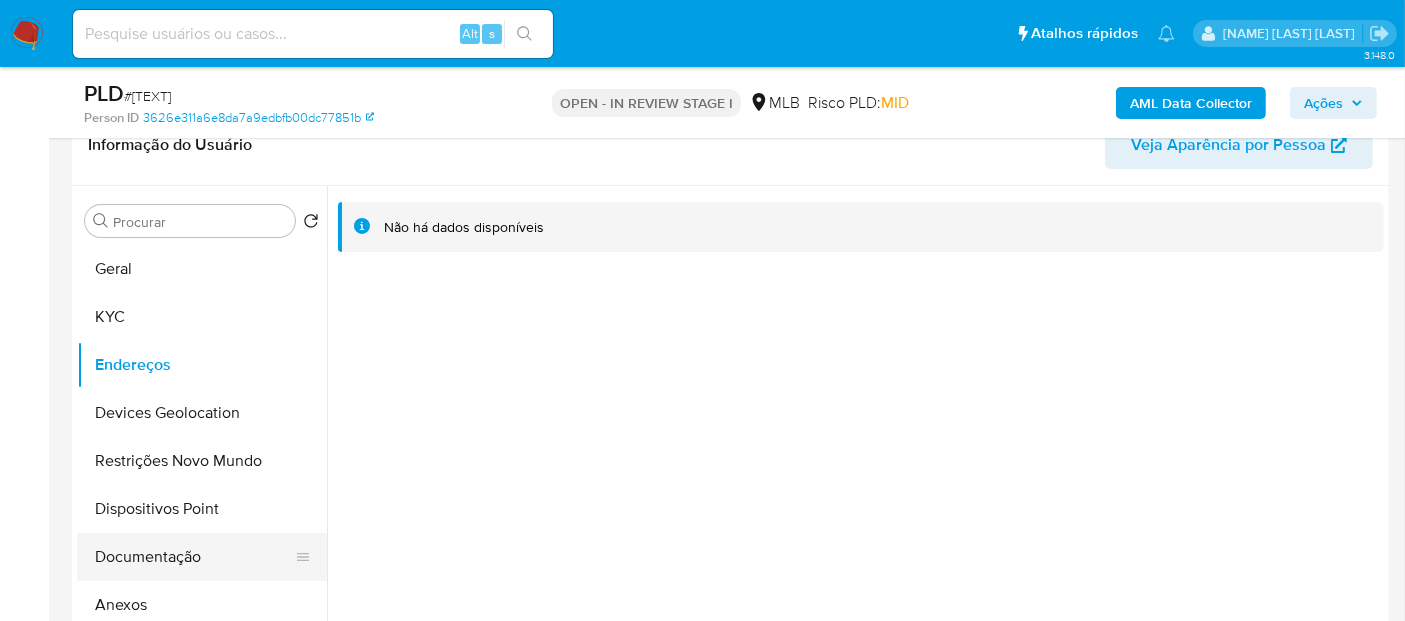 click on "Documentação" at bounding box center (194, 557) 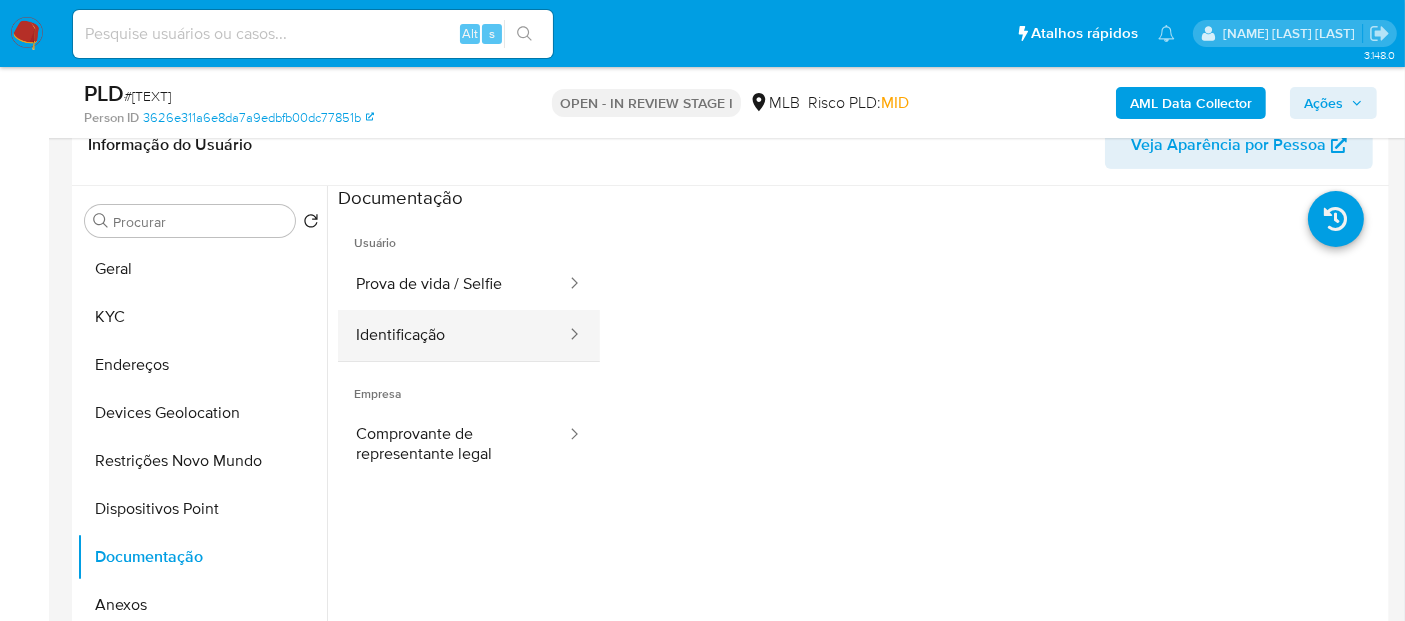 click on "Identificação" at bounding box center [453, 335] 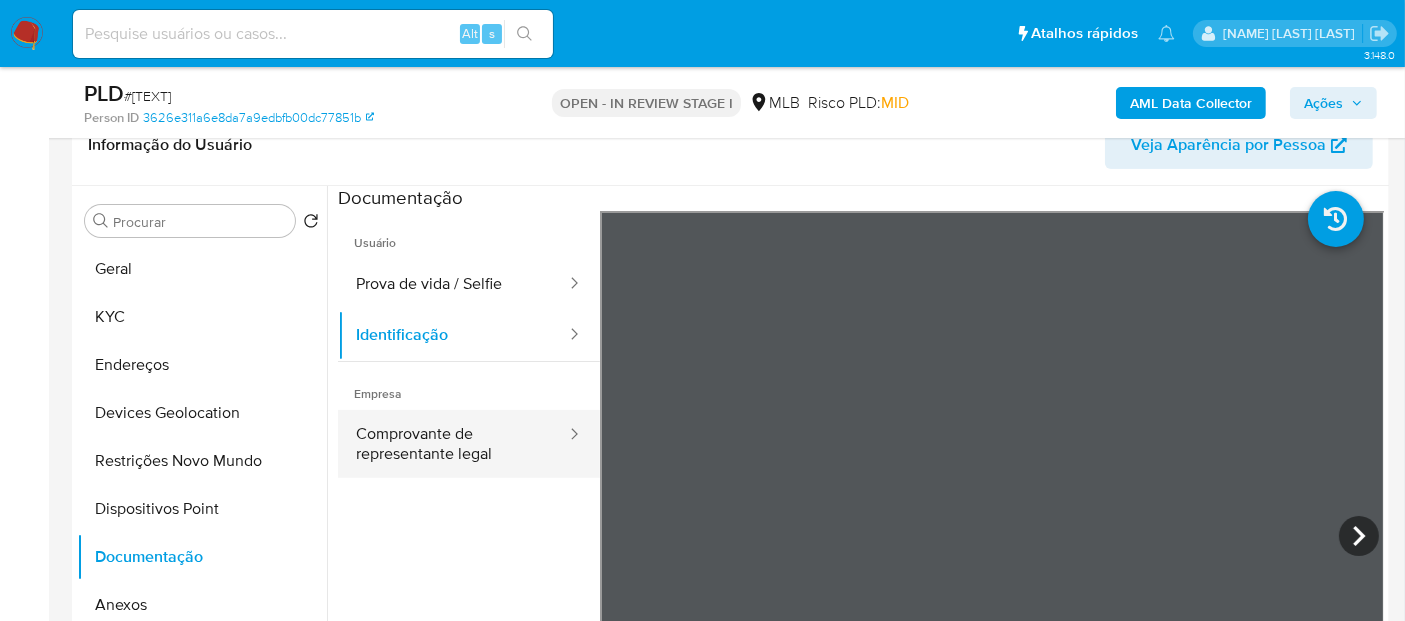 click on "Comprovante de representante legal" at bounding box center [453, 444] 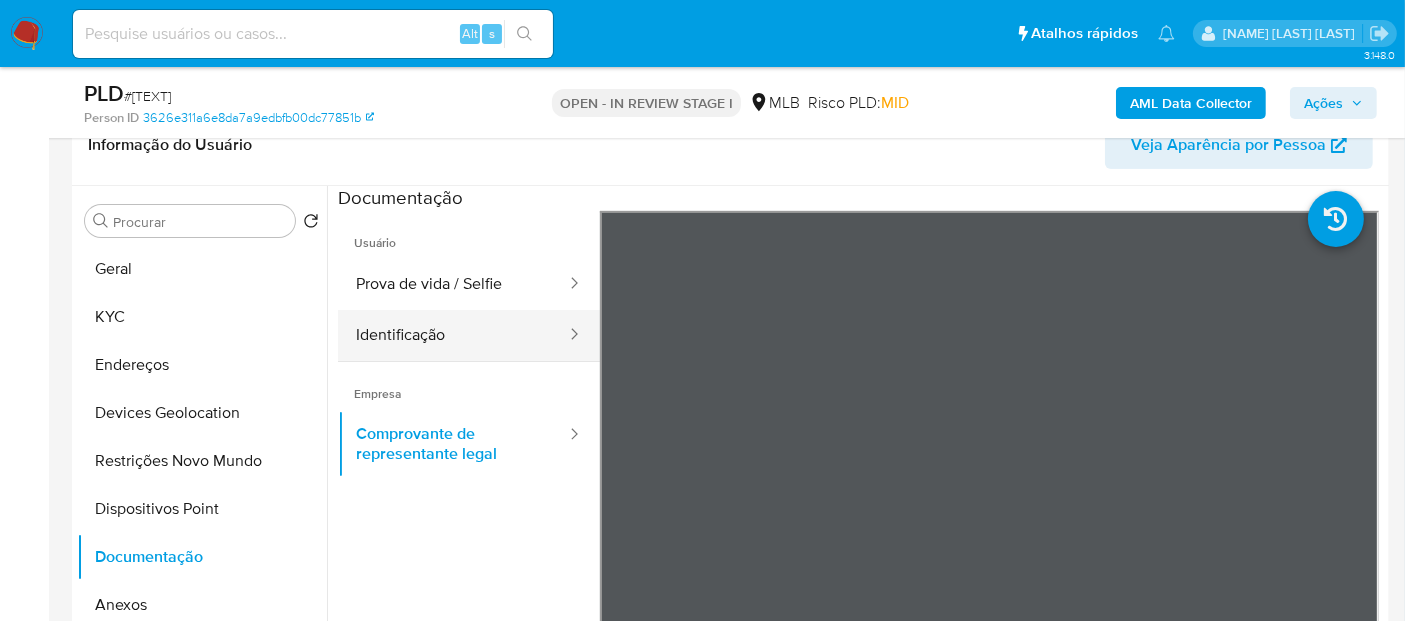 click on "Identificação" at bounding box center (453, 335) 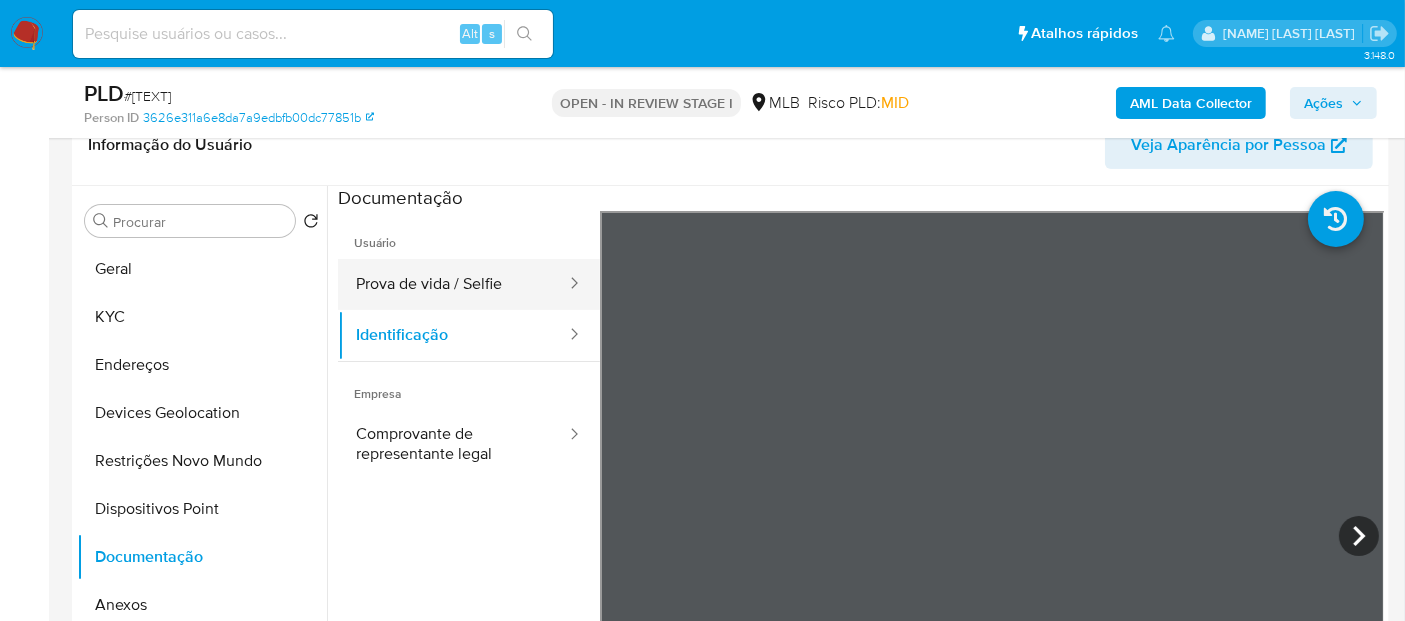 click on "Prova de vida / Selfie" at bounding box center [453, 284] 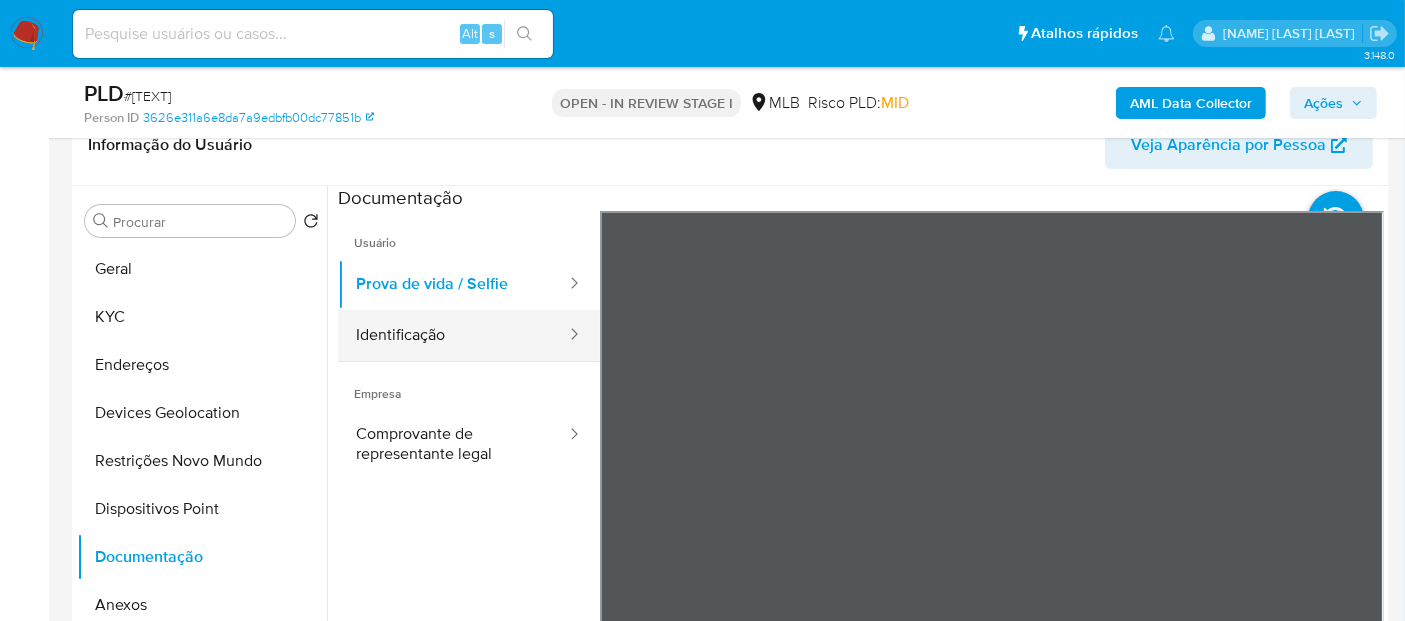 click on "Identificação" at bounding box center [453, 335] 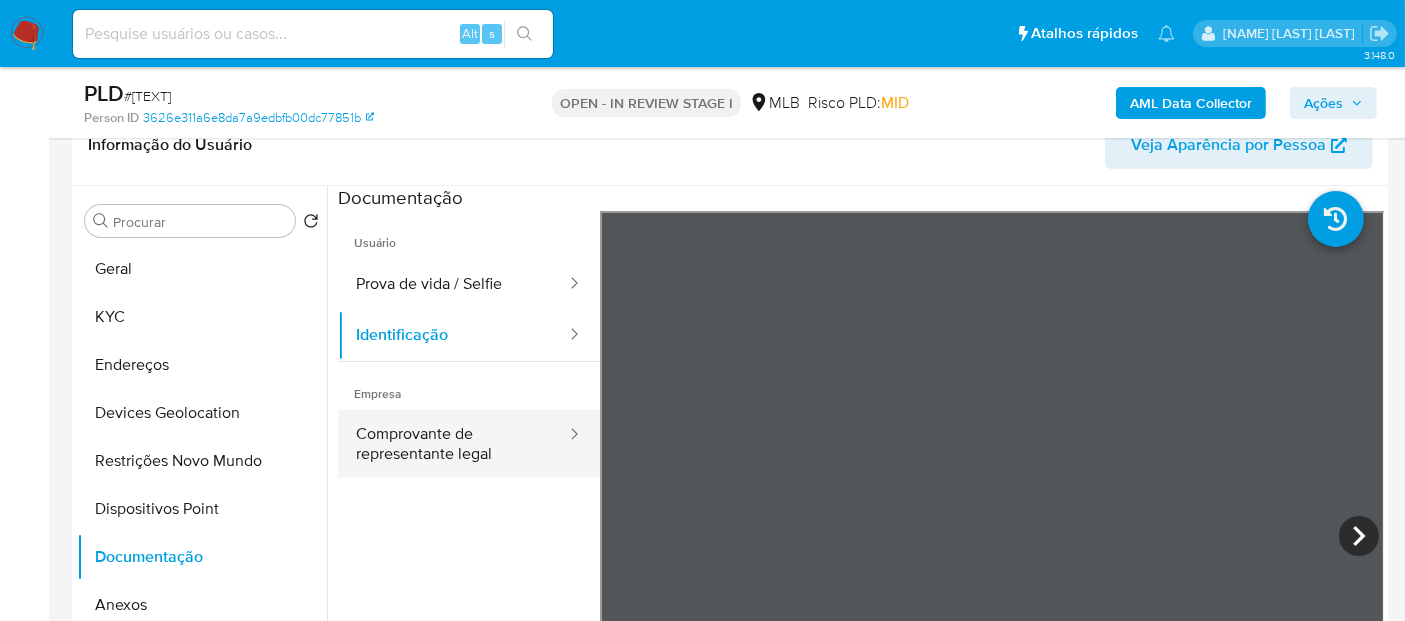 click on "Comprovante de representante legal" at bounding box center [453, 444] 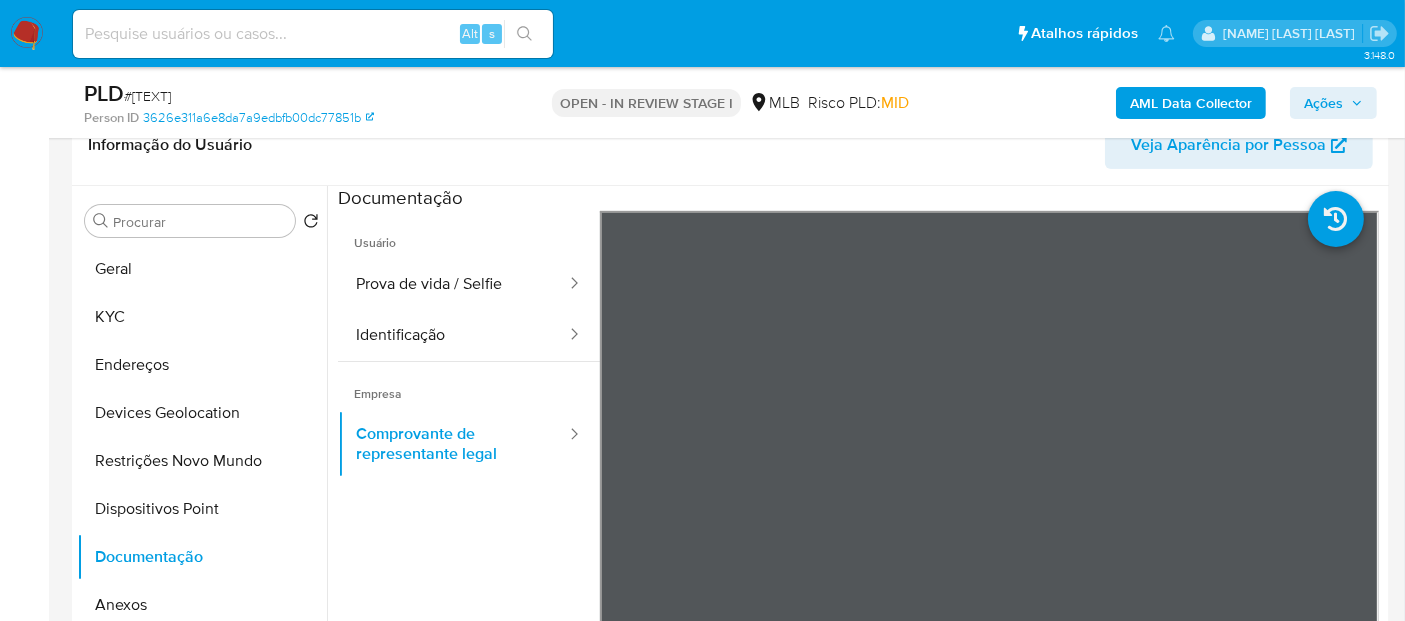 click on "AML Data Collector" at bounding box center [1191, 103] 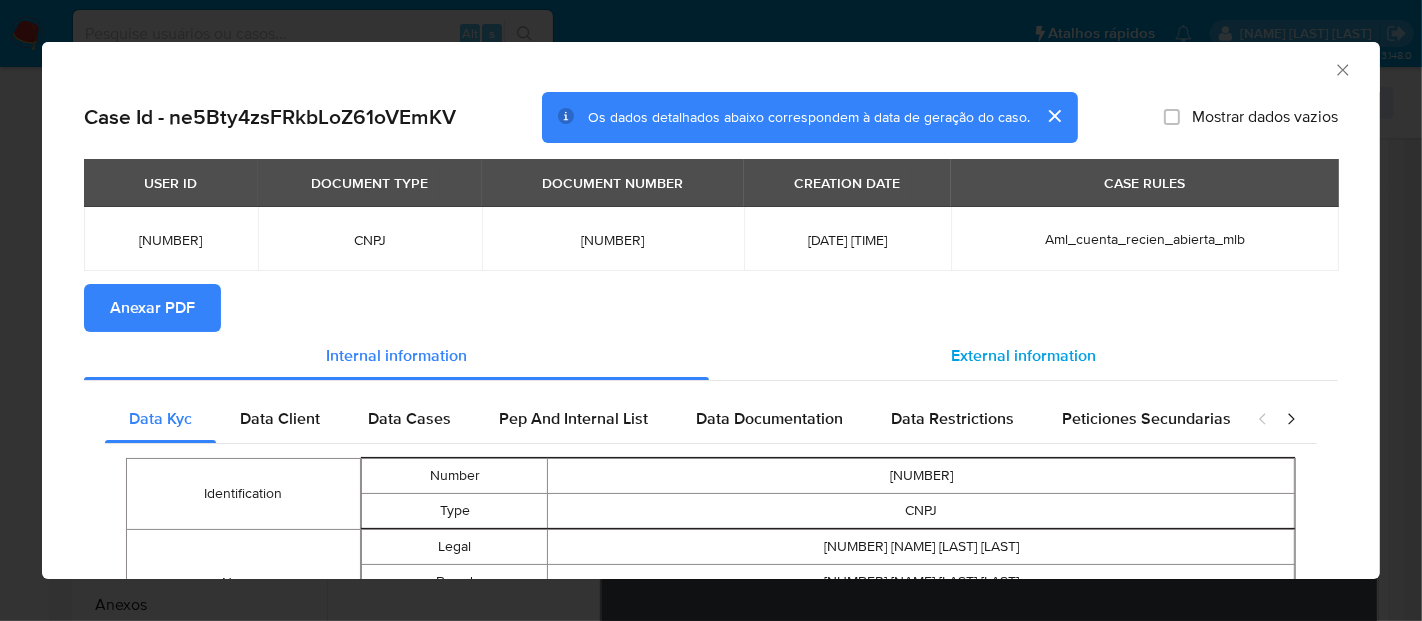 click on "External information" at bounding box center [1023, 355] 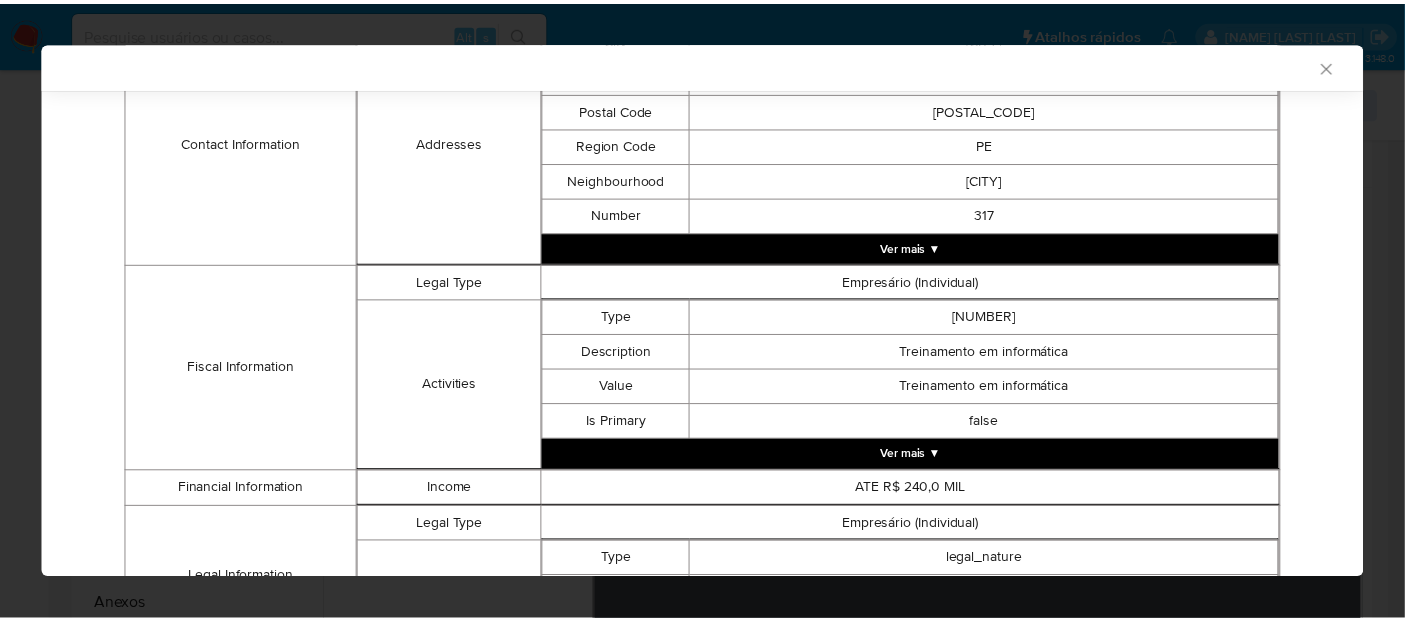 scroll, scrollTop: 751, scrollLeft: 0, axis: vertical 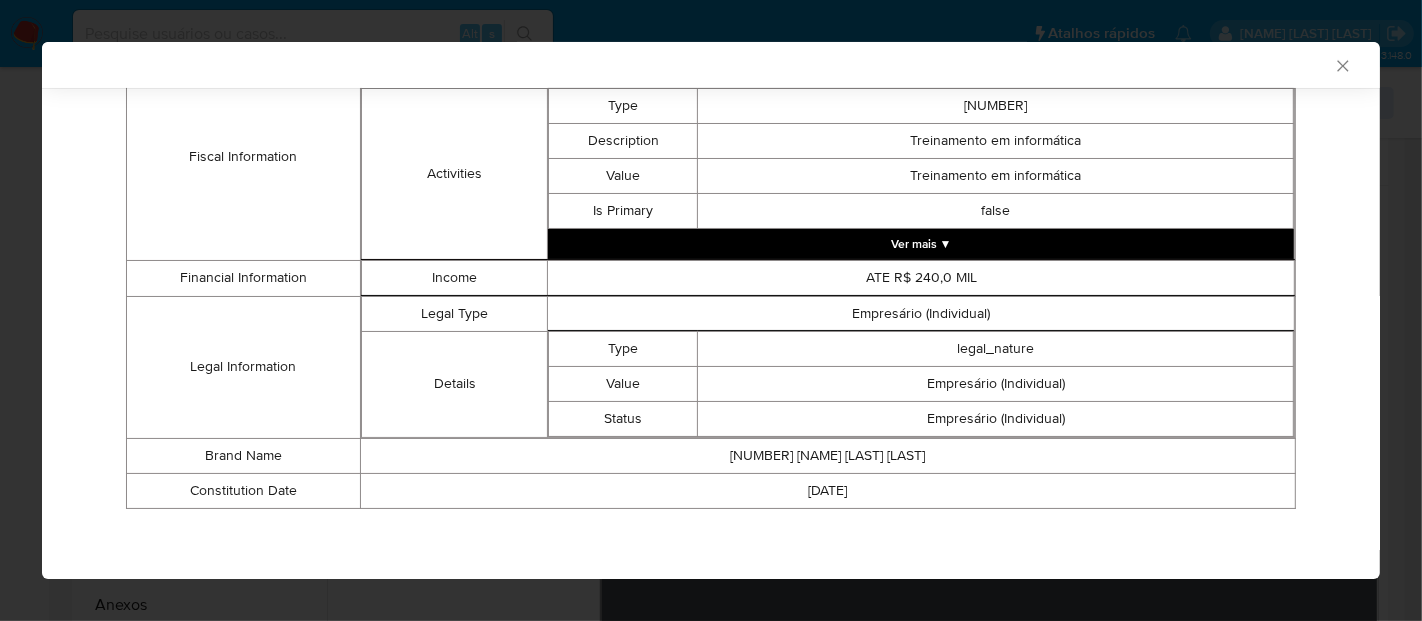 click 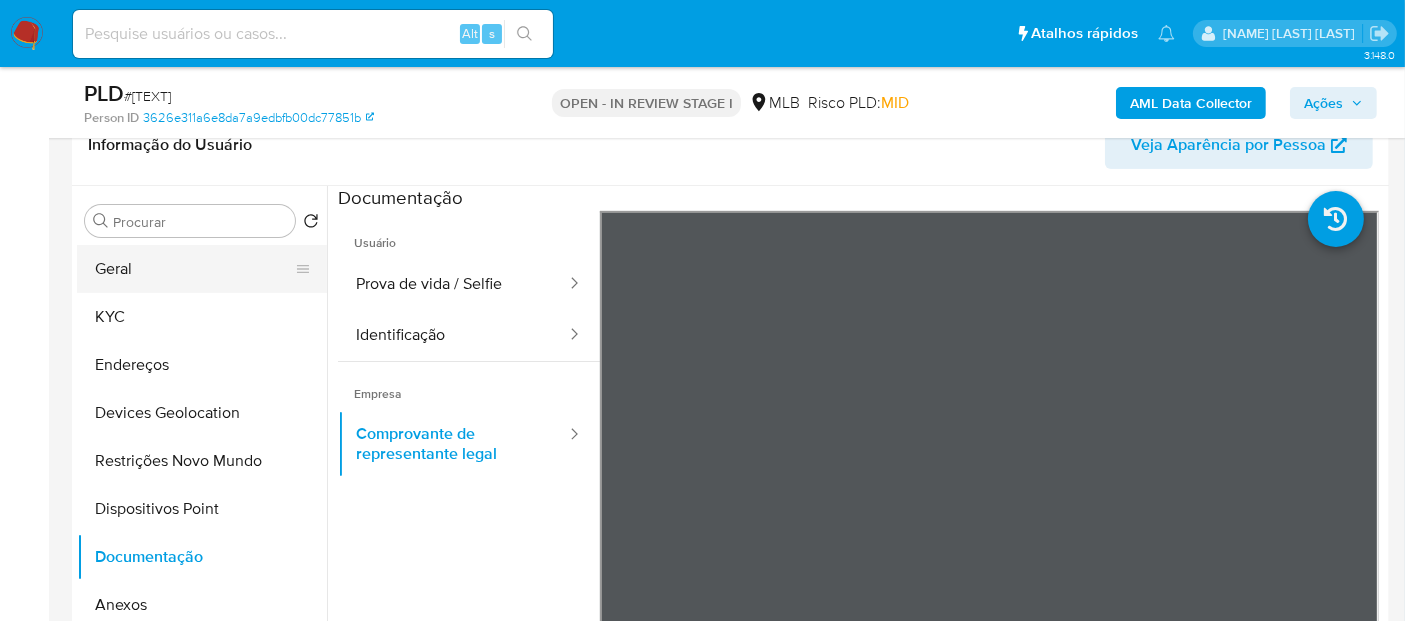 click on "Geral" at bounding box center (194, 269) 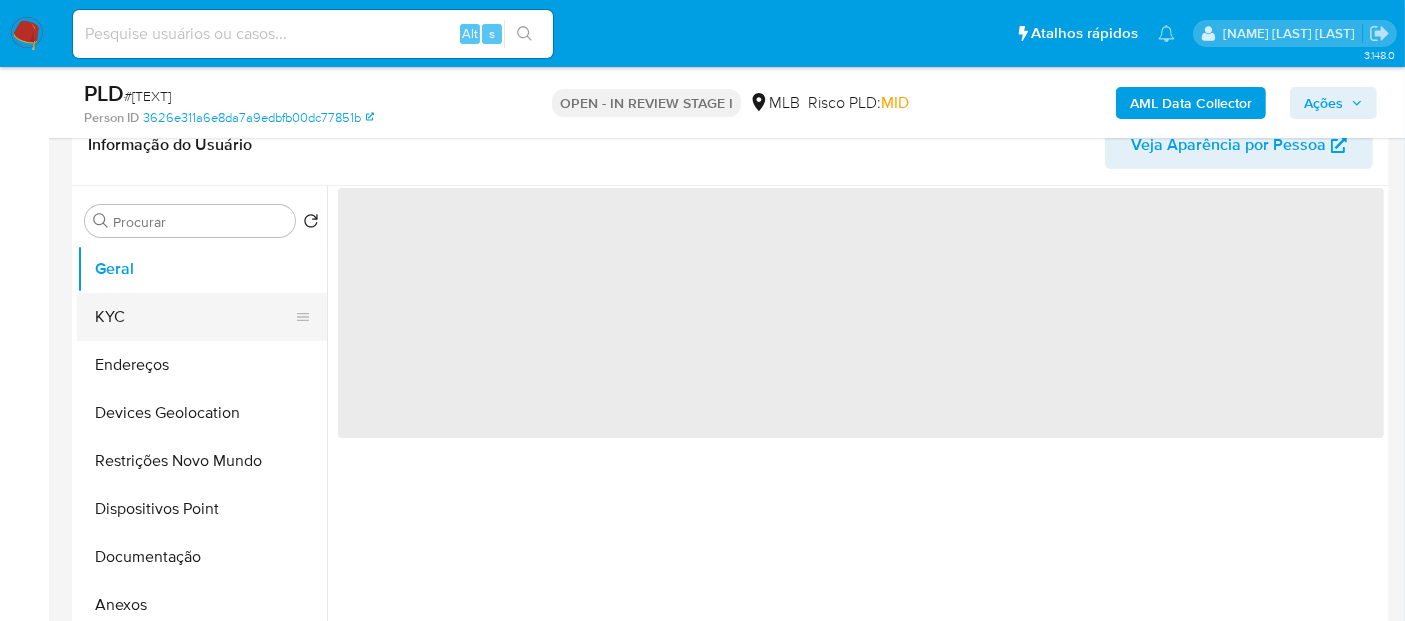 click on "KYC" at bounding box center (194, 317) 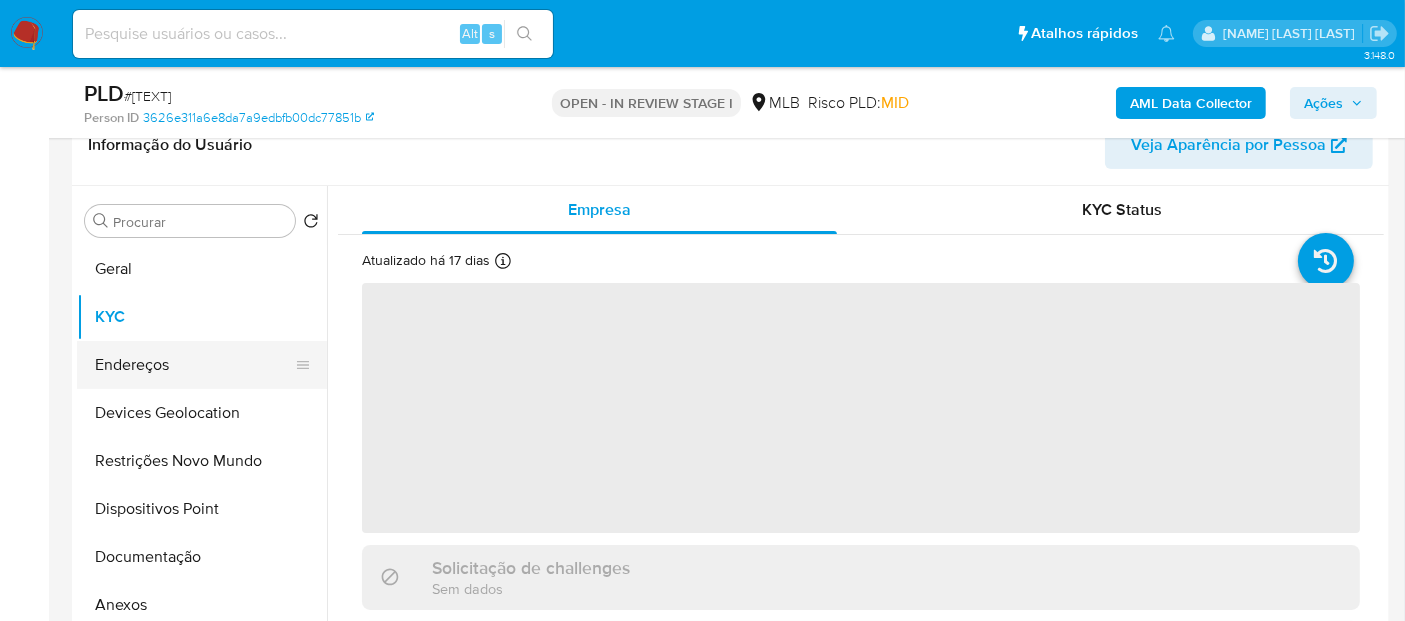 click on "Endereços" at bounding box center [194, 365] 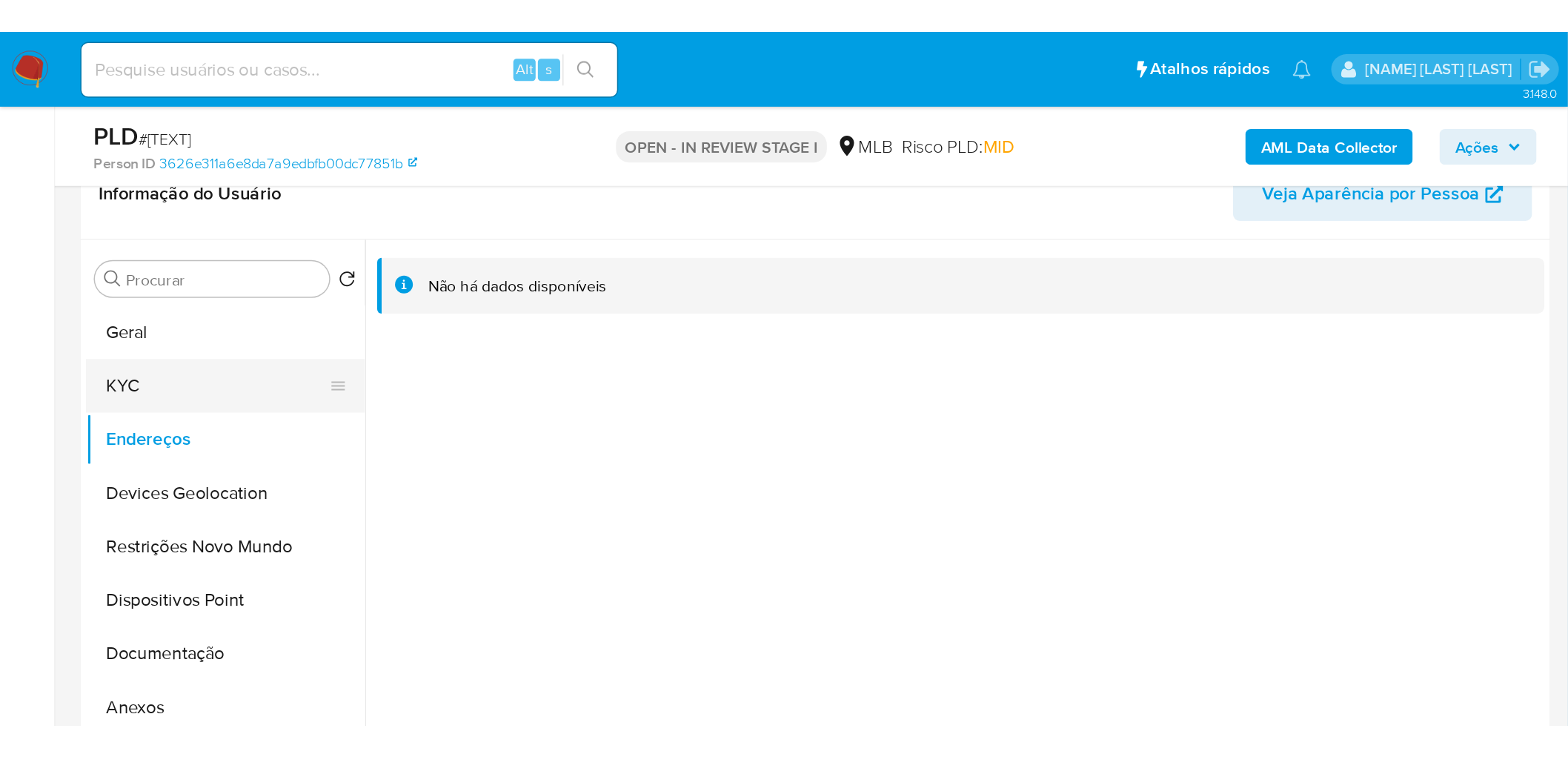 scroll, scrollTop: 0, scrollLeft: 0, axis: both 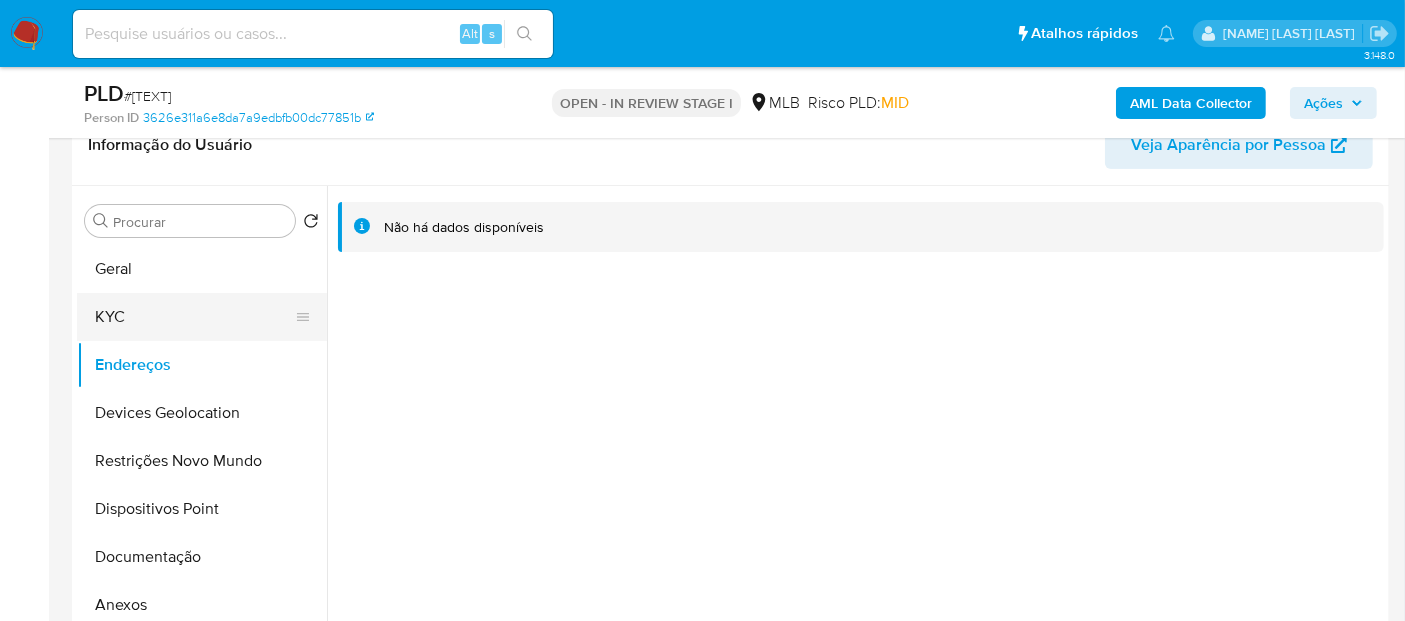 click on "KYC" at bounding box center (194, 317) 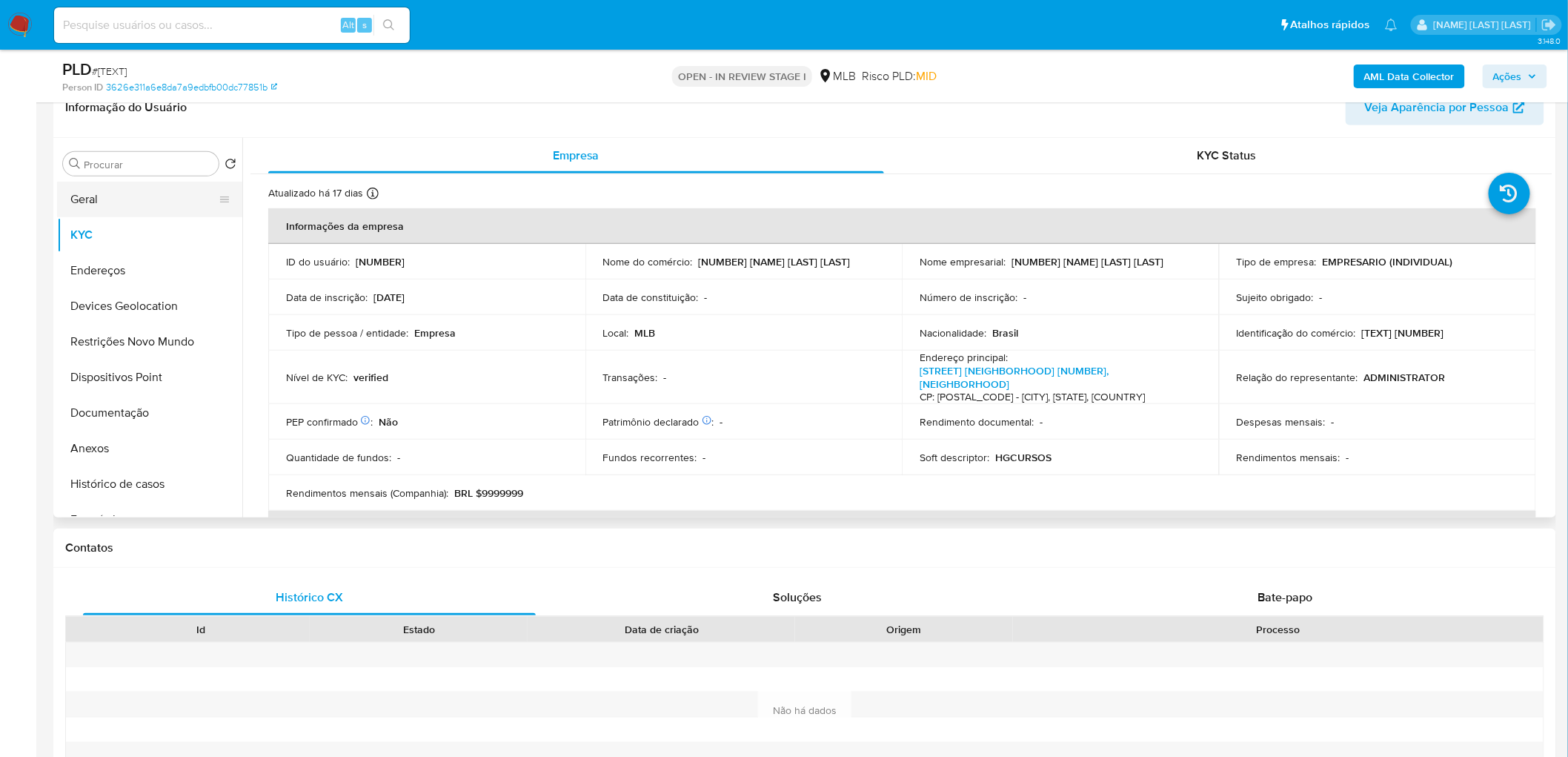 click on "Geral" at bounding box center [144, 199] 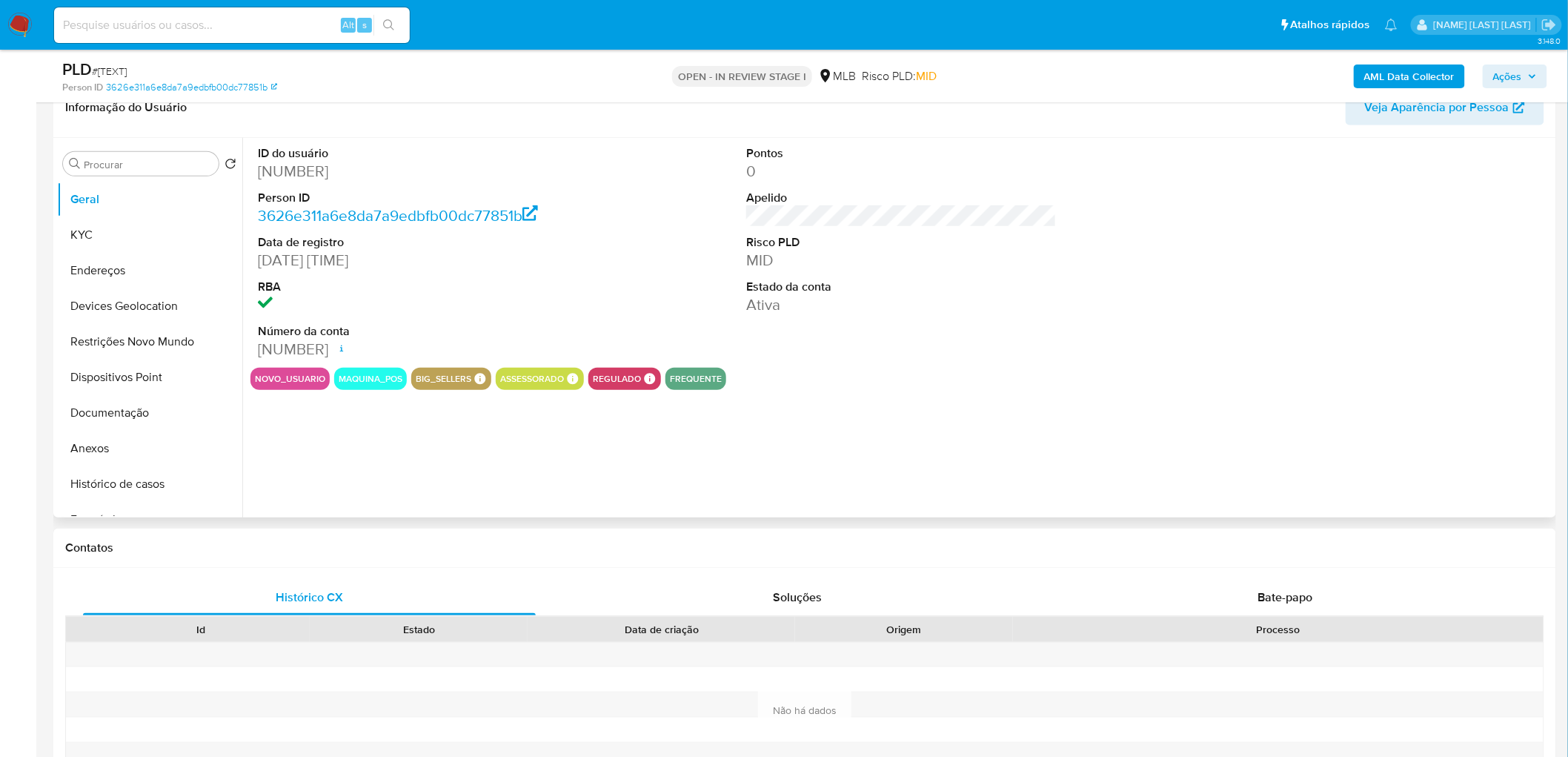 type 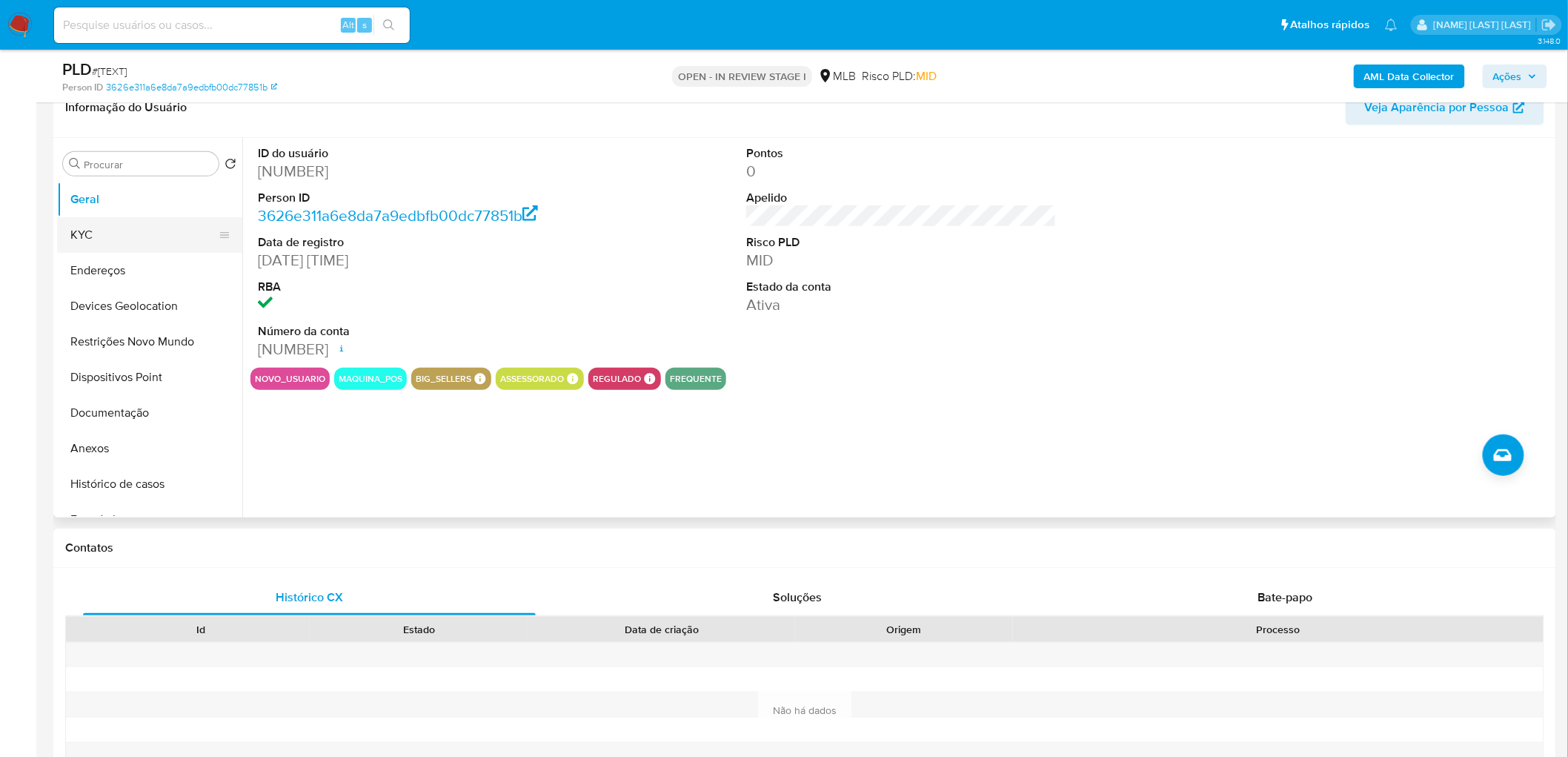 click on "KYC" at bounding box center [144, 235] 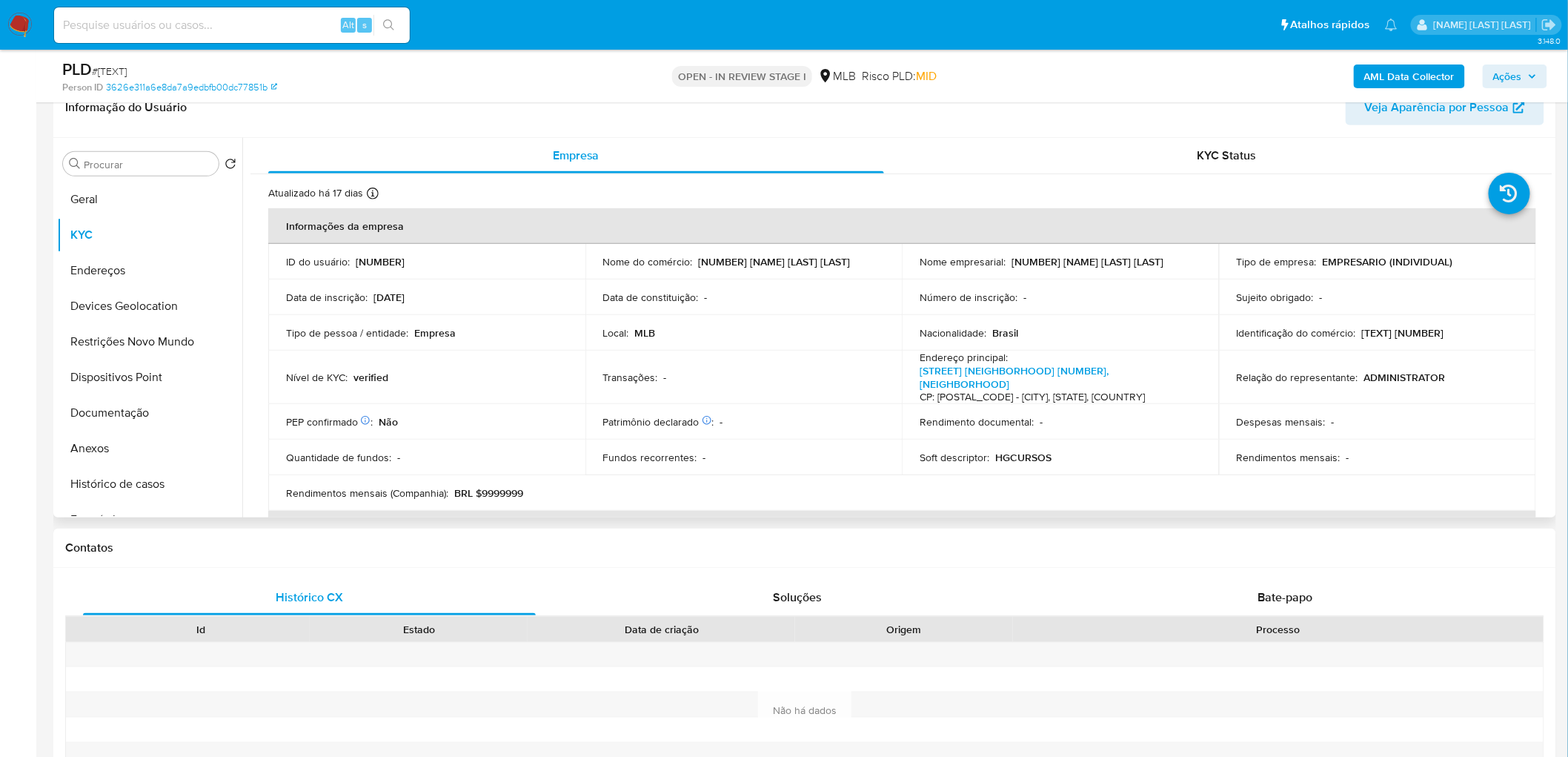 type 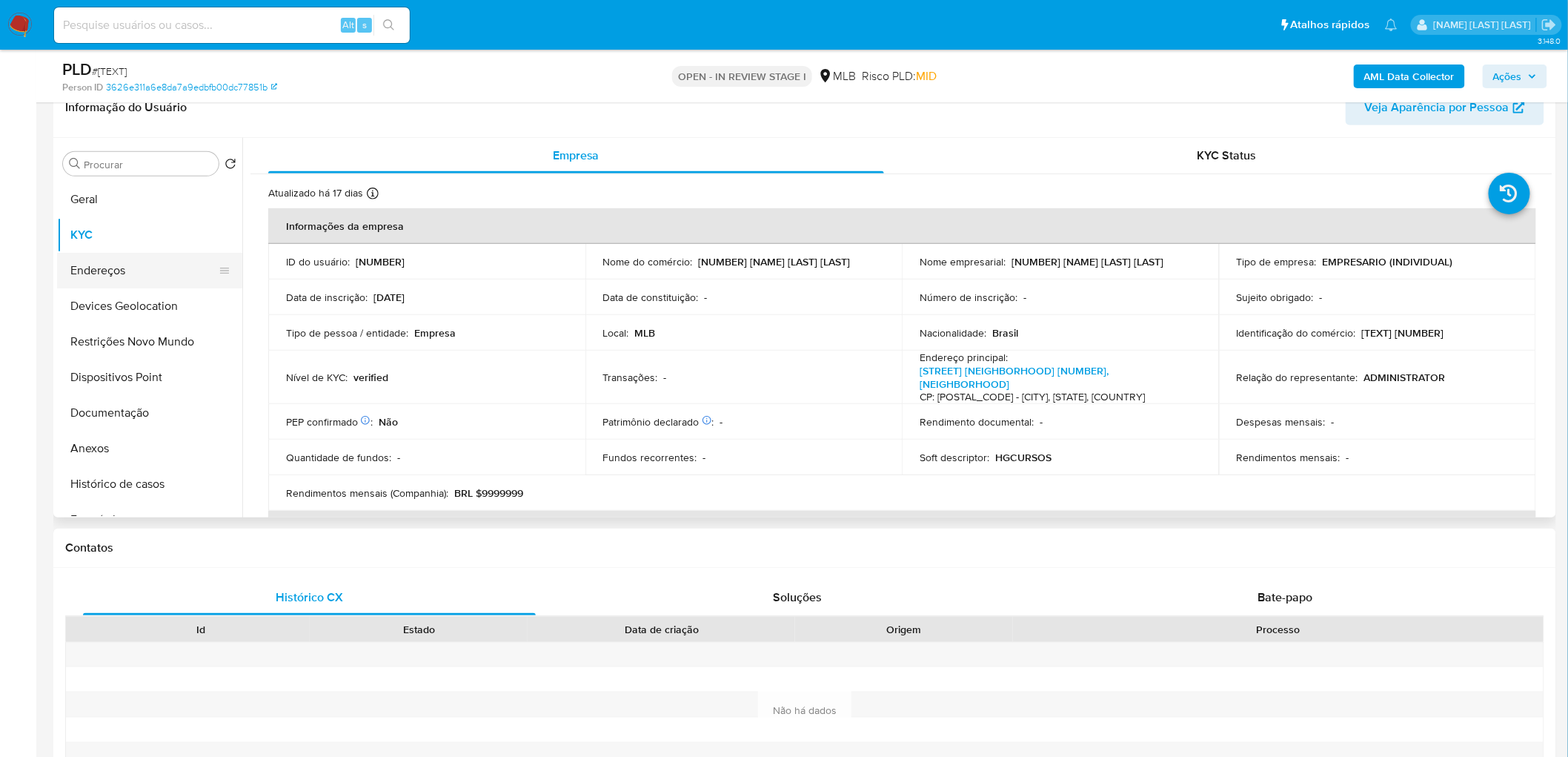 click on "Endereços" at bounding box center [144, 271] 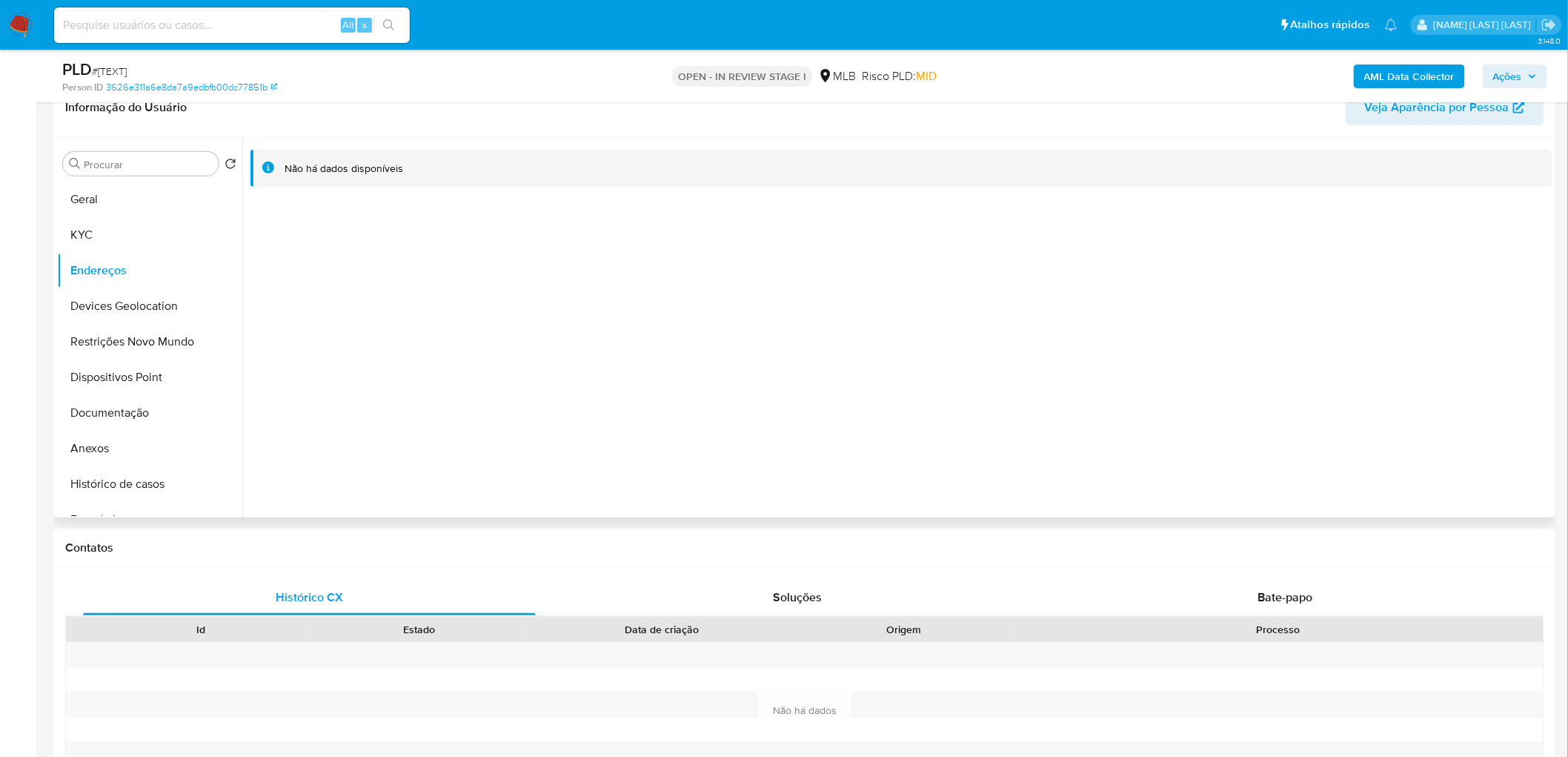 type 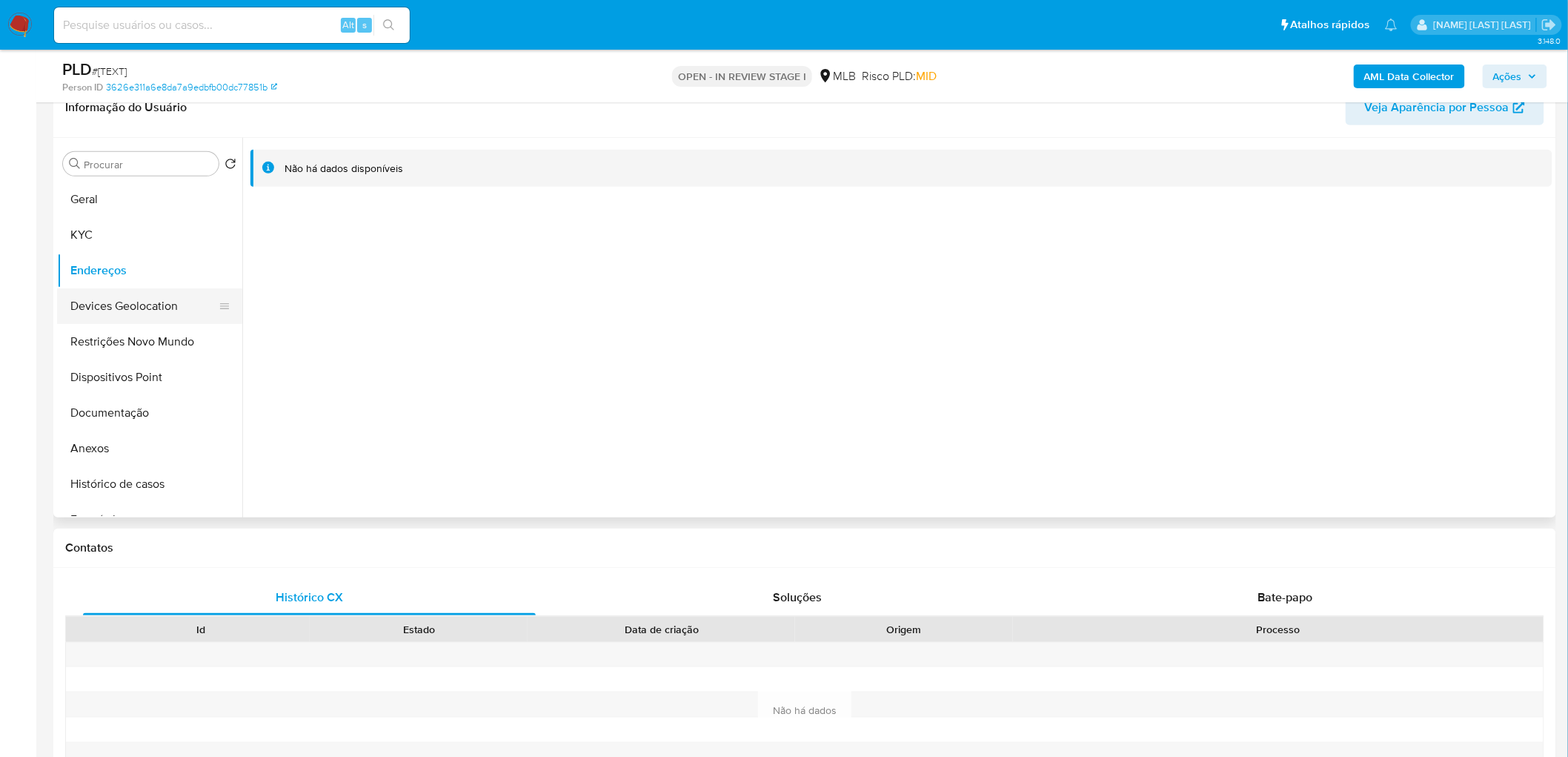 click on "Devices Geolocation" at bounding box center (144, 306) 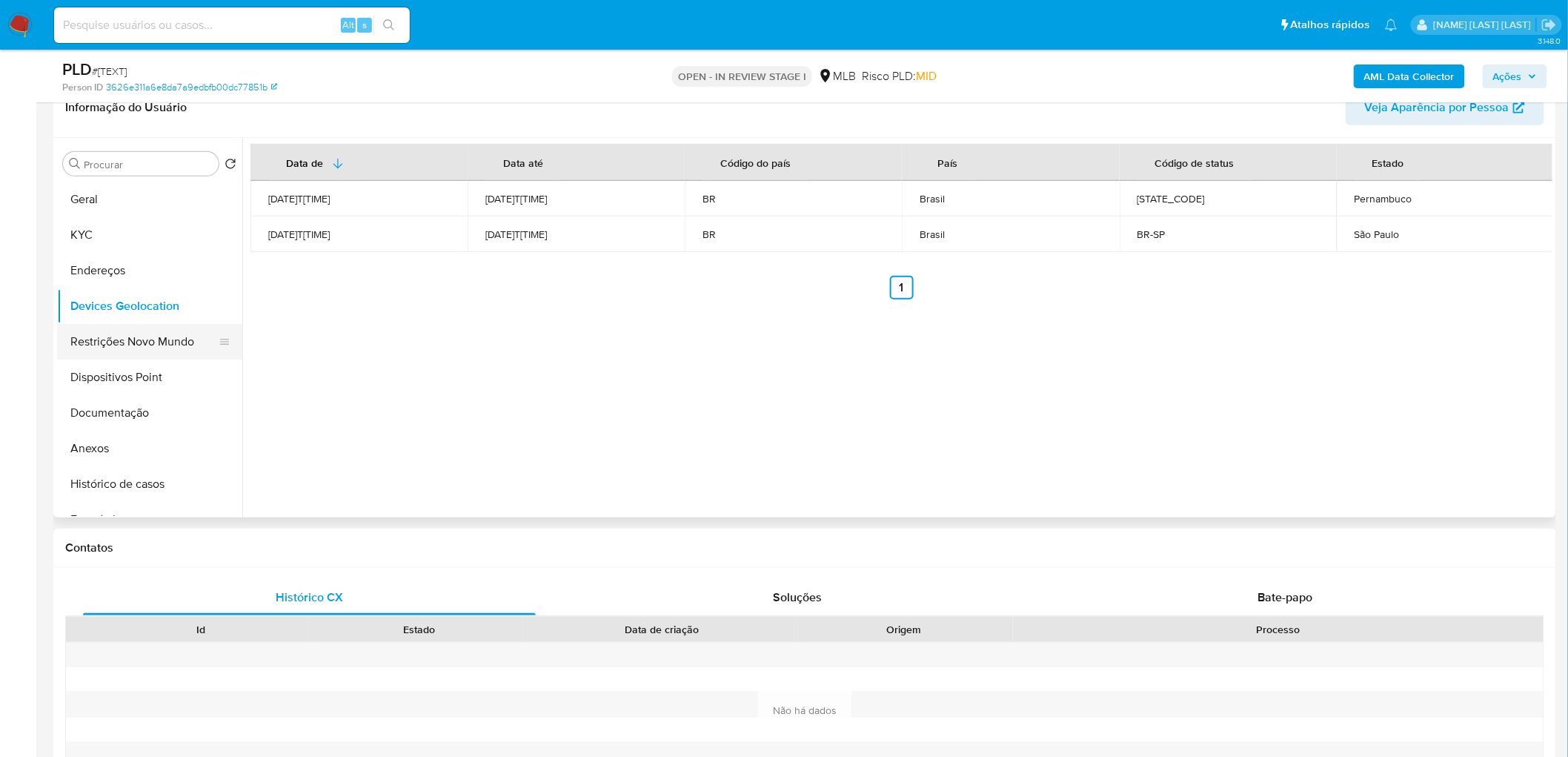 click on "Restrições Novo Mundo" at bounding box center (144, 342) 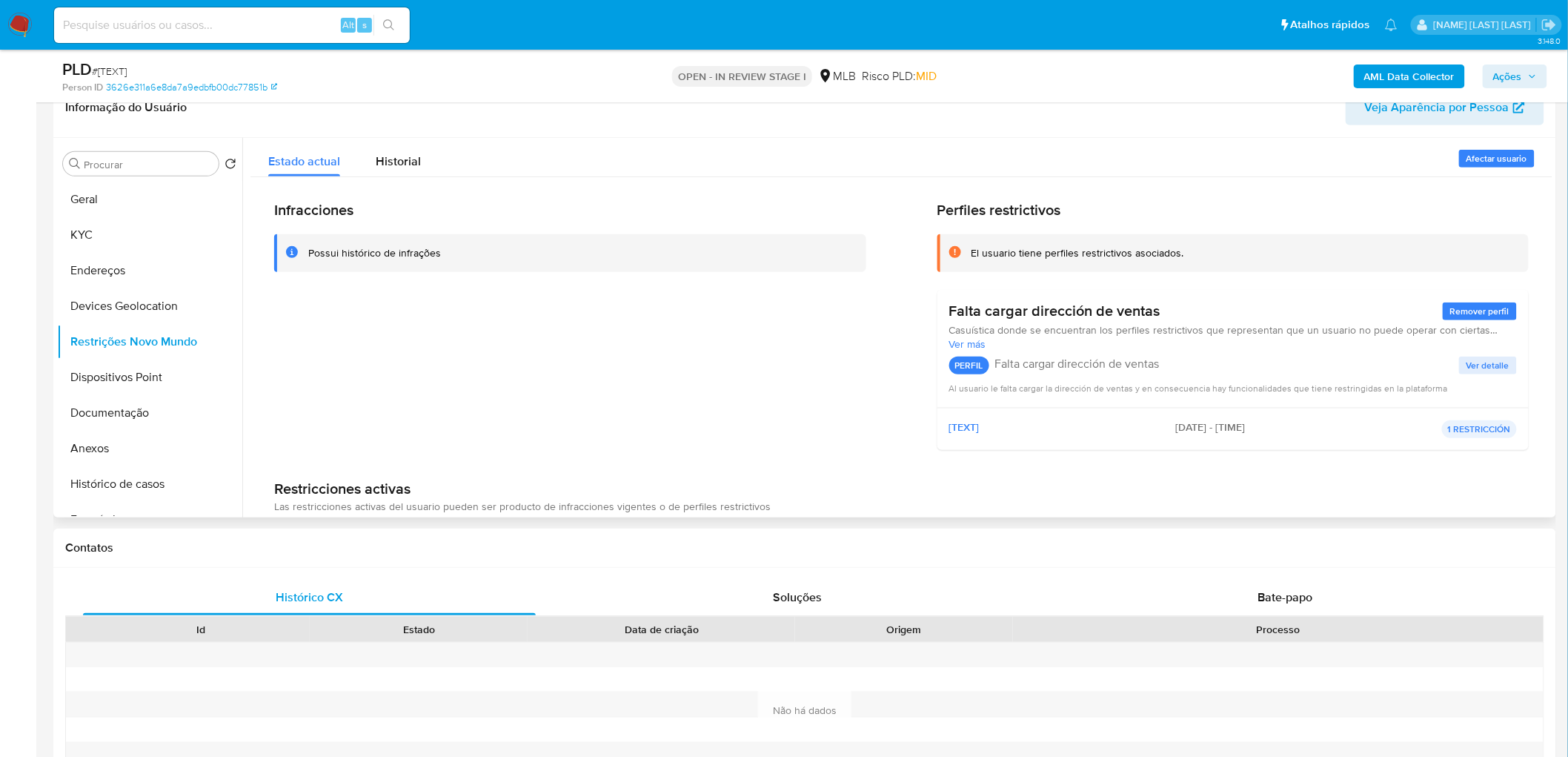 type 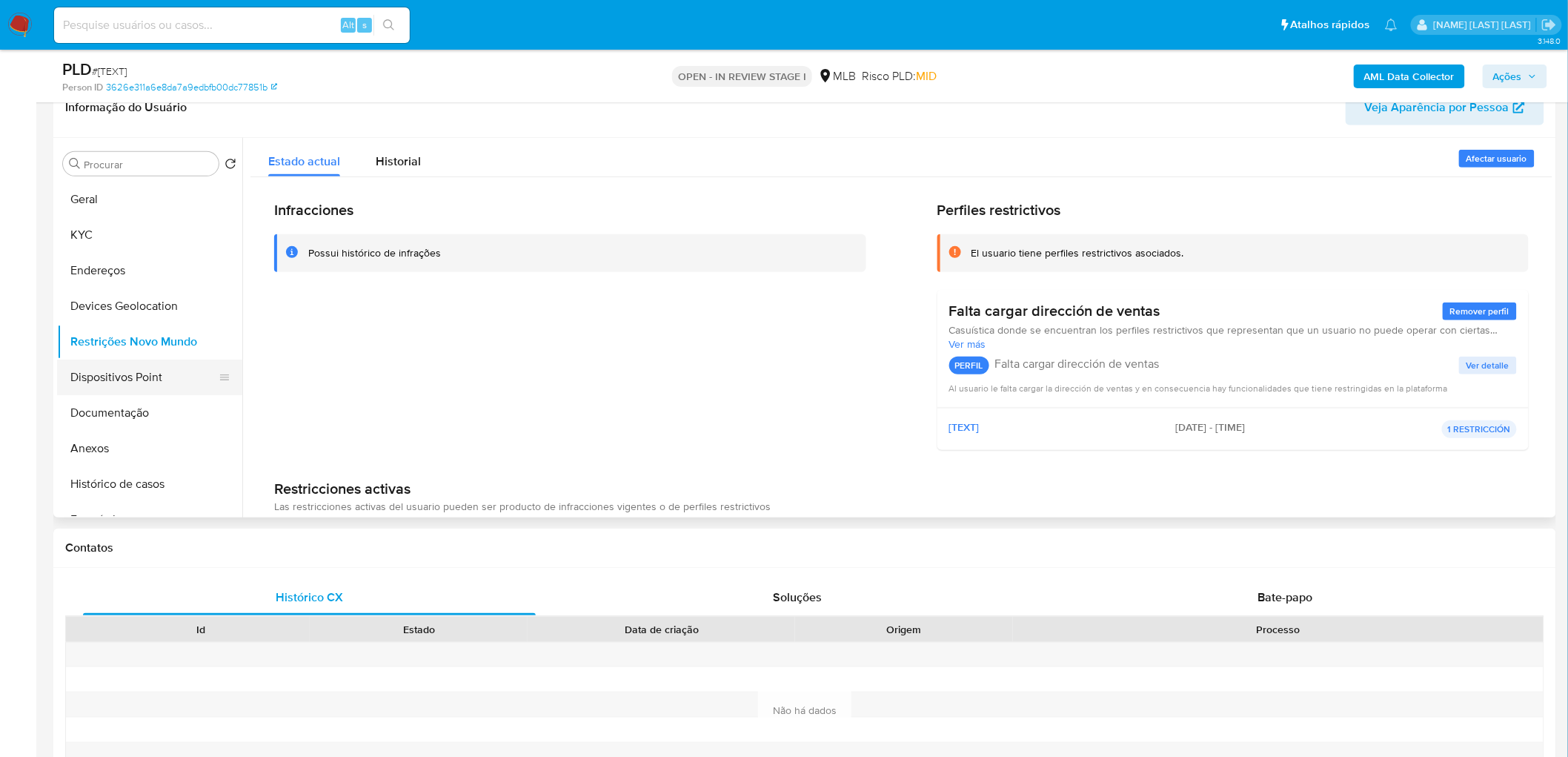 click on "Dispositivos Point" at bounding box center [144, 377] 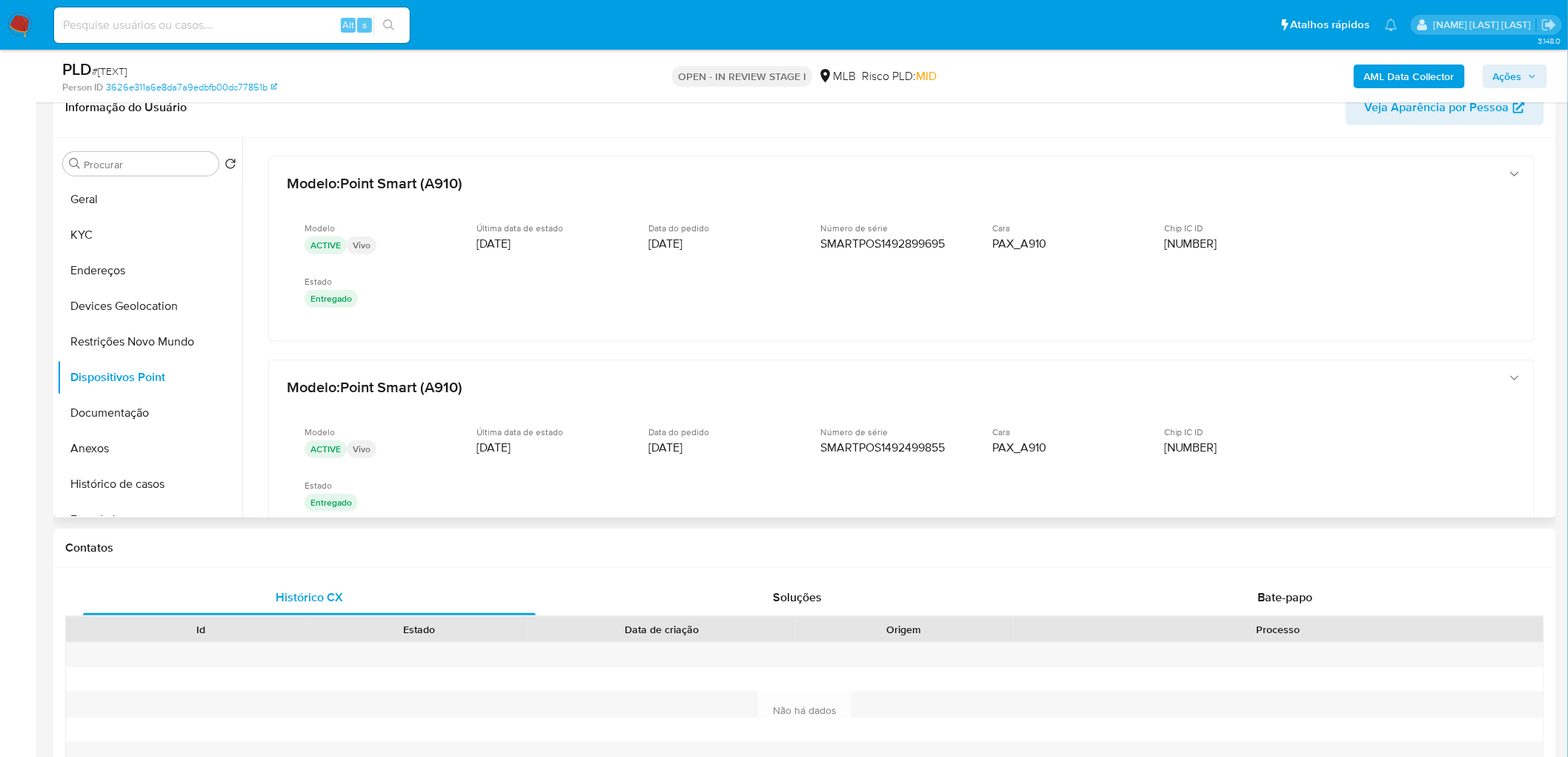 type 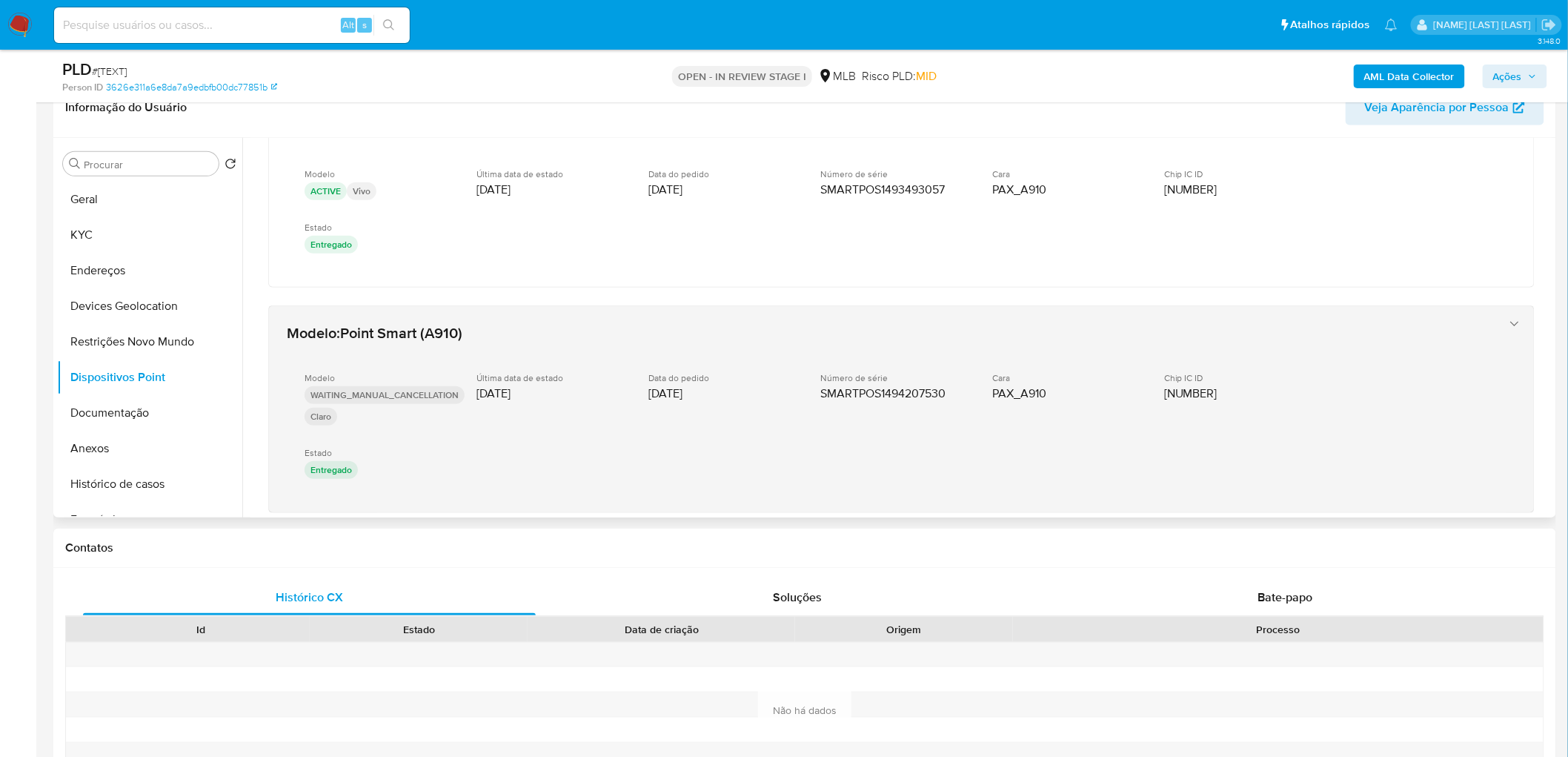 scroll, scrollTop: 380, scrollLeft: 0, axis: vertical 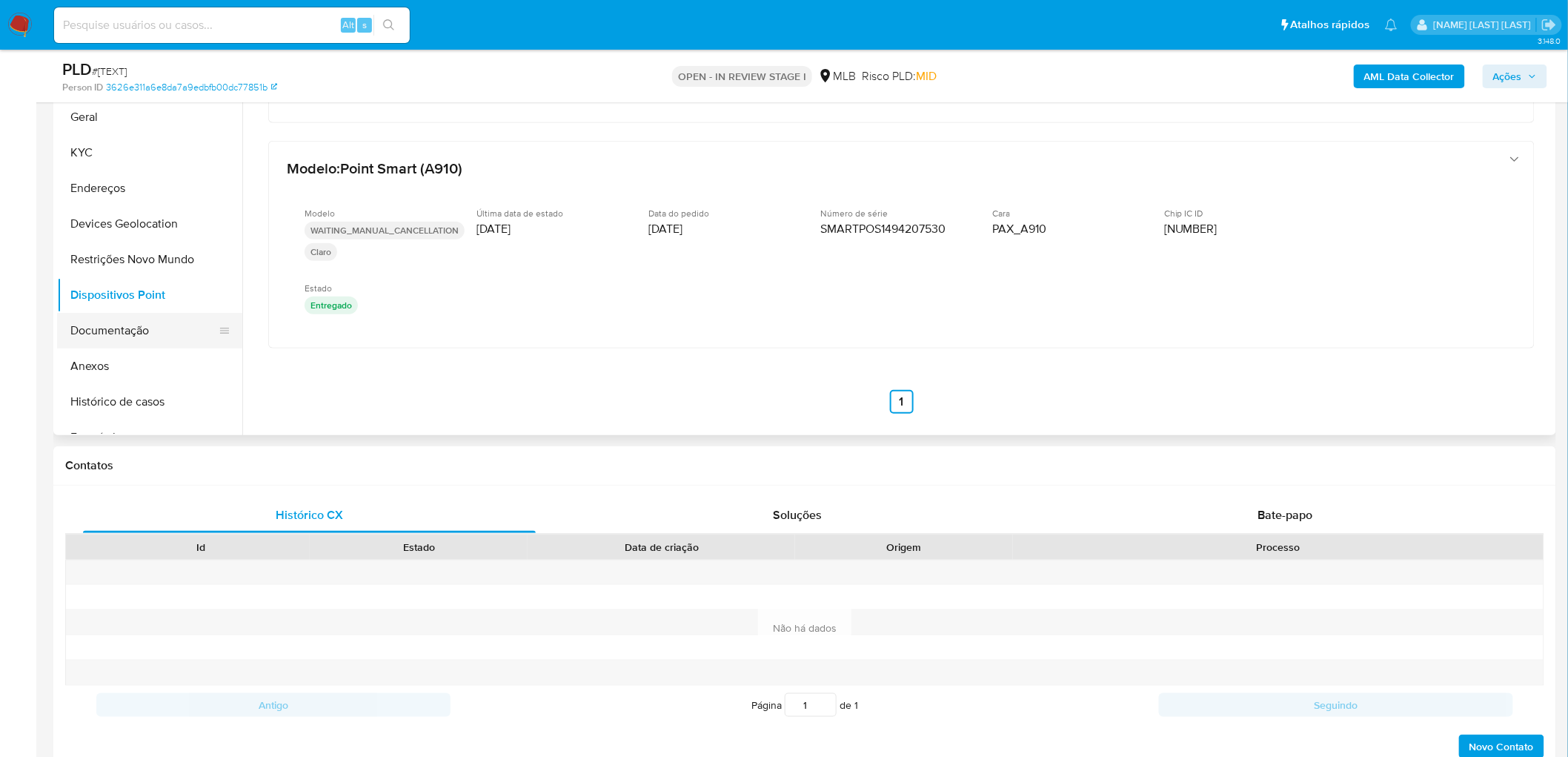 click on "Documentação" at bounding box center (144, 331) 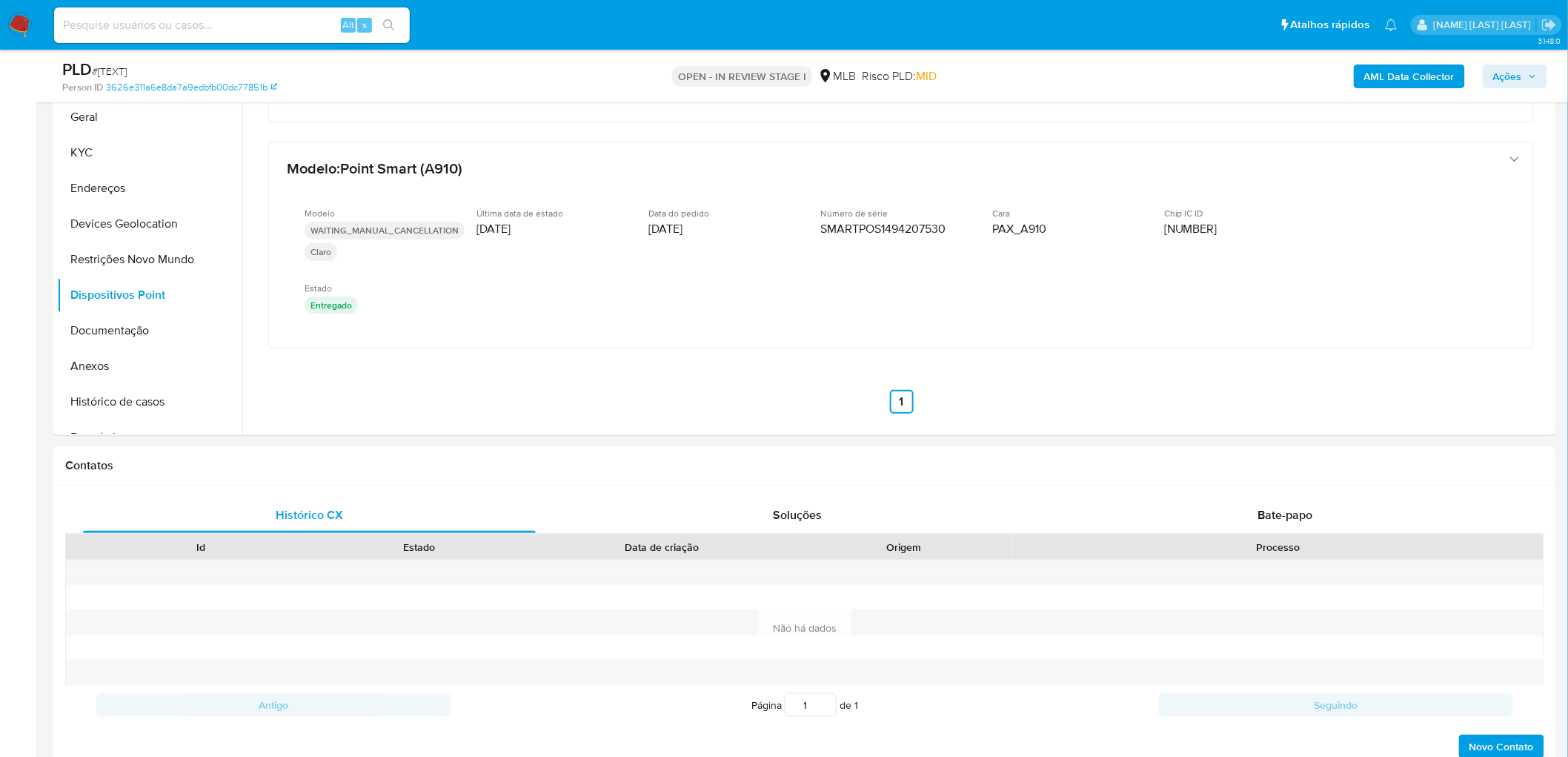 scroll, scrollTop: 0, scrollLeft: 0, axis: both 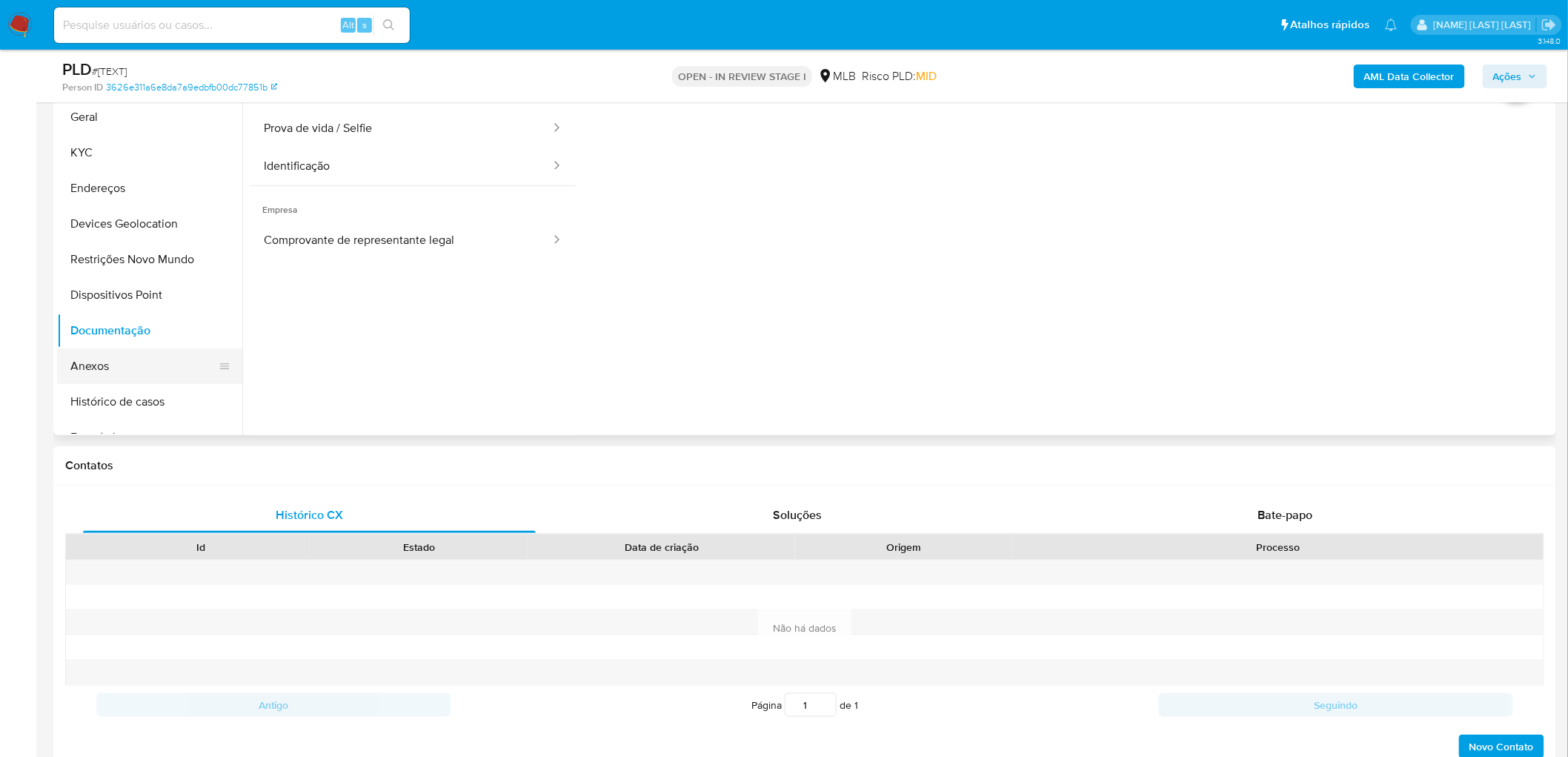 click on "Anexos" at bounding box center [144, 366] 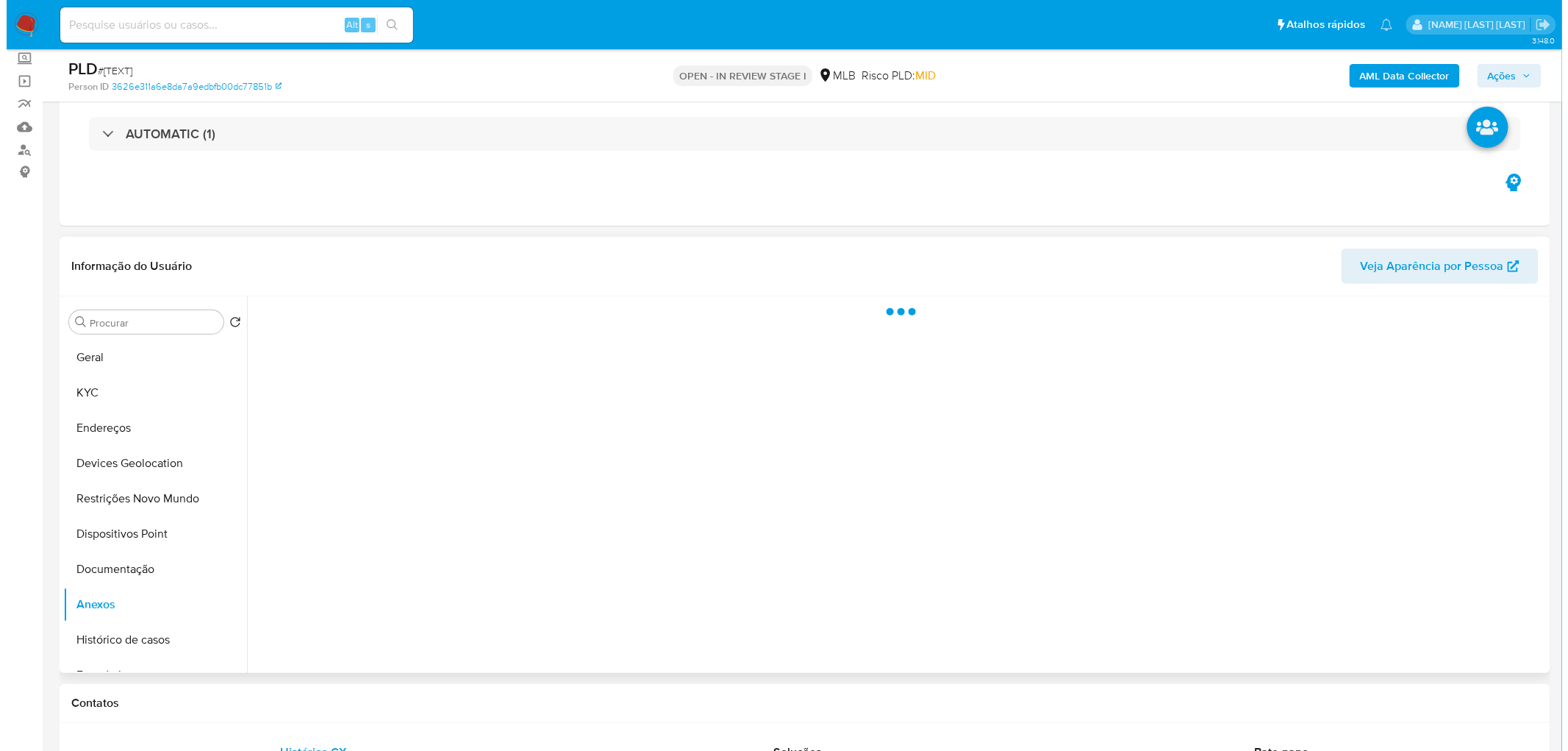 scroll, scrollTop: 82, scrollLeft: 0, axis: vertical 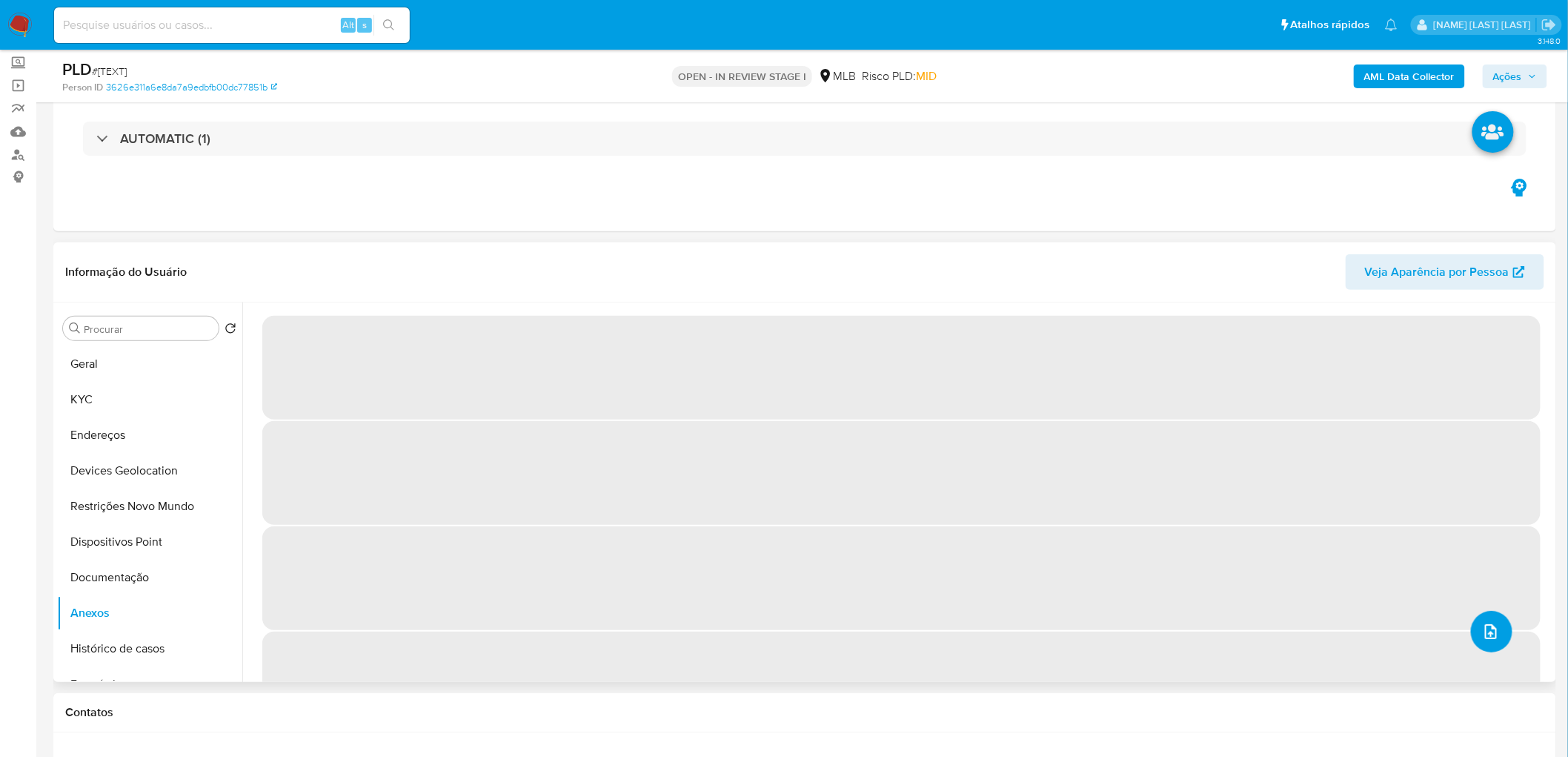 click at bounding box center [1491, 632] 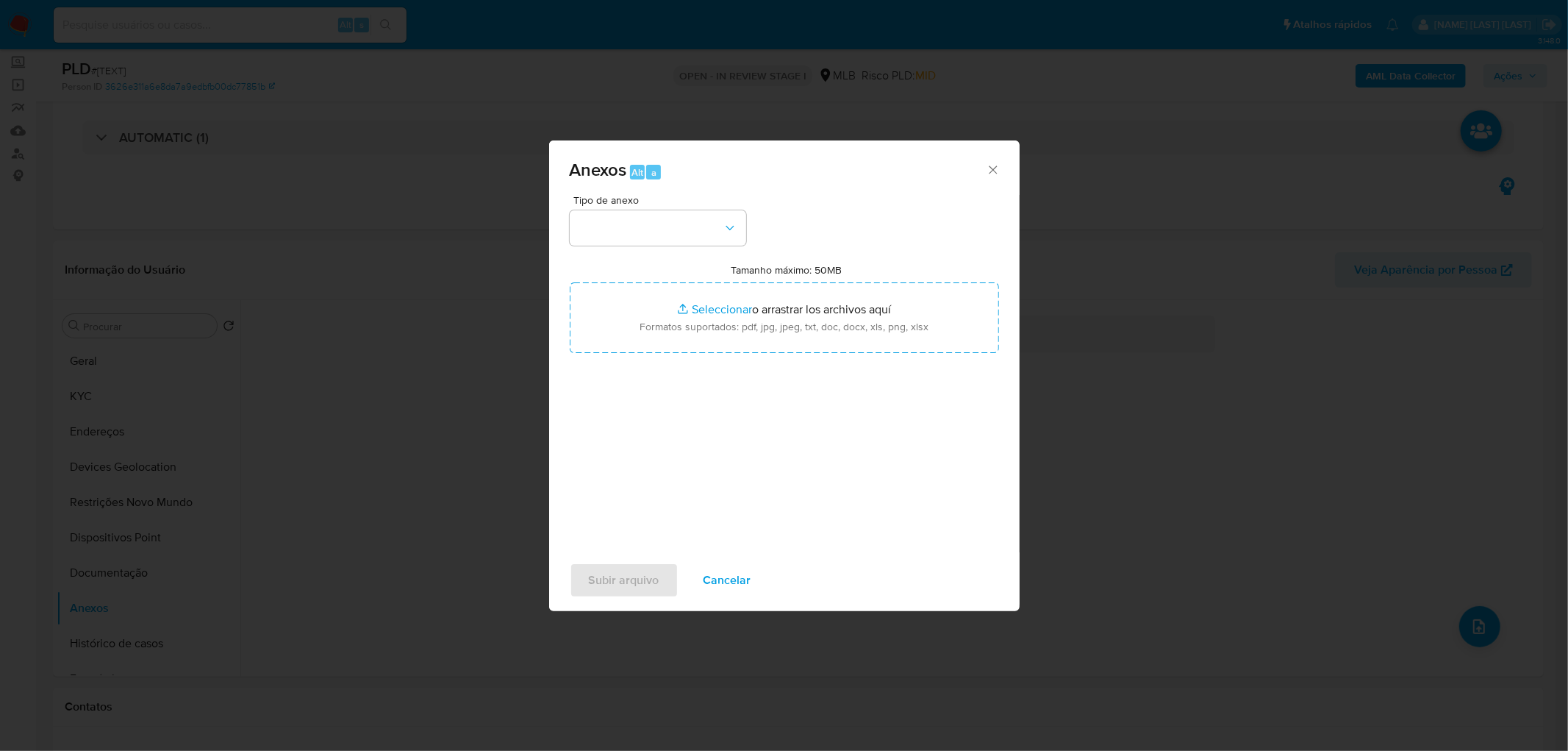 click on "Tipo de anexo" at bounding box center (662, 200) 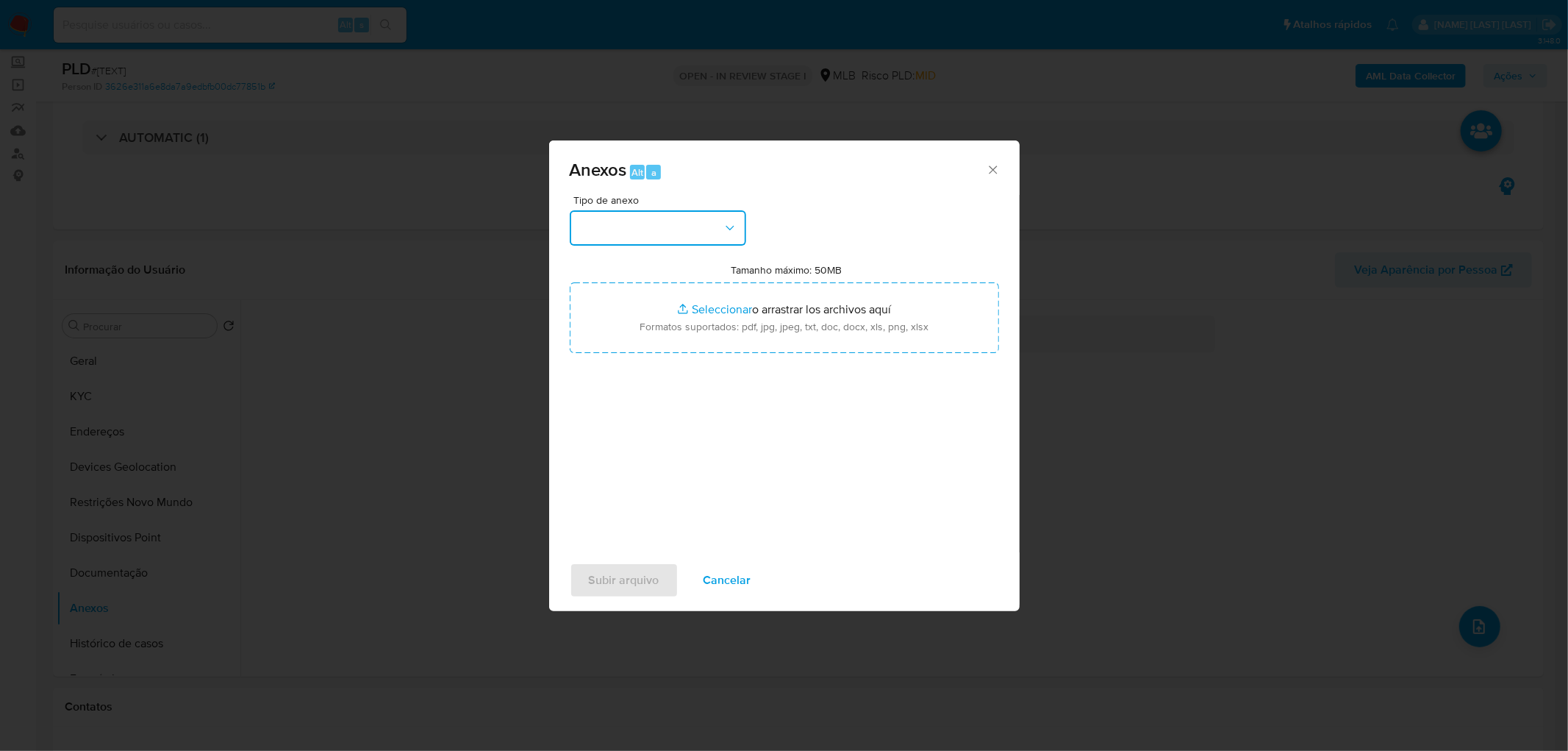 click at bounding box center [658, 228] 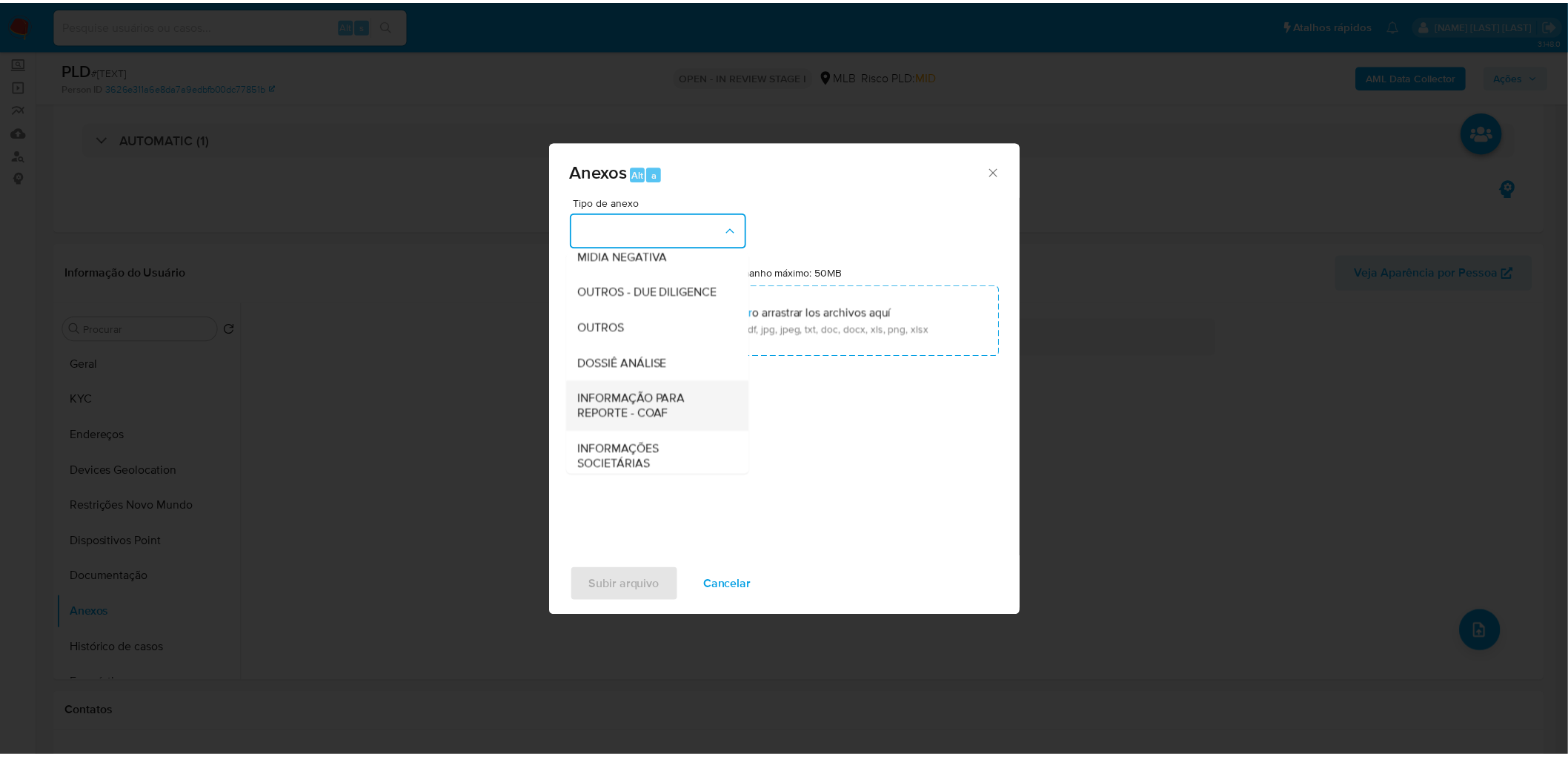 scroll, scrollTop: 228, scrollLeft: 0, axis: vertical 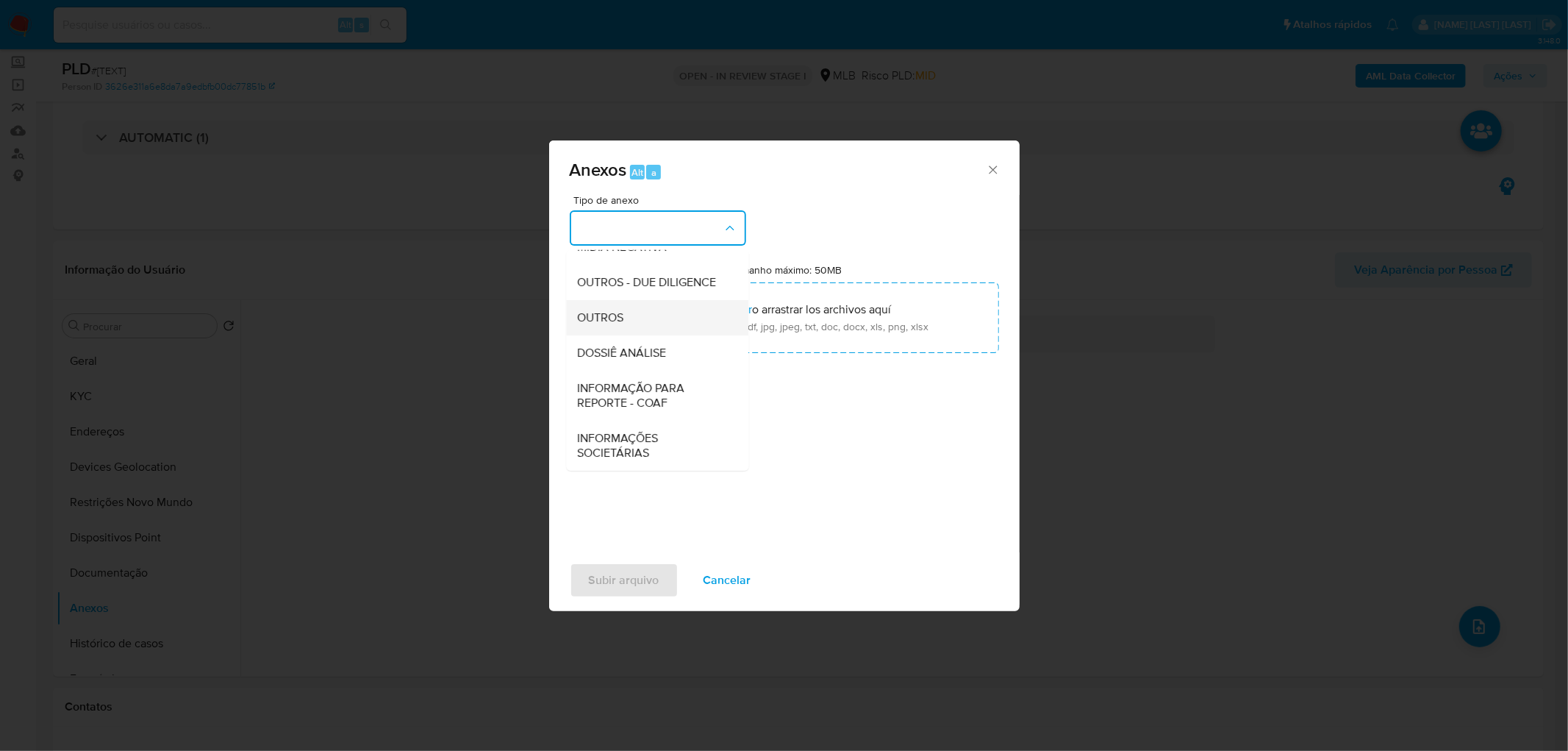 click on "OUTROS" at bounding box center (653, 318) 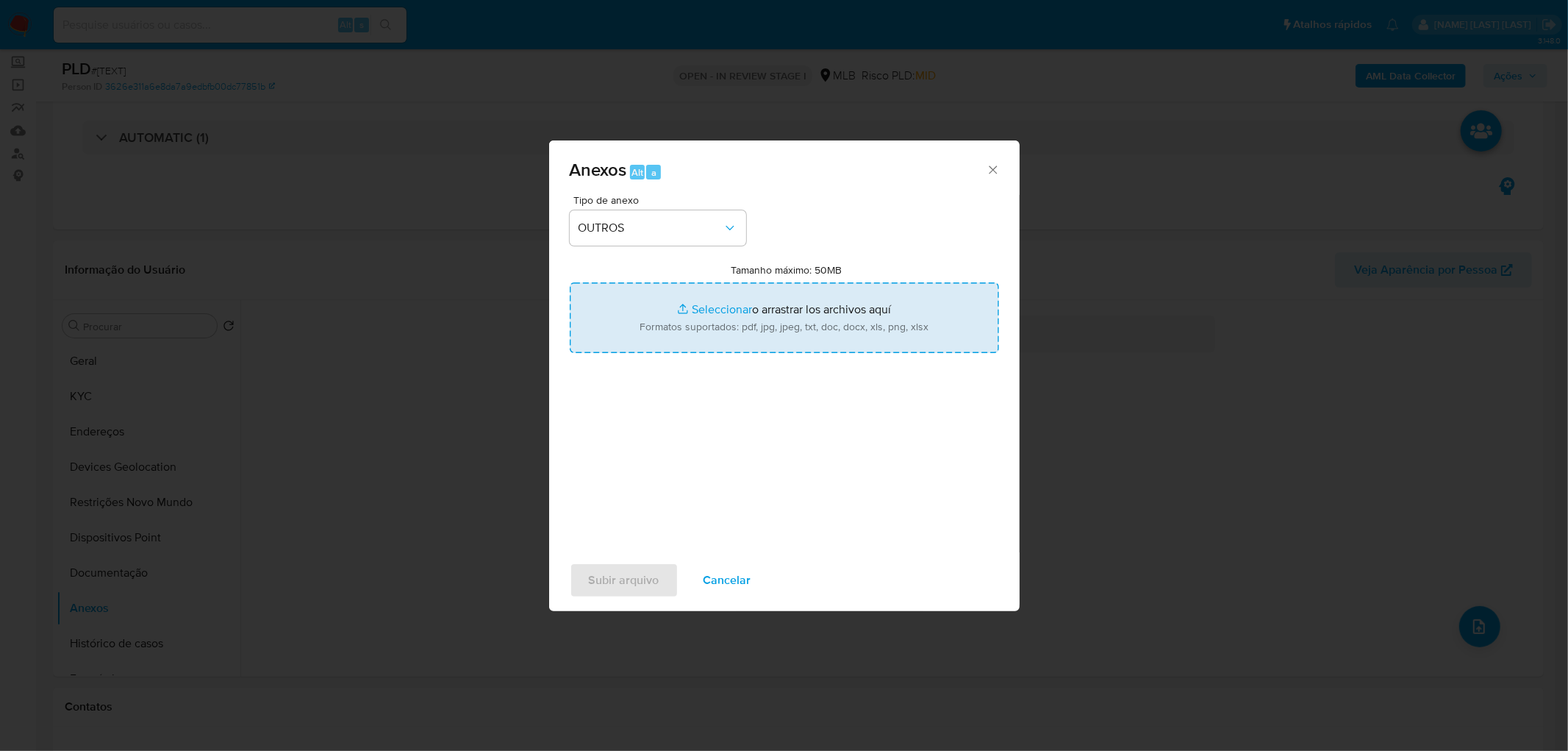 click on "Tamanho máximo: 50MB Seleccionar archivos" at bounding box center [784, 318] 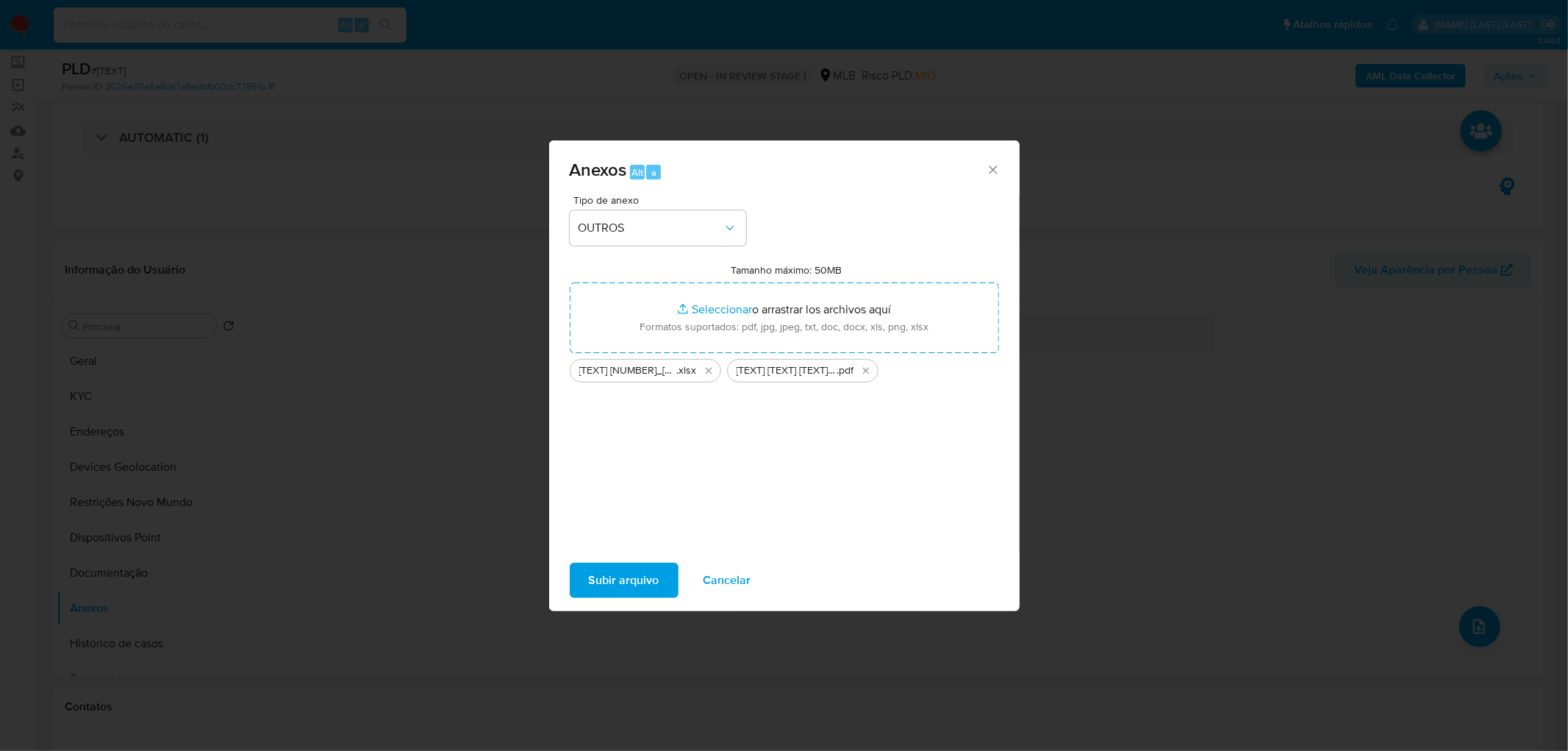 click on "Subir arquivo" at bounding box center (624, 580) 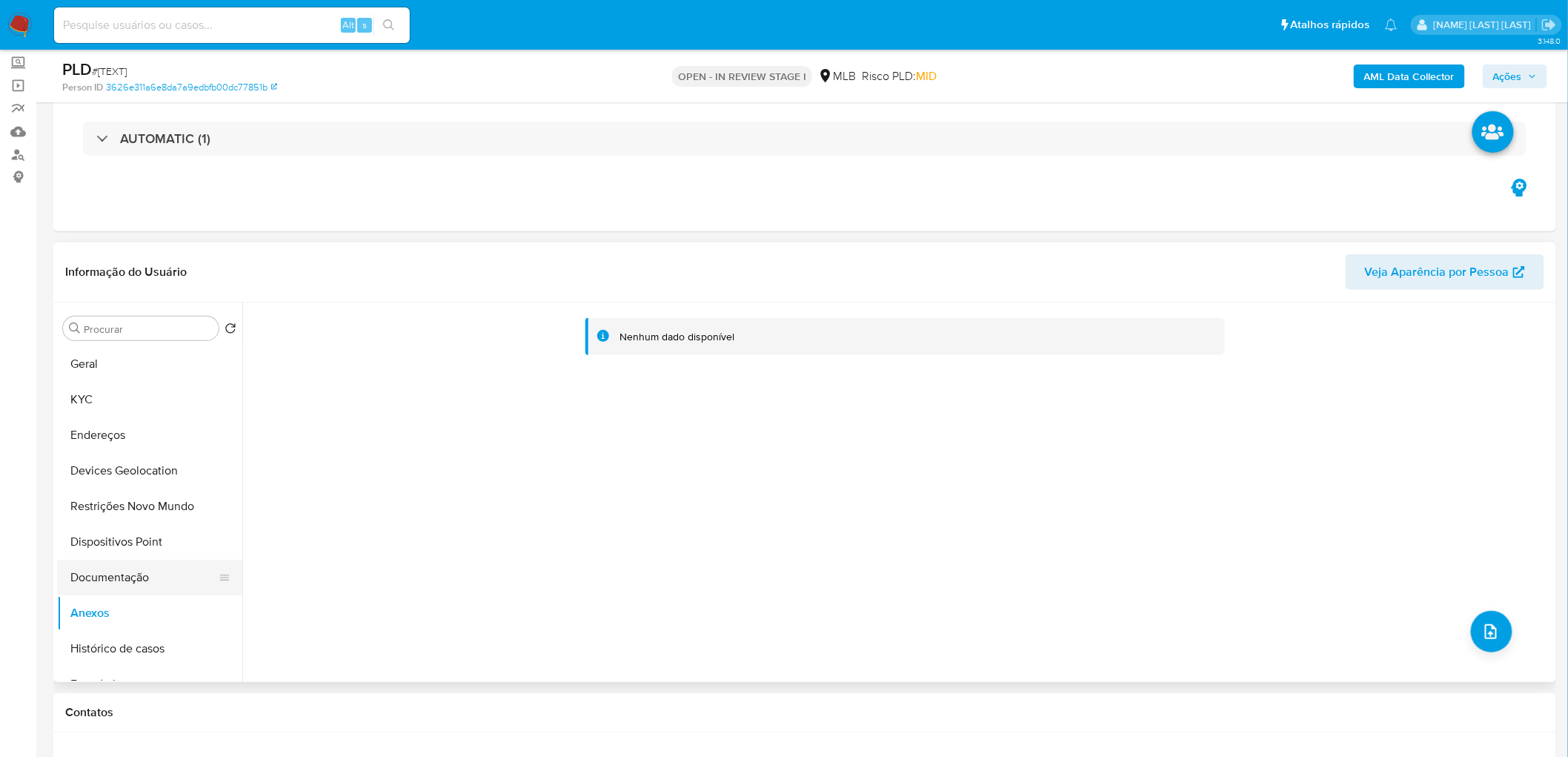 click on "Documentação" at bounding box center [144, 578] 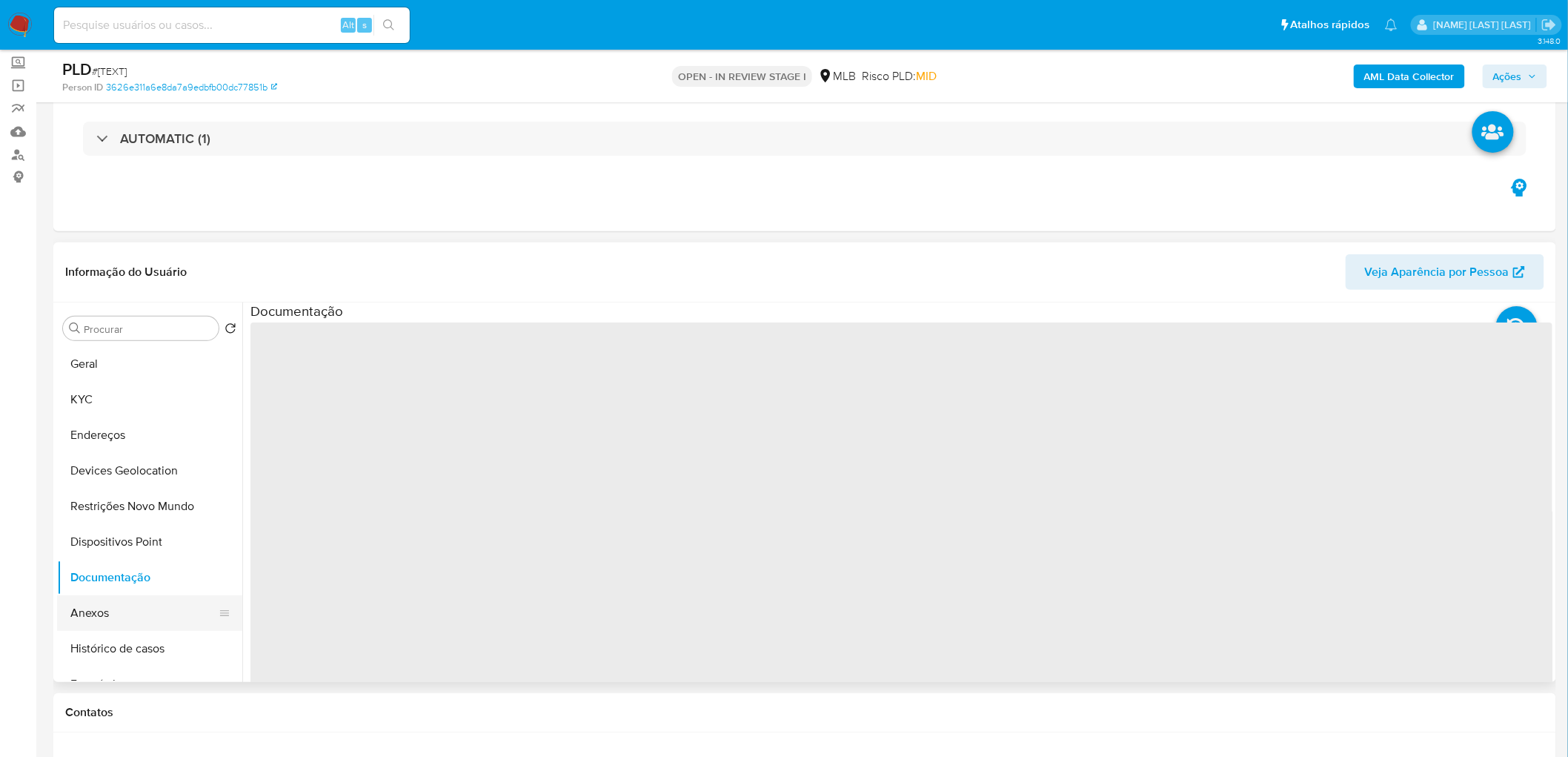 click on "Anexos" at bounding box center [144, 613] 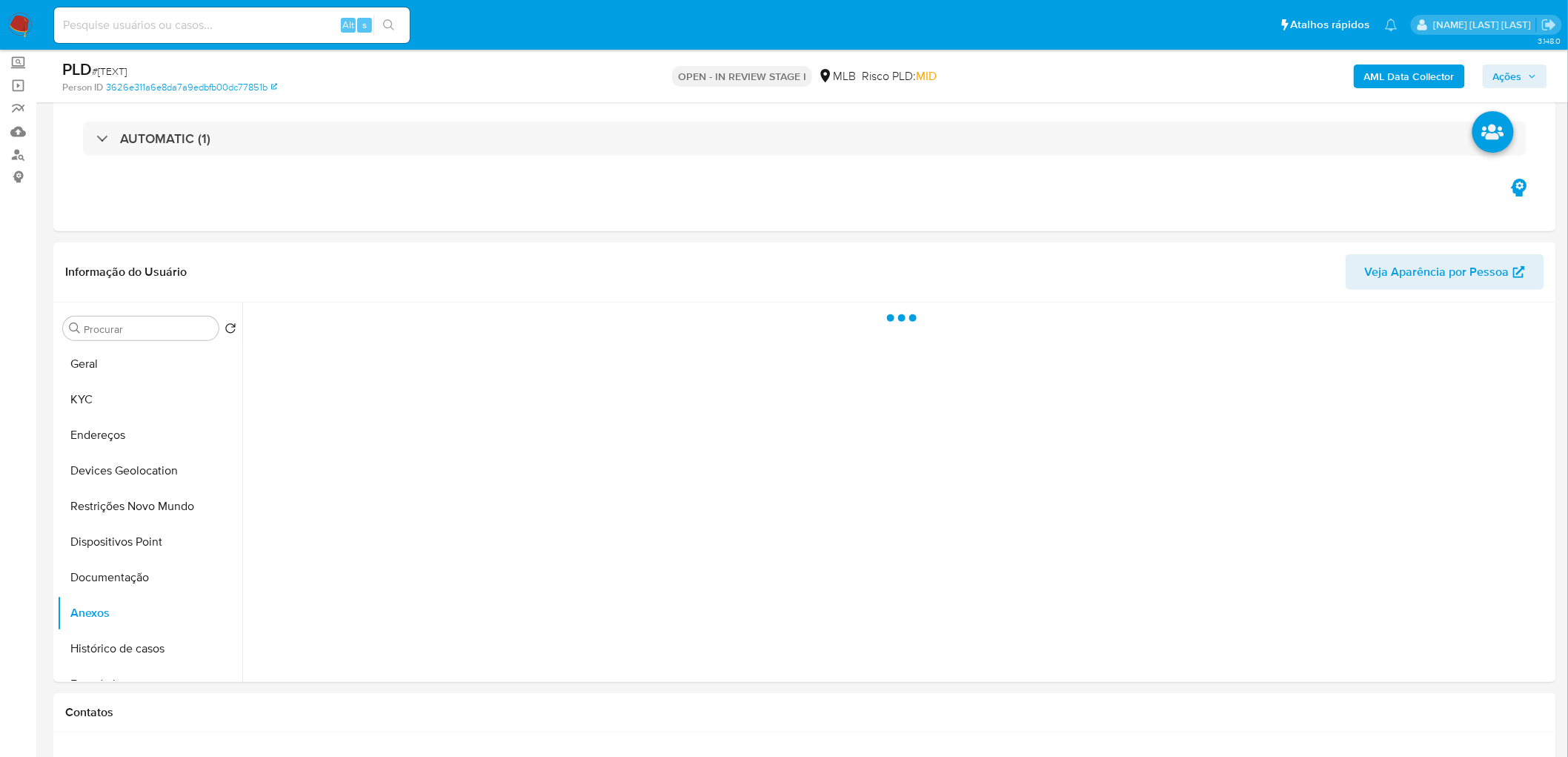 click on "Ações" at bounding box center [1507, 76] 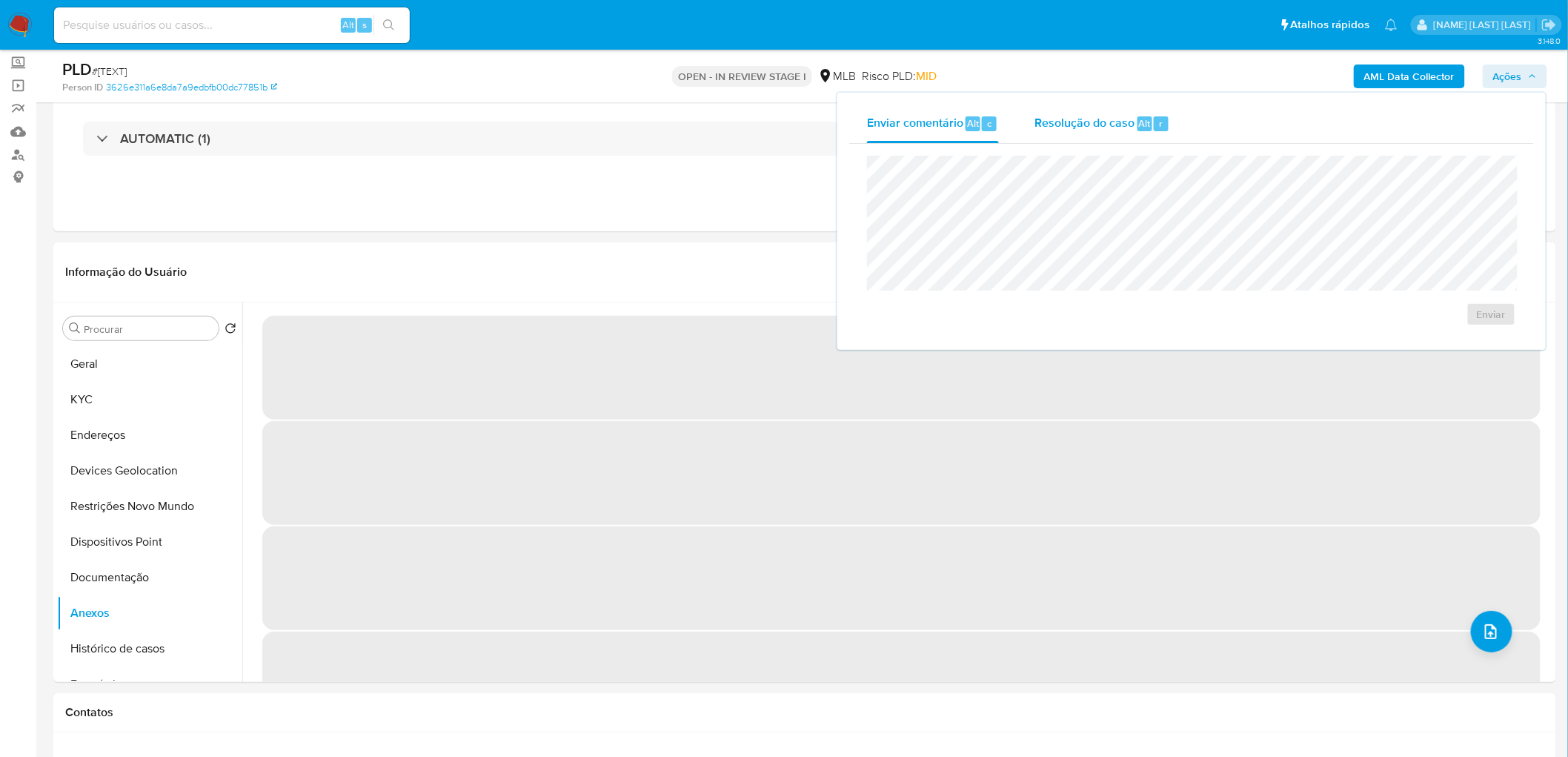 click on "Resolução do caso" at bounding box center (1084, 122) 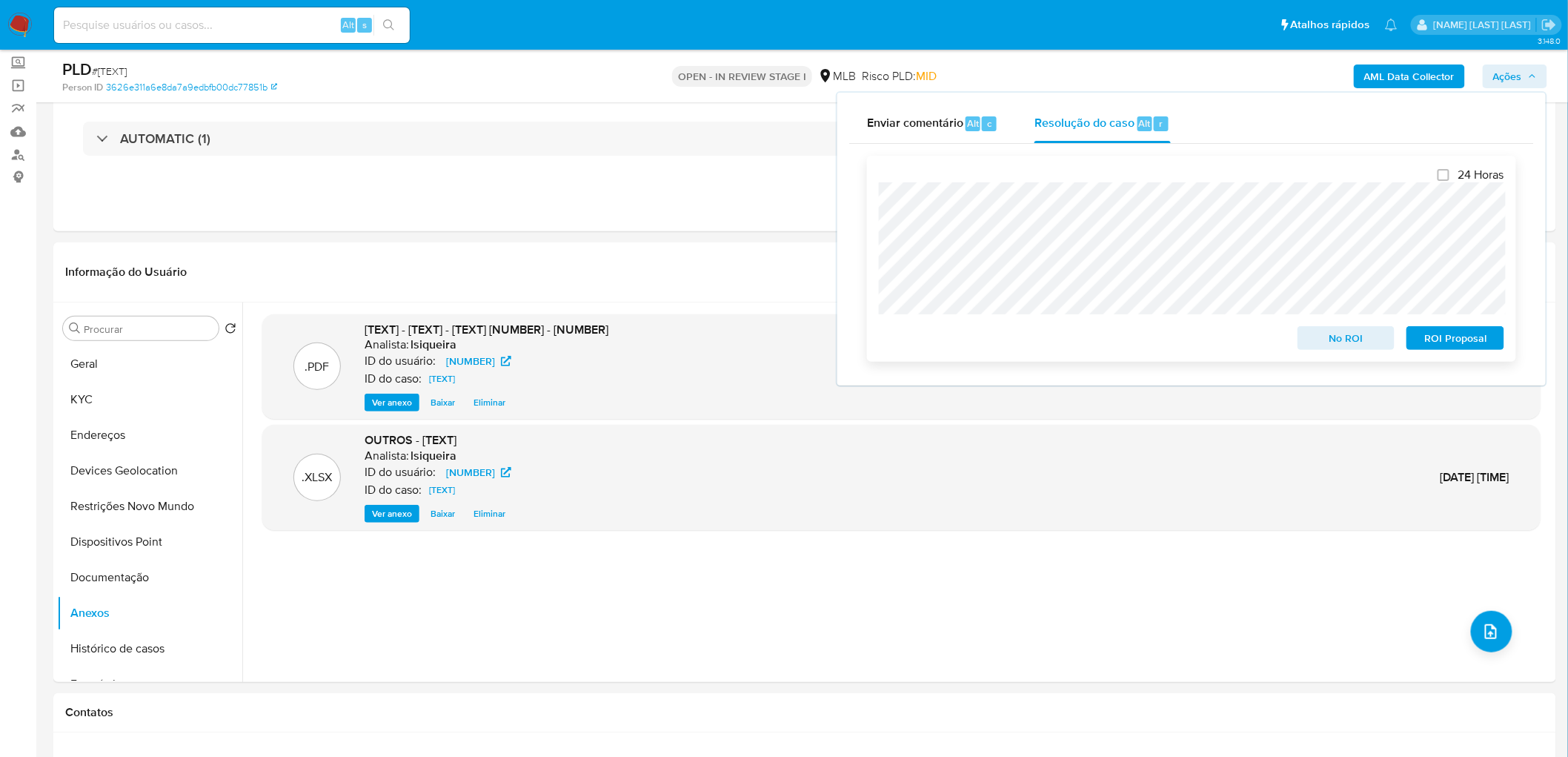 click on "ROI Proposal" at bounding box center [1455, 338] 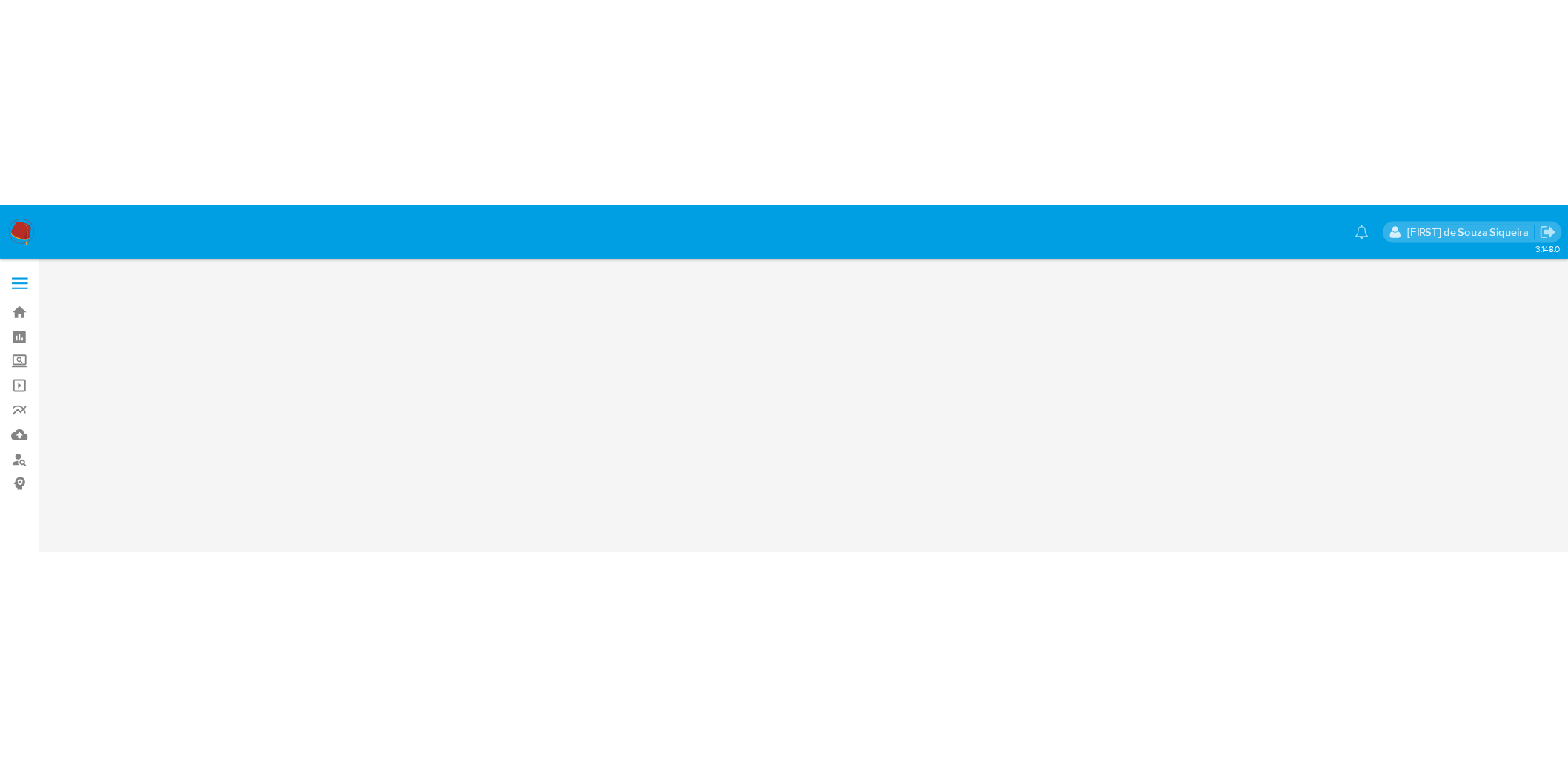 scroll, scrollTop: 0, scrollLeft: 0, axis: both 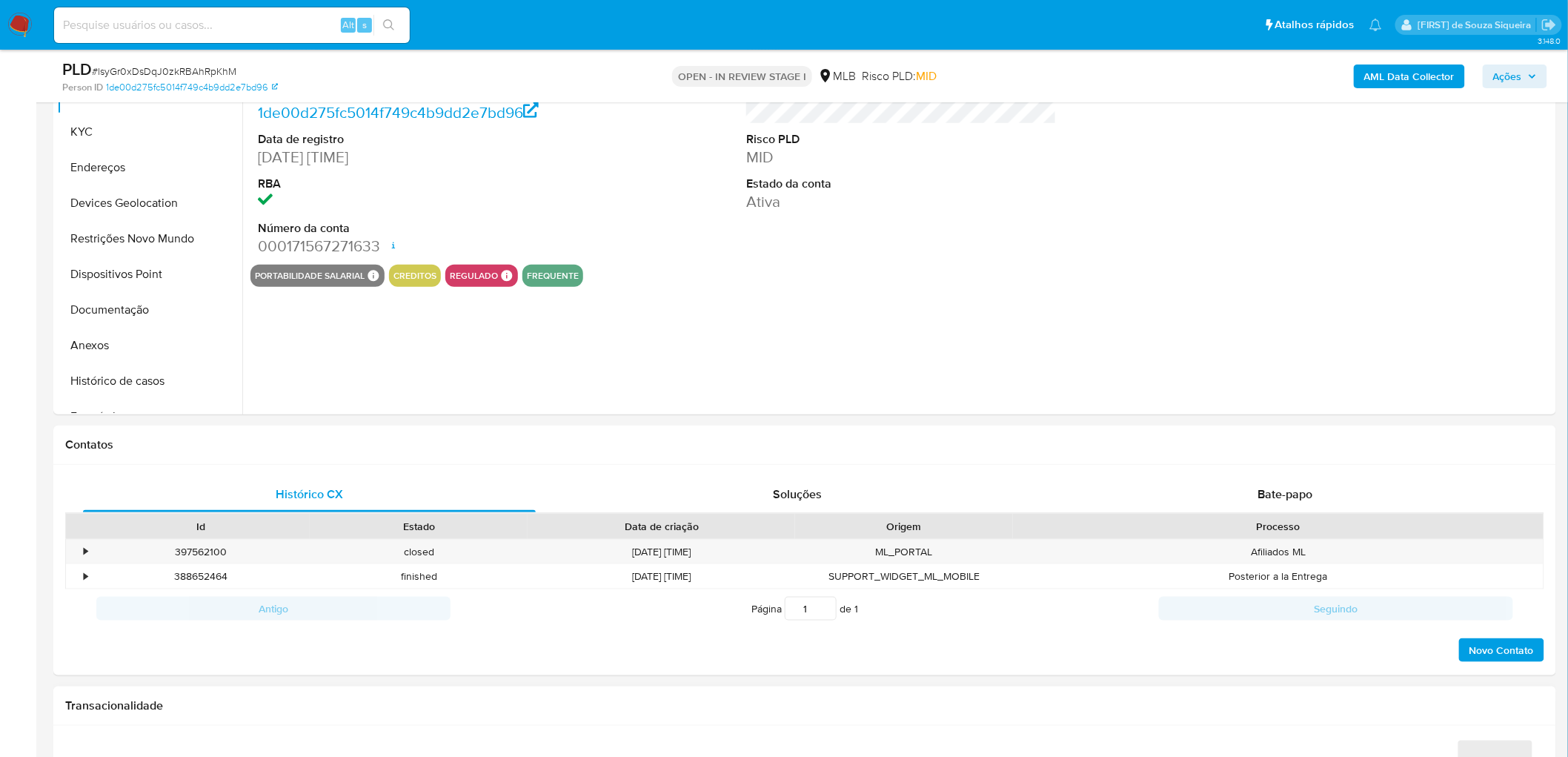 select on "10" 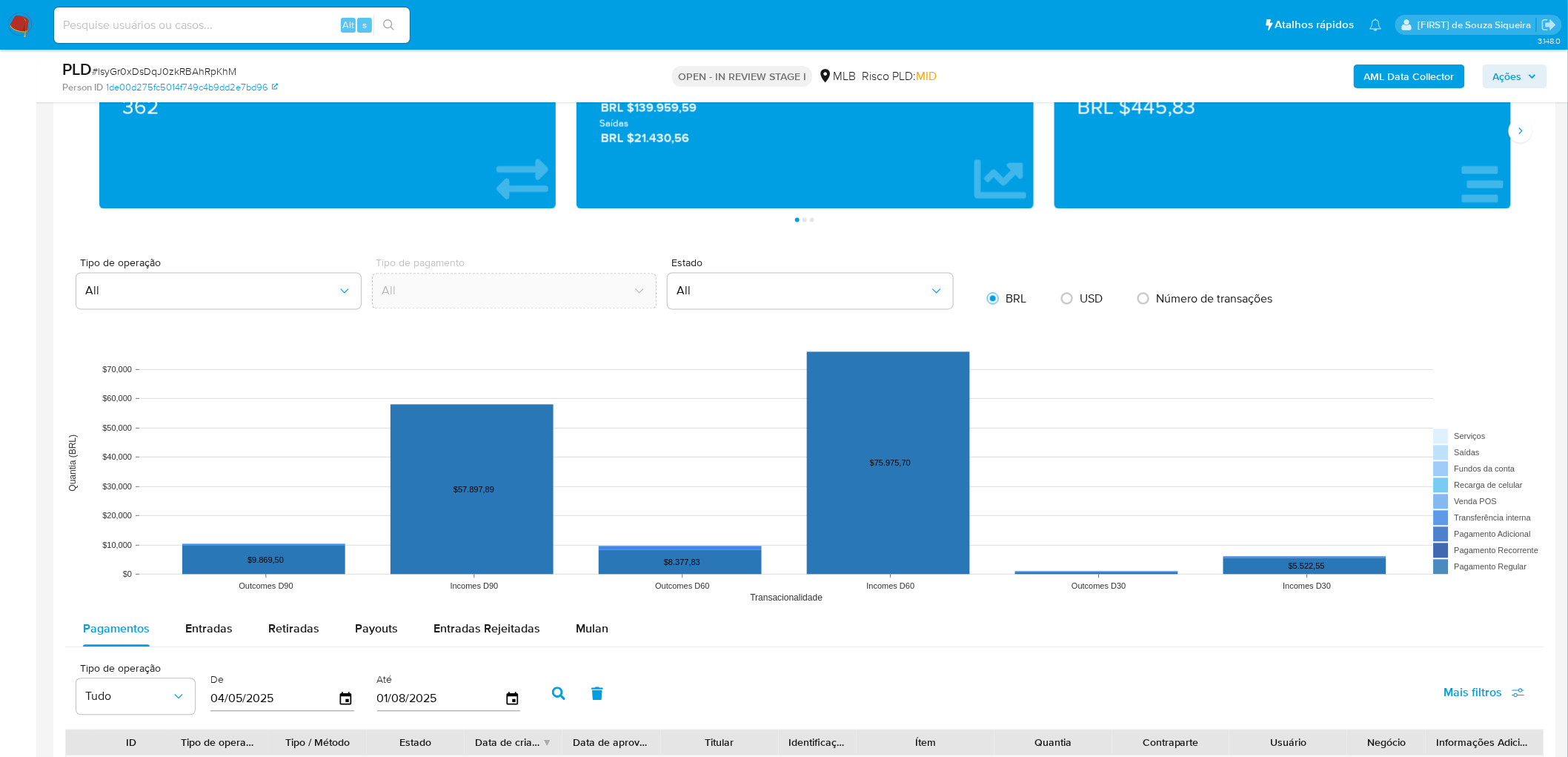 scroll, scrollTop: 1071, scrollLeft: 0, axis: vertical 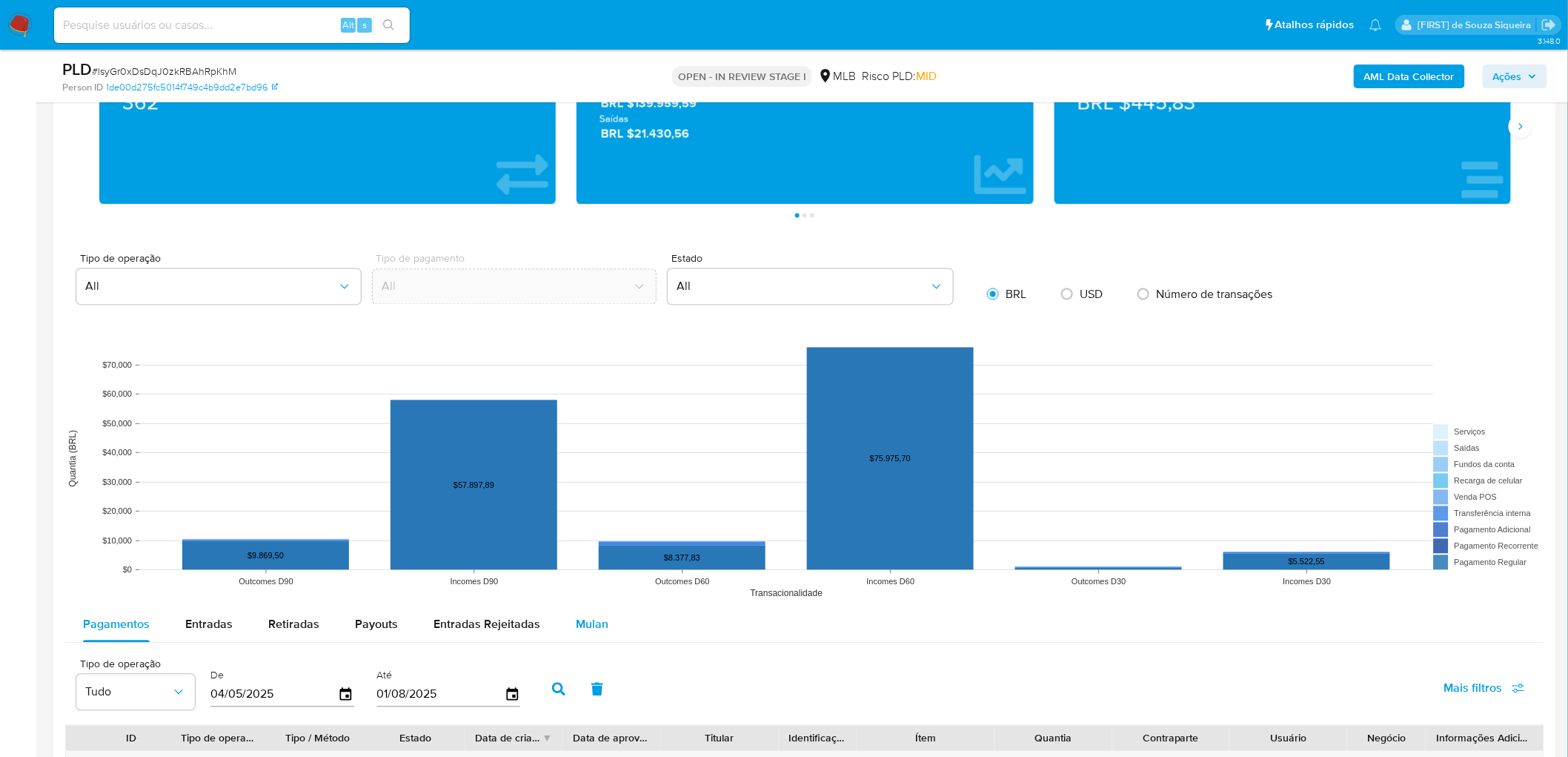 click on "Mulan" at bounding box center (592, 624) 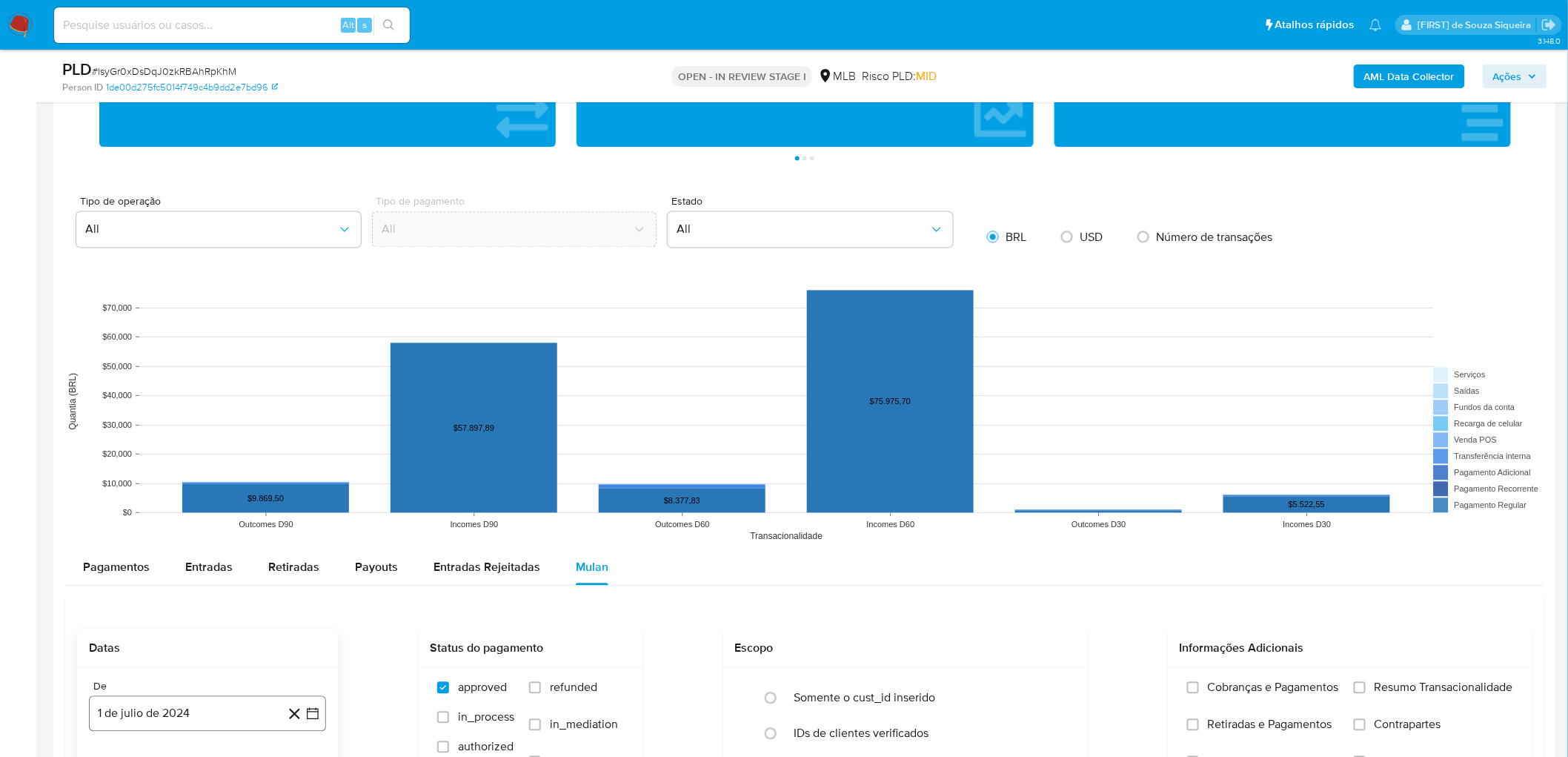 scroll, scrollTop: 1153, scrollLeft: 0, axis: vertical 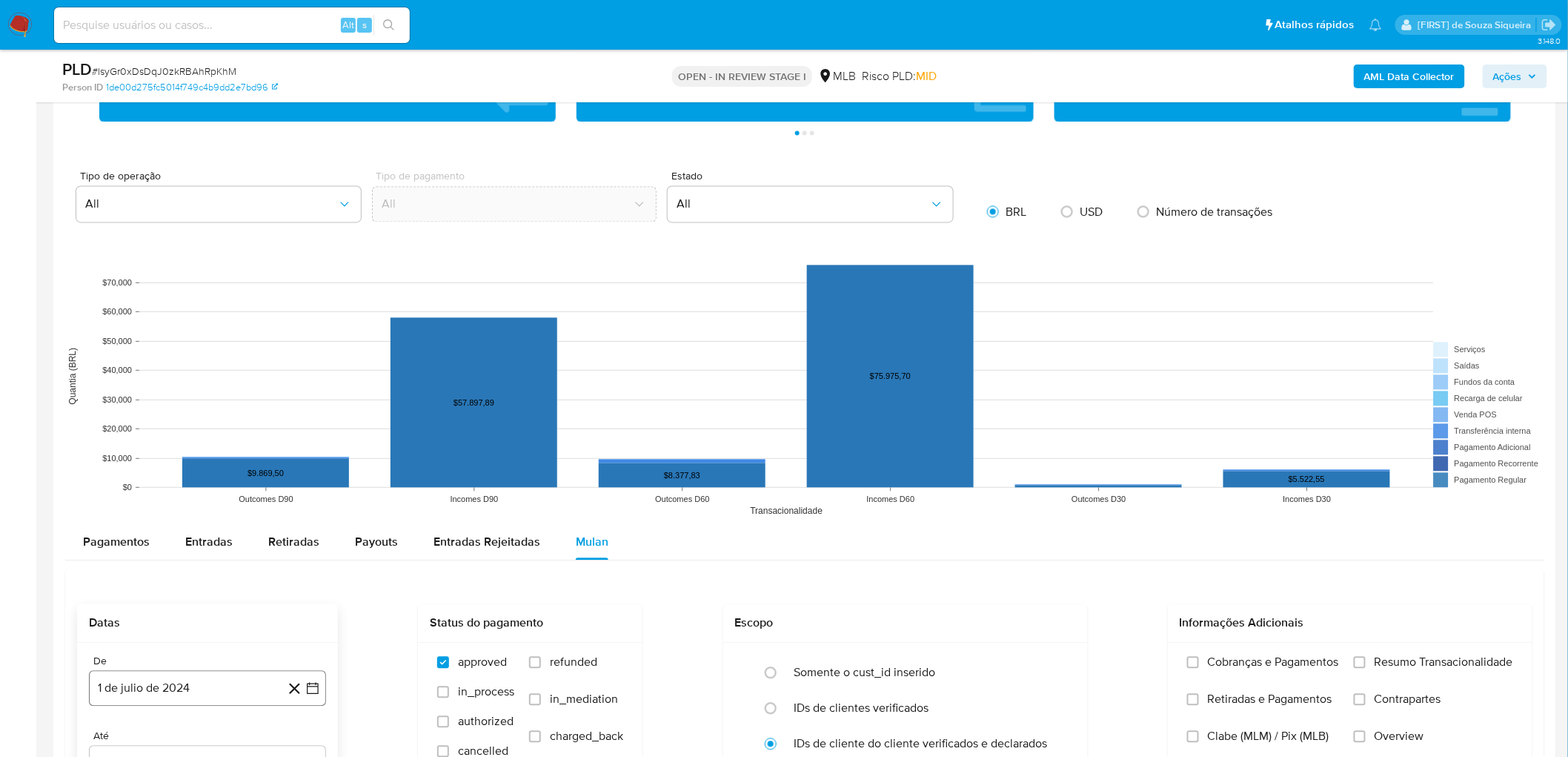 click on "1 de julio de 2024" at bounding box center [207, 689] 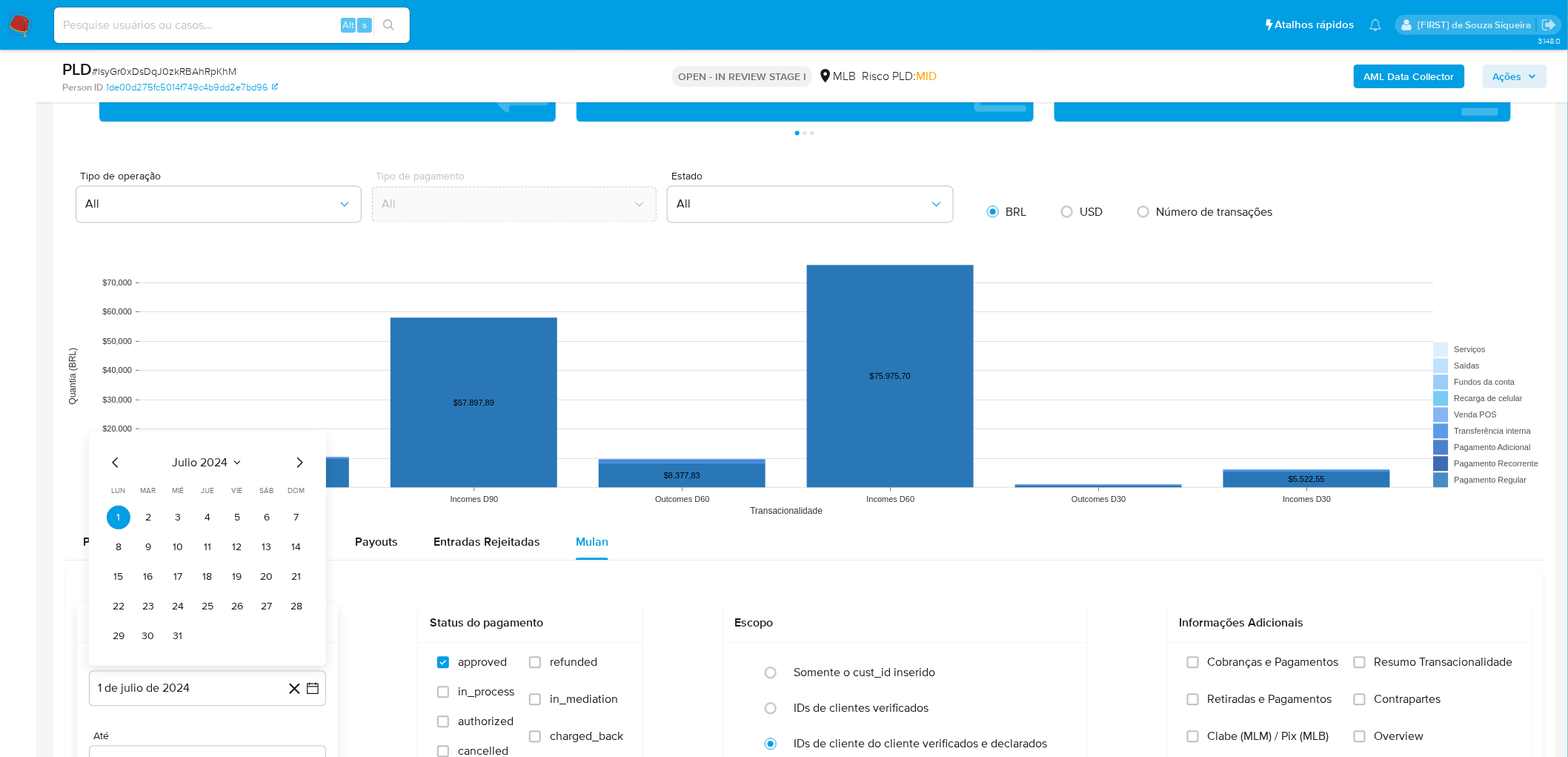 click on "julio 2024" at bounding box center [200, 463] 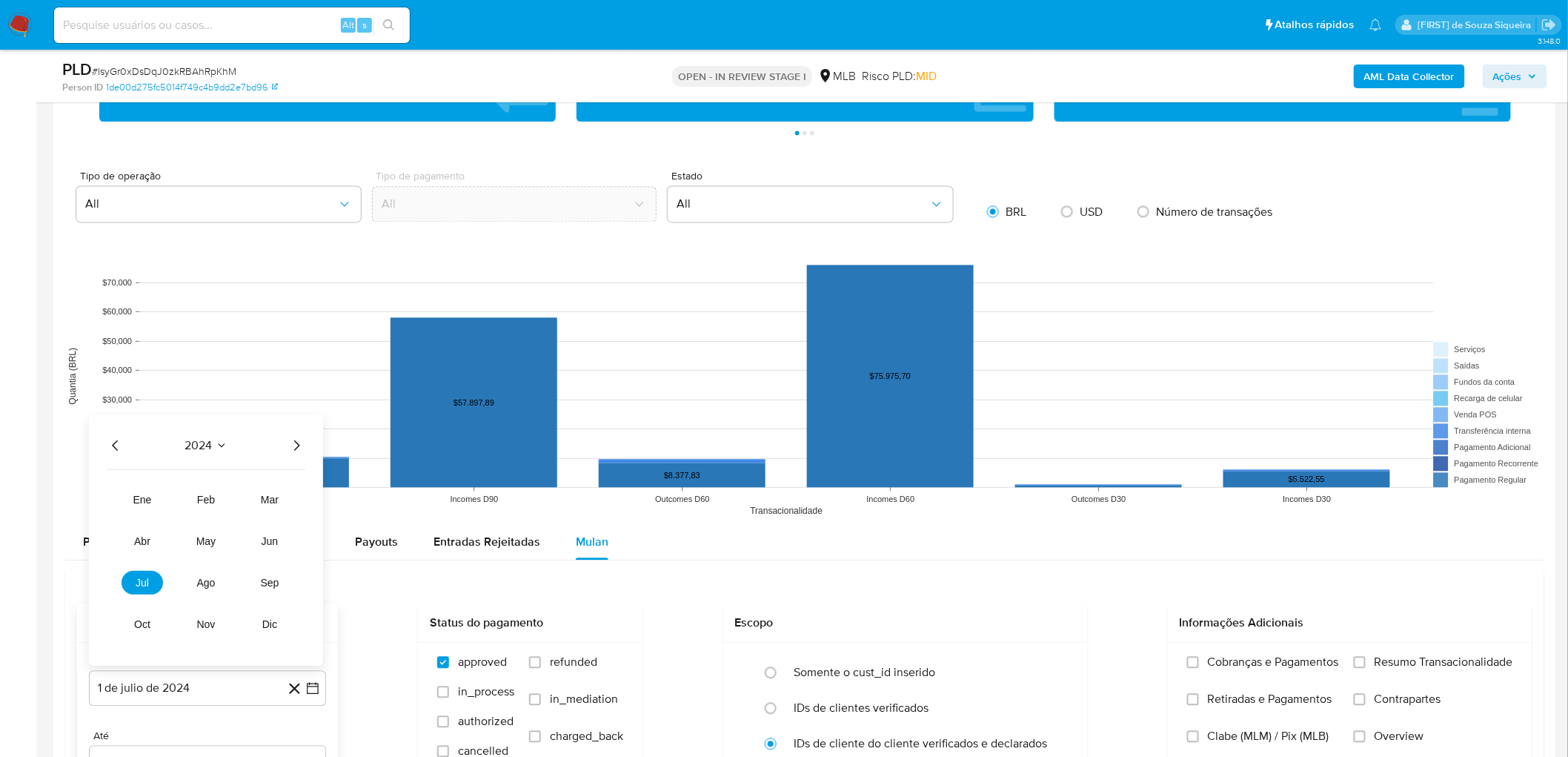 click 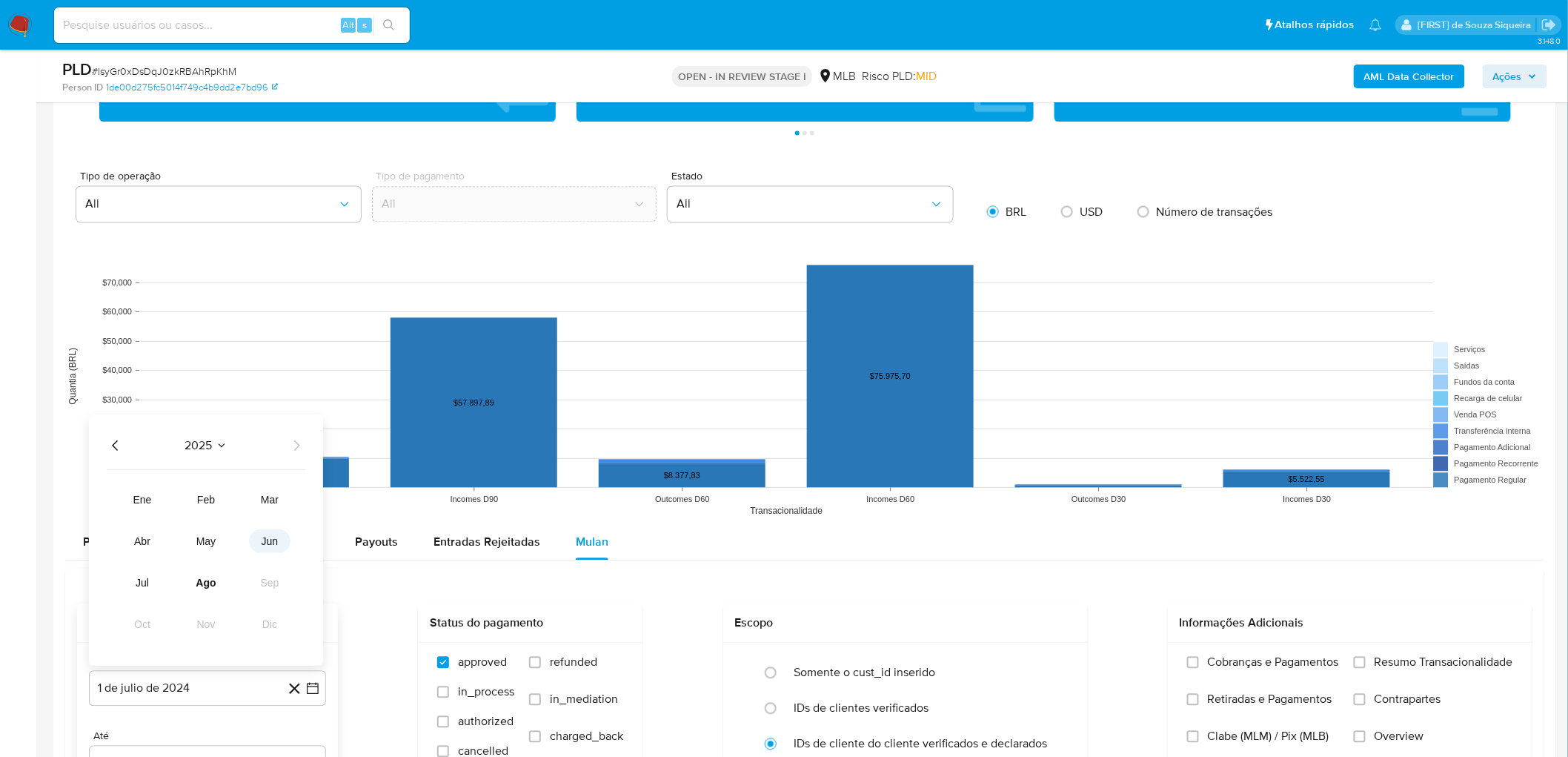 click on "jun" at bounding box center (270, 542) 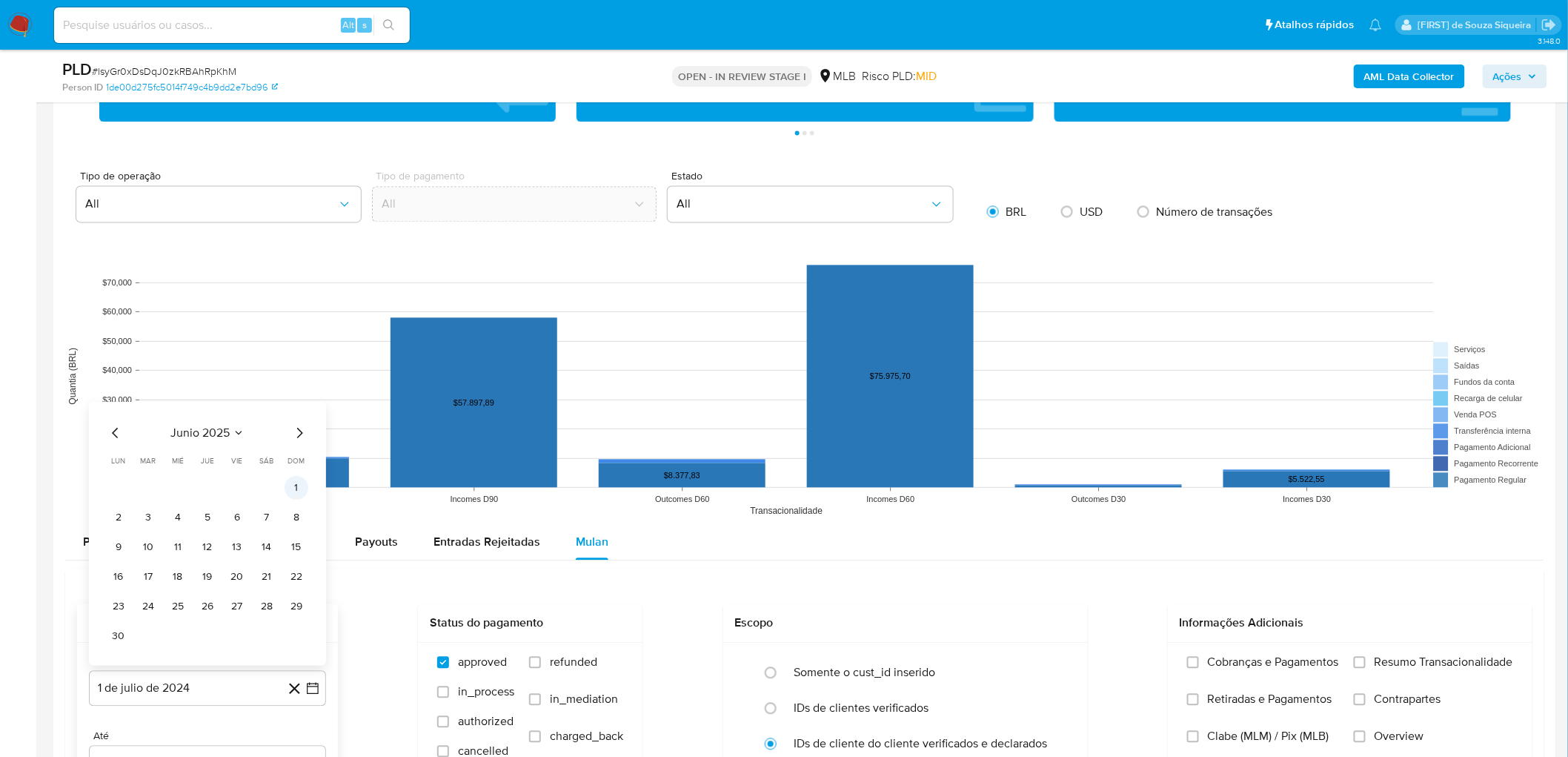 click on "1" at bounding box center (296, 489) 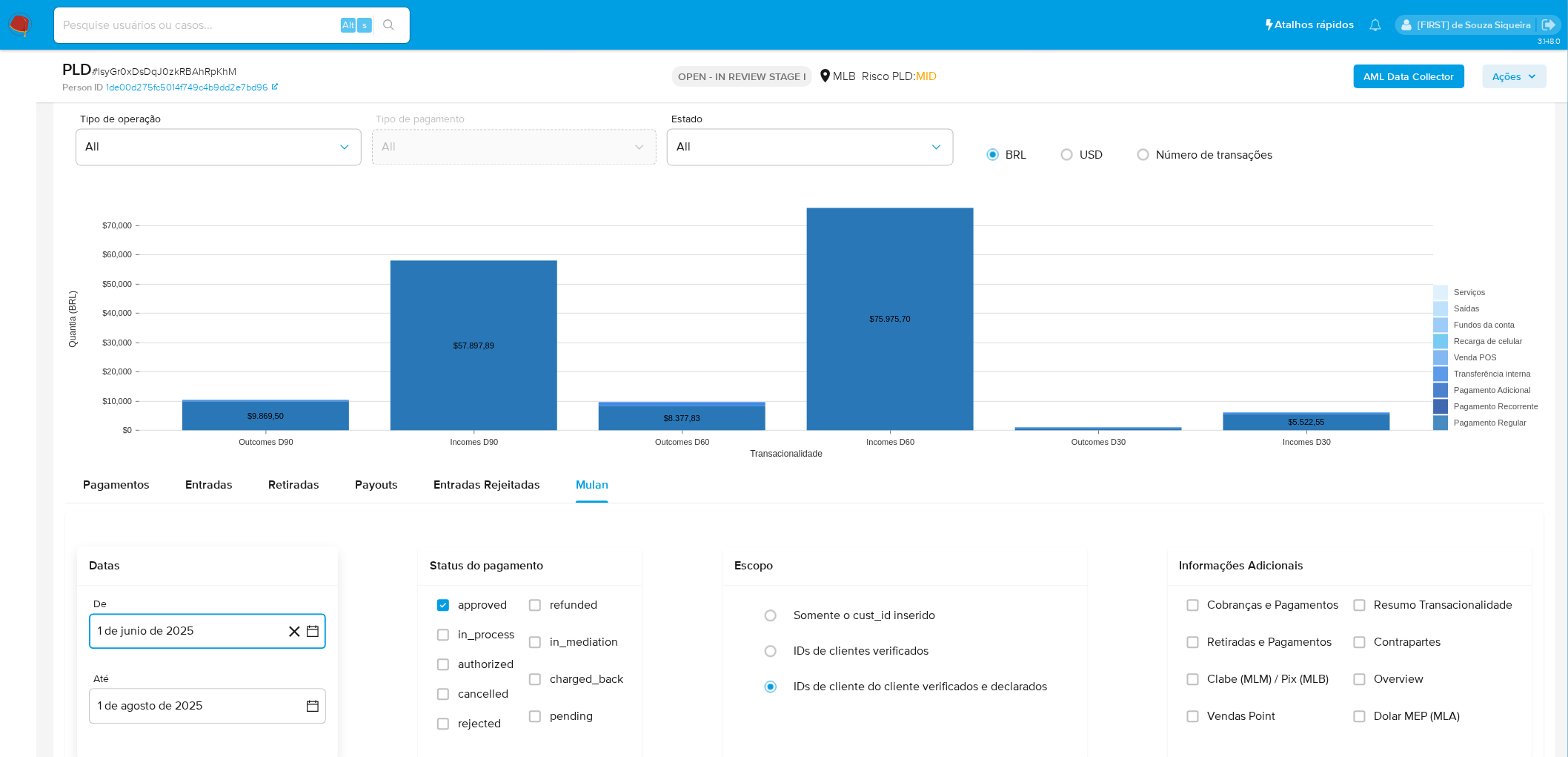 scroll, scrollTop: 1235, scrollLeft: 0, axis: vertical 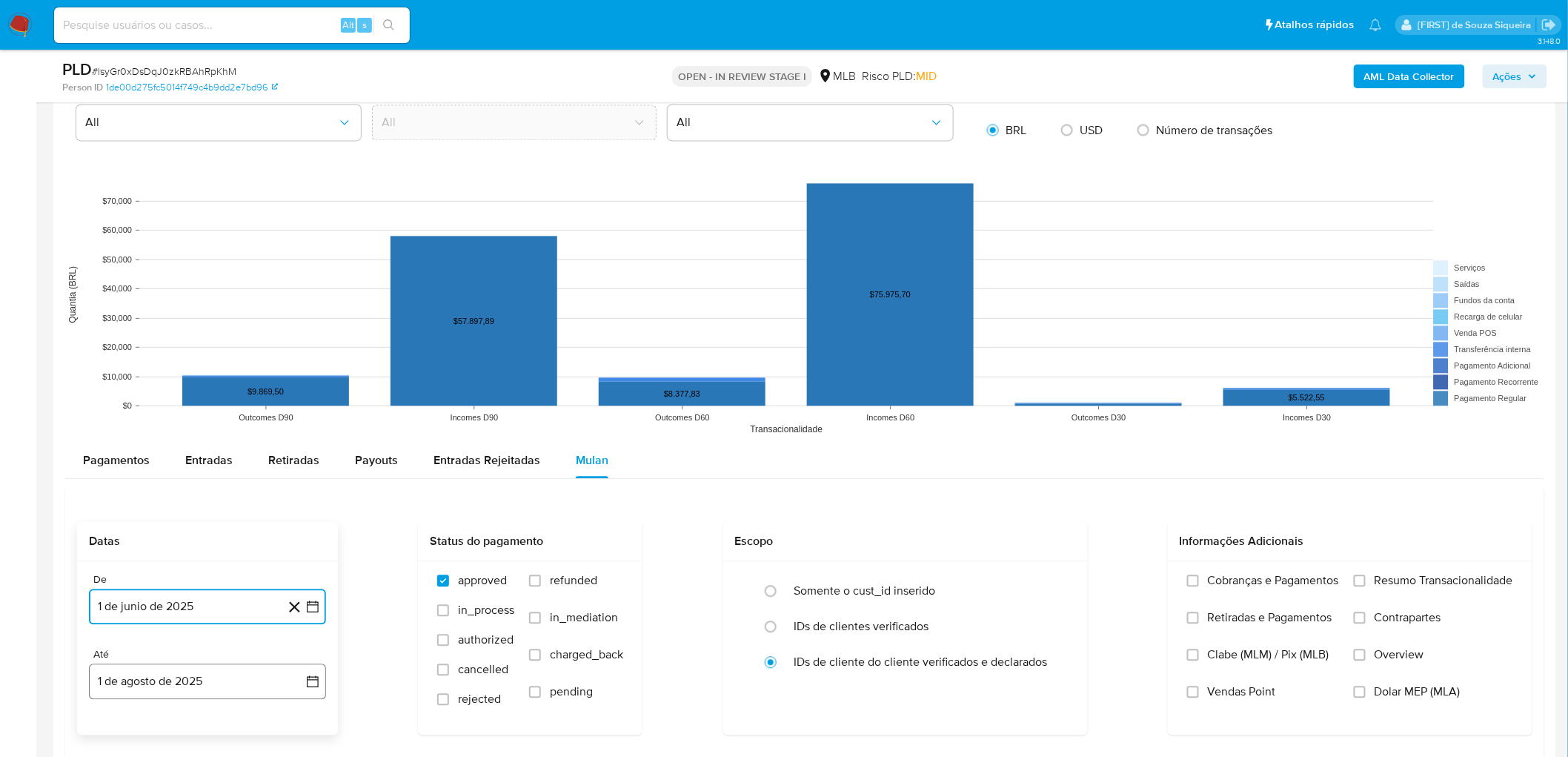 click on "1 de agosto de 2025" at bounding box center [207, 681] 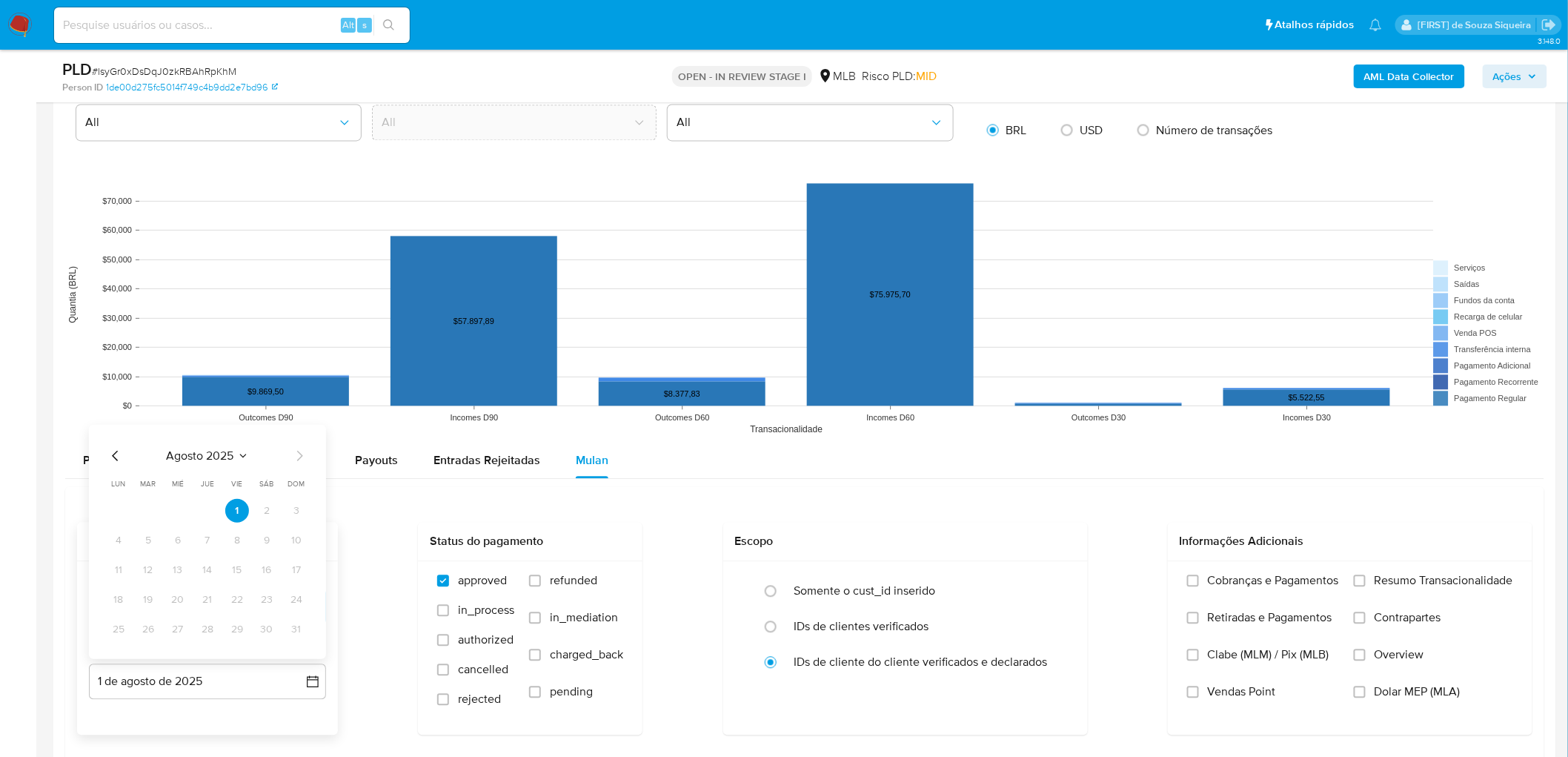 click 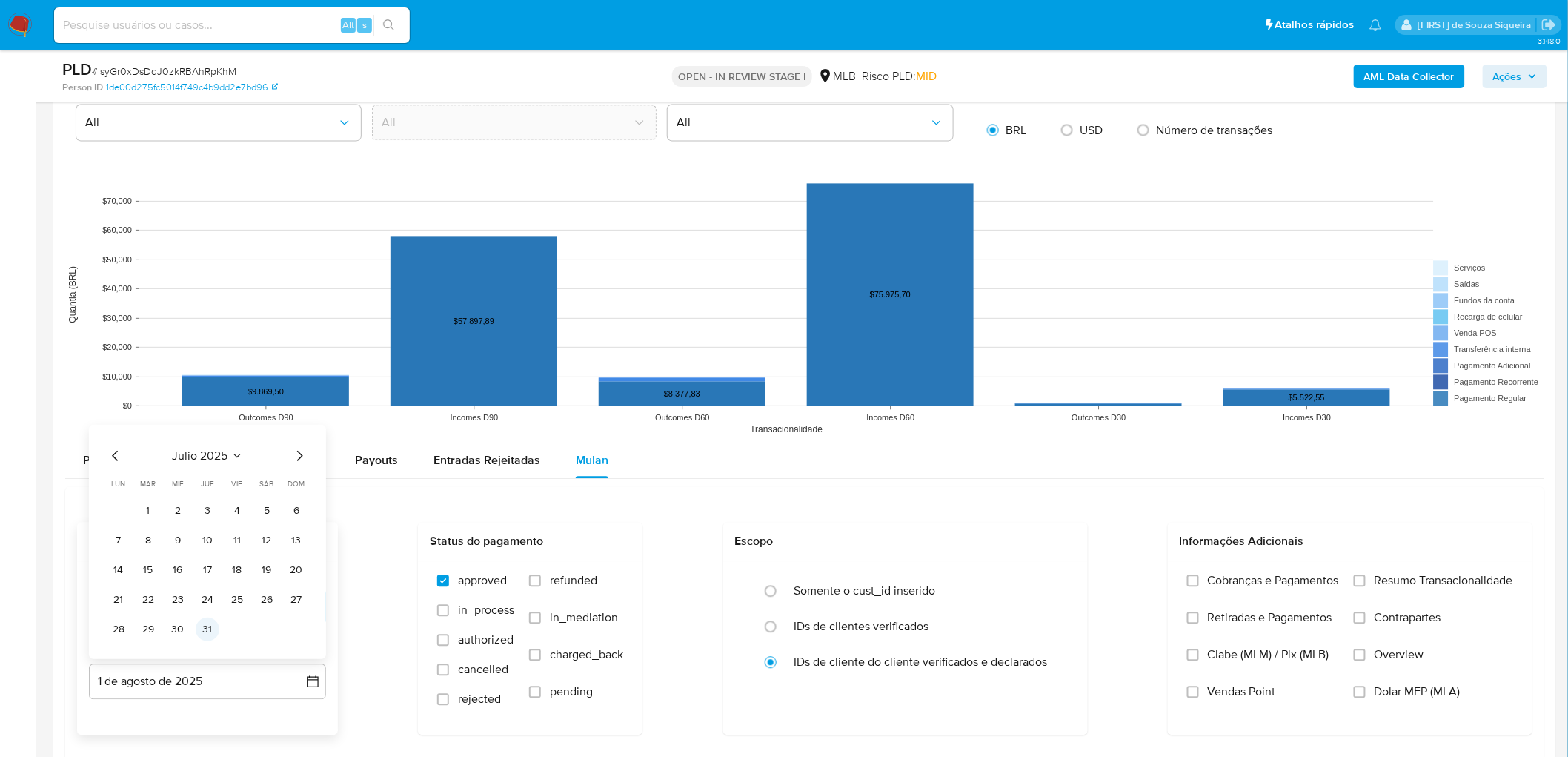 click on "31" at bounding box center (207, 629) 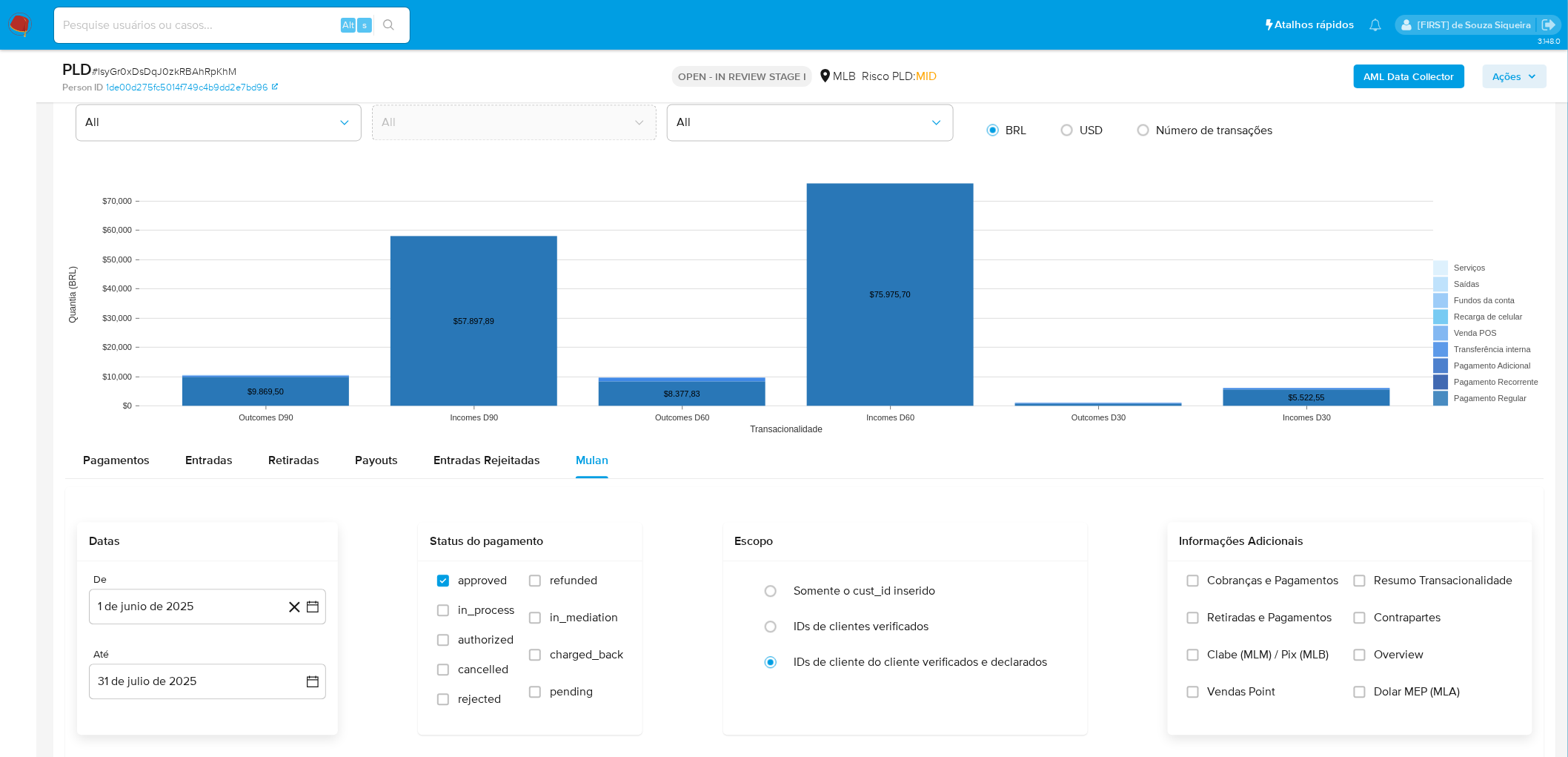 click on "Resumo Transacionalidade" at bounding box center [1444, 581] 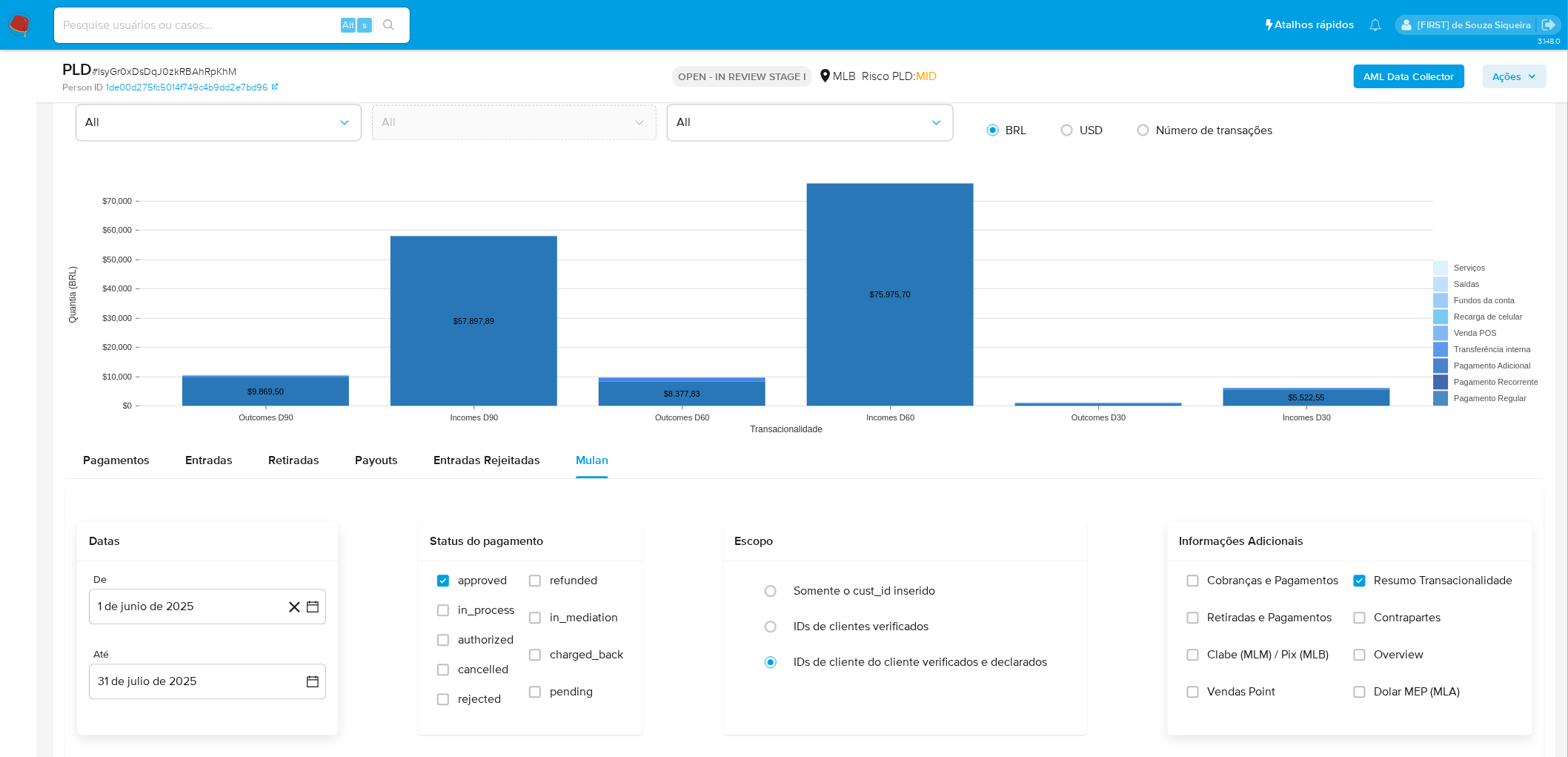 click on "Vendas Point" at bounding box center [1242, 692] 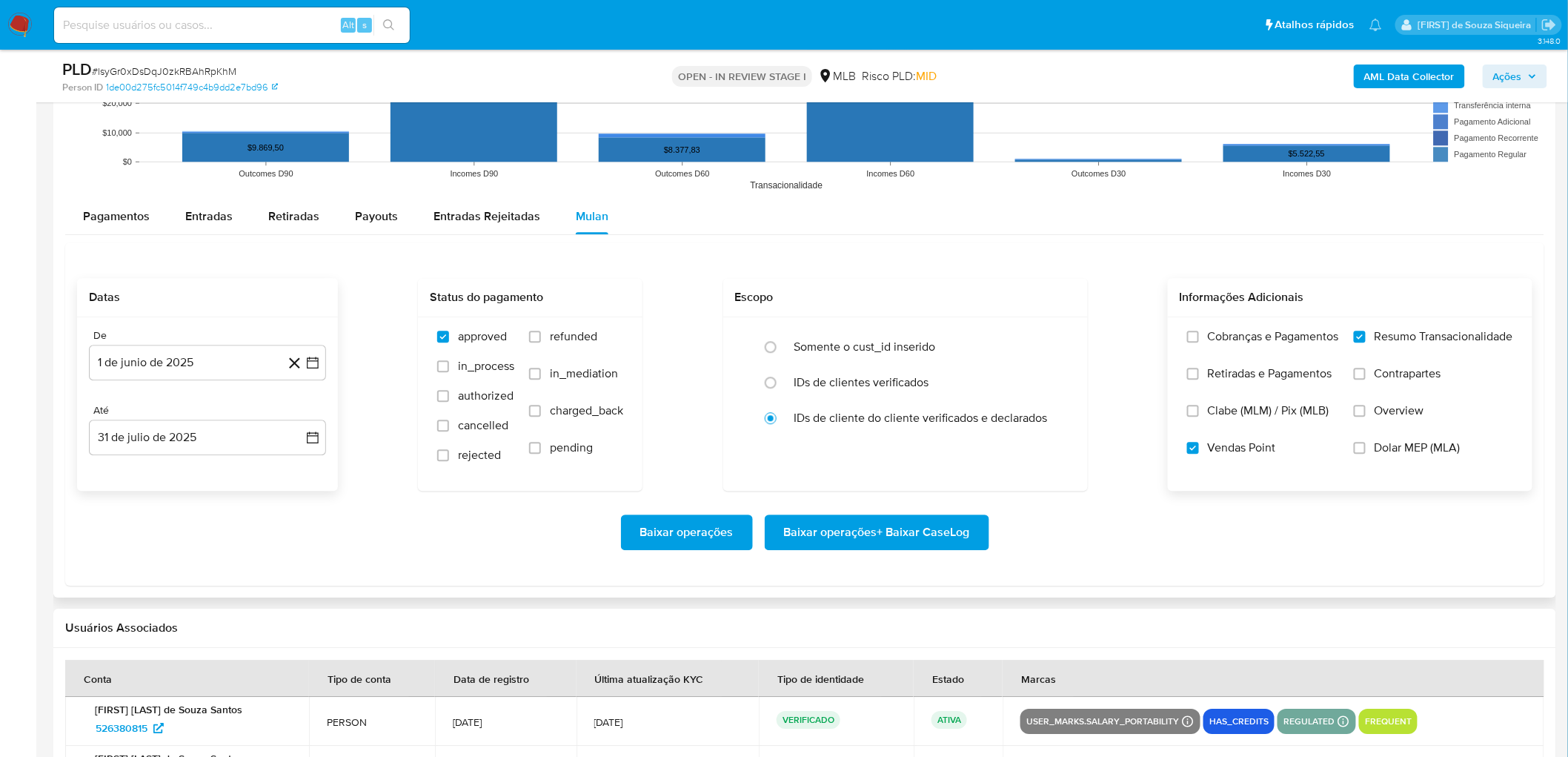 scroll, scrollTop: 1483, scrollLeft: 0, axis: vertical 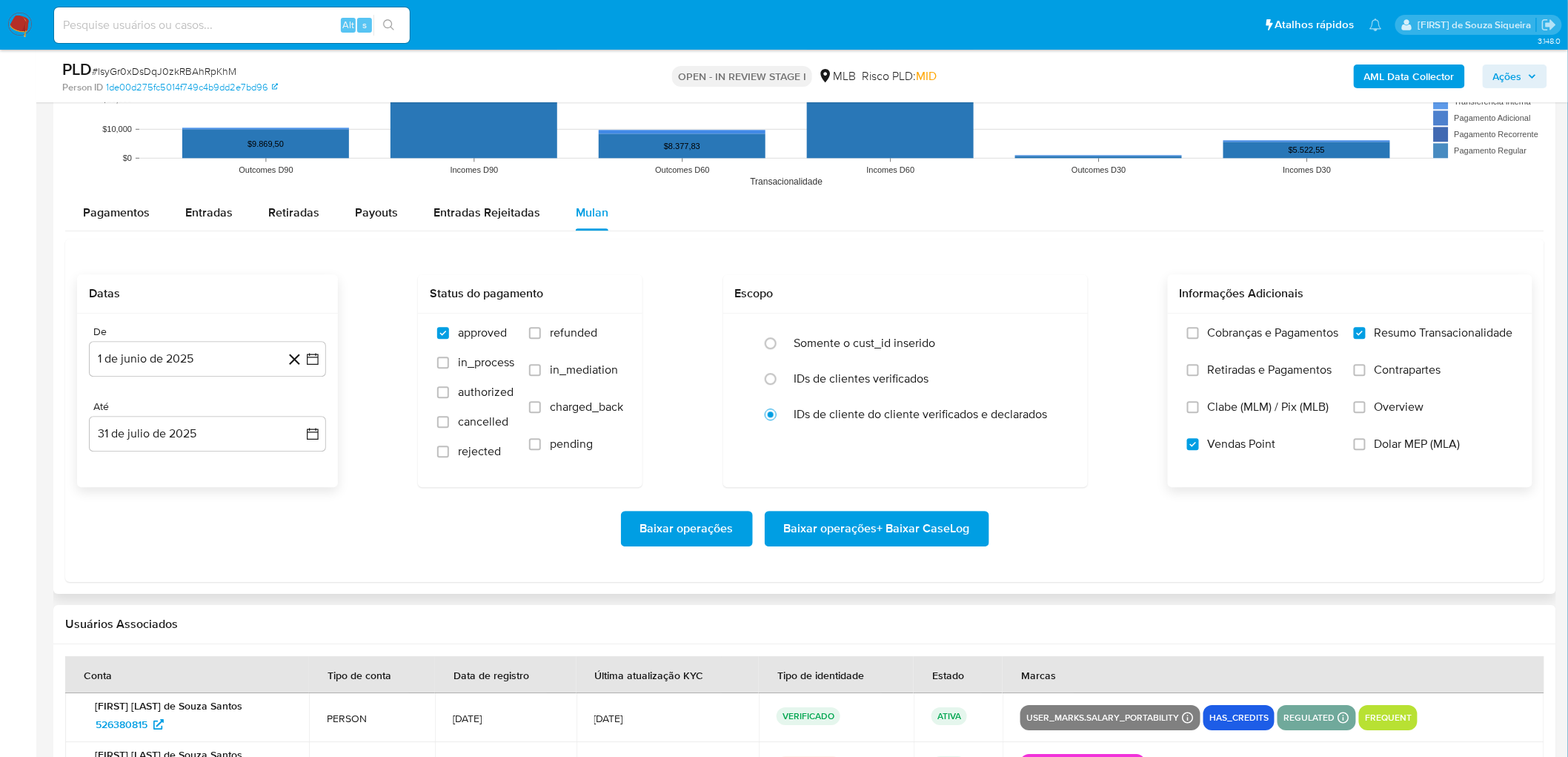 click on "Baixar operações  +   Baixar CaseLog" at bounding box center (877, 529) 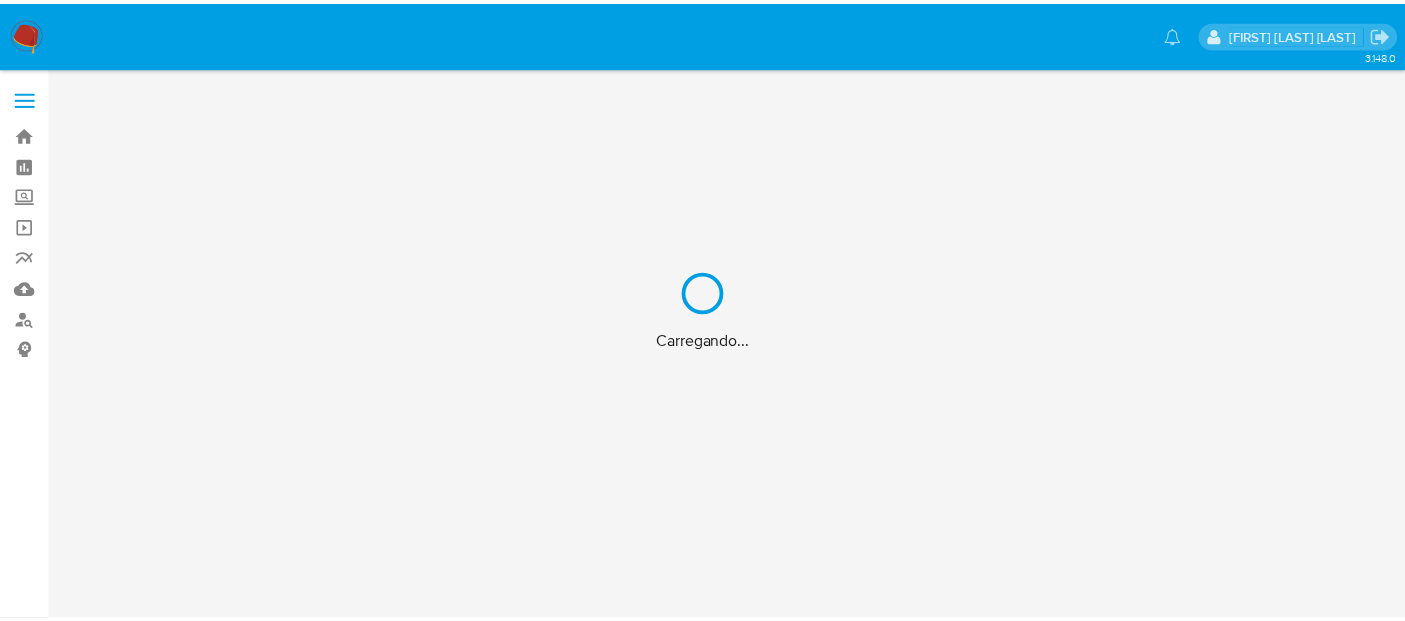 scroll, scrollTop: 0, scrollLeft: 0, axis: both 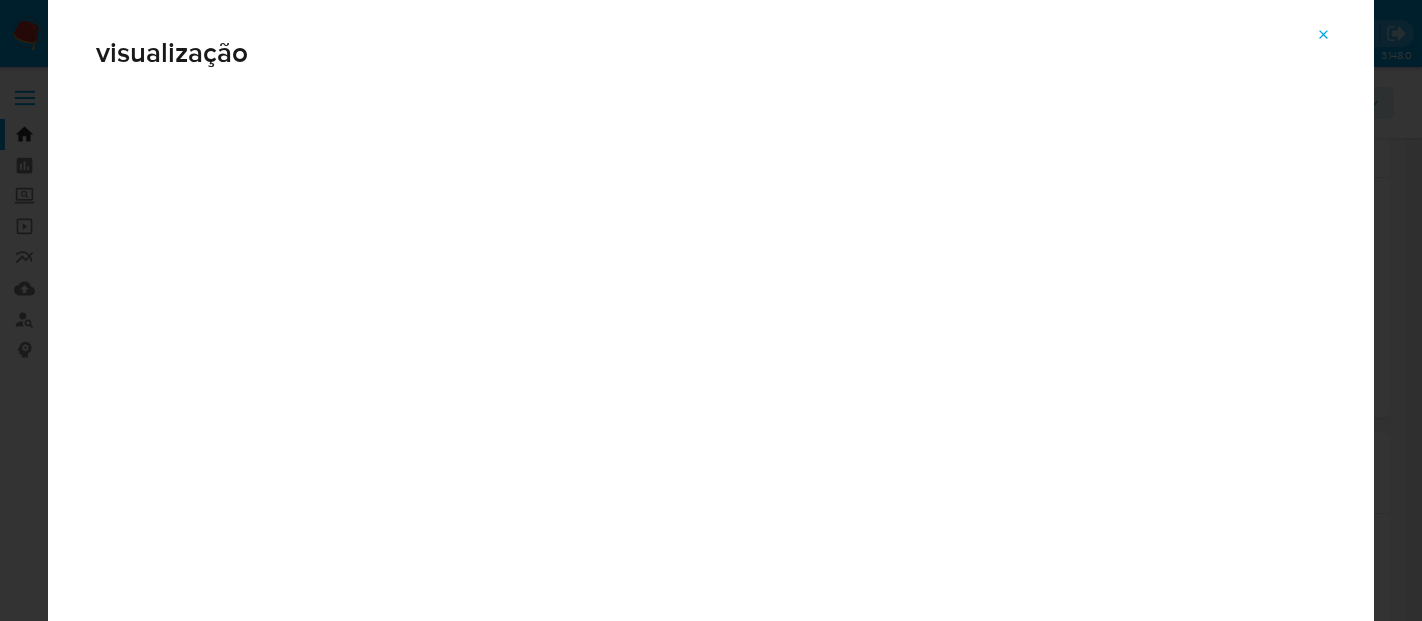 select on "10" 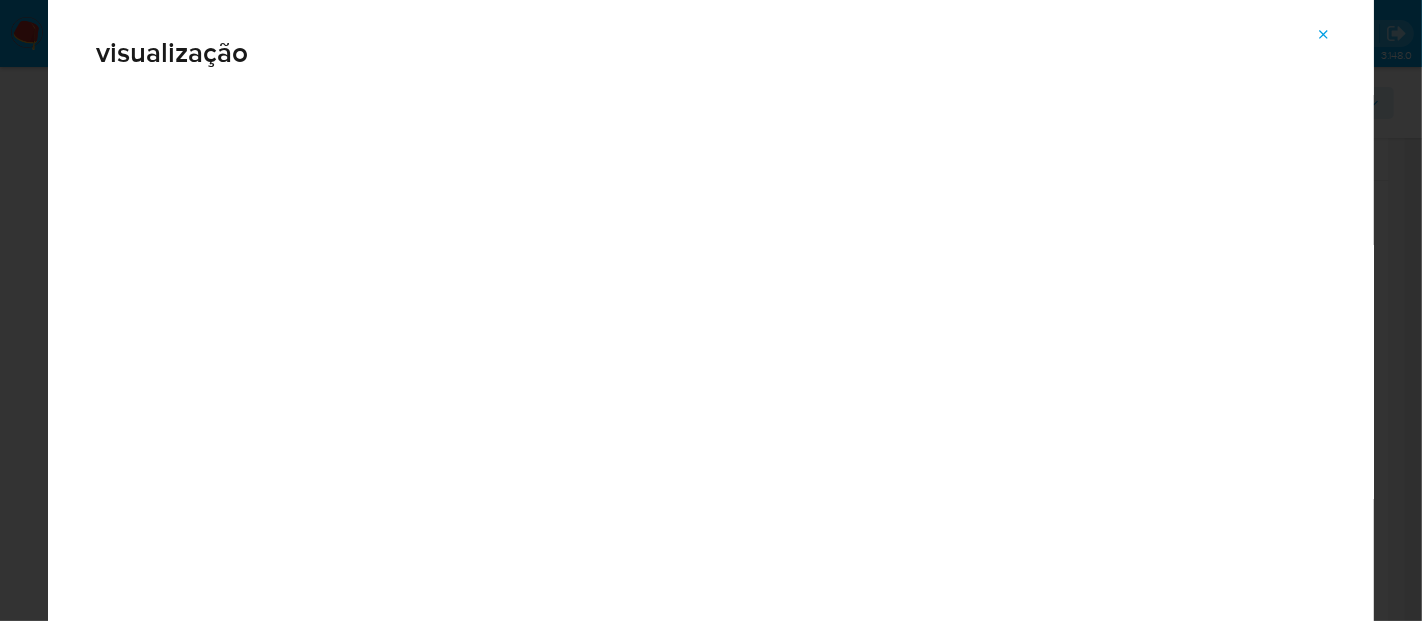 scroll, scrollTop: 333, scrollLeft: 0, axis: vertical 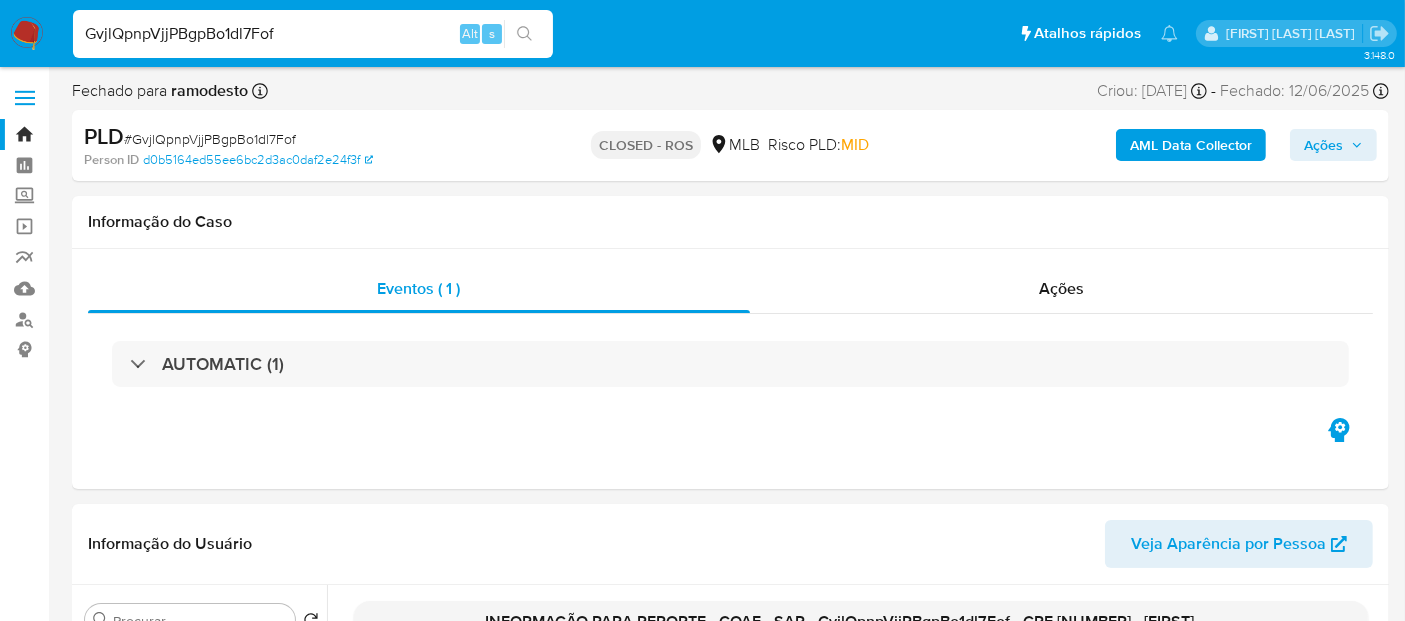 click on "GvjlQpnpVjjPBgpBo1dl7Fof" at bounding box center [313, 34] 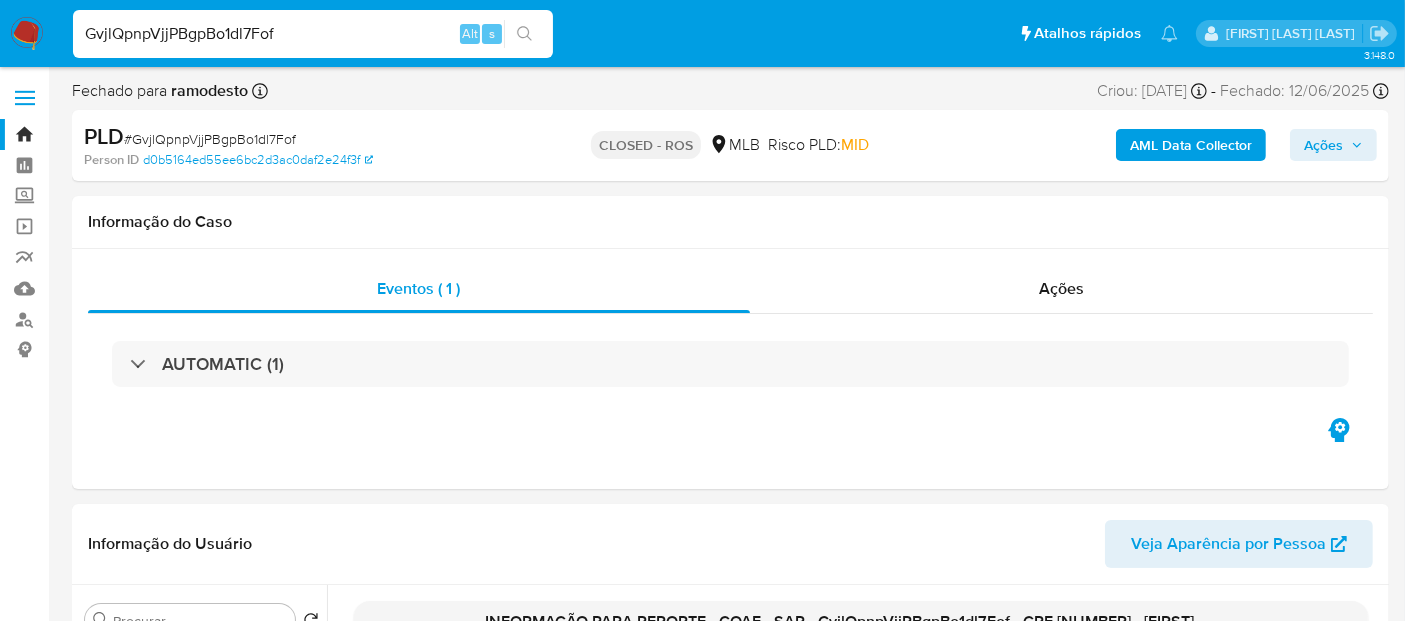 paste on "60947802487" 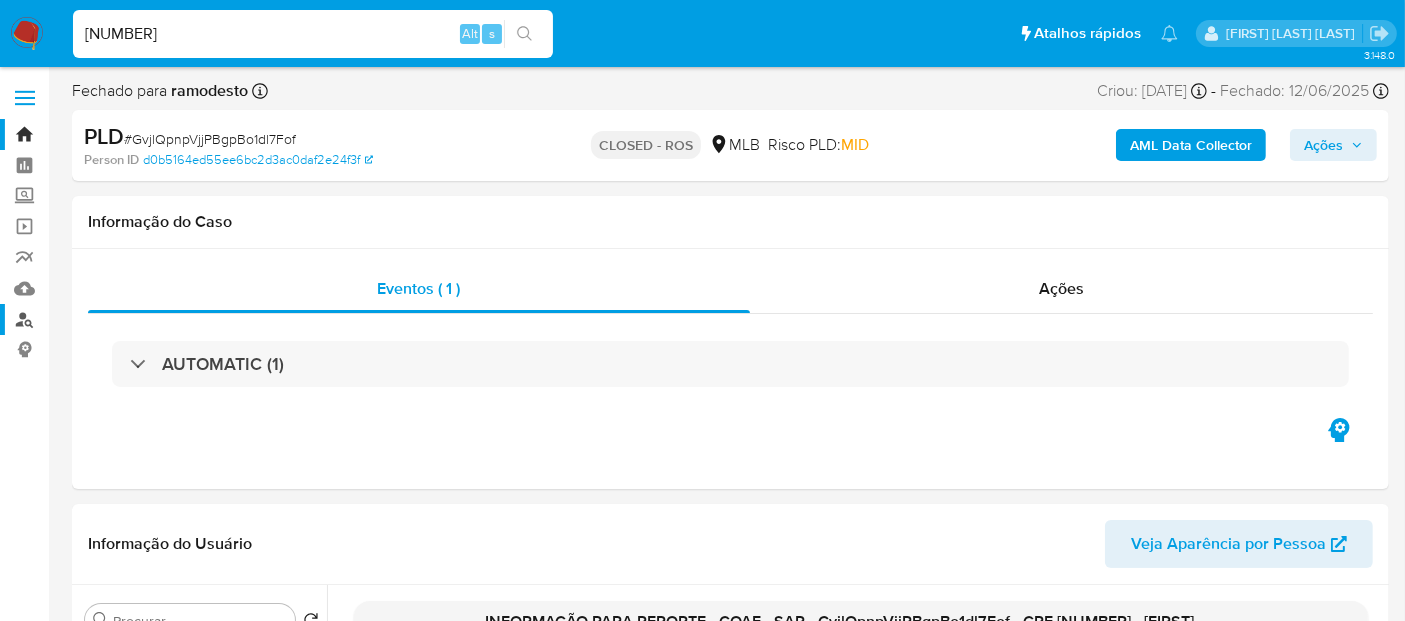 type on "60947802487" 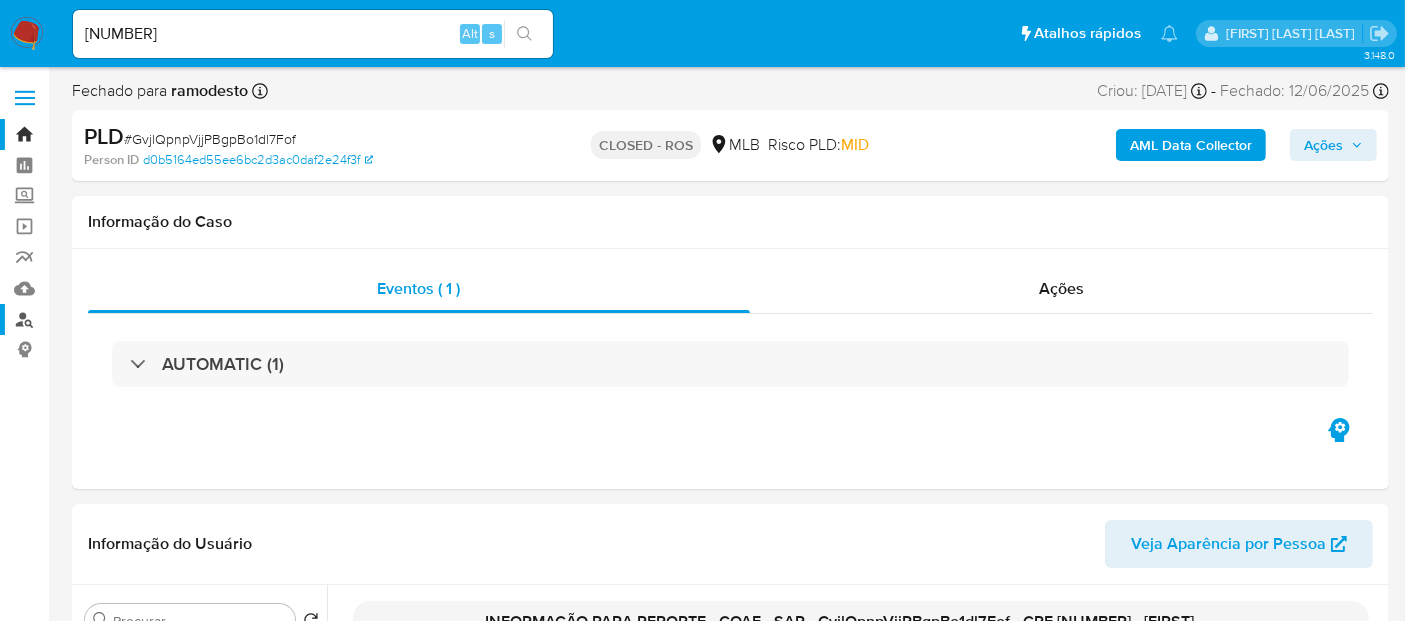 click on "Localizador de pessoas" at bounding box center [119, 319] 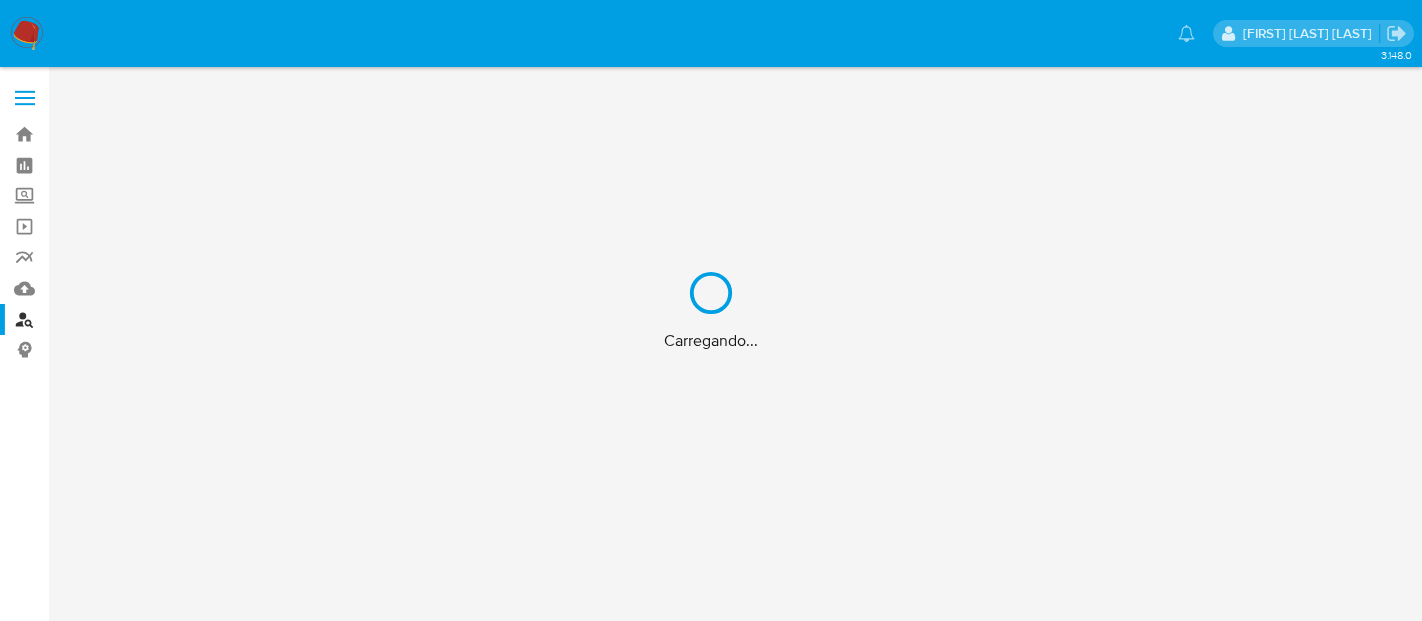 scroll, scrollTop: 0, scrollLeft: 0, axis: both 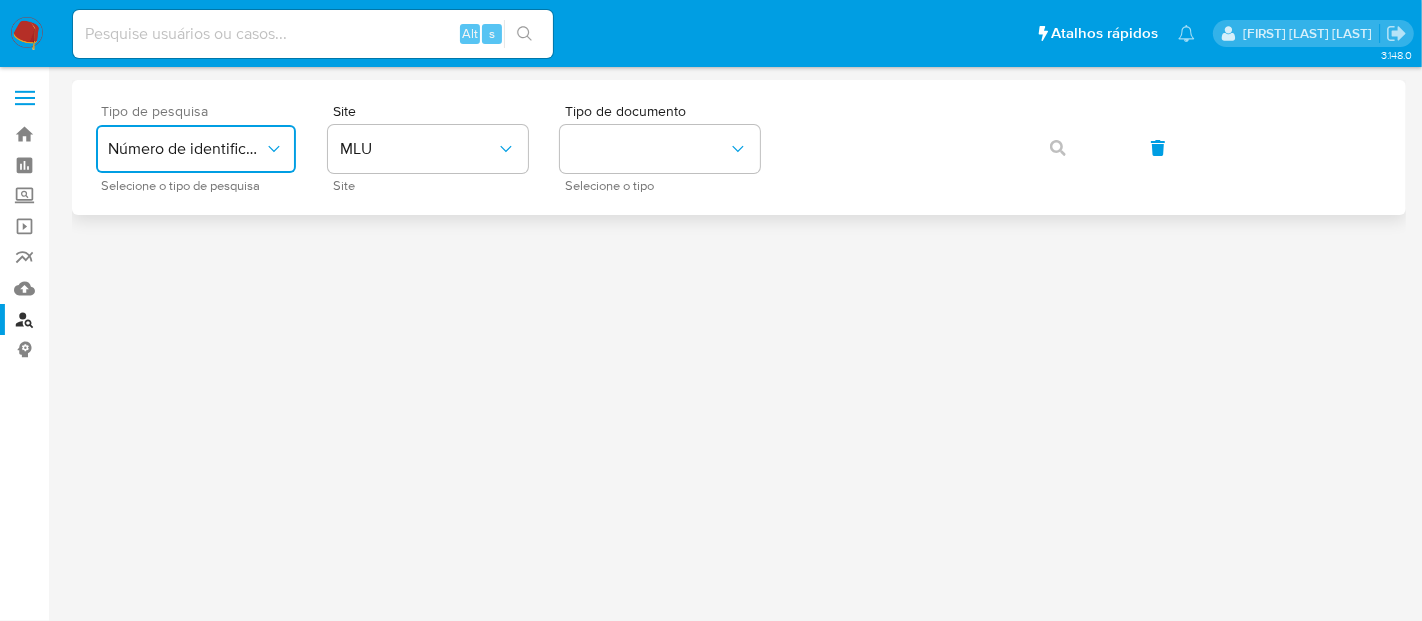 click 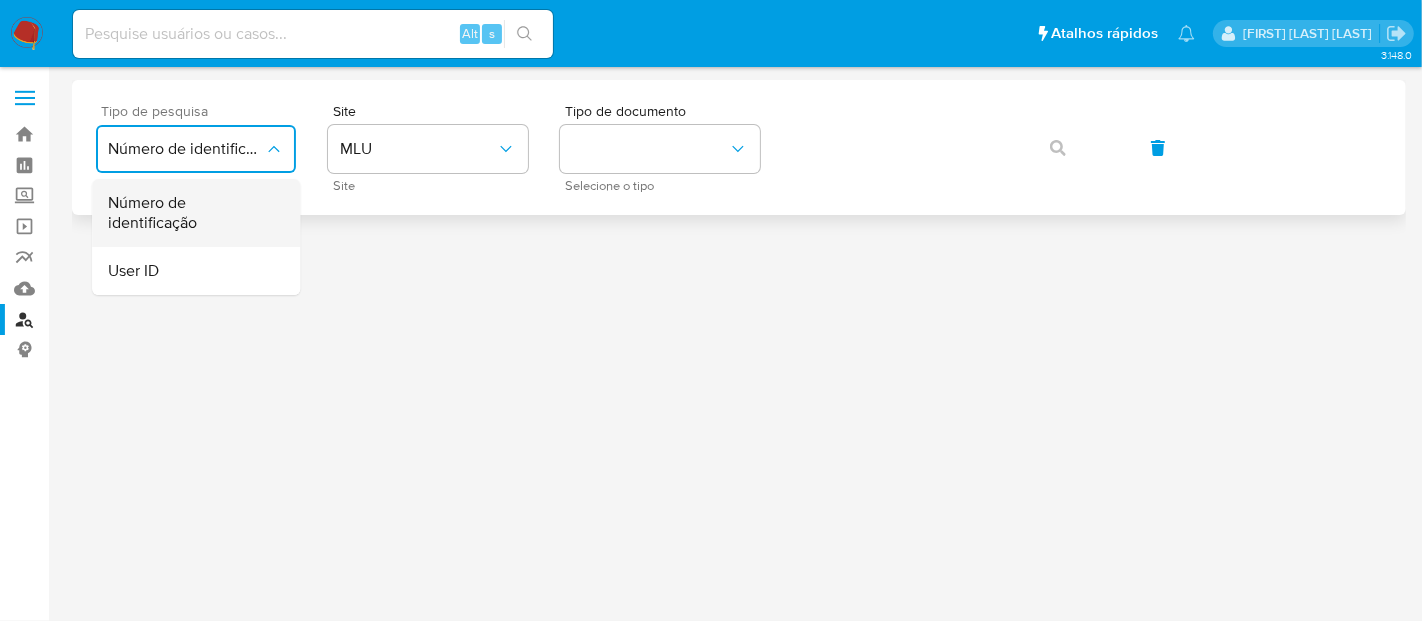click on "Número de identificação" at bounding box center (190, 213) 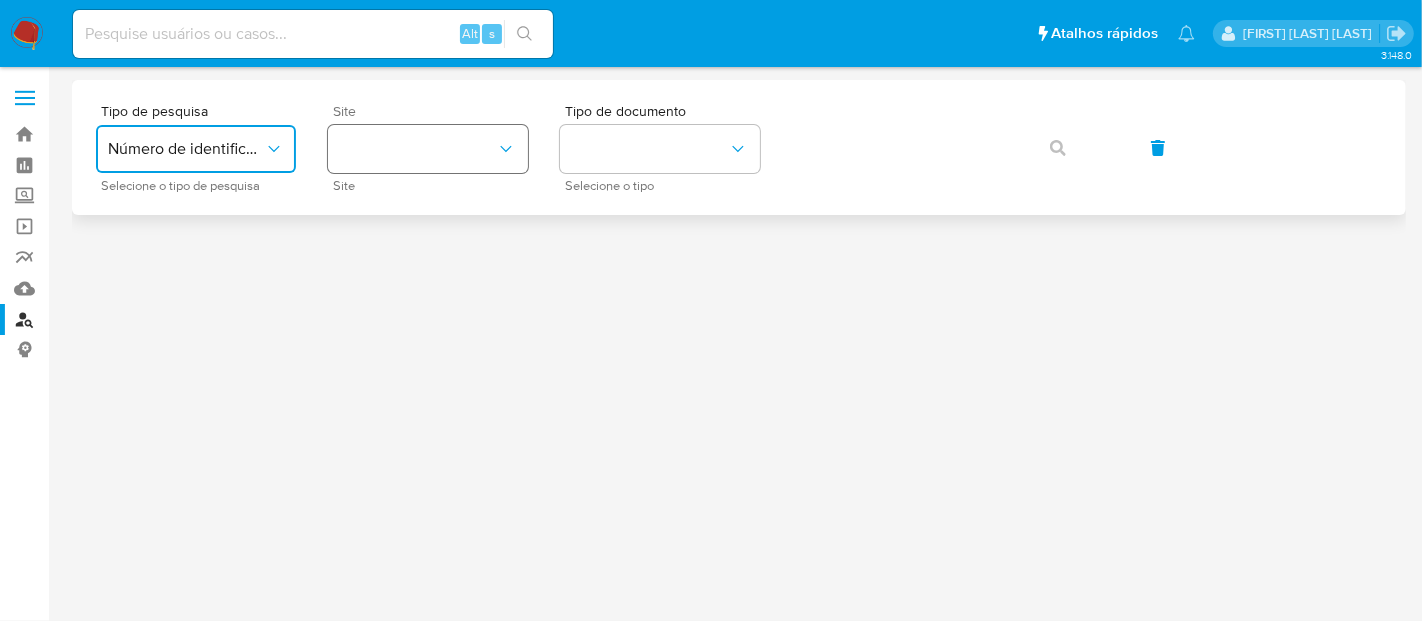click at bounding box center [428, 149] 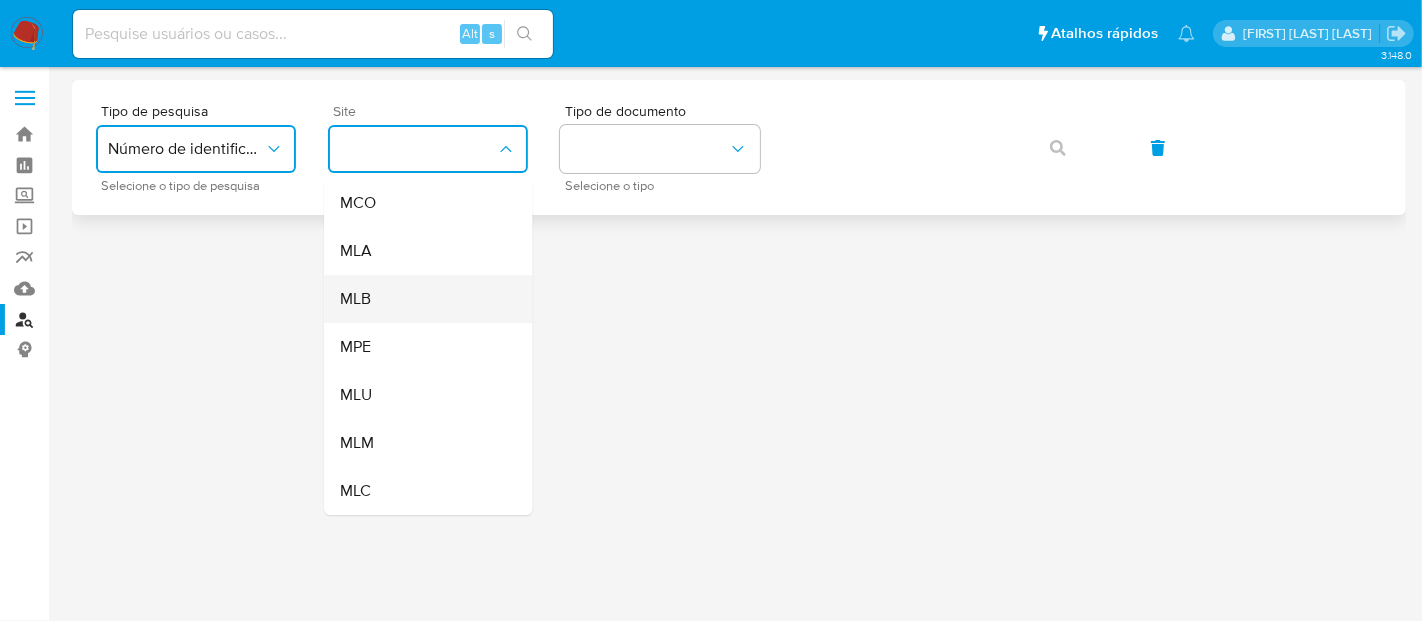 click on "MLB" at bounding box center (422, 299) 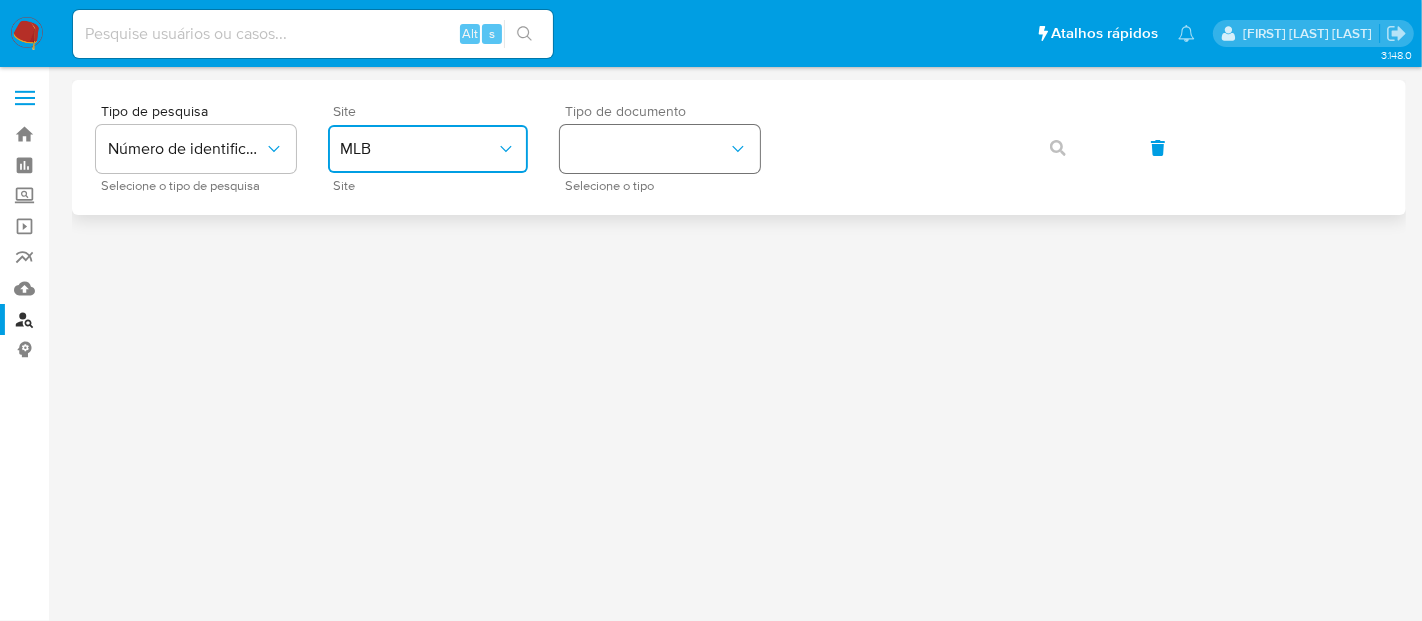 click at bounding box center (660, 149) 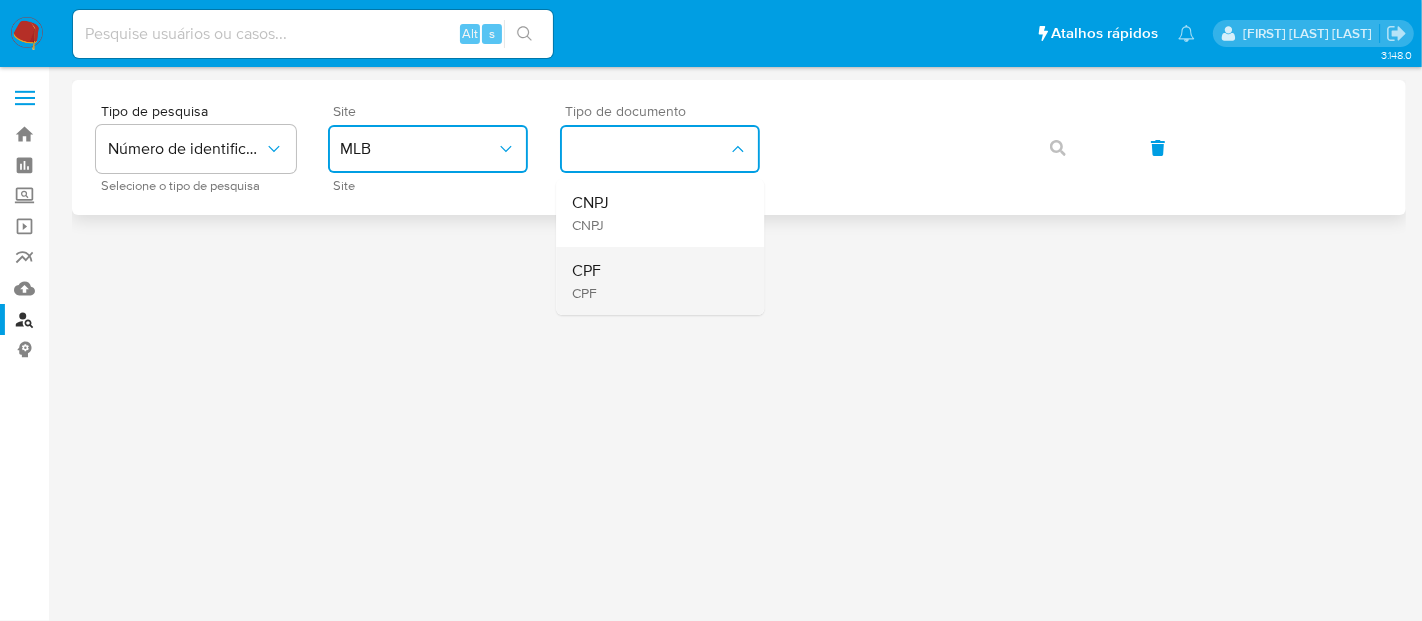click on "CPF CPF" at bounding box center [654, 281] 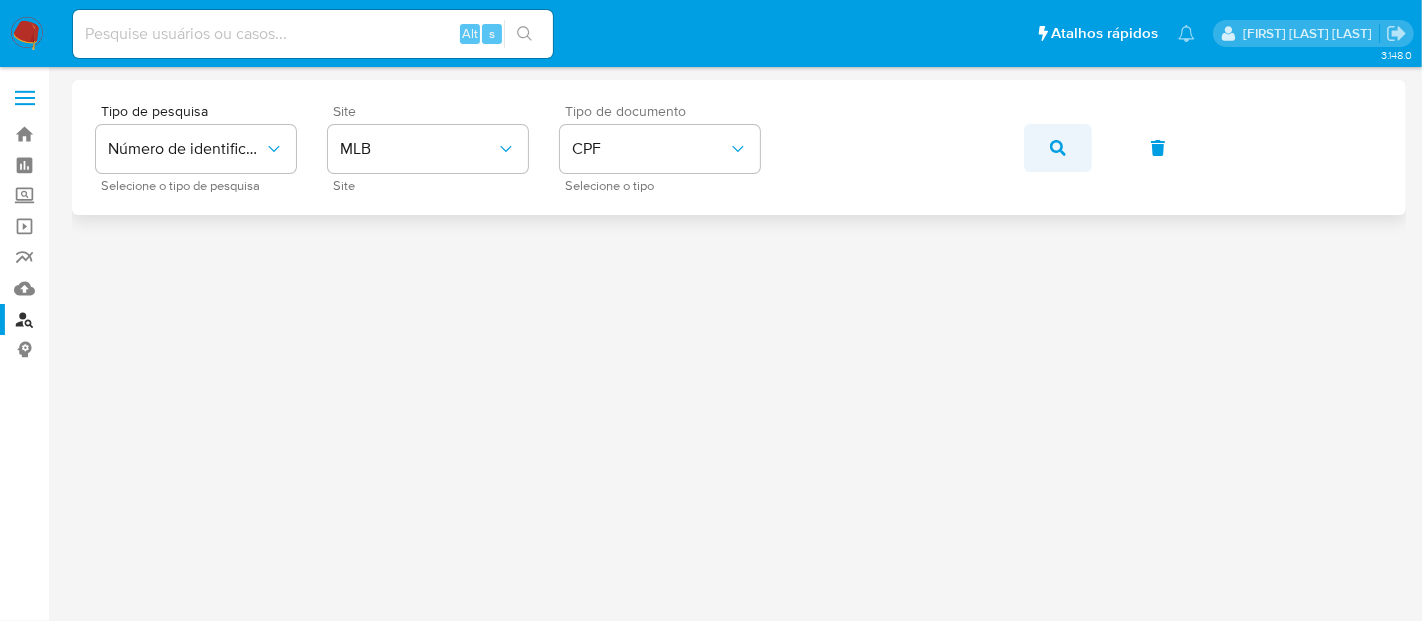 click at bounding box center (1058, 148) 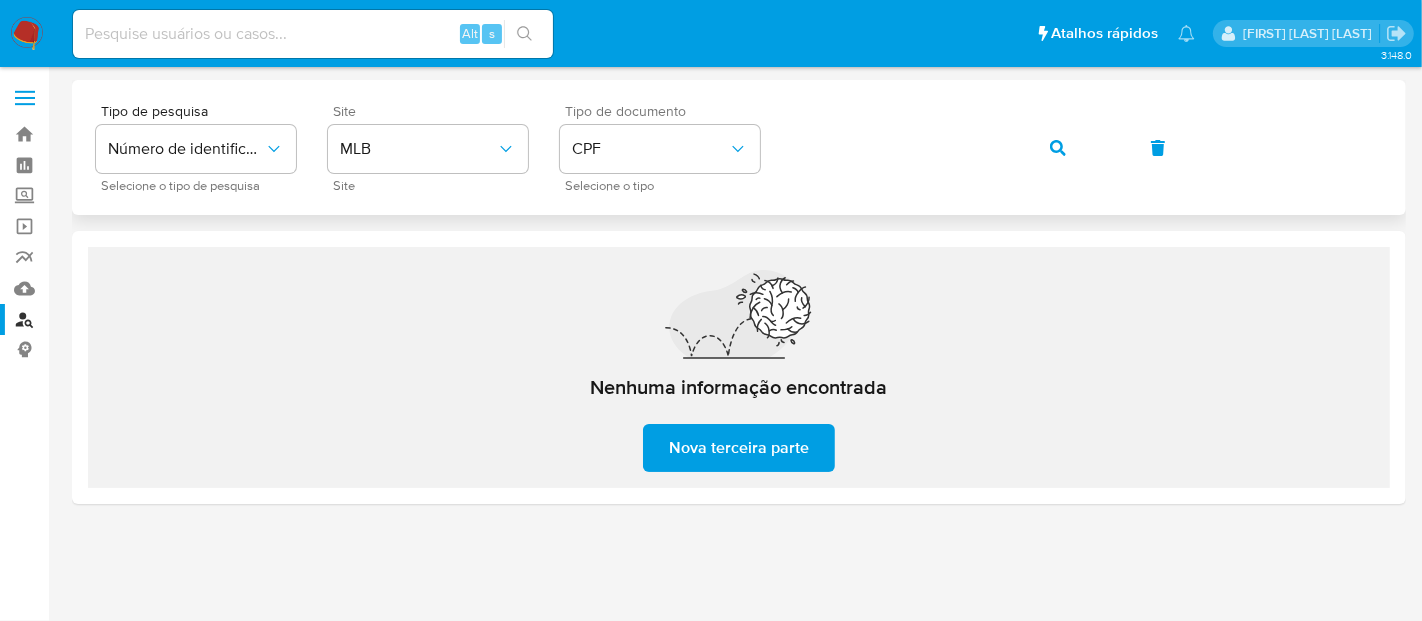 click at bounding box center (1058, 148) 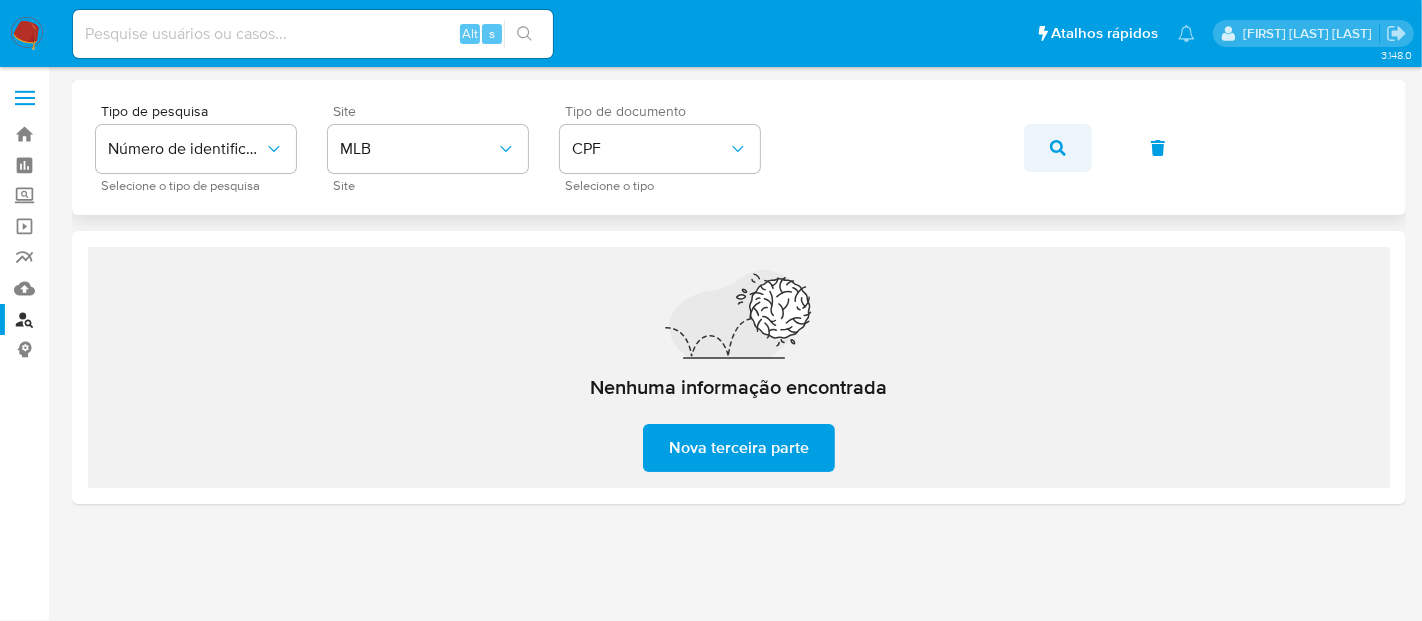 click at bounding box center [1058, 148] 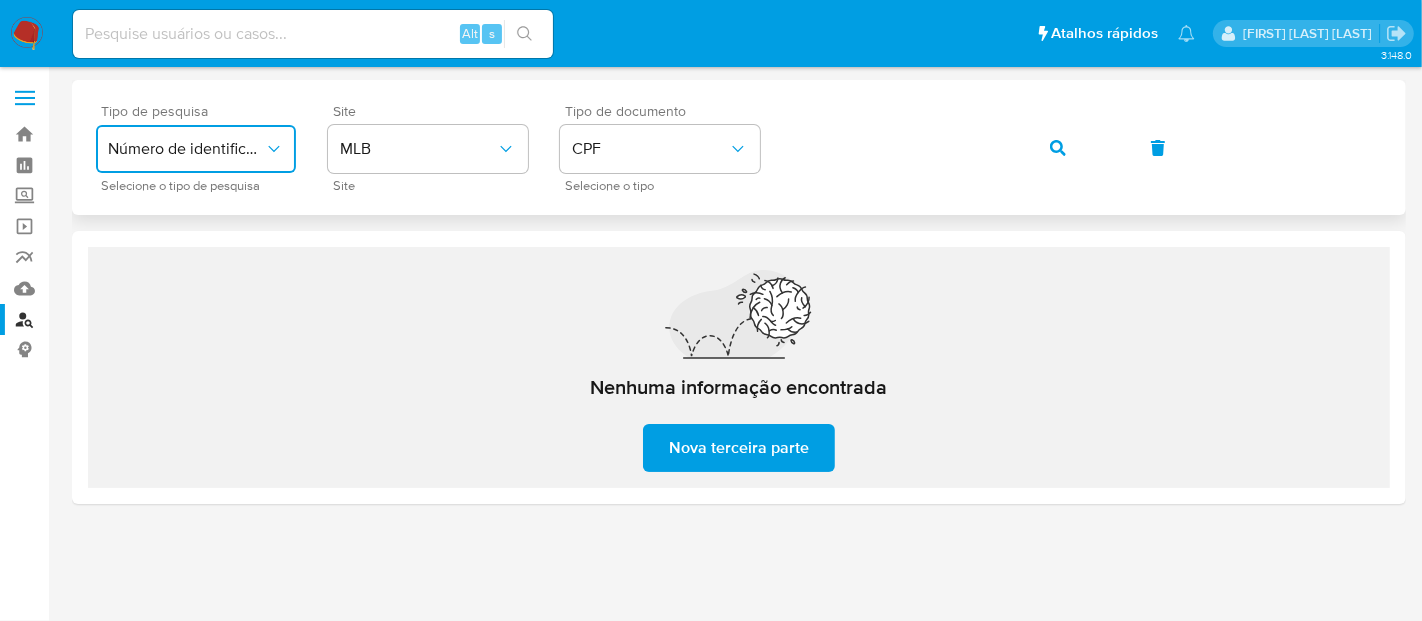 click on "Número de identificação" at bounding box center [186, 149] 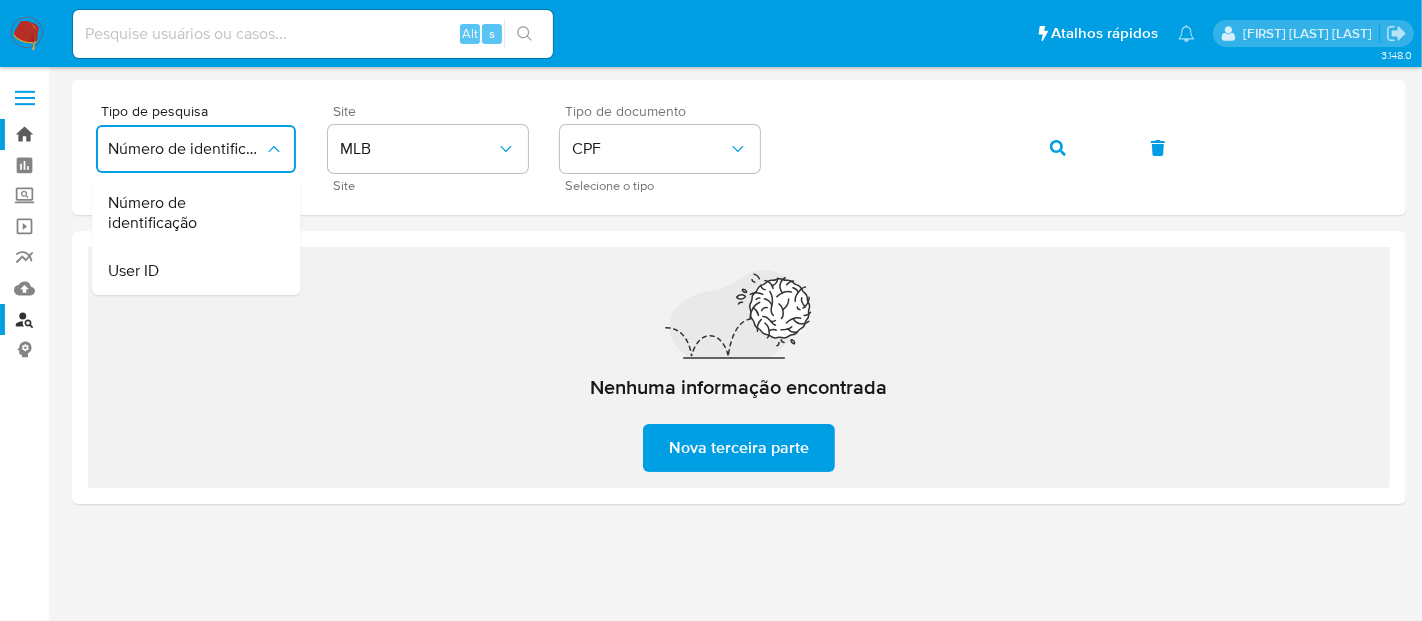 click on "Bandeja" at bounding box center [119, 134] 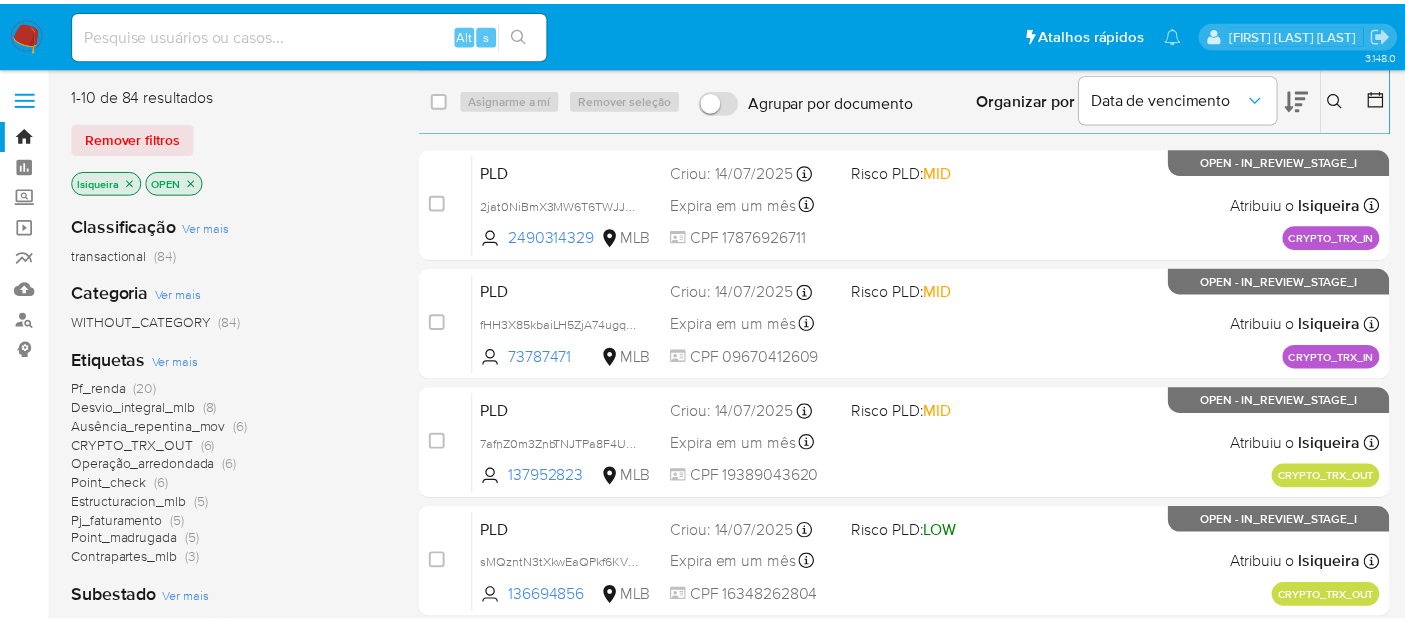 scroll, scrollTop: 0, scrollLeft: 0, axis: both 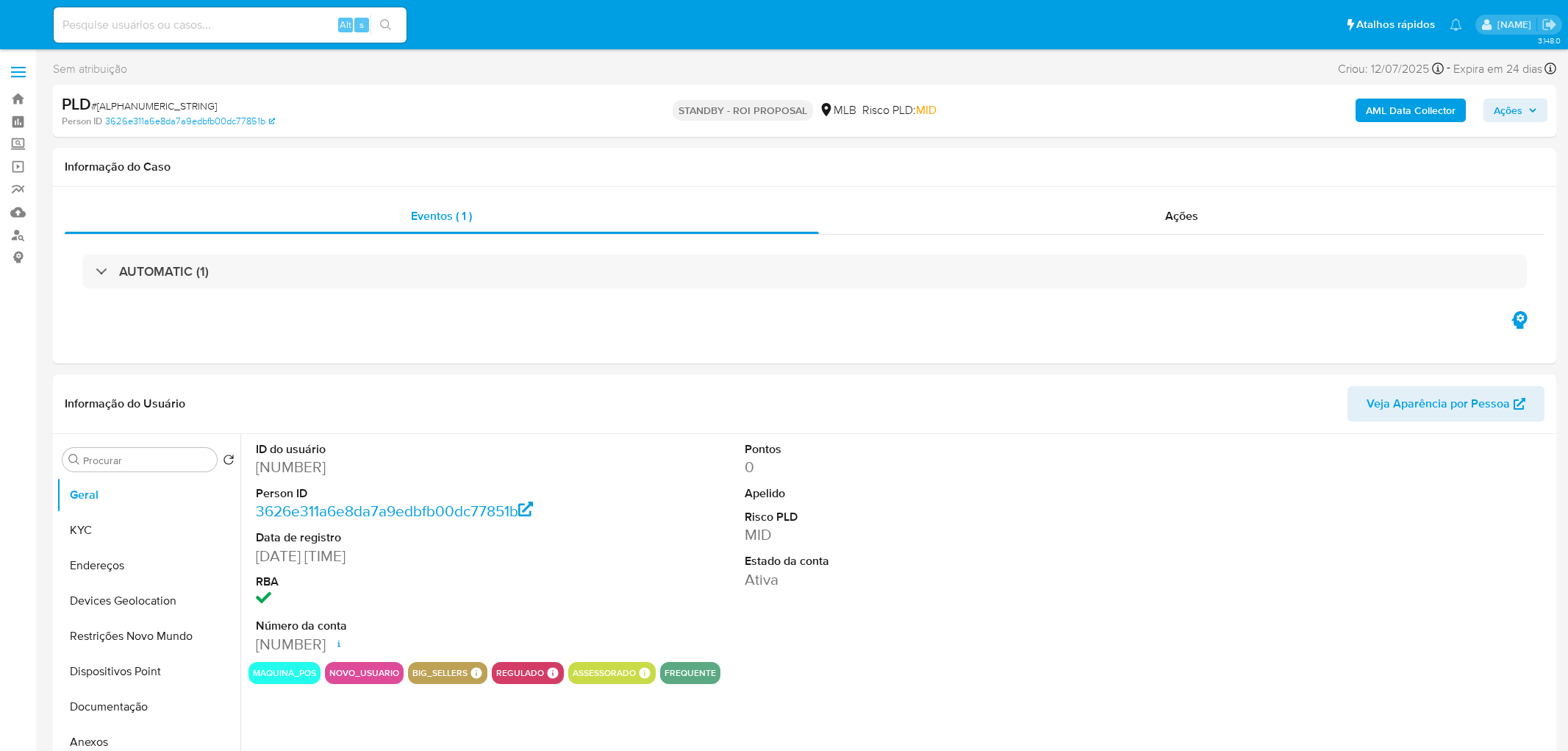 select on "10" 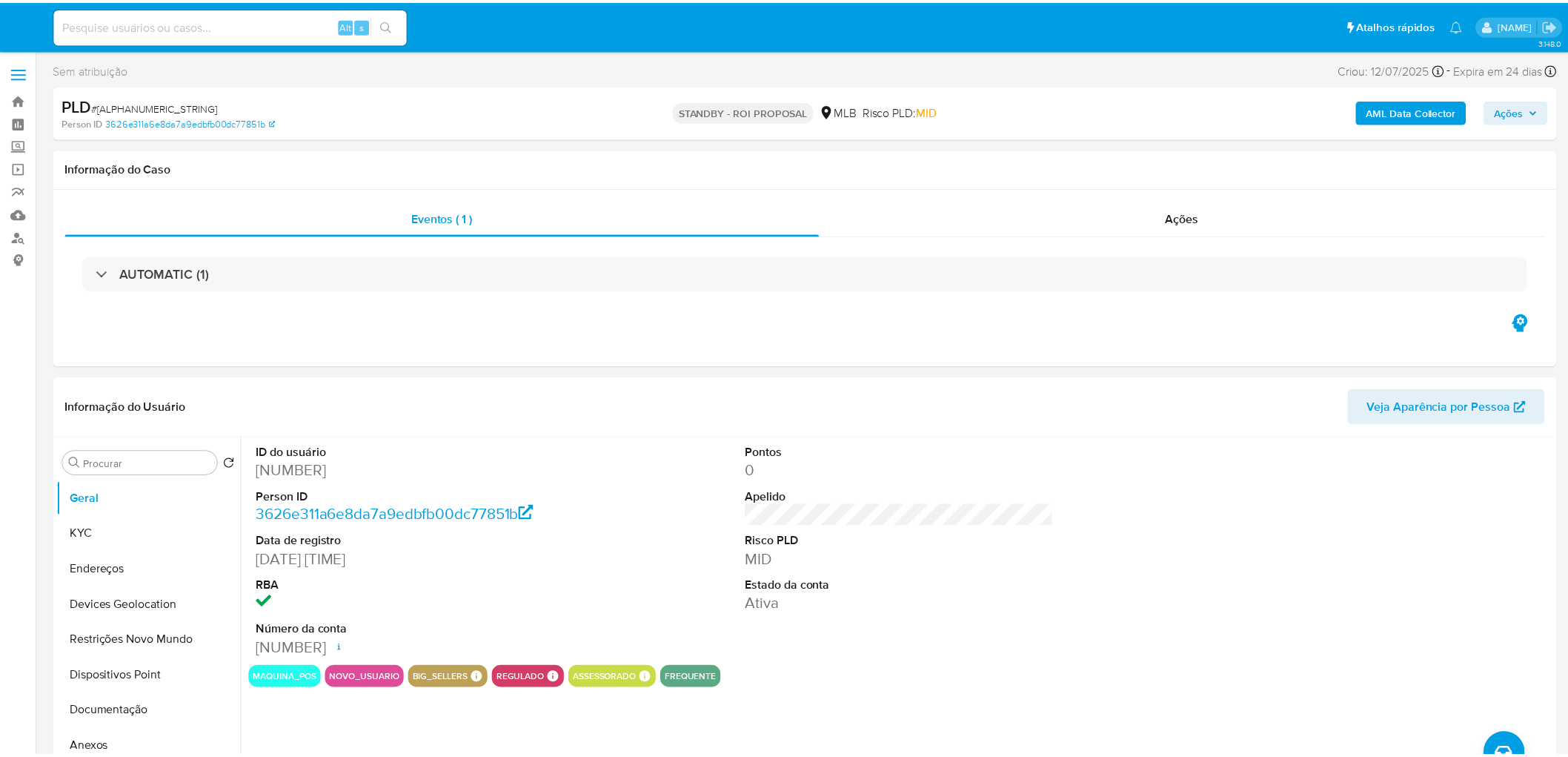 scroll, scrollTop: 0, scrollLeft: 0, axis: both 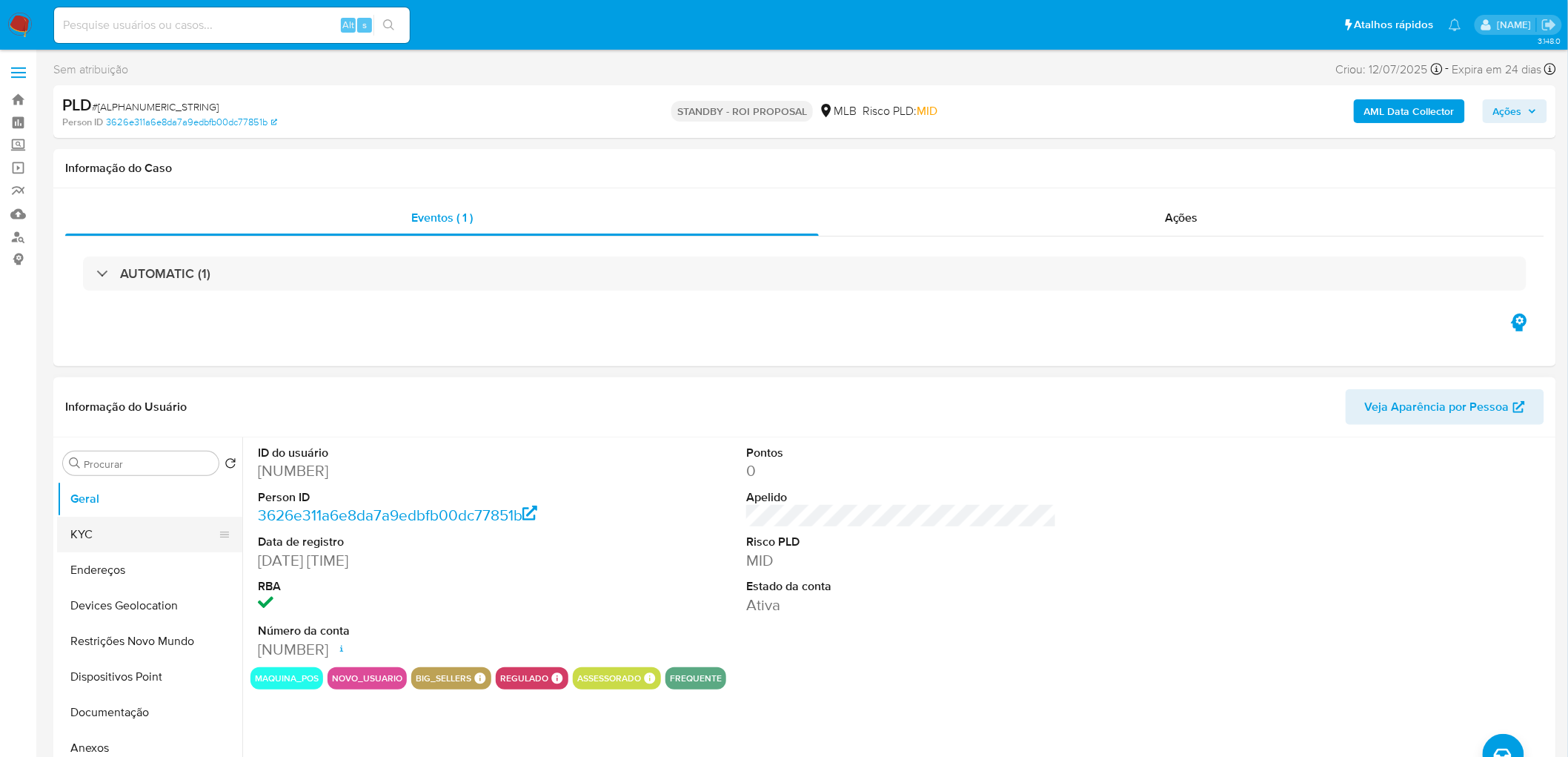 click on "KYC" at bounding box center [144, 535] 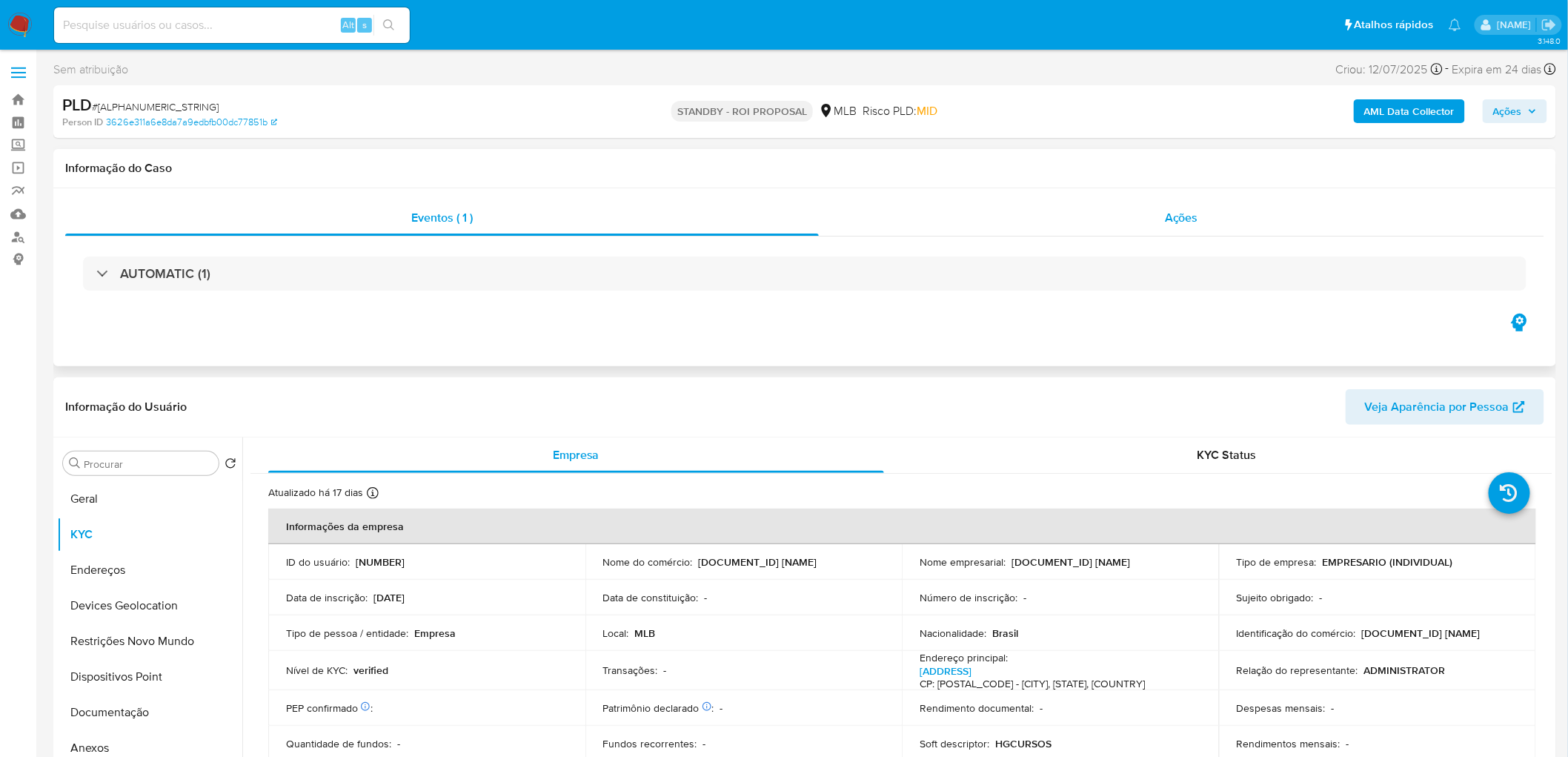 click on "Ações" at bounding box center (1181, 218) 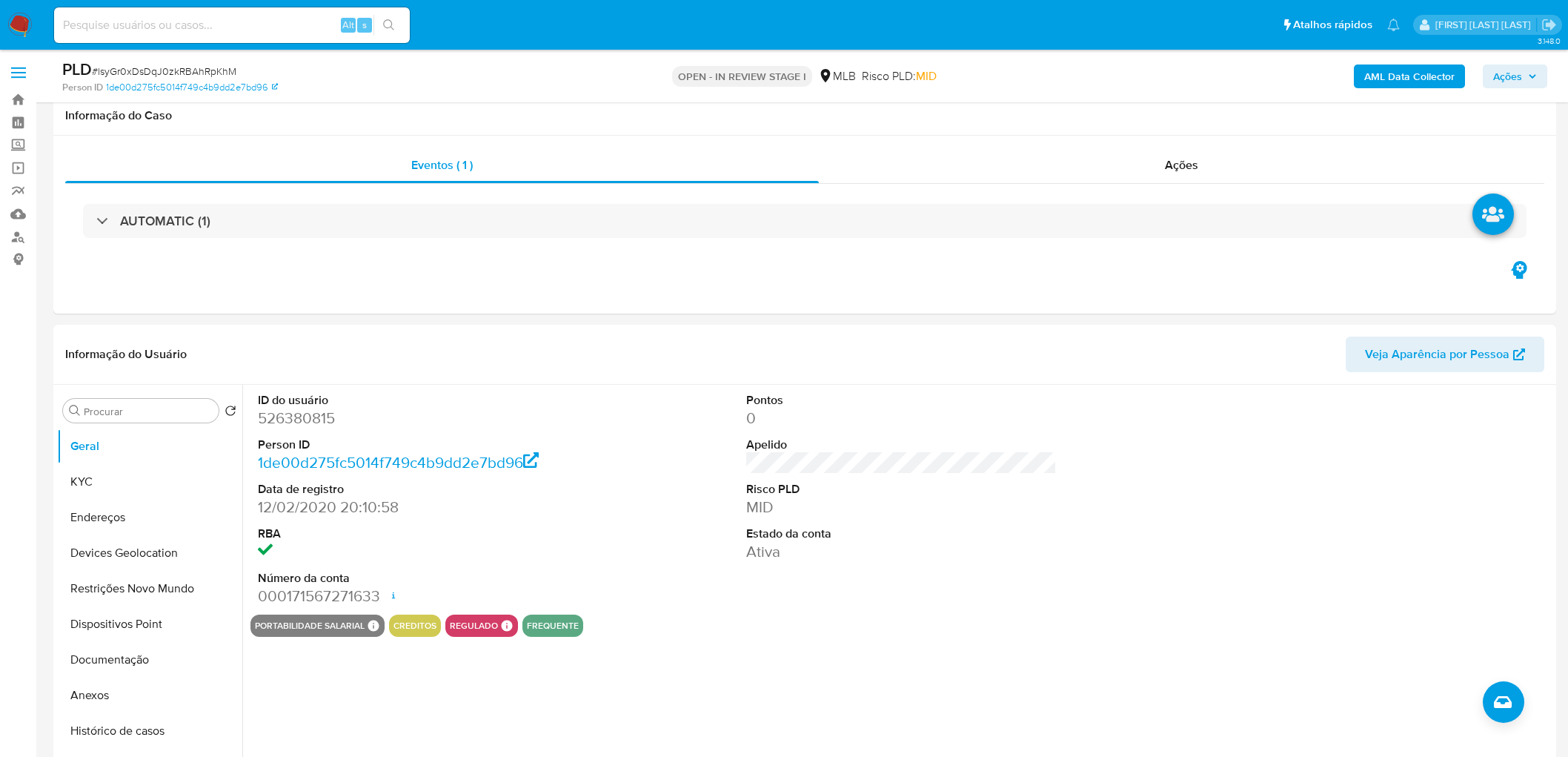 scroll, scrollTop: 1483, scrollLeft: 0, axis: vertical 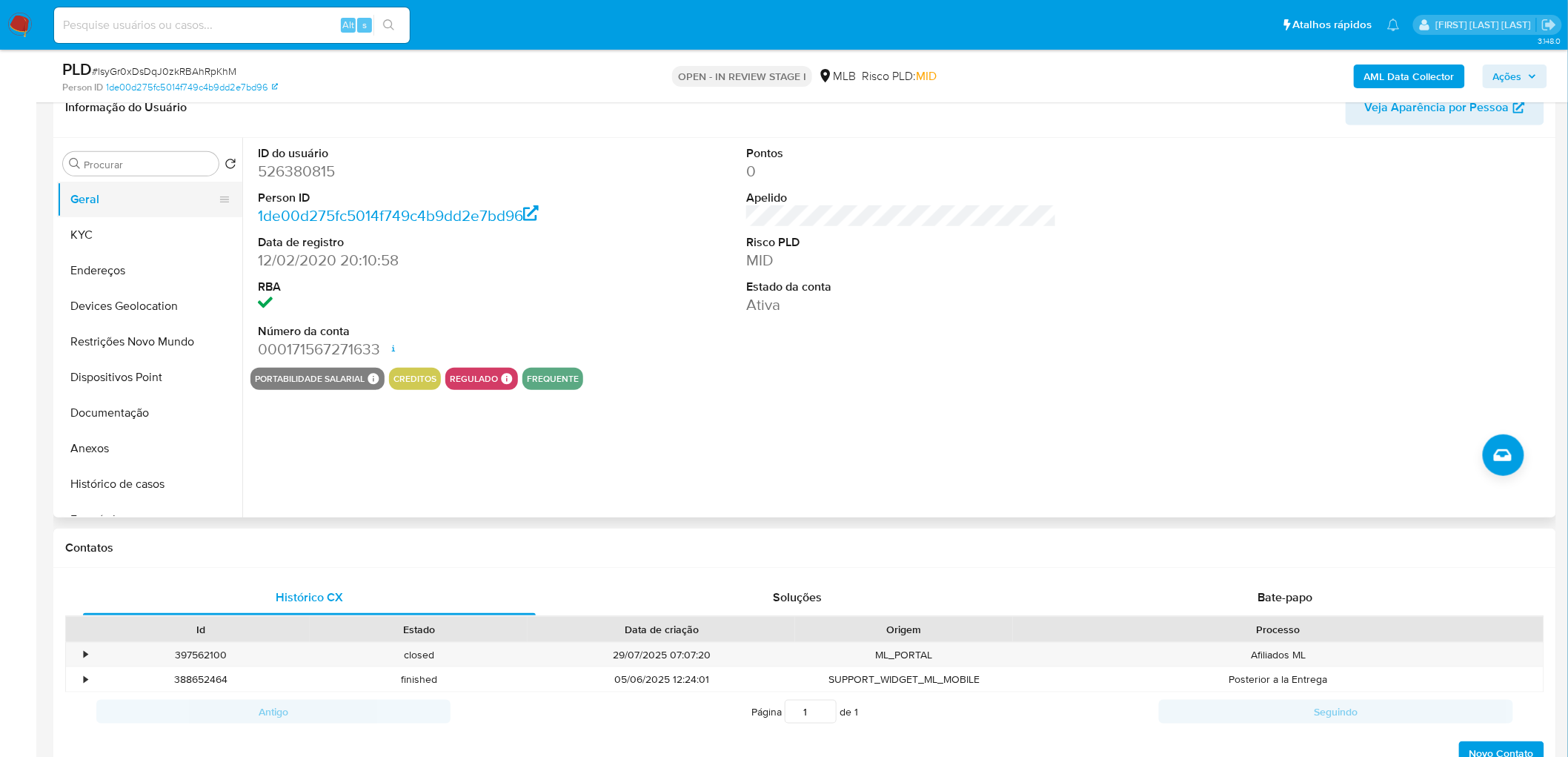 click on "Geral" at bounding box center (144, 199) 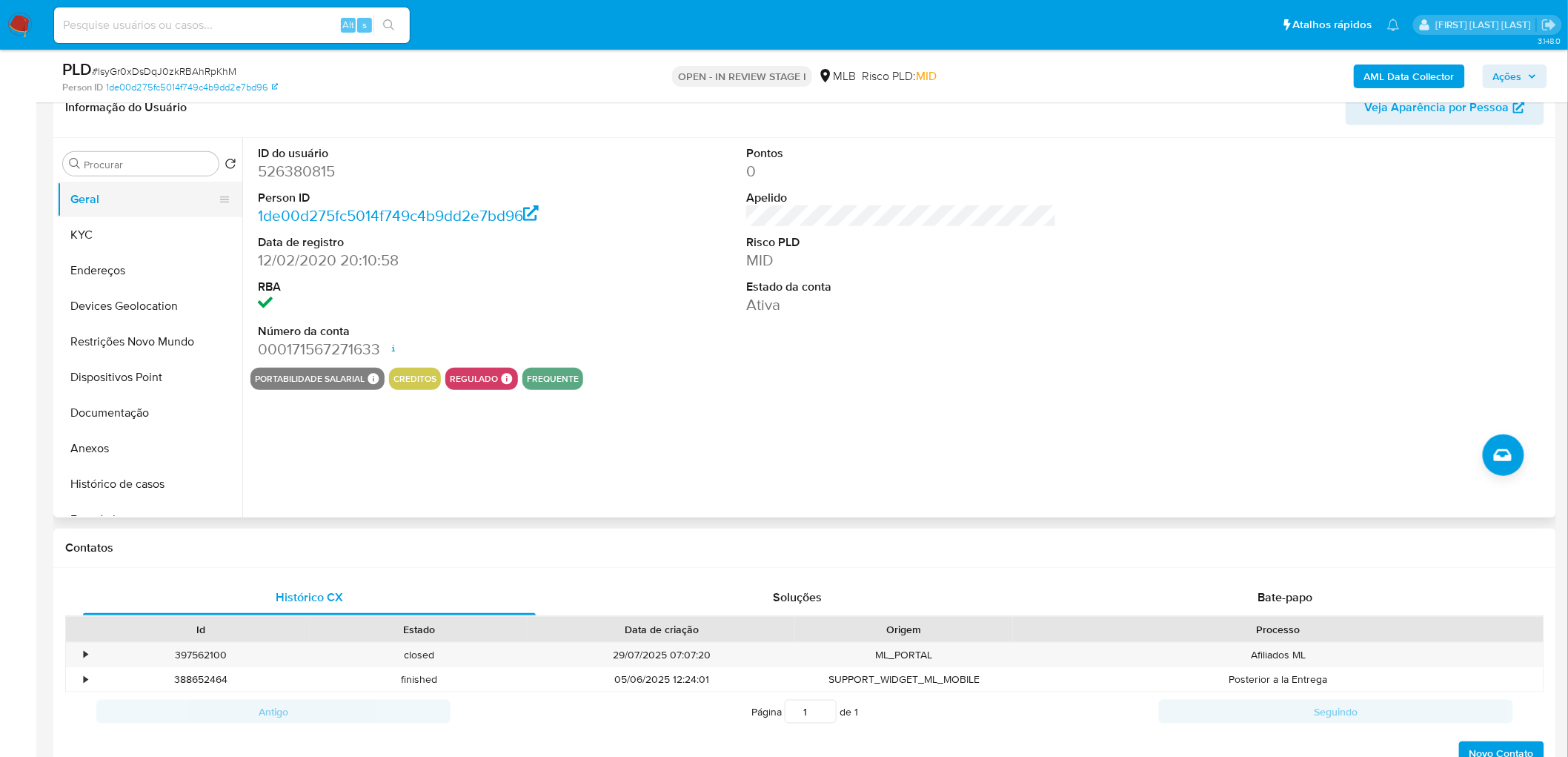 click on "Geral" at bounding box center (144, 199) 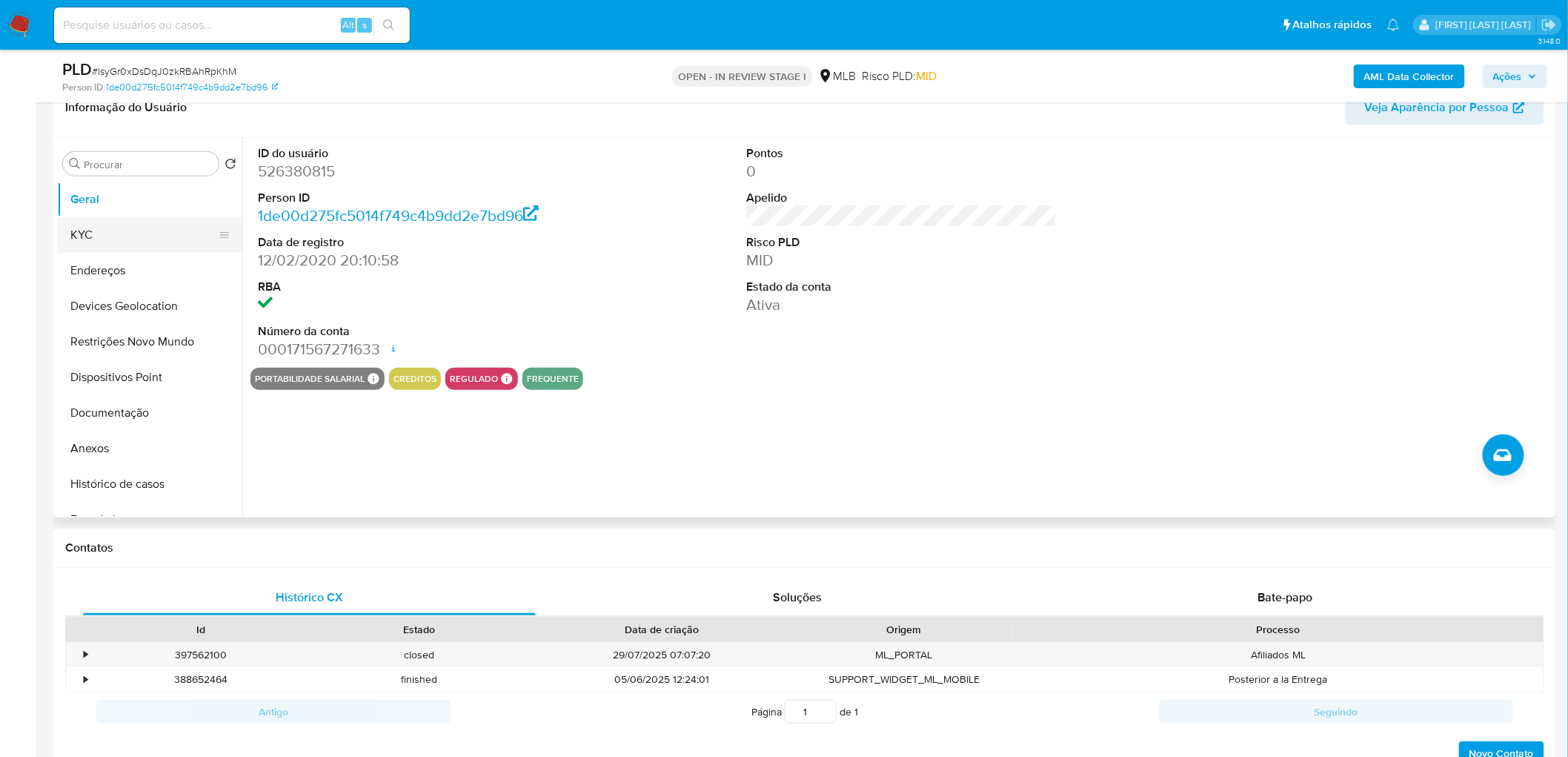 click on "KYC" at bounding box center (144, 235) 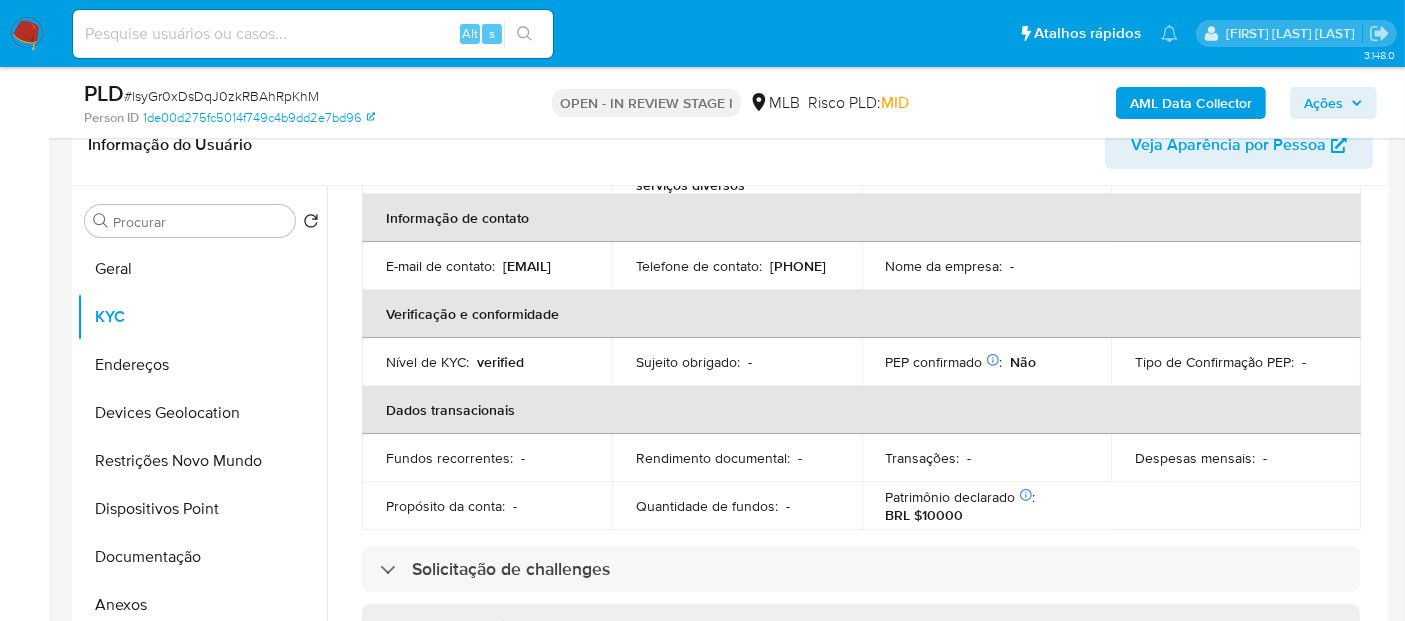 scroll, scrollTop: 555, scrollLeft: 0, axis: vertical 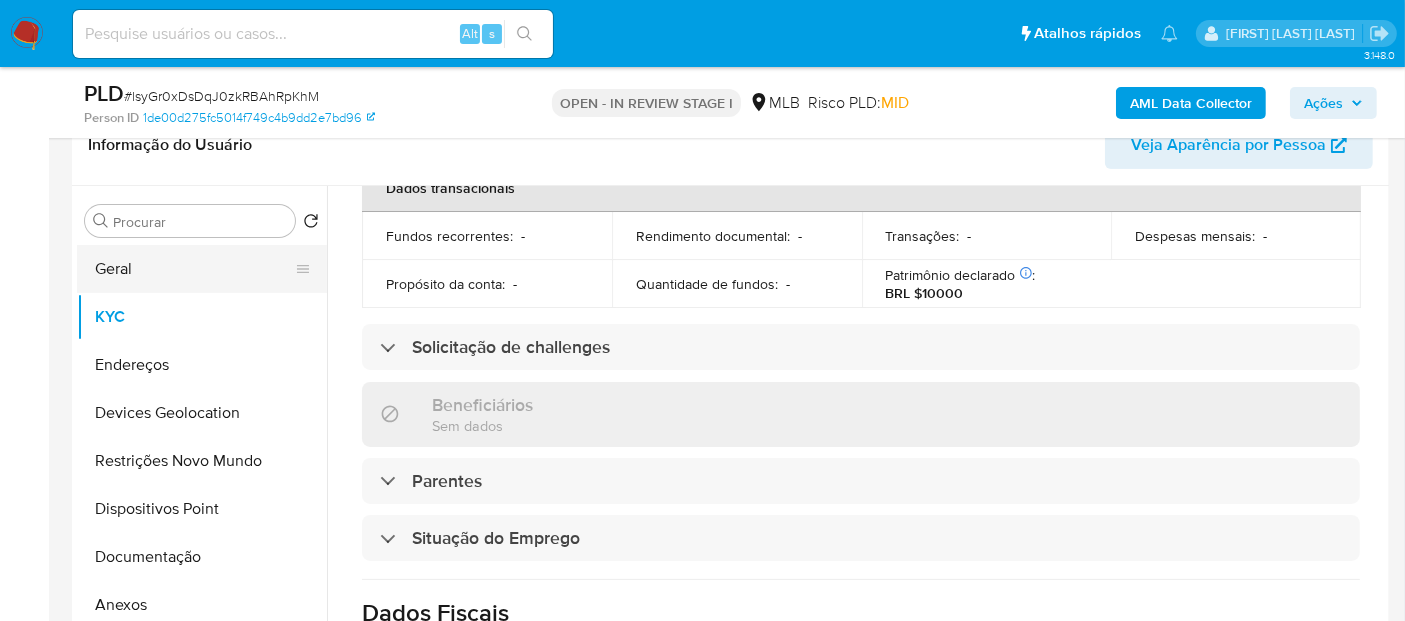 click on "Geral" at bounding box center (194, 269) 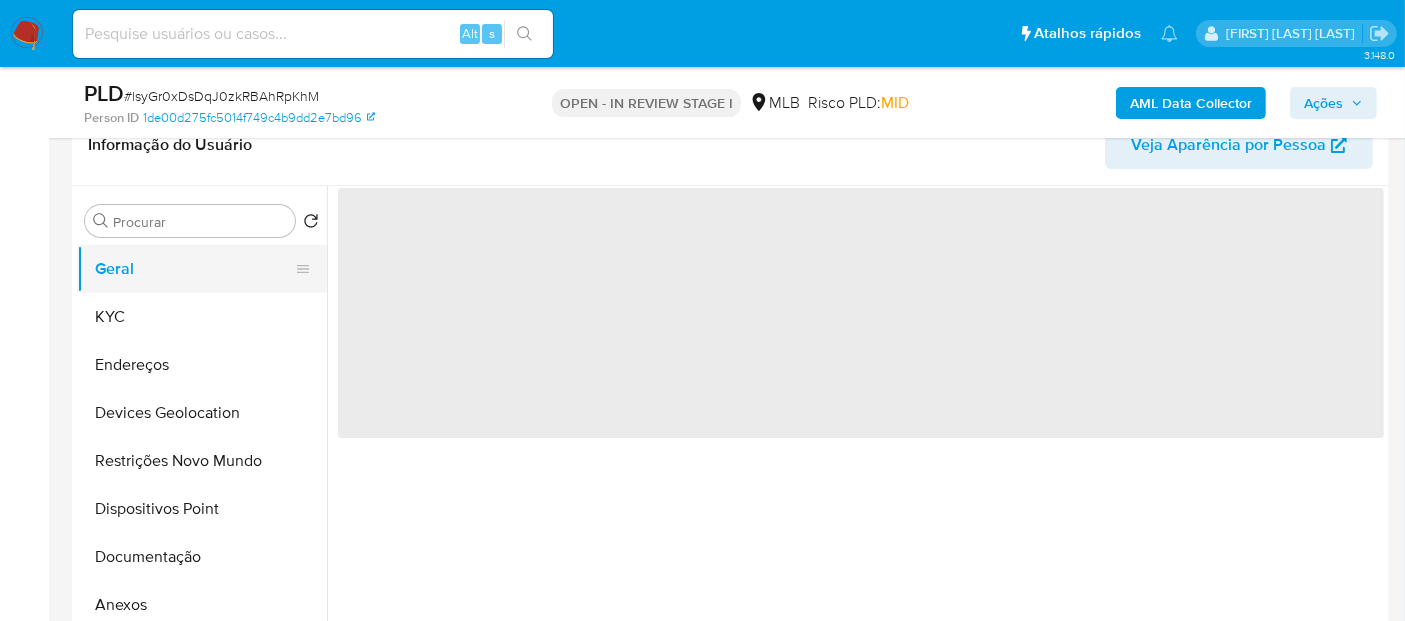 scroll, scrollTop: 0, scrollLeft: 0, axis: both 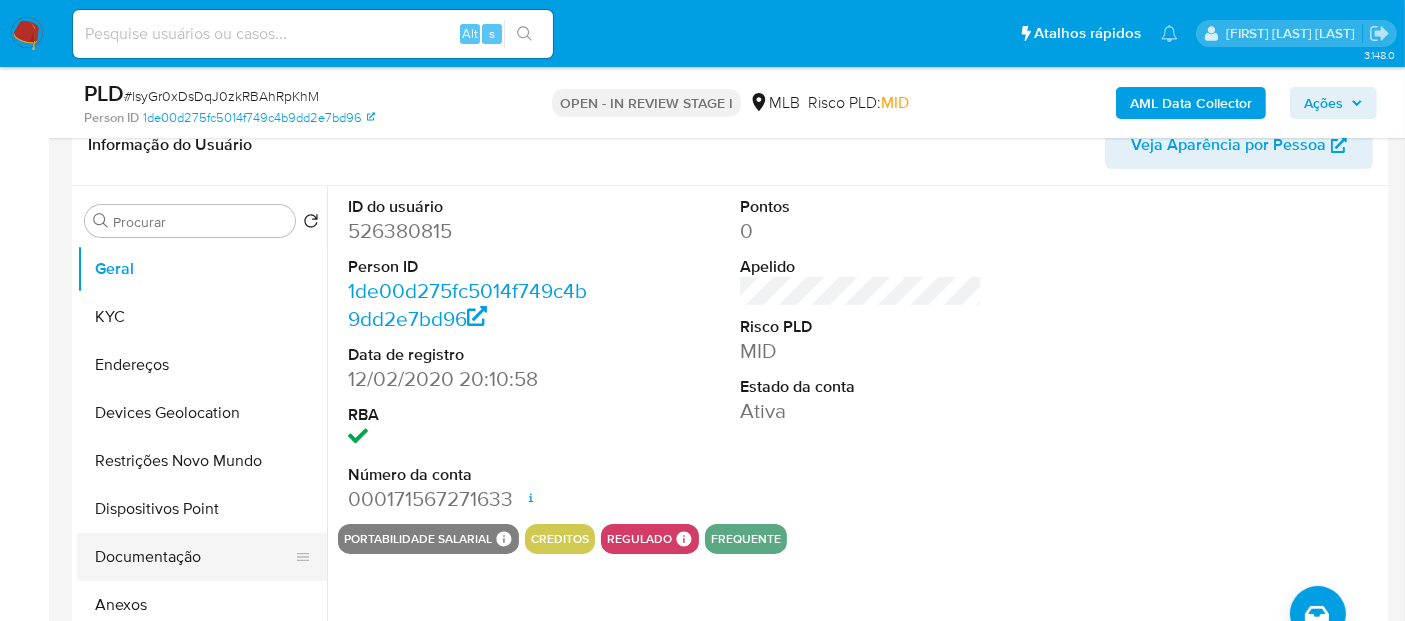 click on "Documentação" at bounding box center (194, 557) 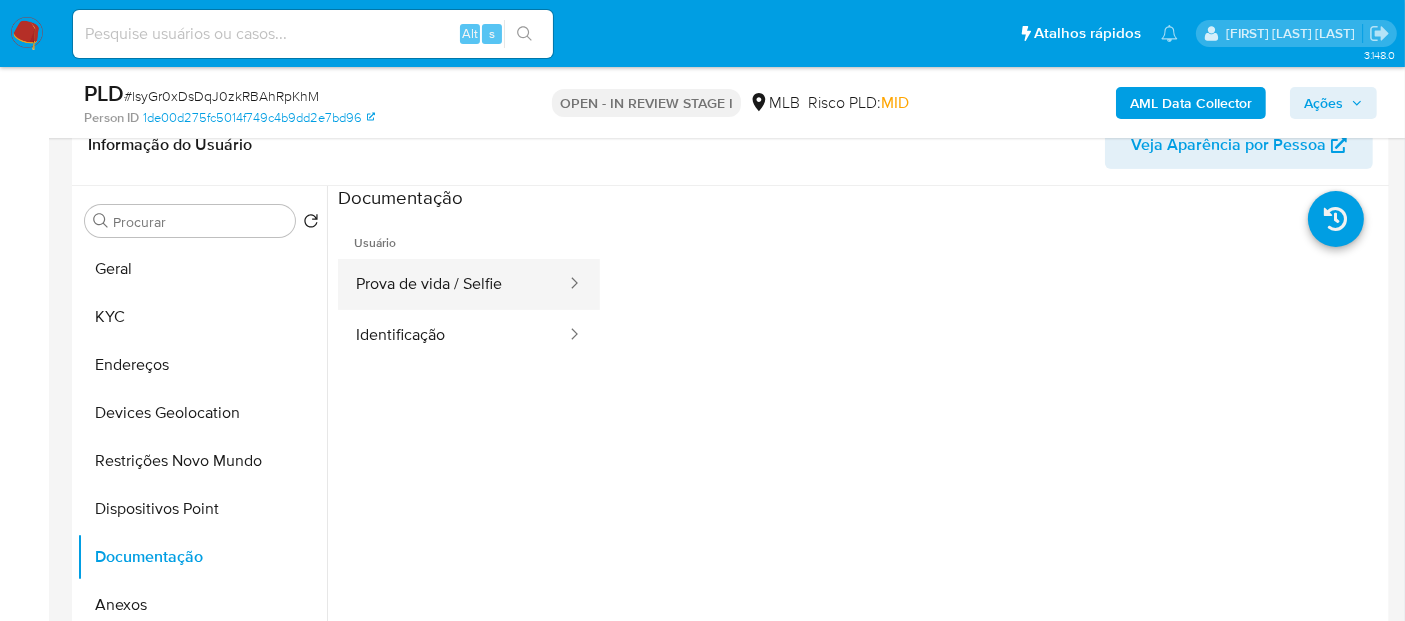 click on "Prova de vida / Selfie" at bounding box center [453, 284] 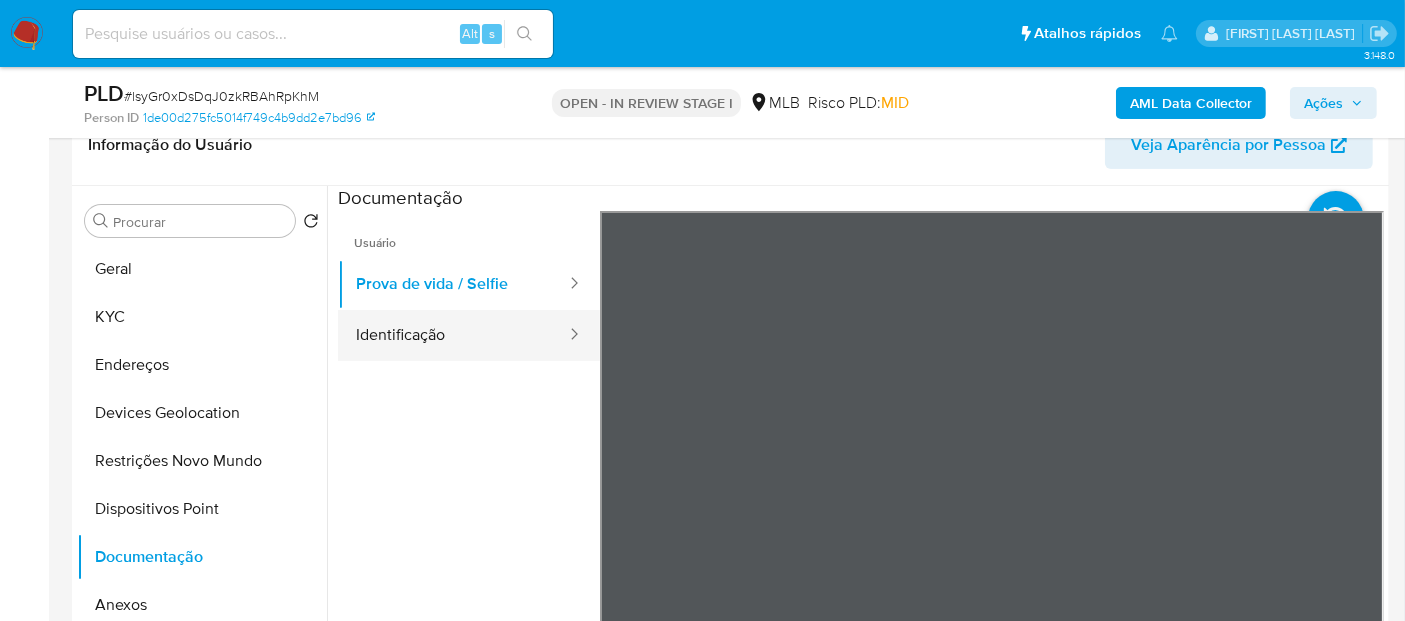 click on "Identificação" at bounding box center [453, 335] 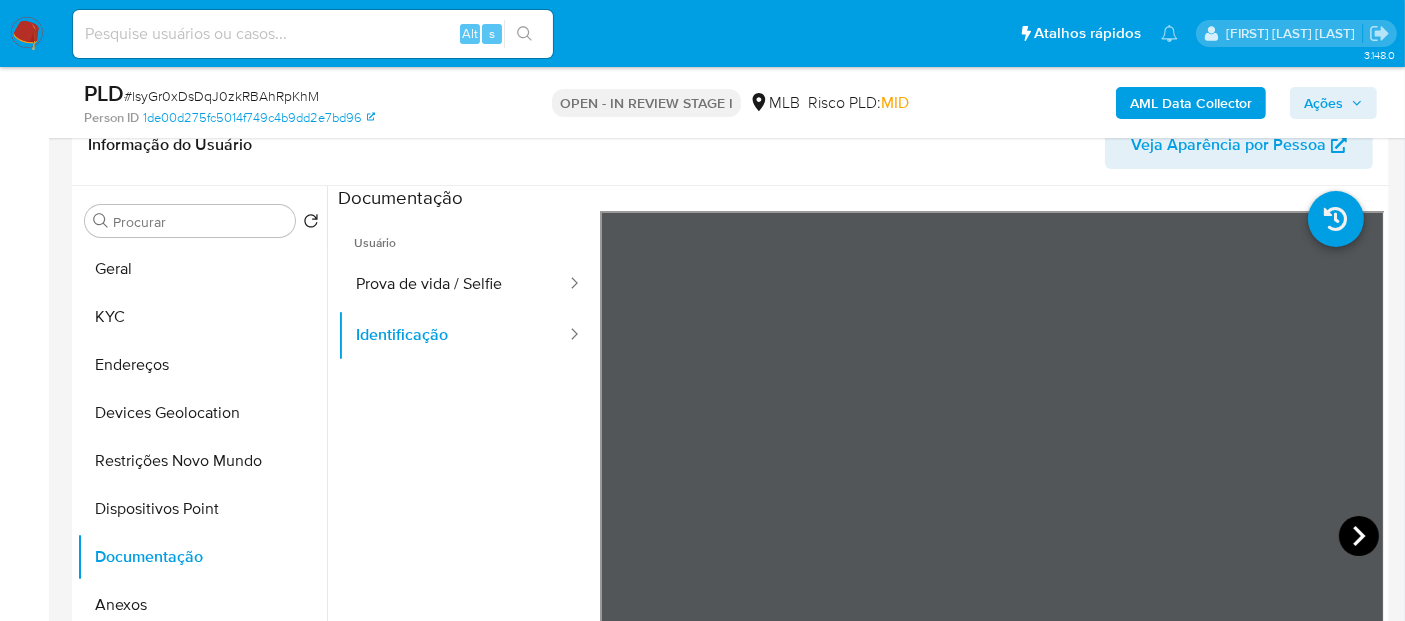 click 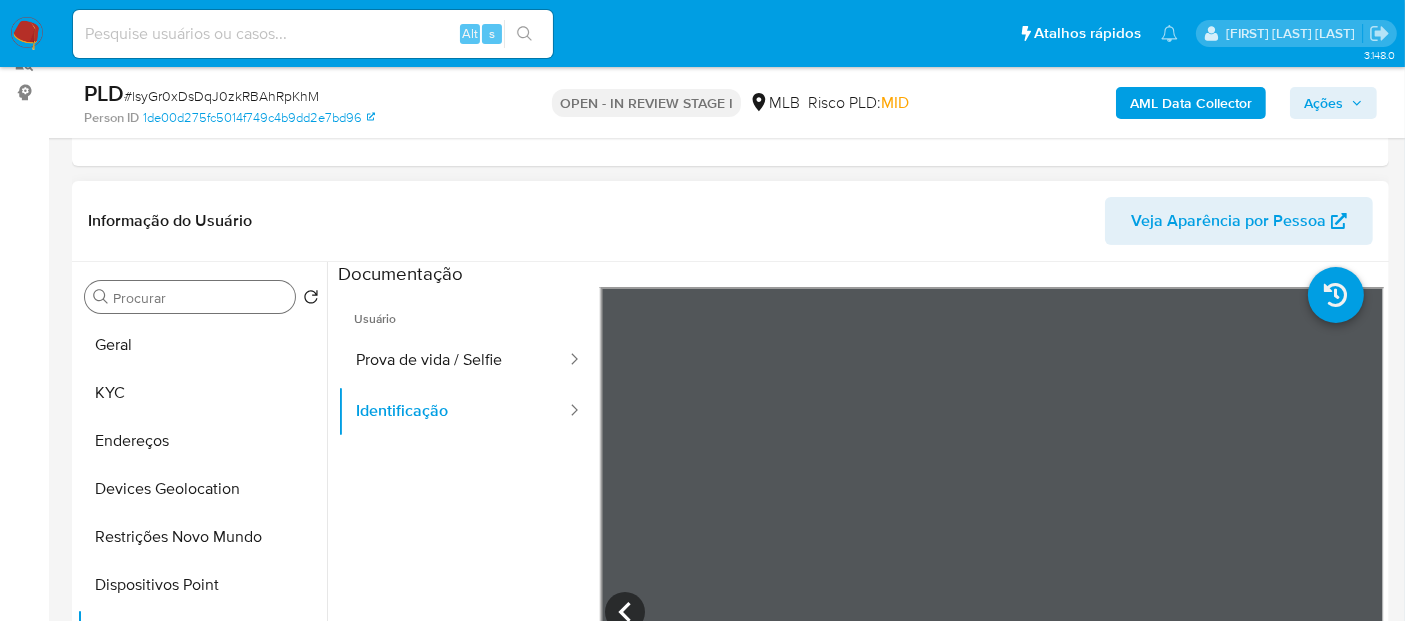 scroll, scrollTop: 222, scrollLeft: 0, axis: vertical 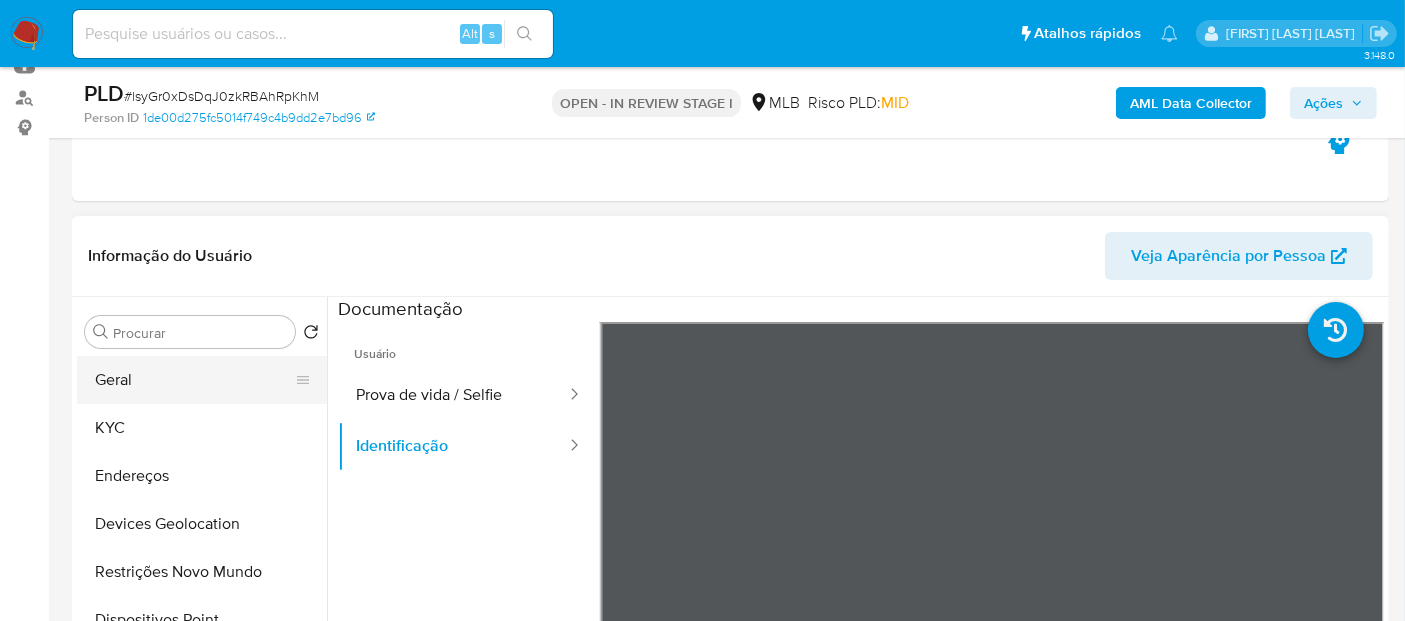 click on "Geral" at bounding box center (194, 380) 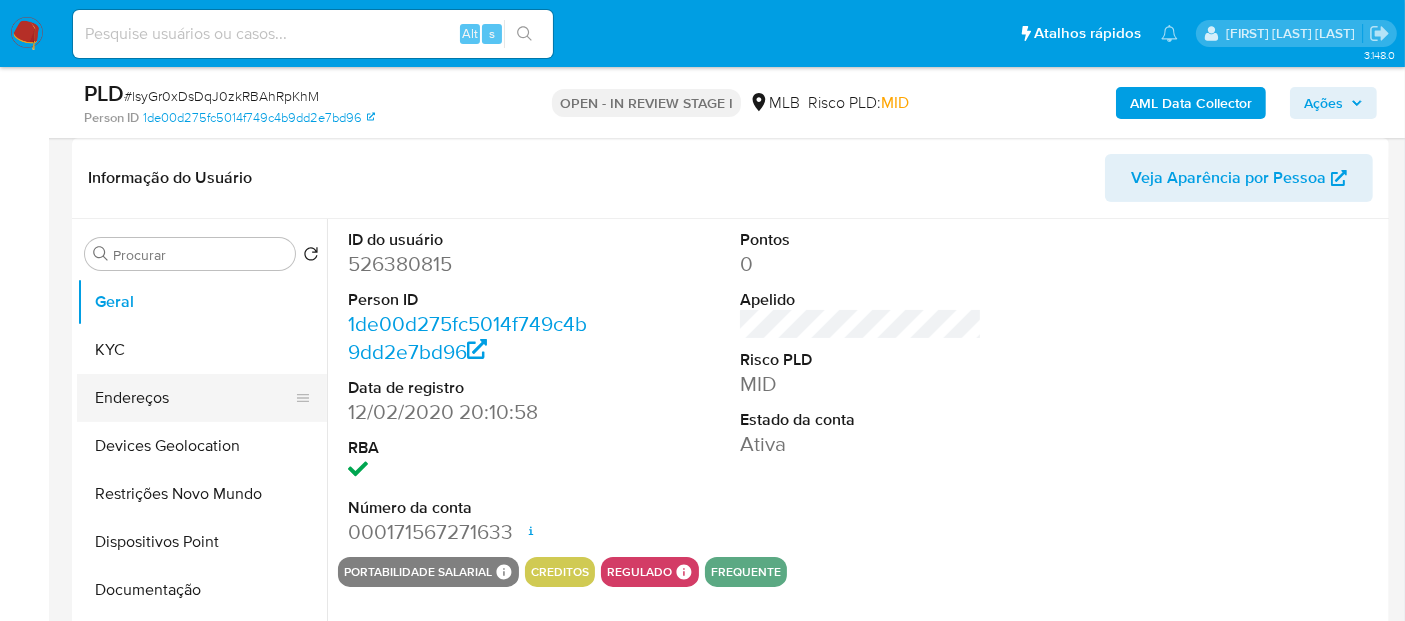scroll, scrollTop: 333, scrollLeft: 0, axis: vertical 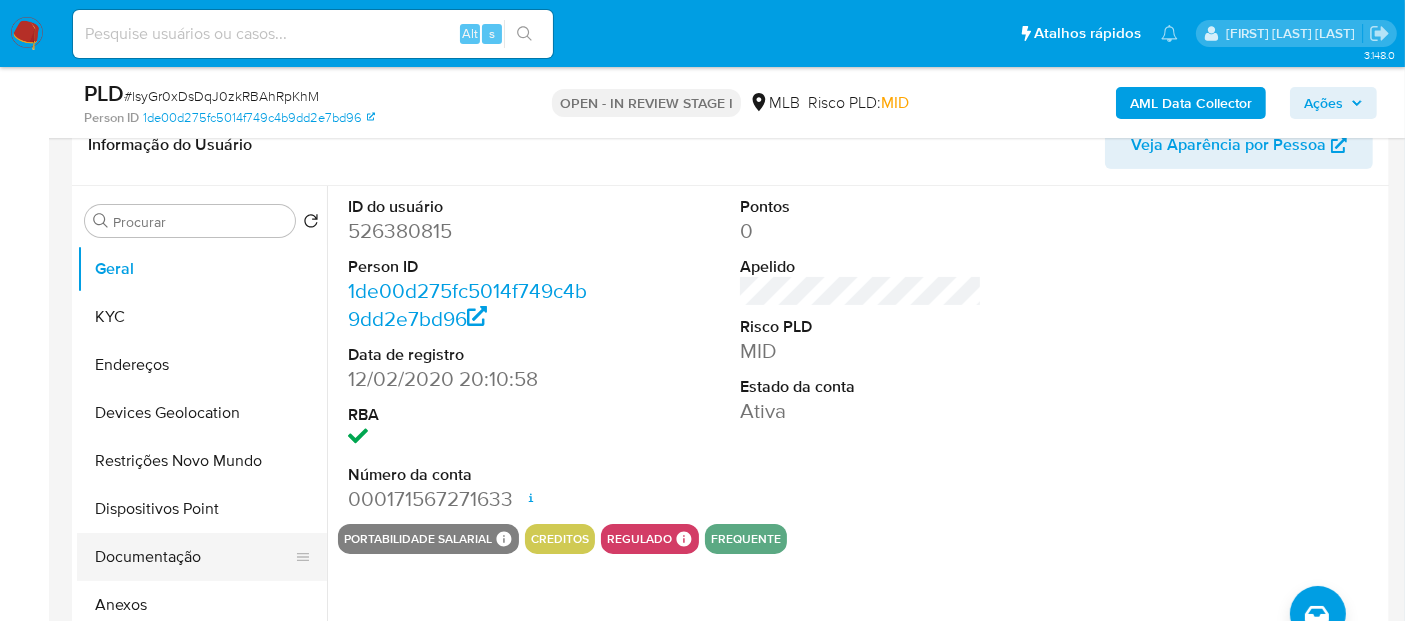 click on "Documentação" at bounding box center [194, 557] 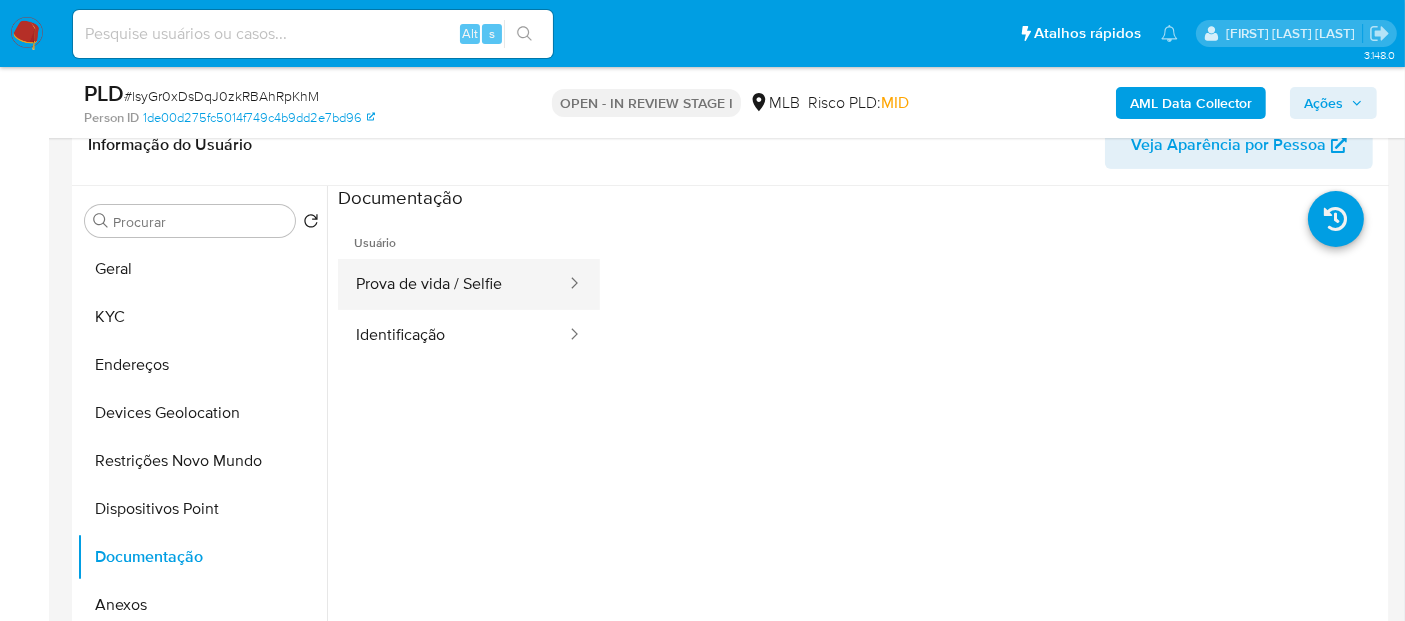 click on "Prova de vida / Selfie" at bounding box center [453, 284] 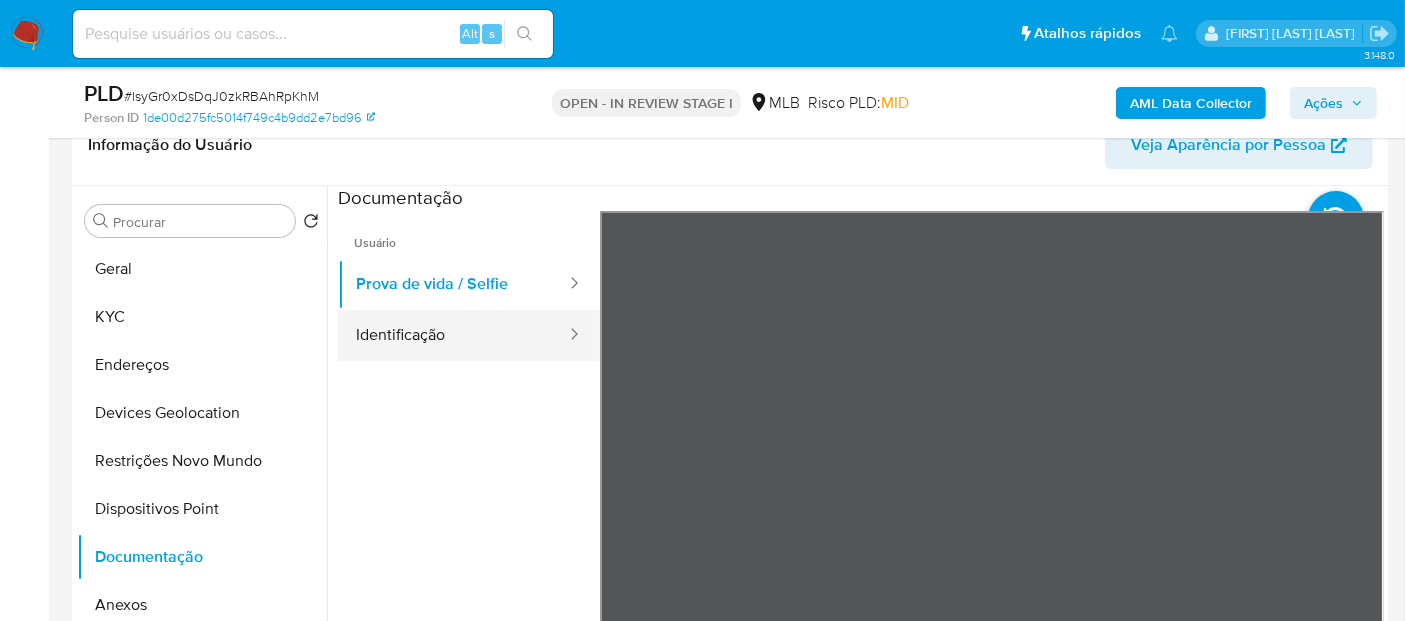 click on "Identificação" at bounding box center [453, 335] 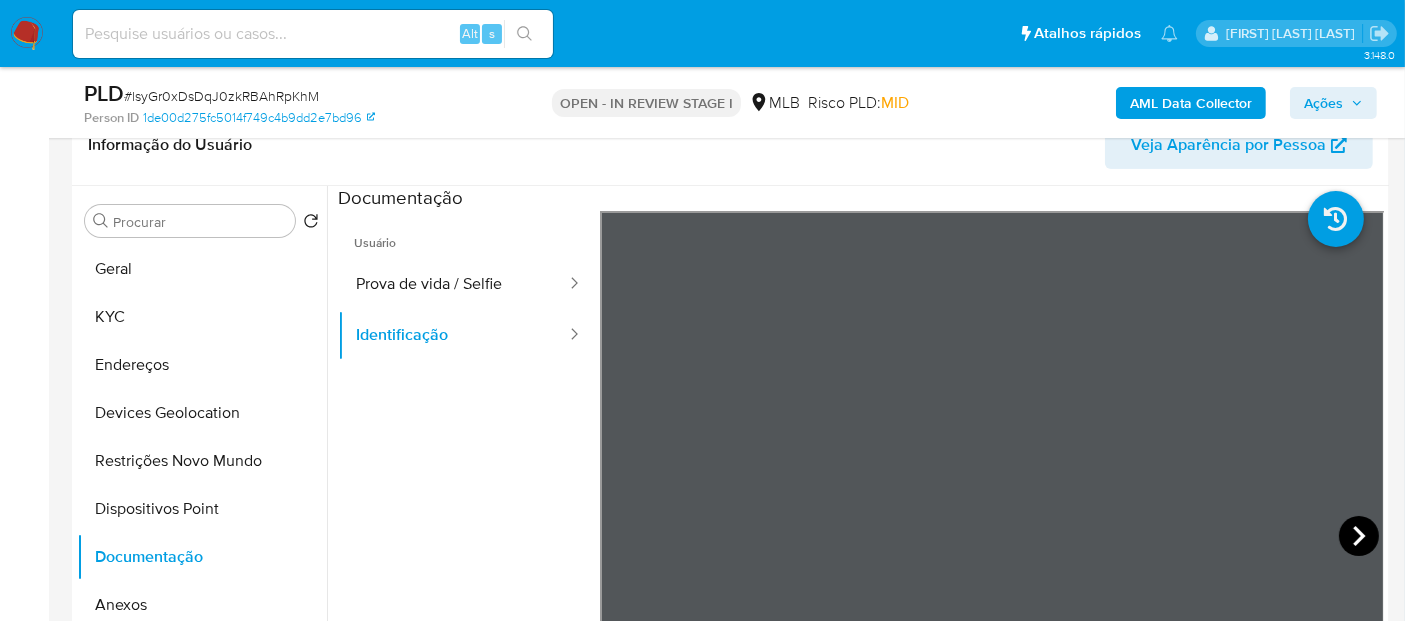 click 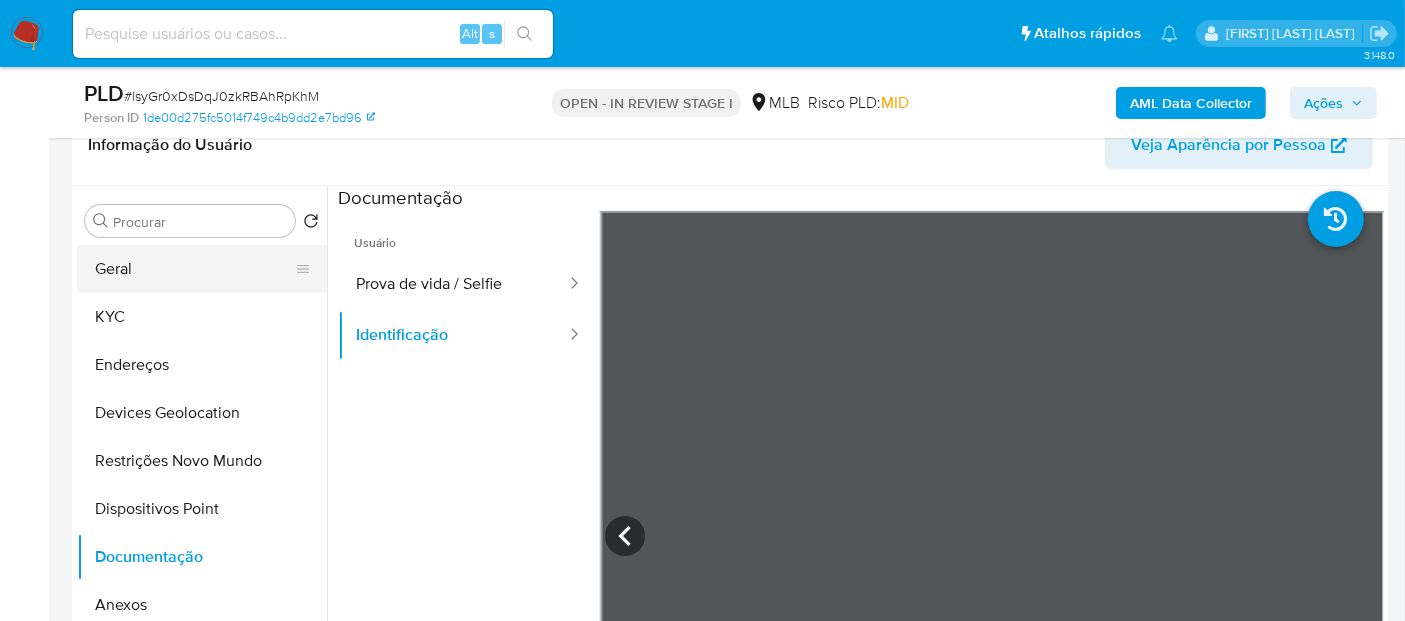 click on "Geral" at bounding box center [194, 269] 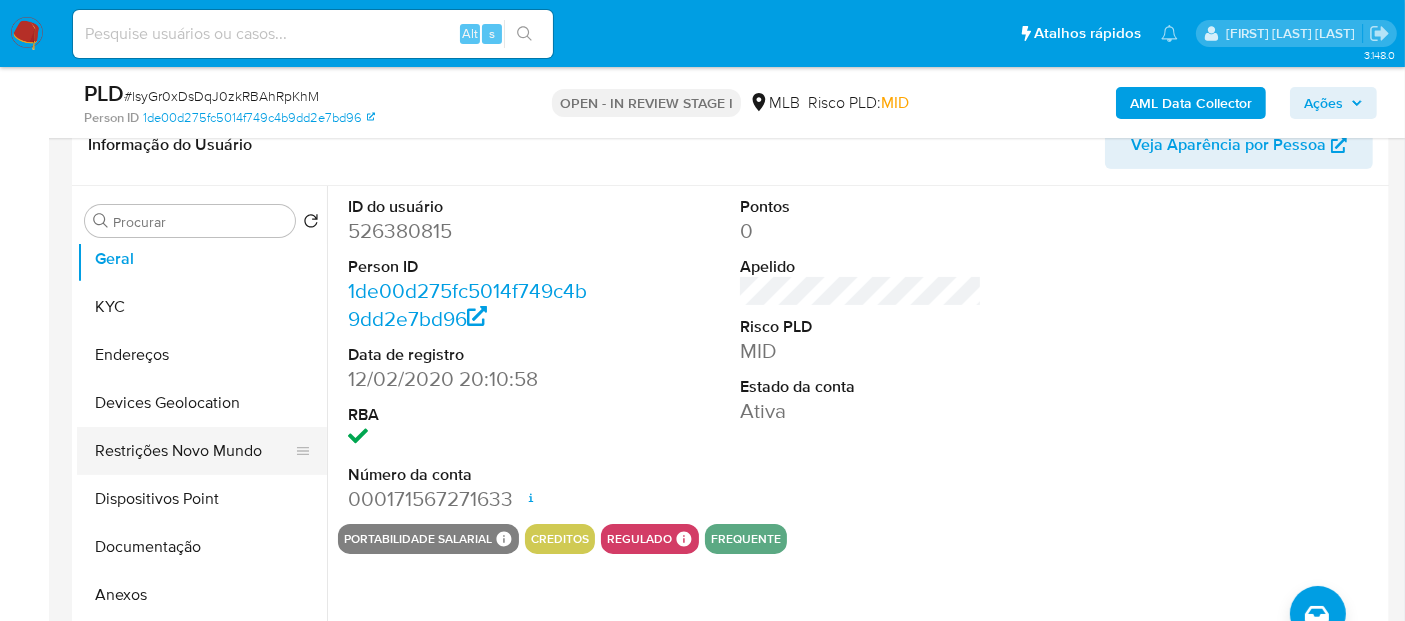 scroll, scrollTop: 0, scrollLeft: 0, axis: both 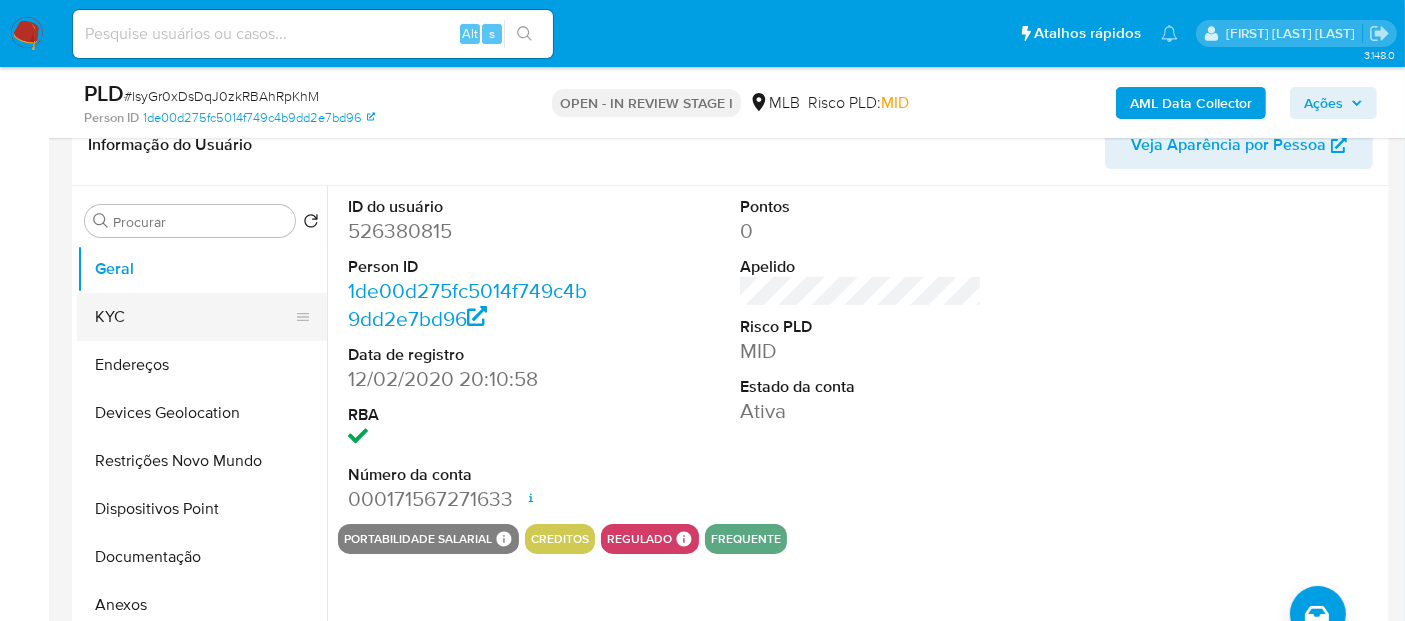 click on "KYC" at bounding box center (194, 317) 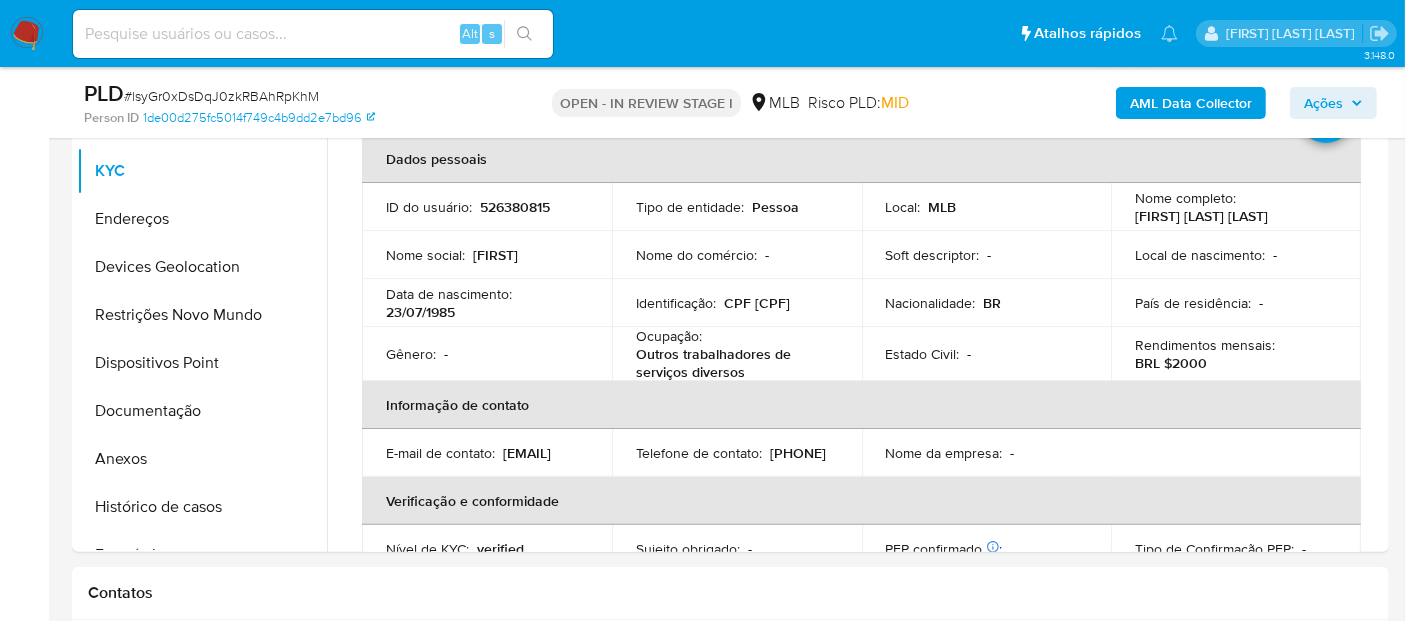 scroll, scrollTop: 444, scrollLeft: 0, axis: vertical 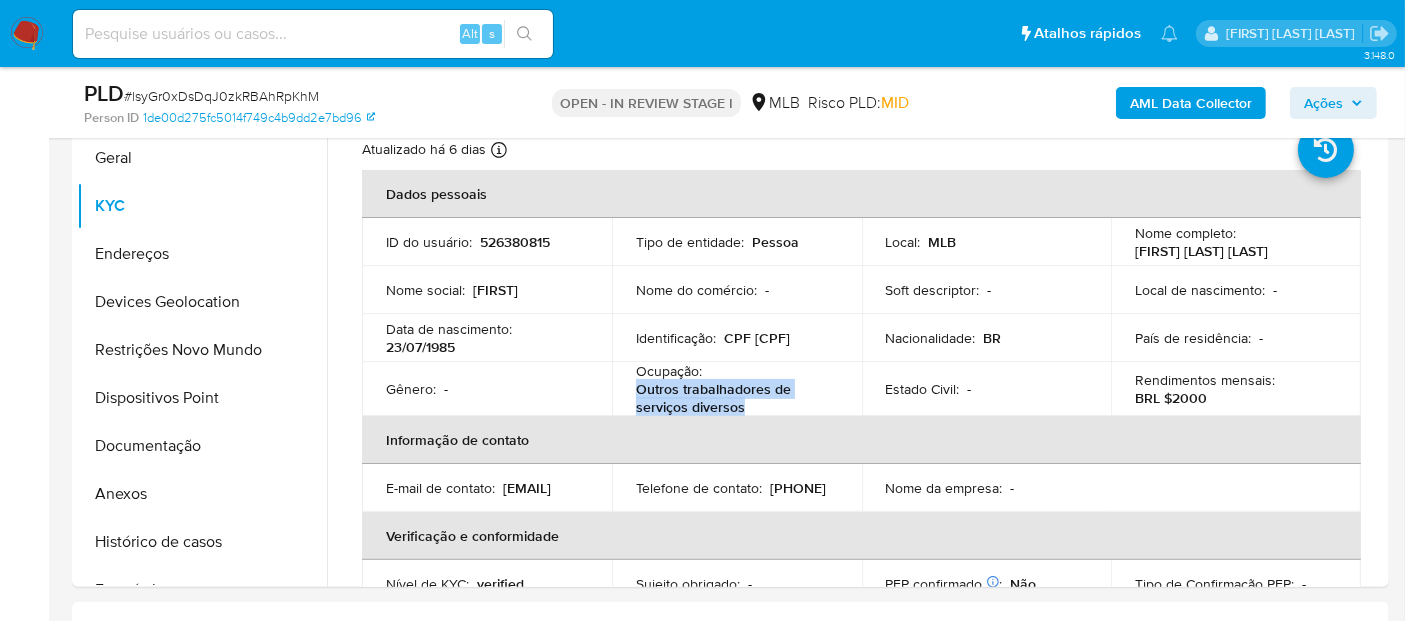 drag, startPoint x: 779, startPoint y: 419, endPoint x: 631, endPoint y: 395, distance: 149.93332 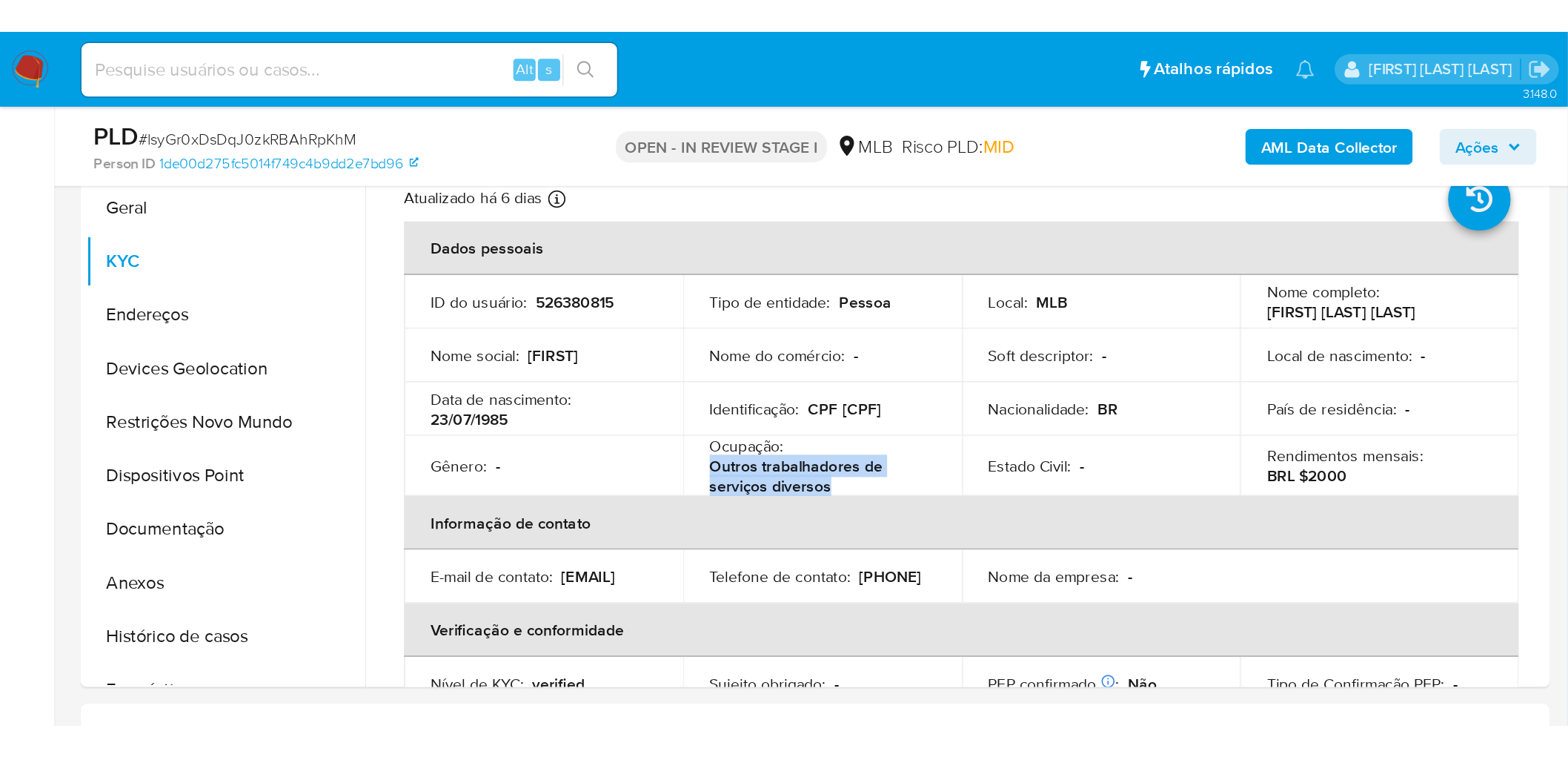 scroll, scrollTop: 329, scrollLeft: 0, axis: vertical 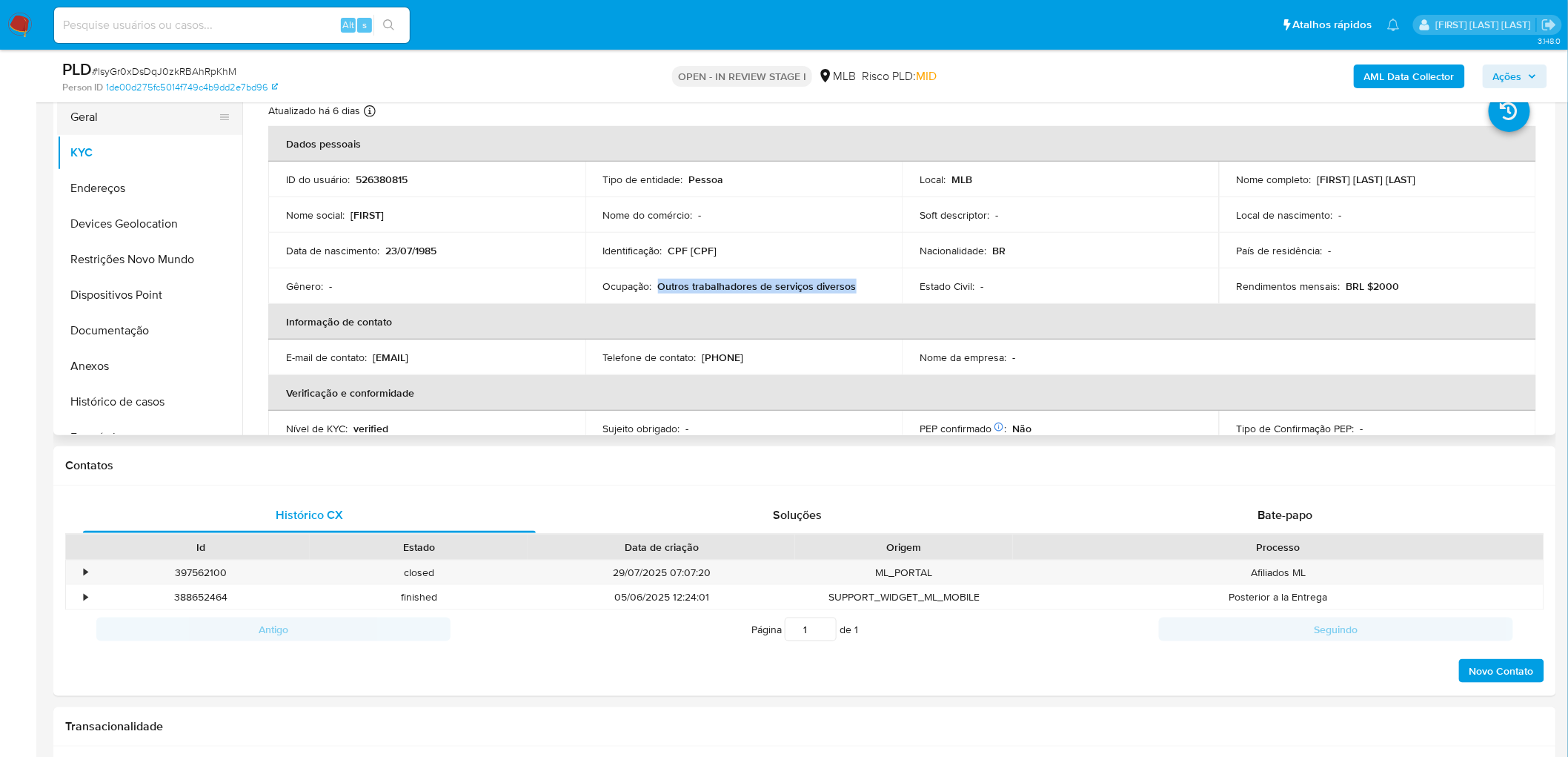 click on "Geral" at bounding box center (144, 117) 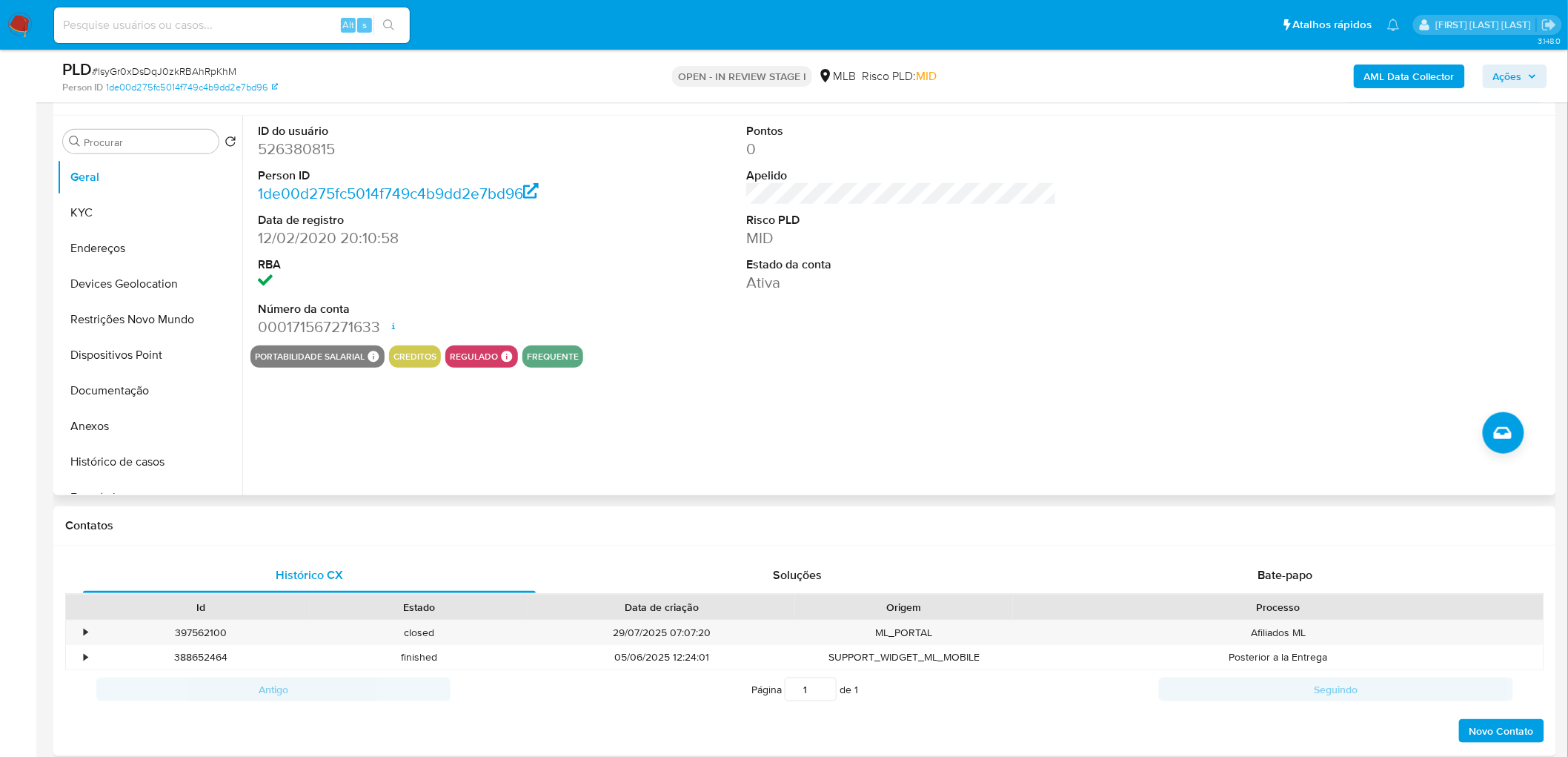 scroll, scrollTop: 165, scrollLeft: 0, axis: vertical 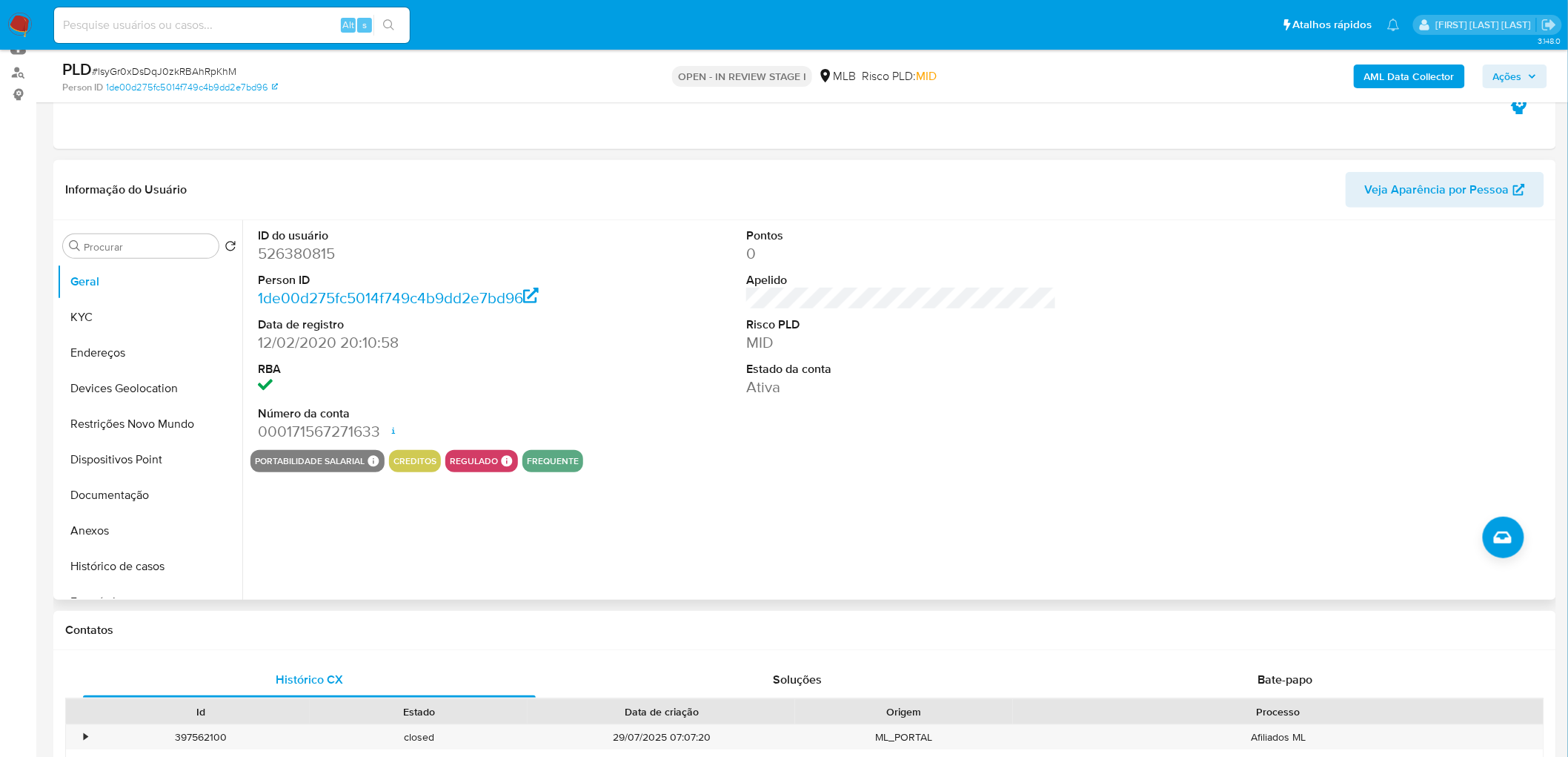 type 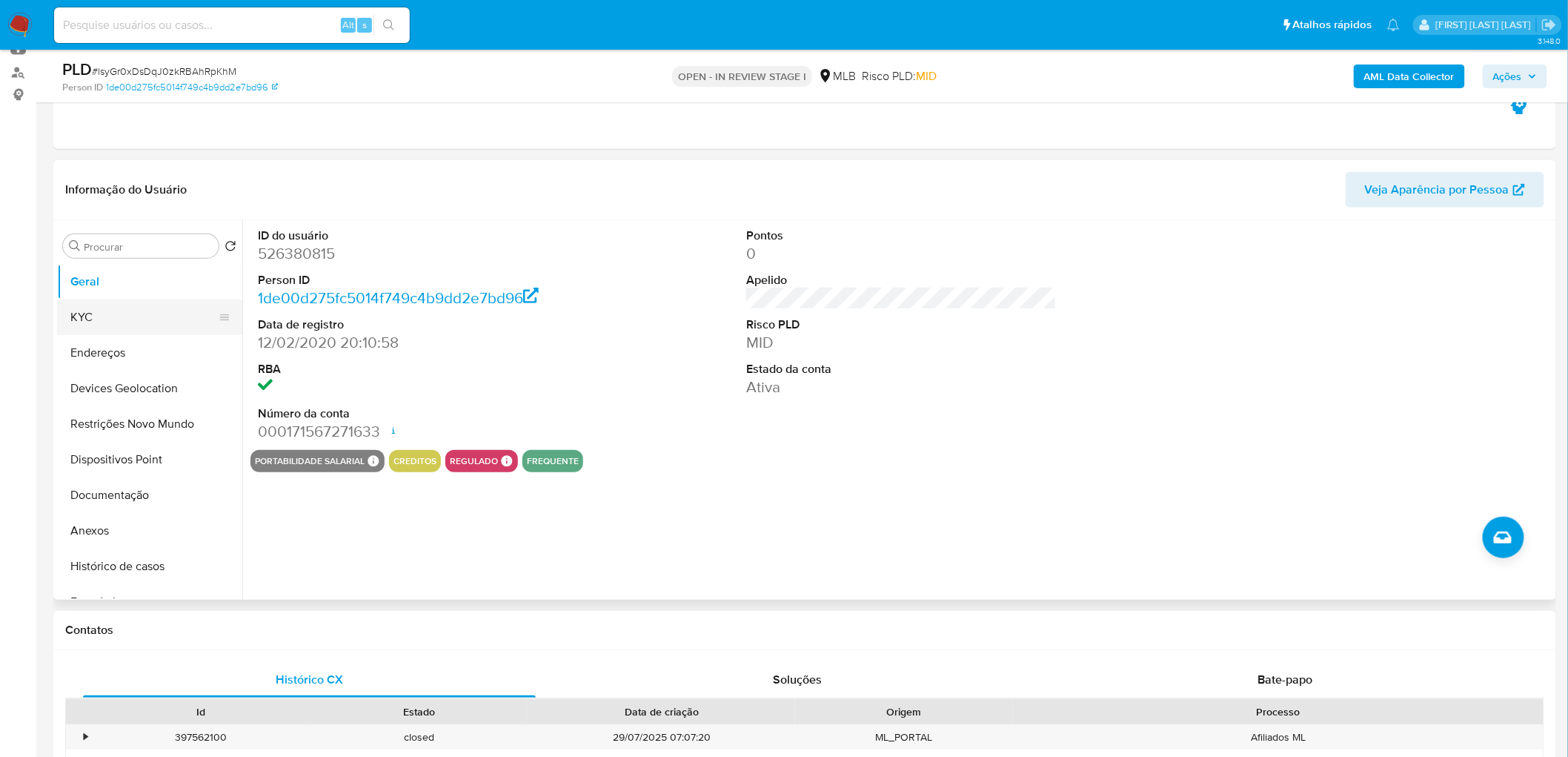 click on "KYC" at bounding box center (144, 317) 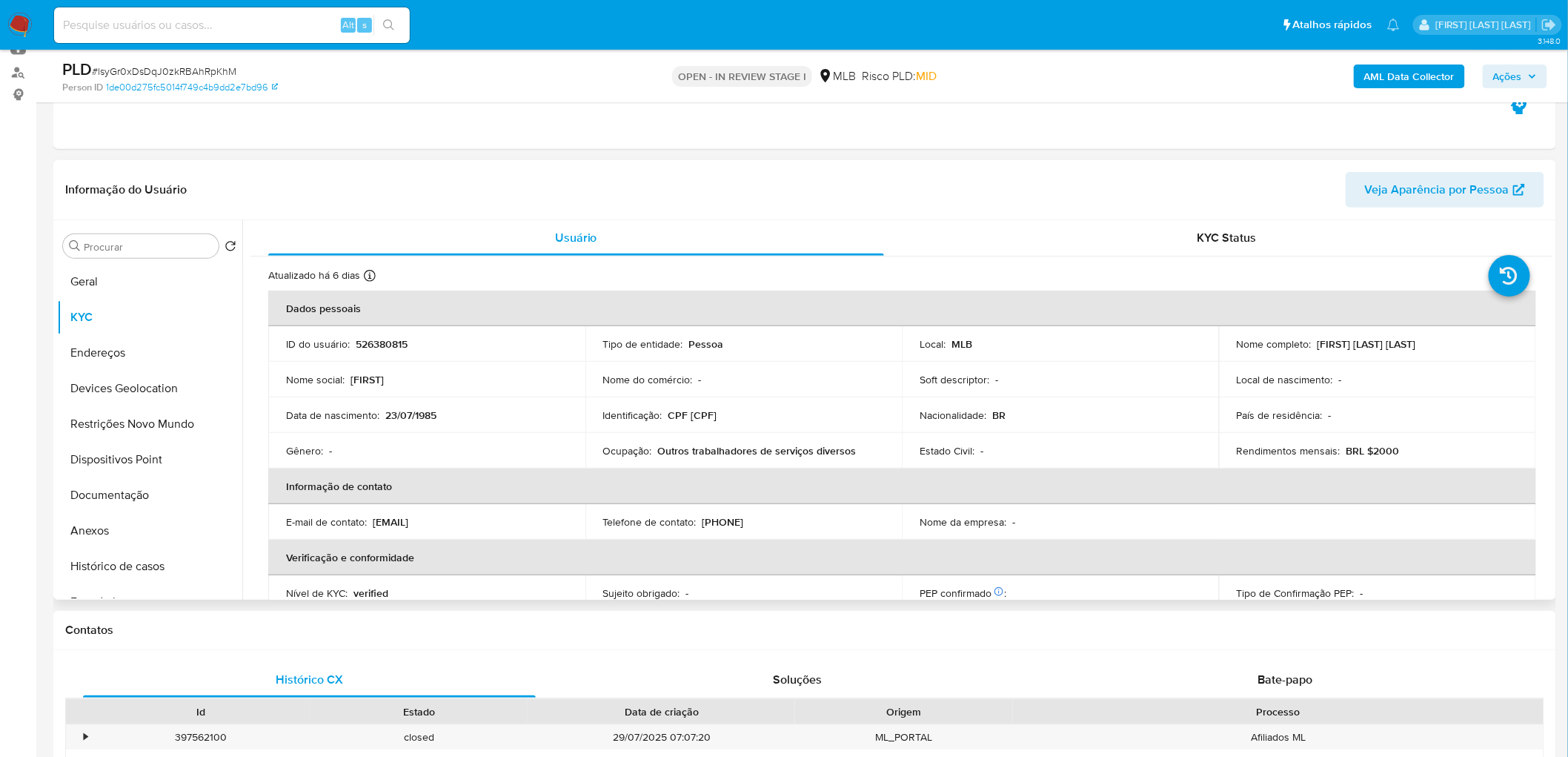 type 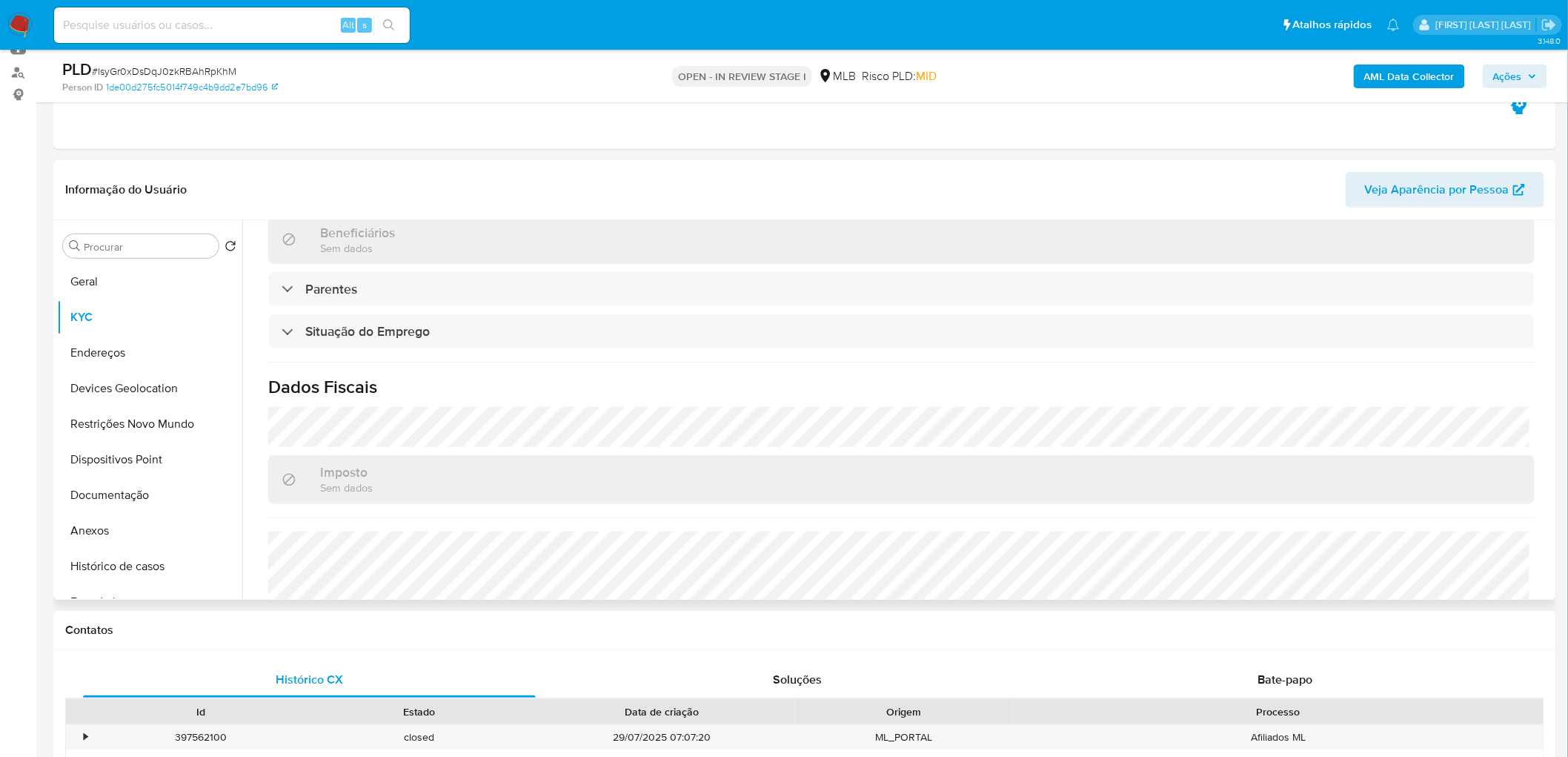 scroll, scrollTop: 617, scrollLeft: 0, axis: vertical 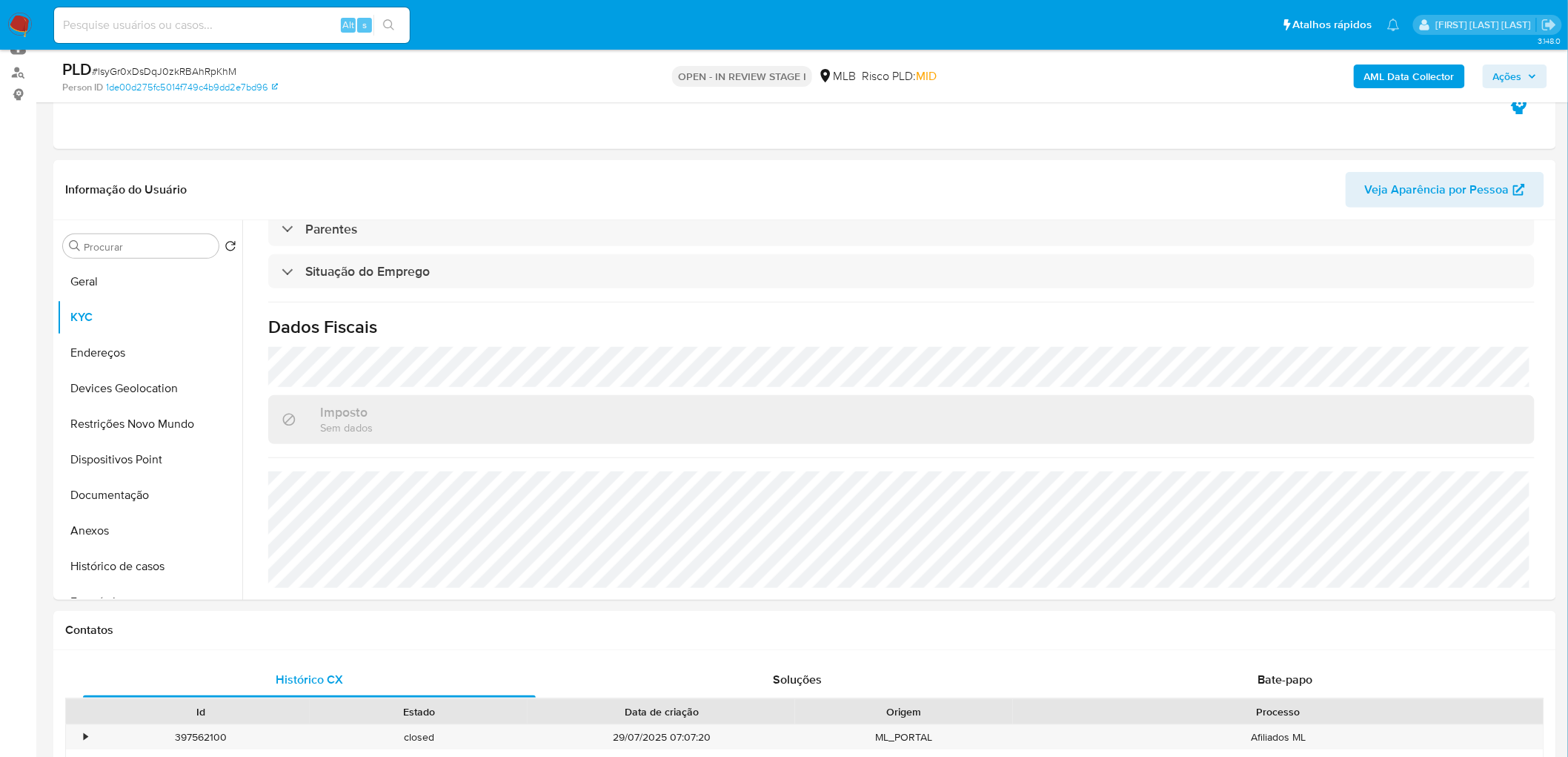 drag, startPoint x: 135, startPoint y: 351, endPoint x: 18, endPoint y: 388, distance: 122.71104 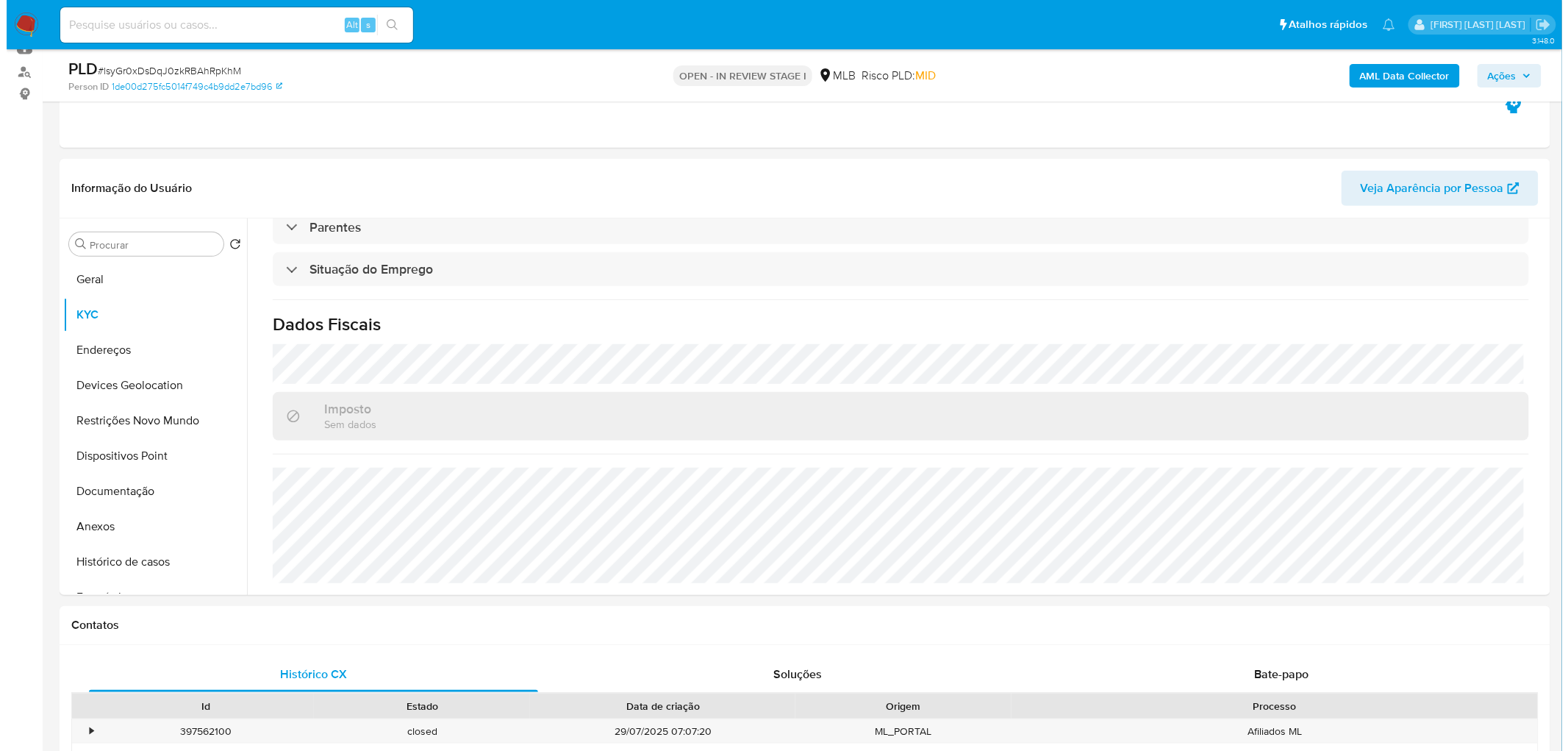 scroll, scrollTop: 0, scrollLeft: 0, axis: both 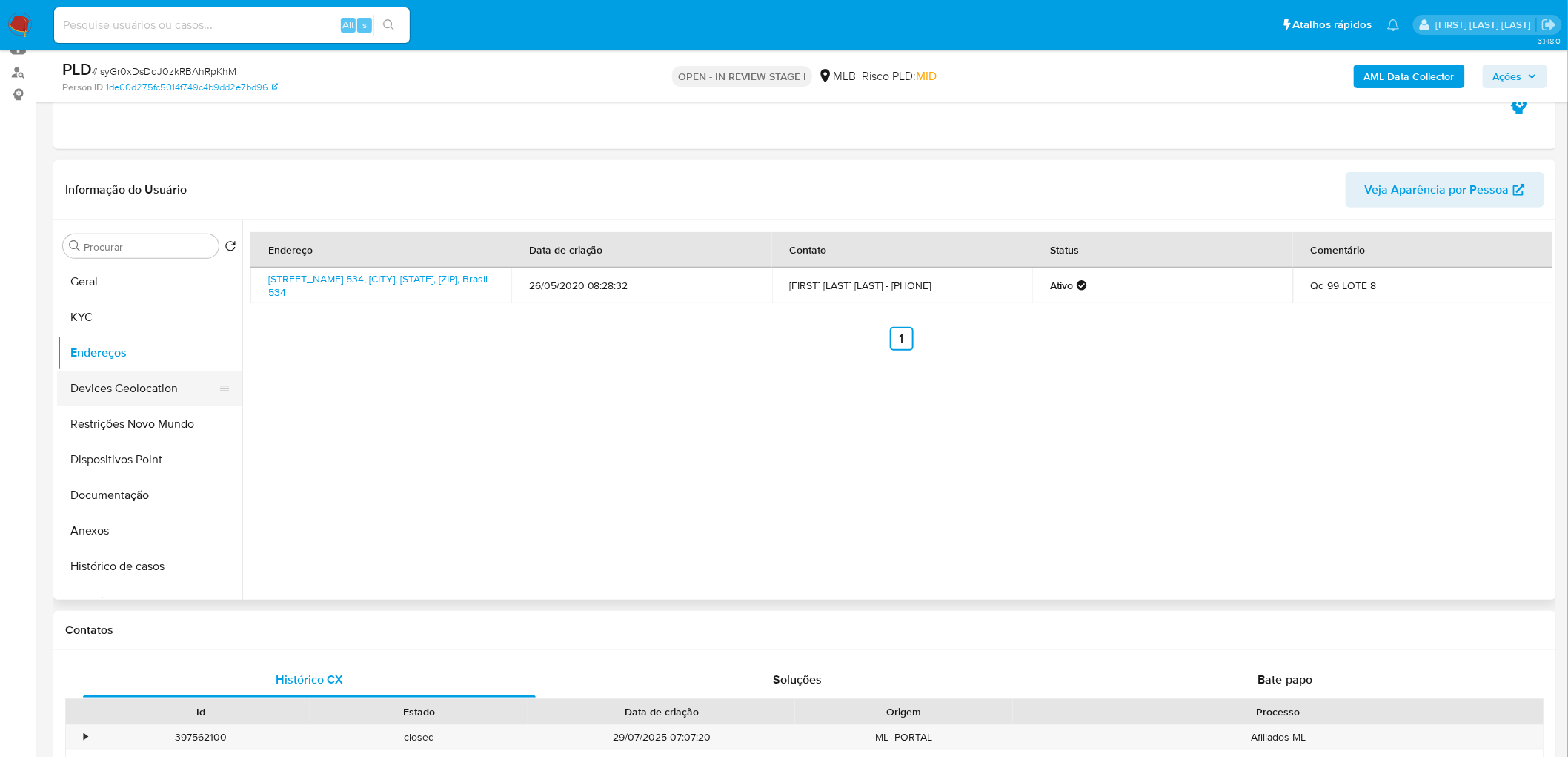 click on "Devices Geolocation" at bounding box center [144, 389] 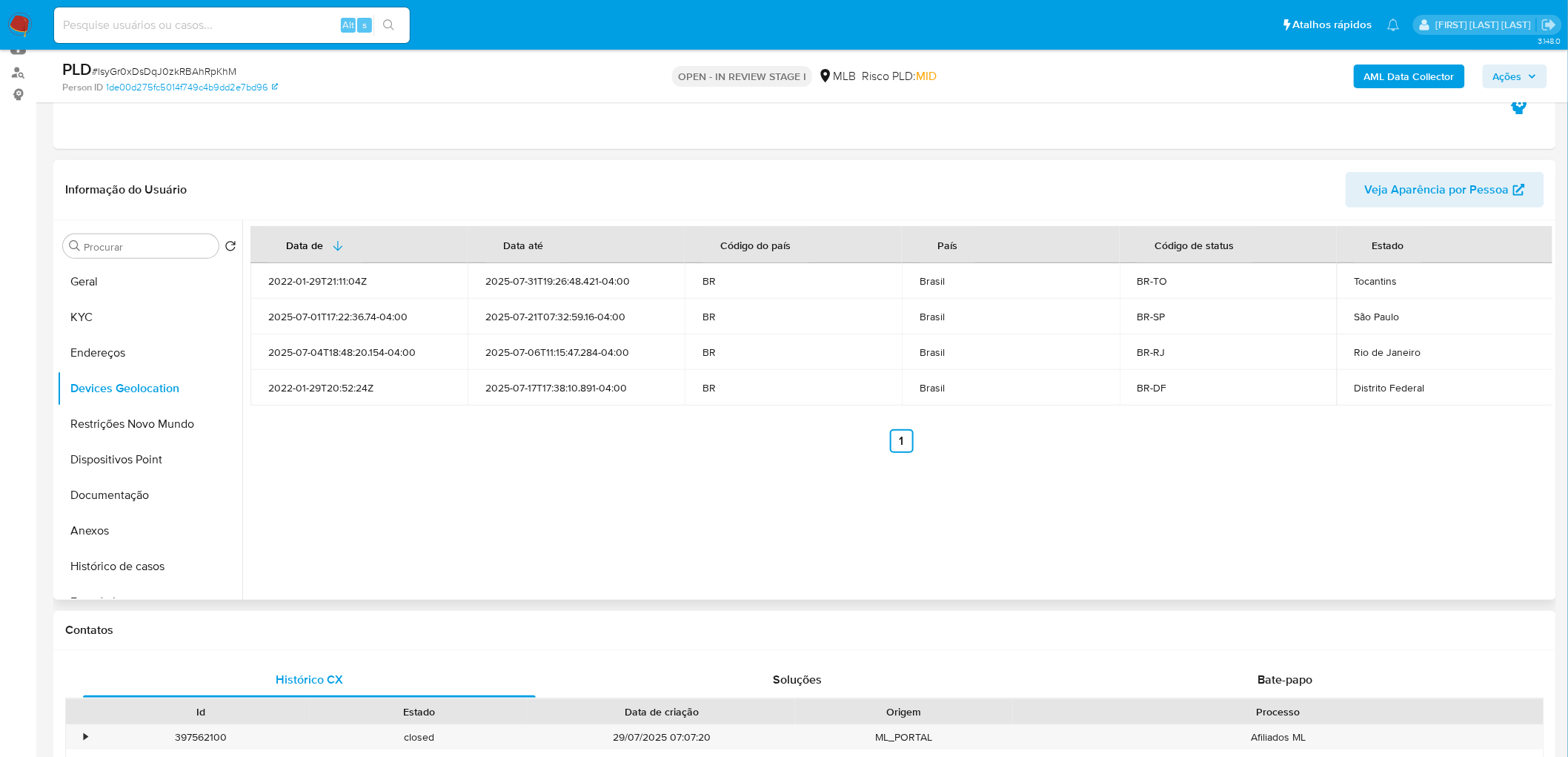 type 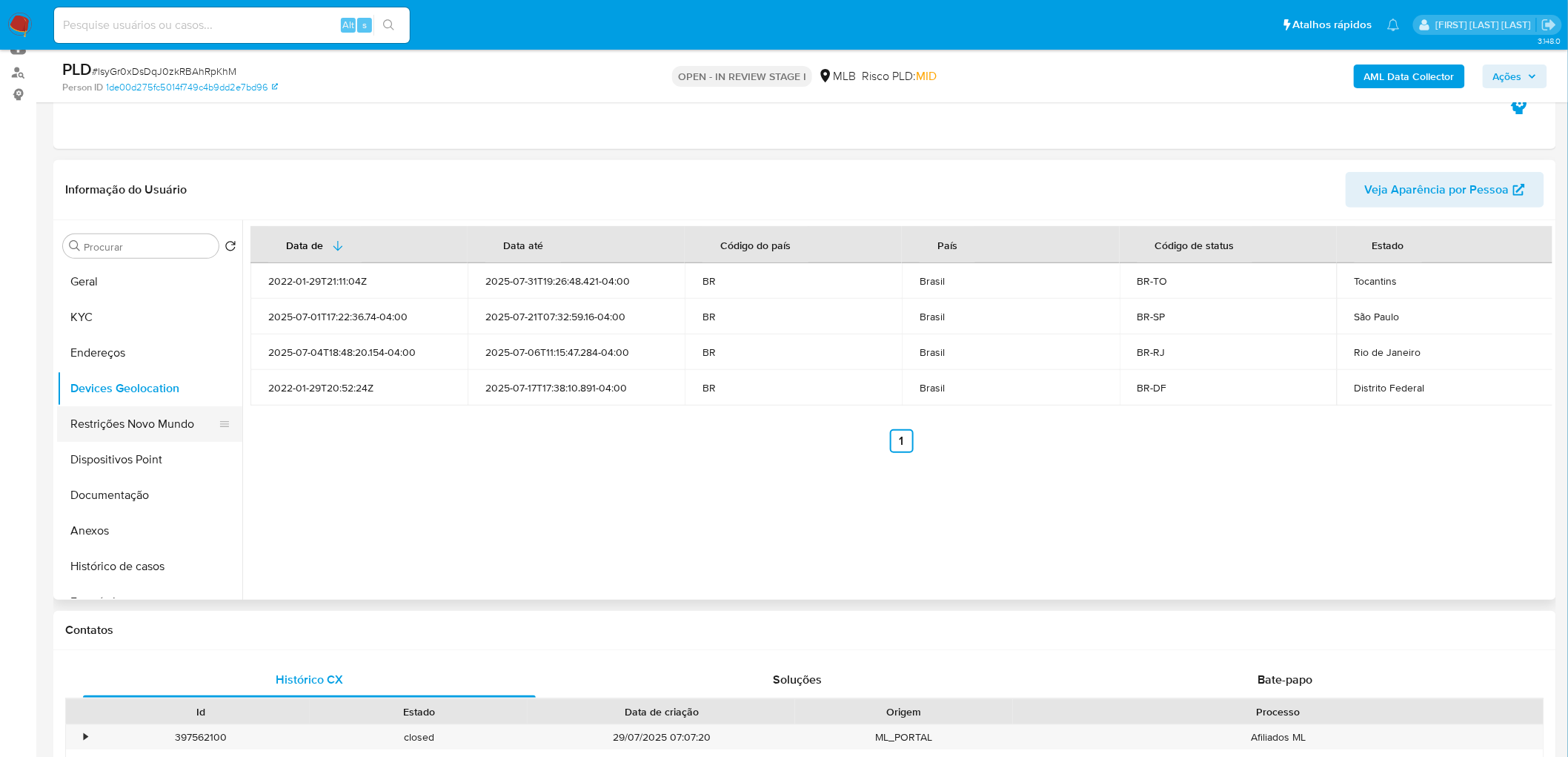 drag, startPoint x: 126, startPoint y: 423, endPoint x: 106, endPoint y: 430, distance: 21.18962 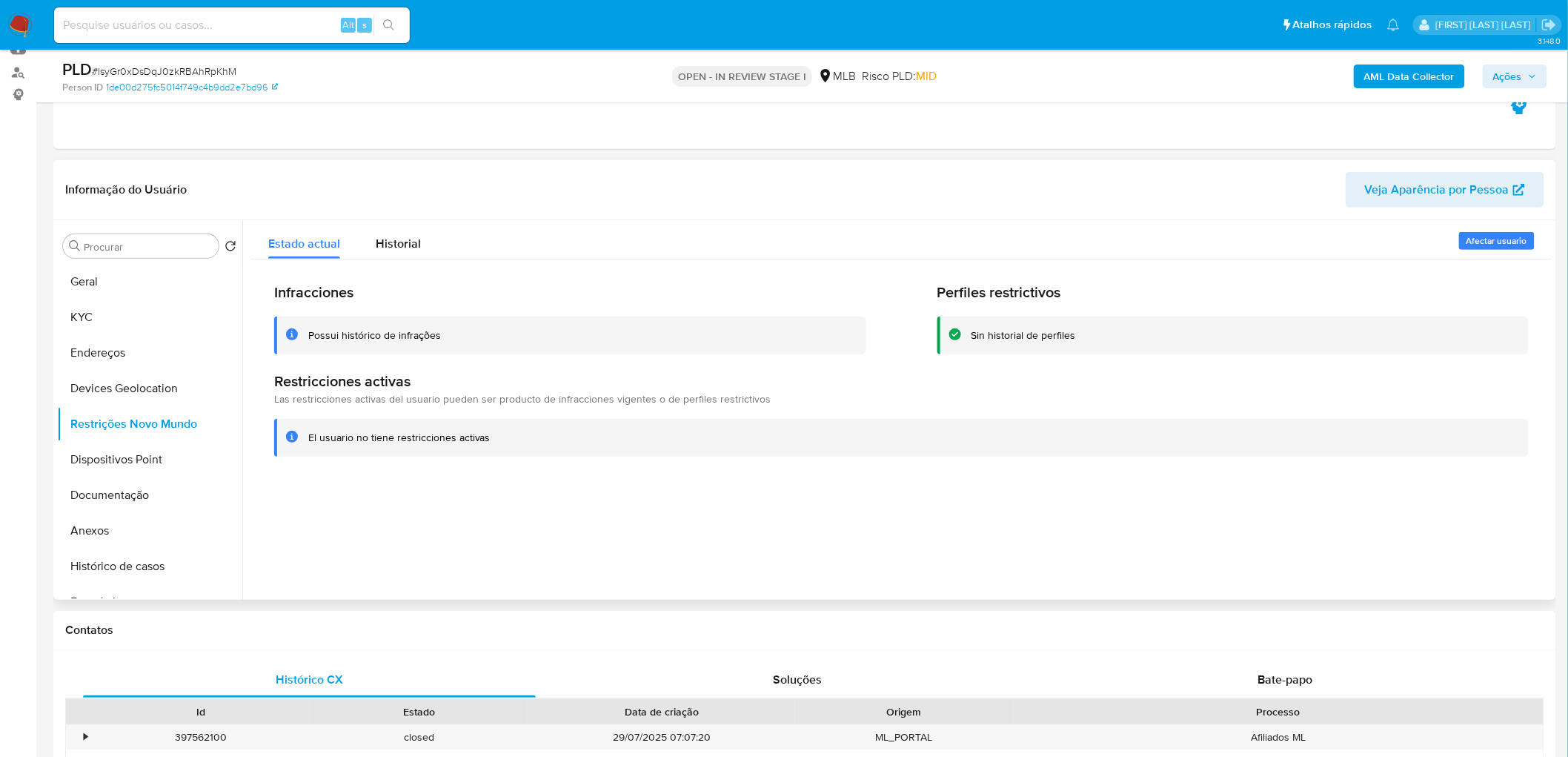 type 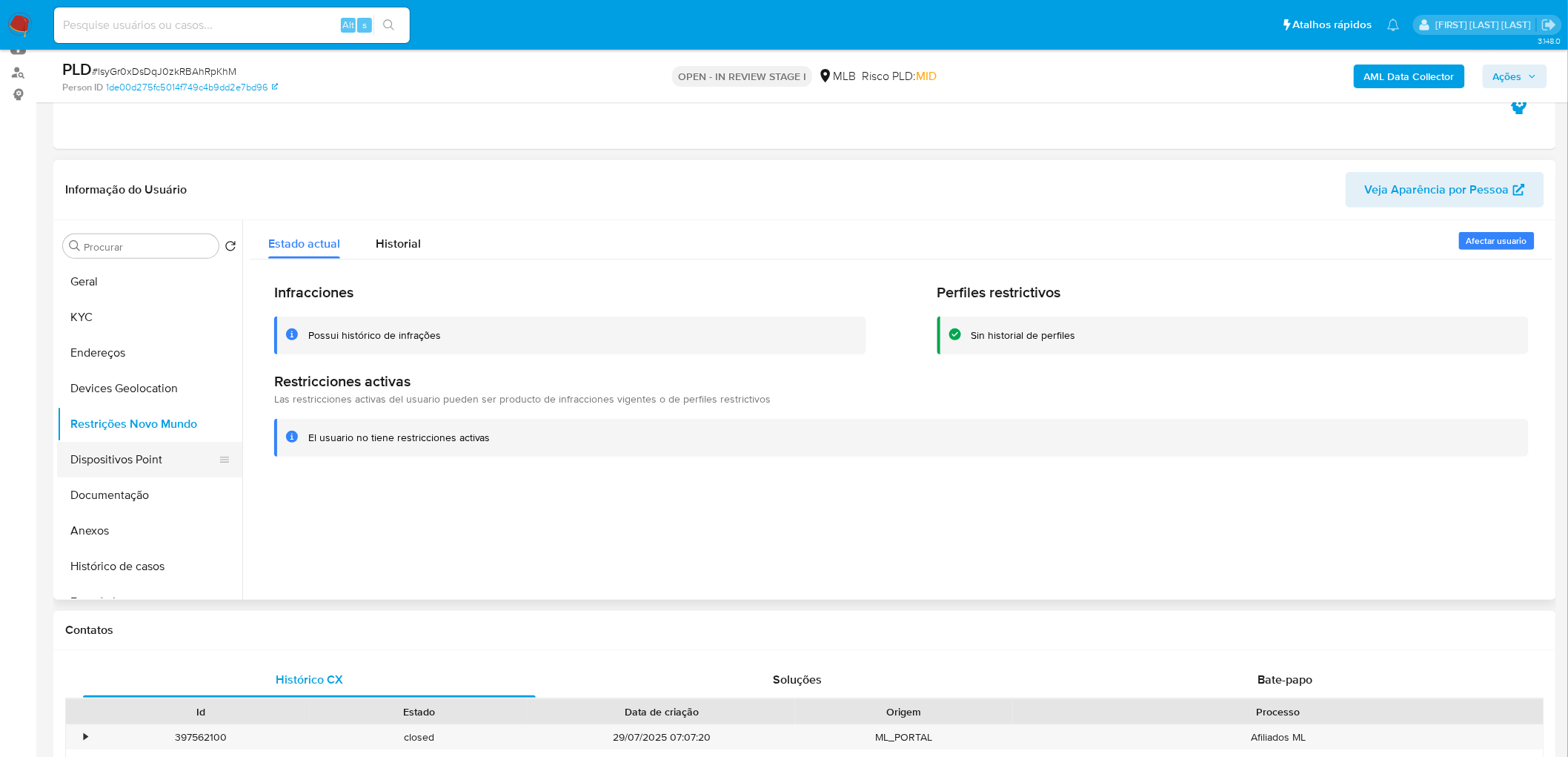 click on "Dispositivos Point" at bounding box center (144, 460) 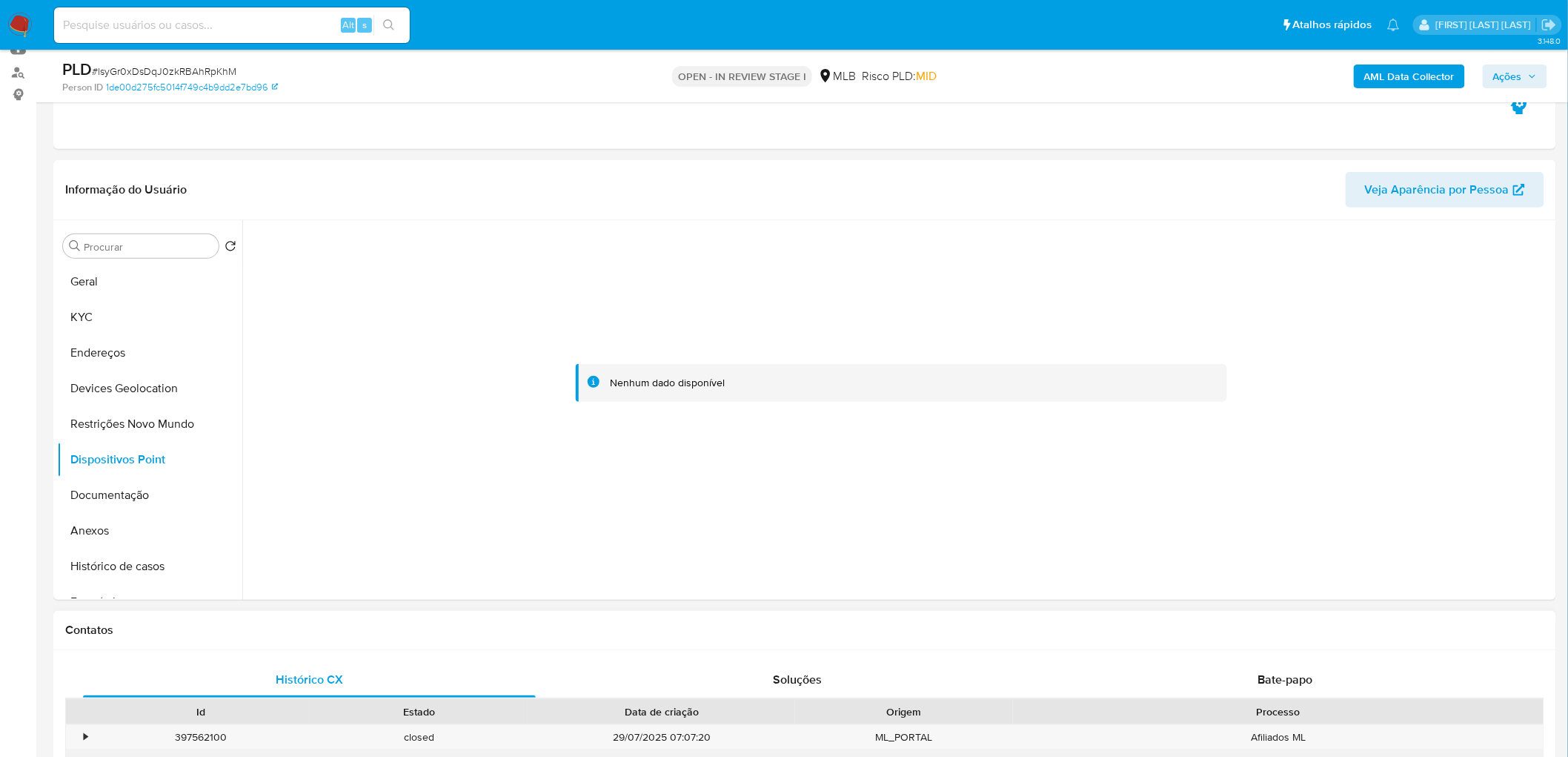 drag, startPoint x: 93, startPoint y: 528, endPoint x: 336, endPoint y: 756, distance: 333.21615 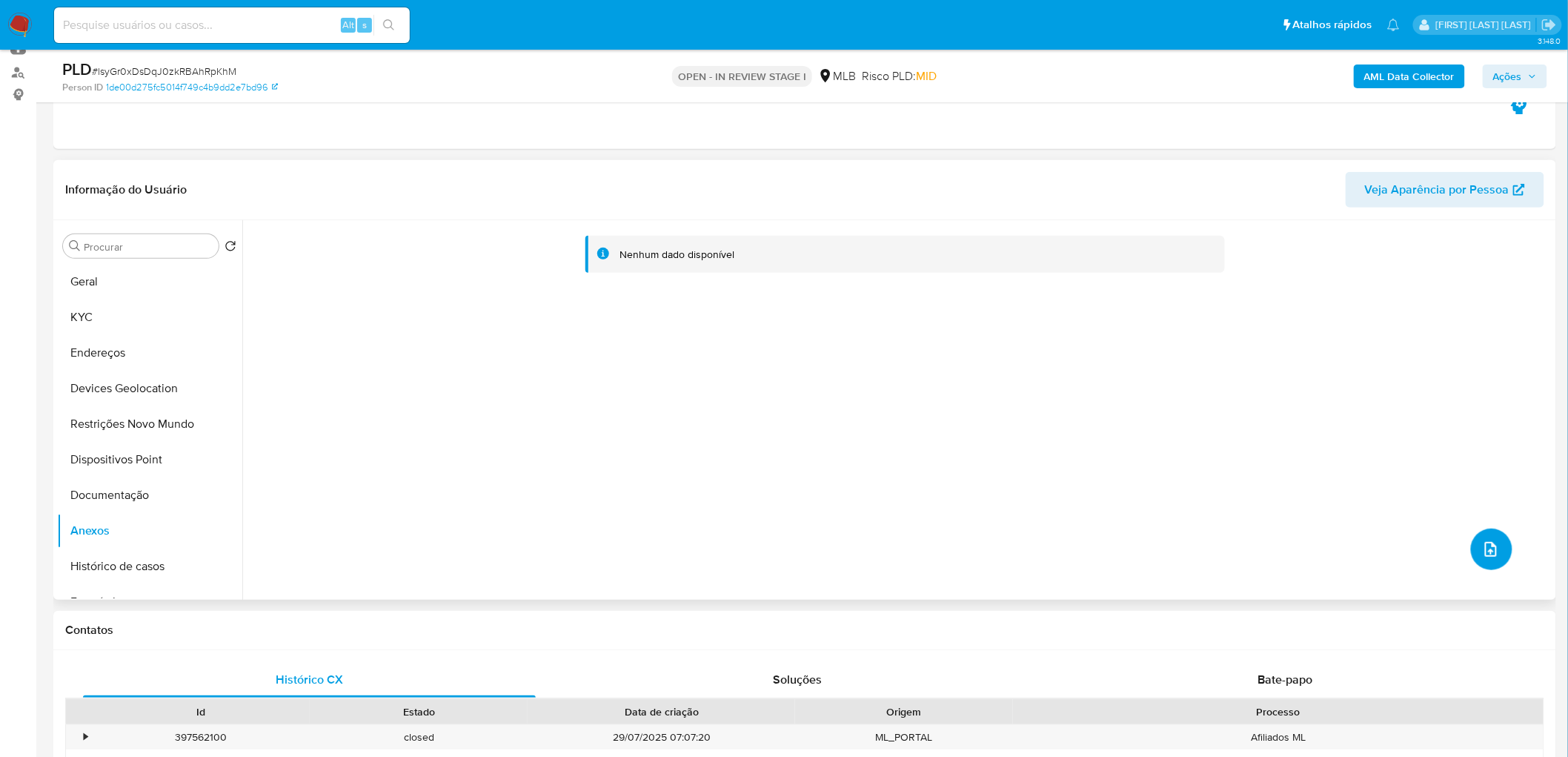 click at bounding box center (1492, 549) 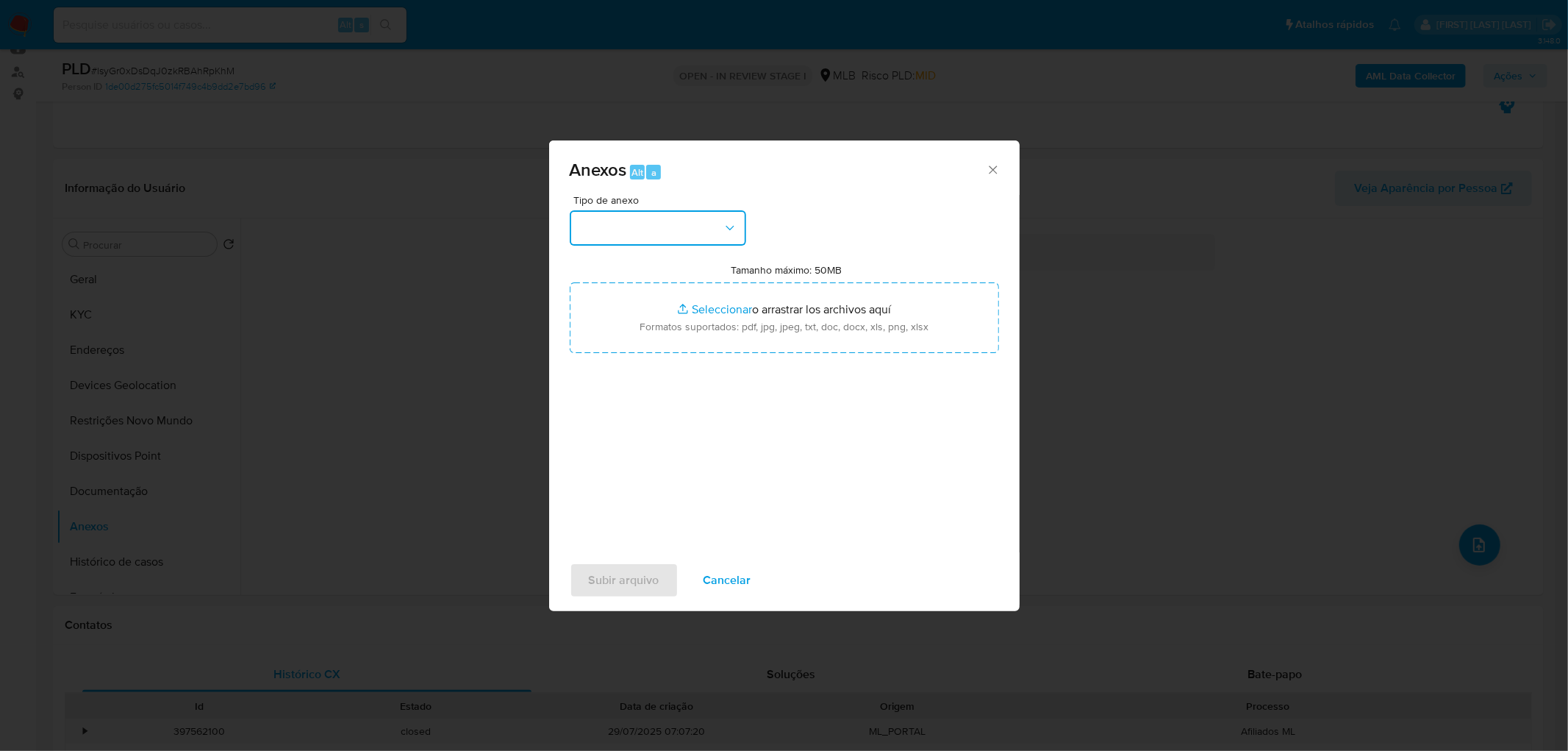 click at bounding box center [658, 228] 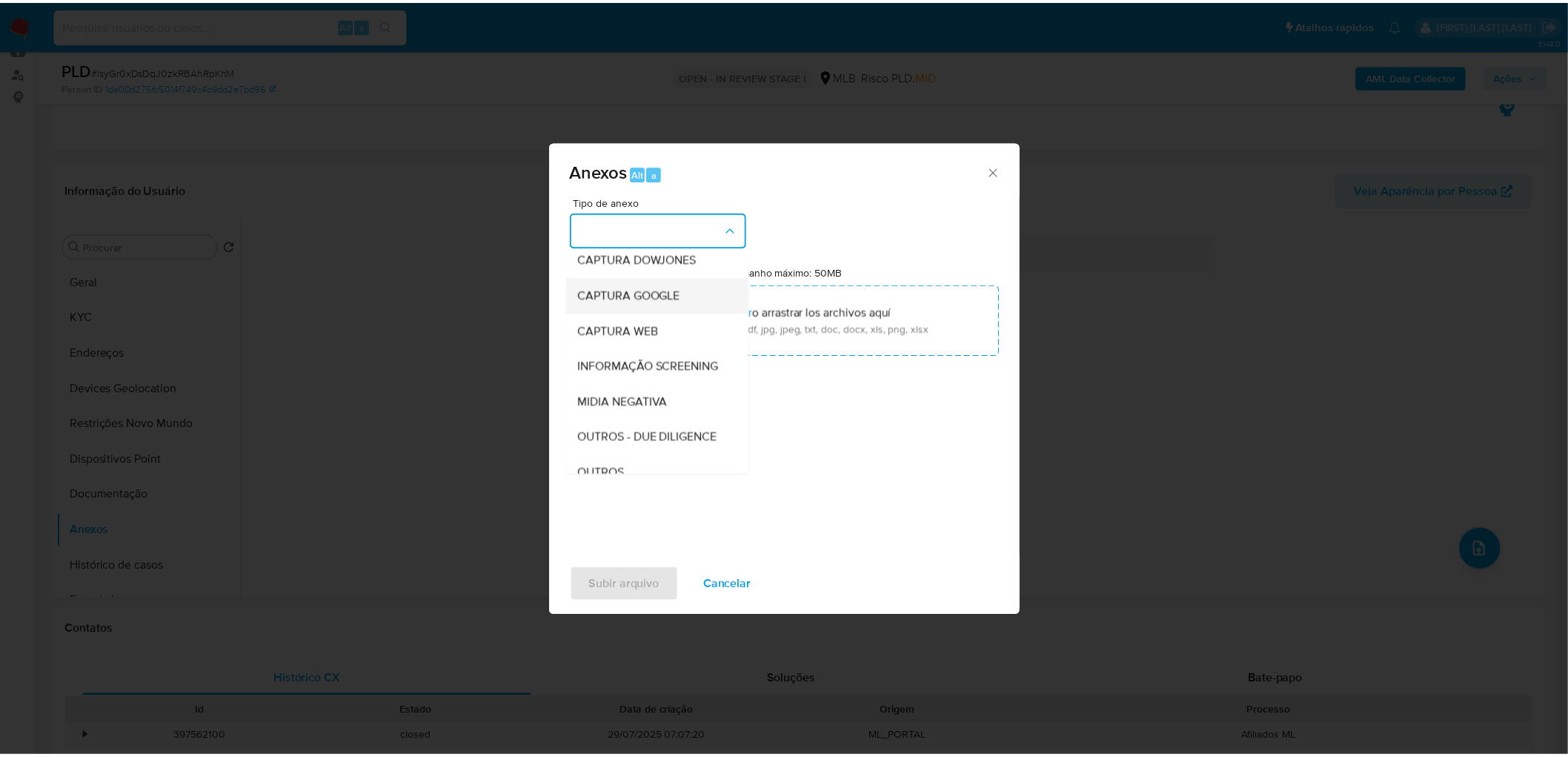 scroll, scrollTop: 165, scrollLeft: 0, axis: vertical 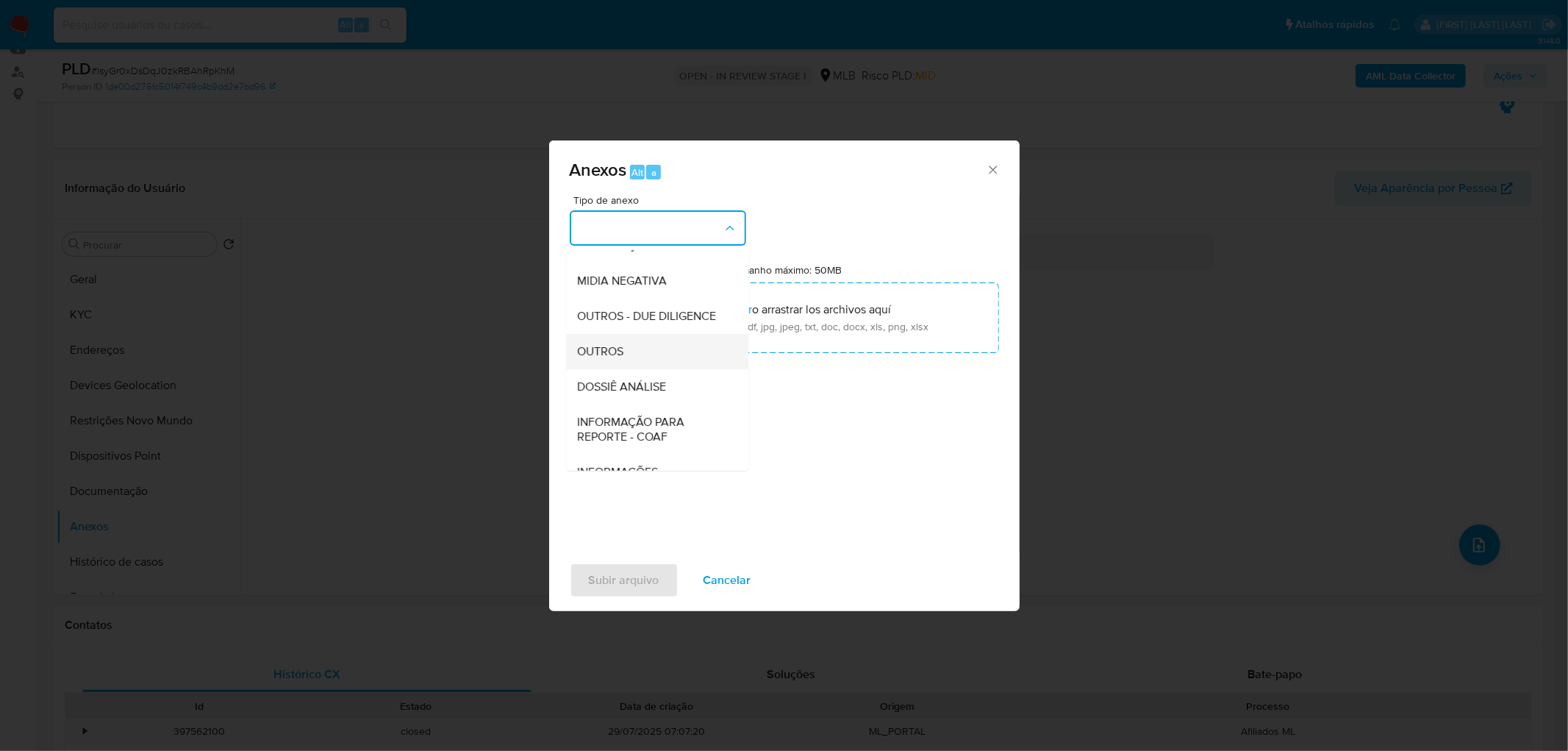 click on "OUTROS" at bounding box center (601, 352) 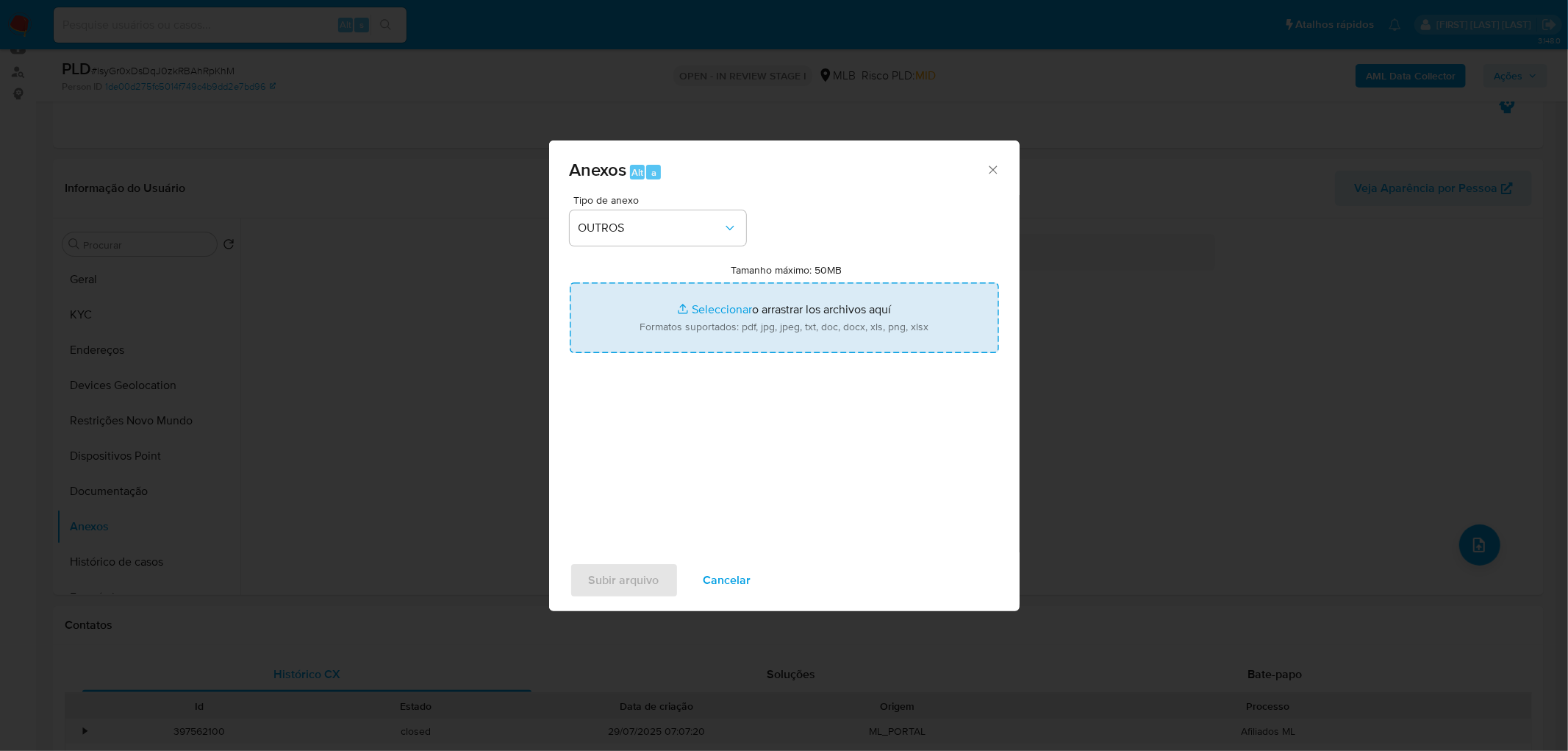 click on "Tamanho máximo: 50MB Seleccionar archivos" at bounding box center (784, 318) 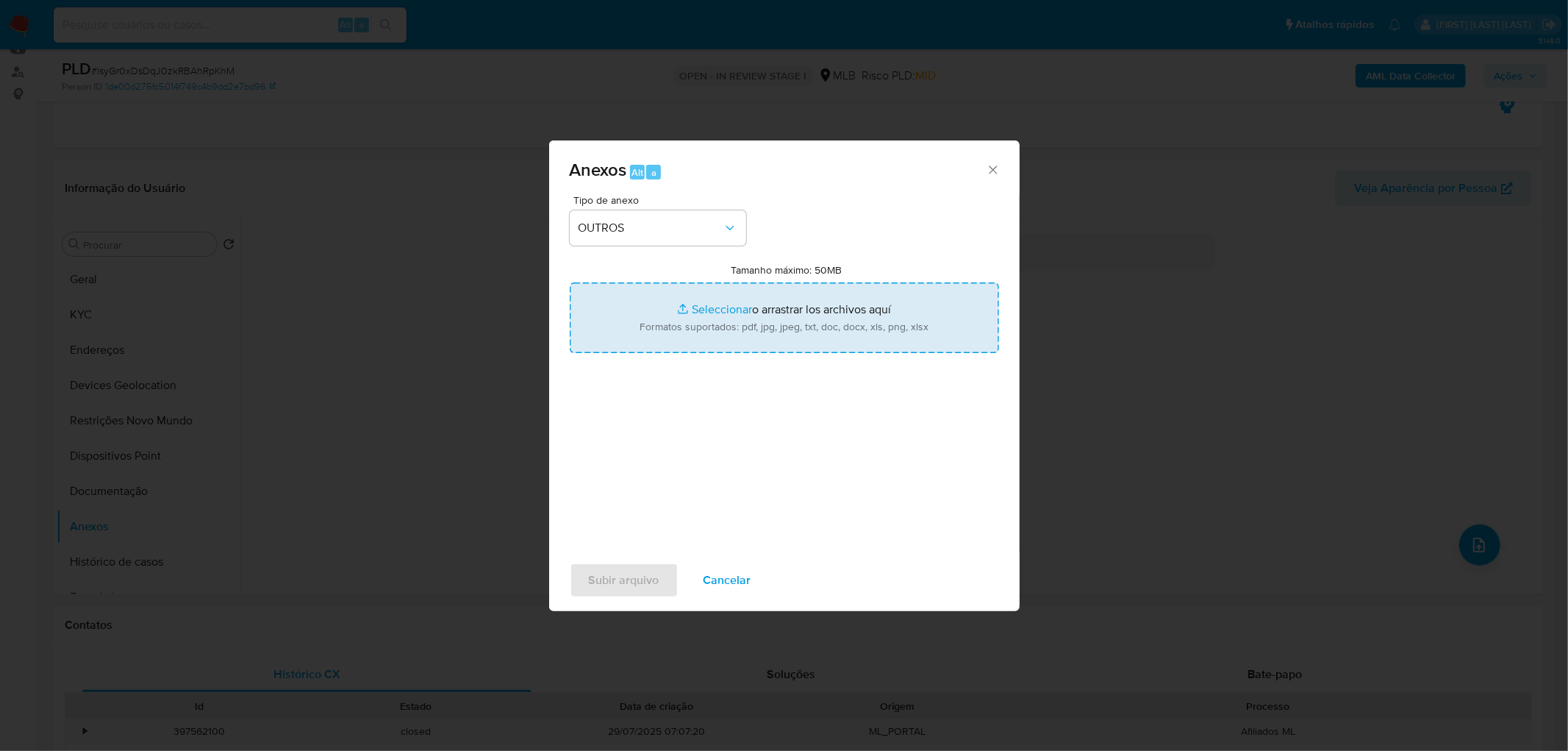type on "C:\fakepath\Mulan 526380815_2025_08_01_15_30_43.xlsx" 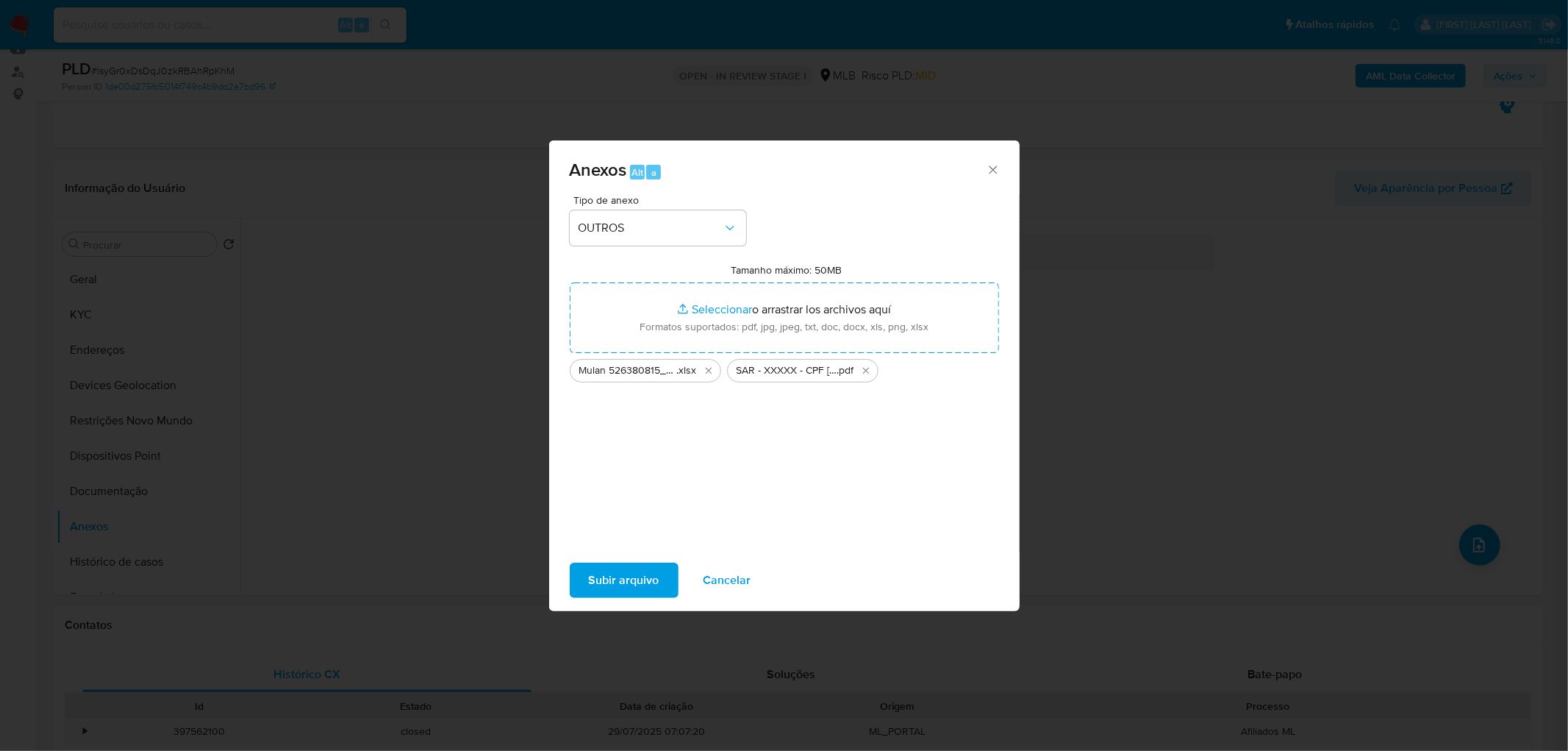 click on "Subir arquivo" at bounding box center (624, 580) 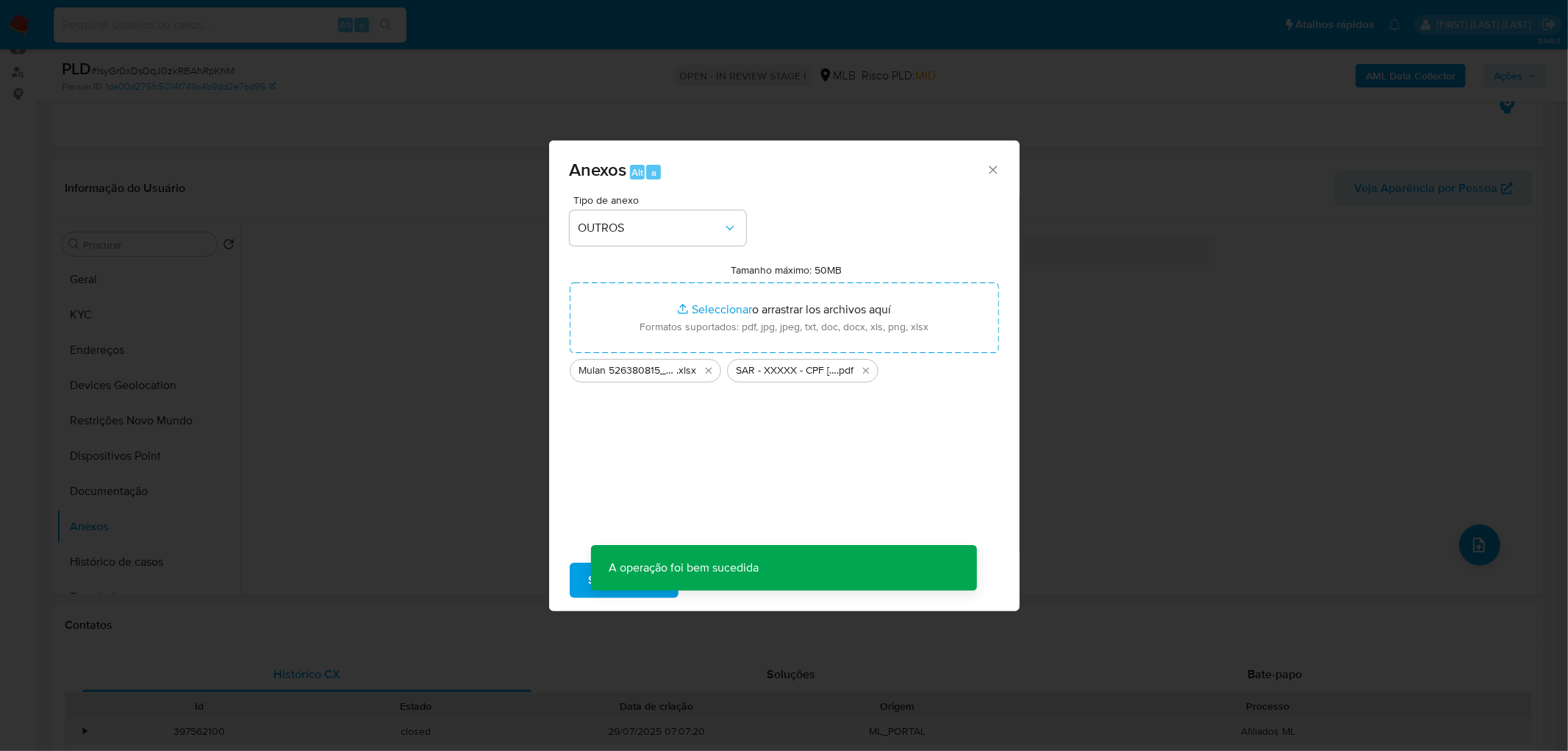 click on "Anexos Alt a Tipo de anexo OUTROS Tamanho máximo: 50MB Seleccionar archivos Seleccionar  o arrastrar los archivos aquí Formatos suportados: pdf, jpg, jpeg, txt, doc, docx, xls, png, xlsx Mulan 526380815_2025_08_01_15_30_43 .xlsx SAR - XXXXX - CPF 01849844160 - DANIELLA PEREIRA DE SOUZA SANTOS .pdf A operação foi bem sucedida A operação foi bem sucedida Subir arquivo Cancelar" at bounding box center (784, 375) 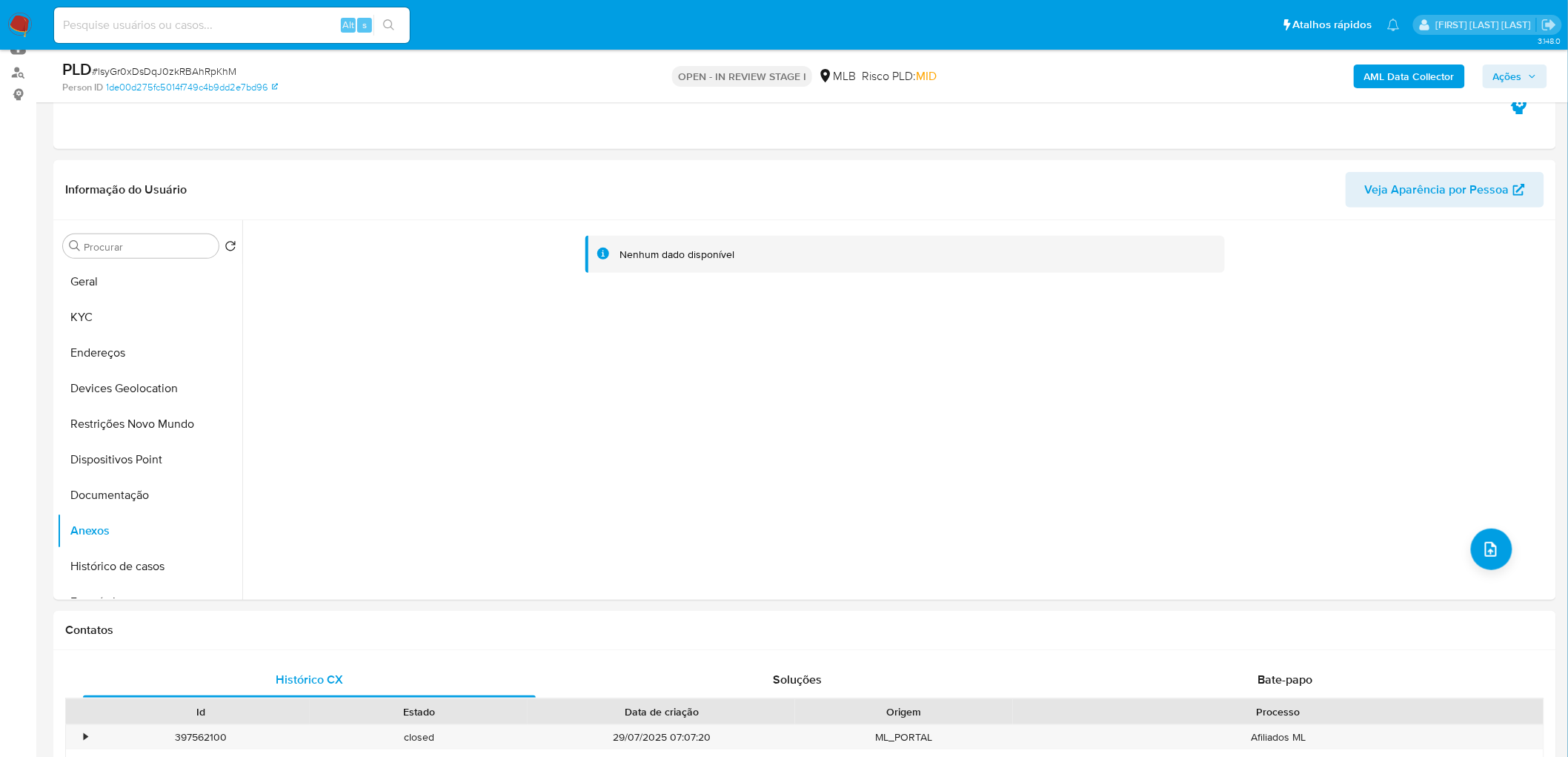 click on "Documentação" at bounding box center (150, 495) 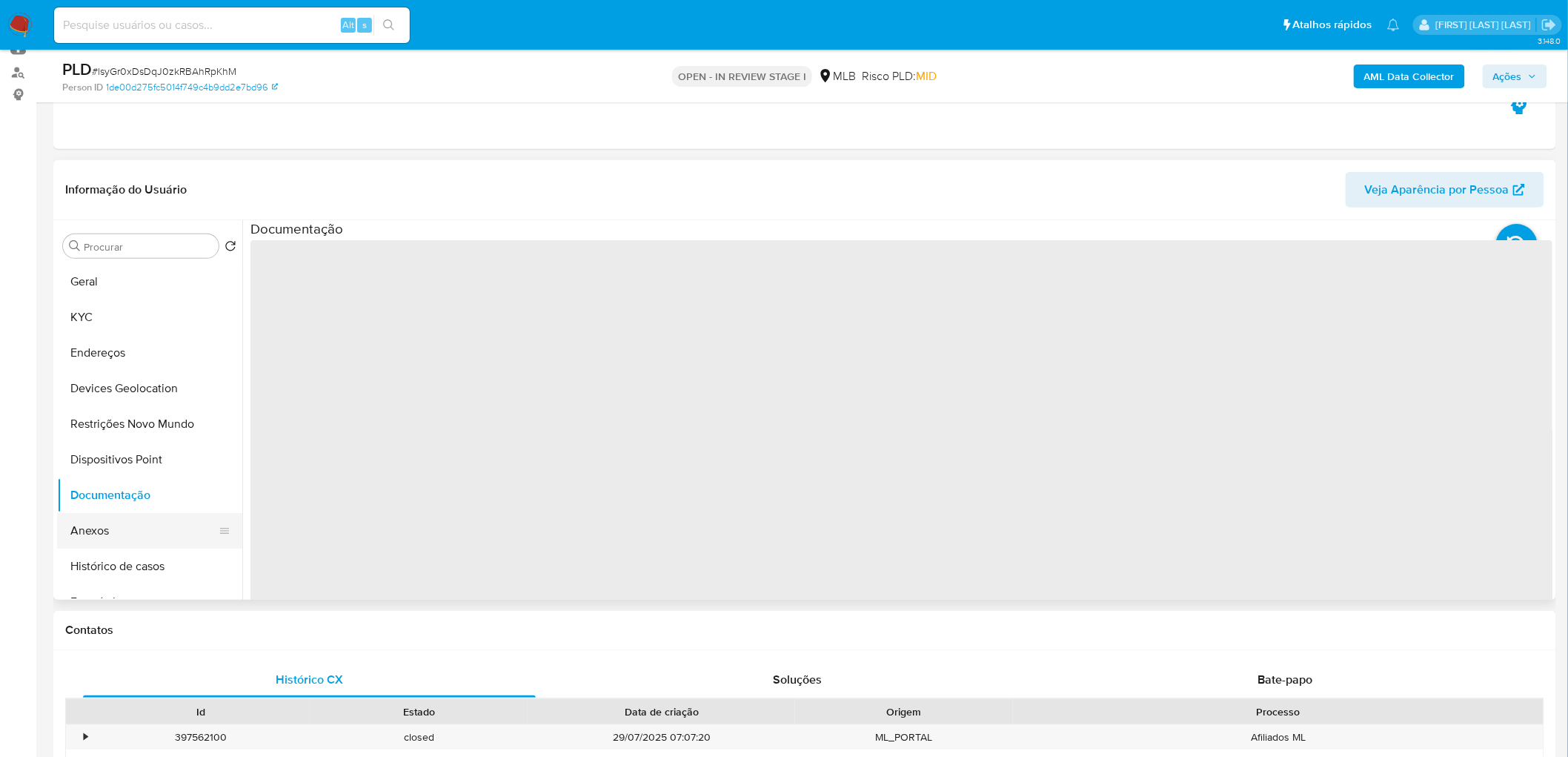 click on "Anexos" at bounding box center (144, 531) 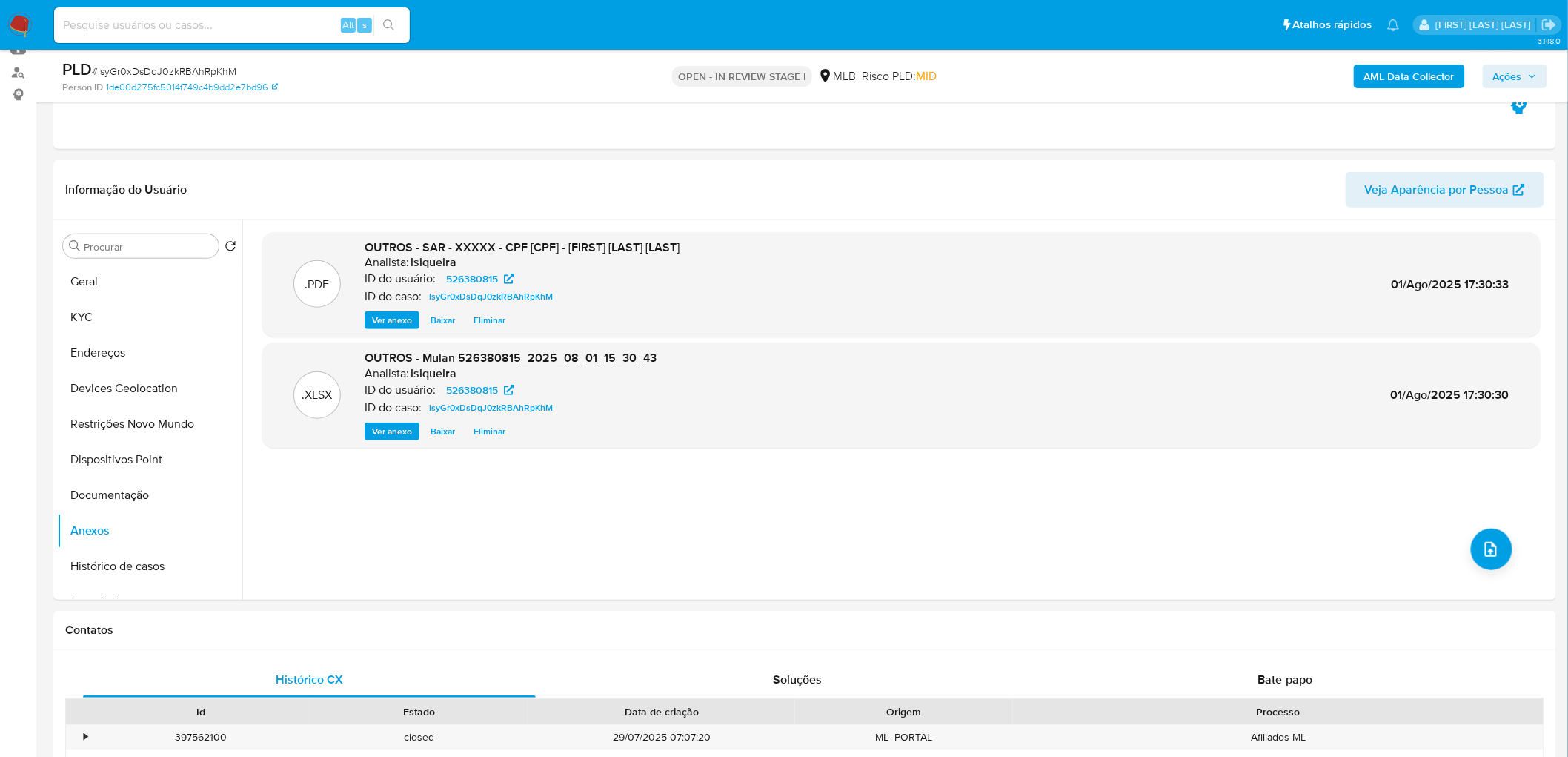 click on "Ações" at bounding box center [1515, 76] 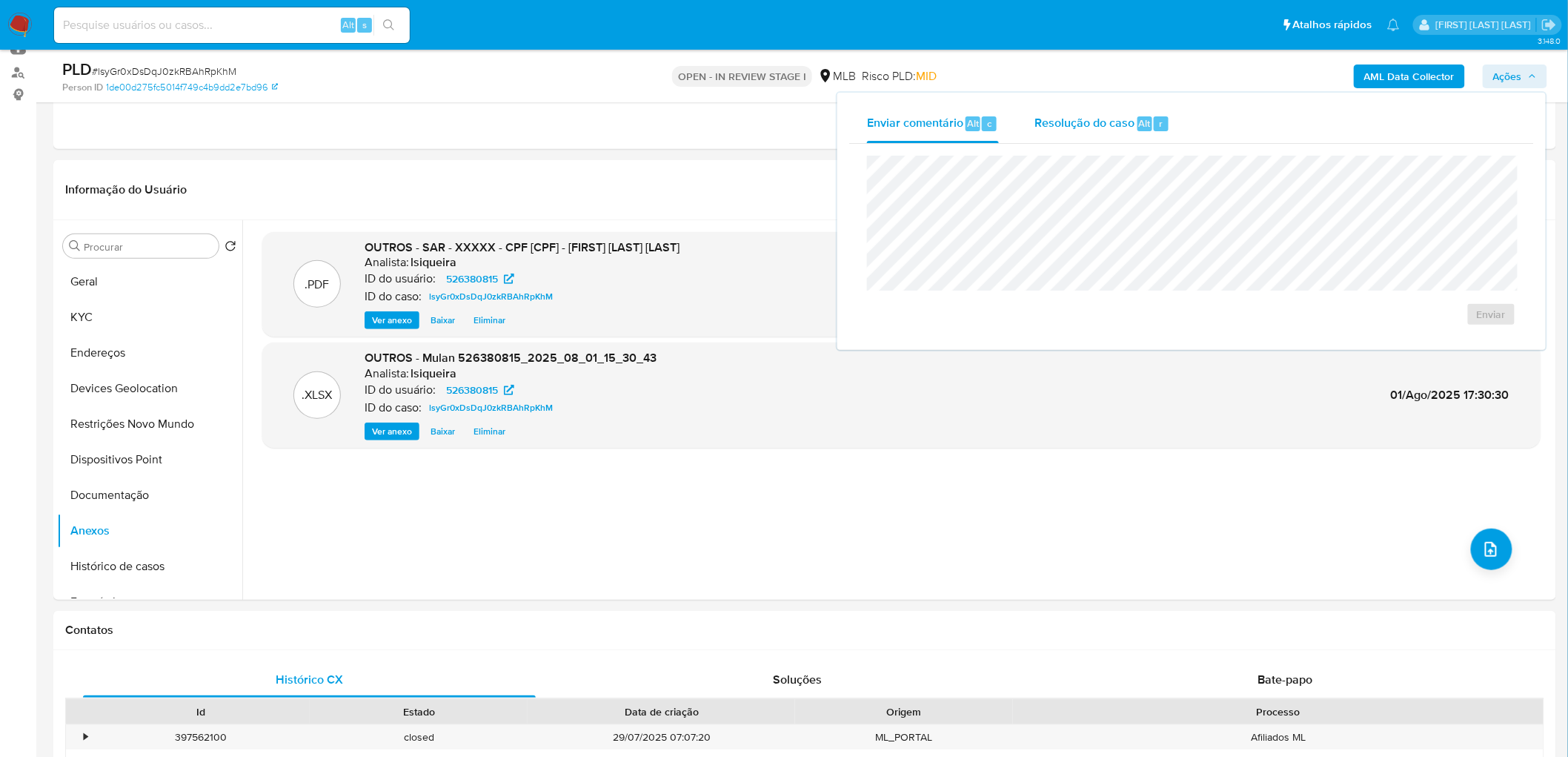 click on "Resolução do caso" at bounding box center [1084, 122] 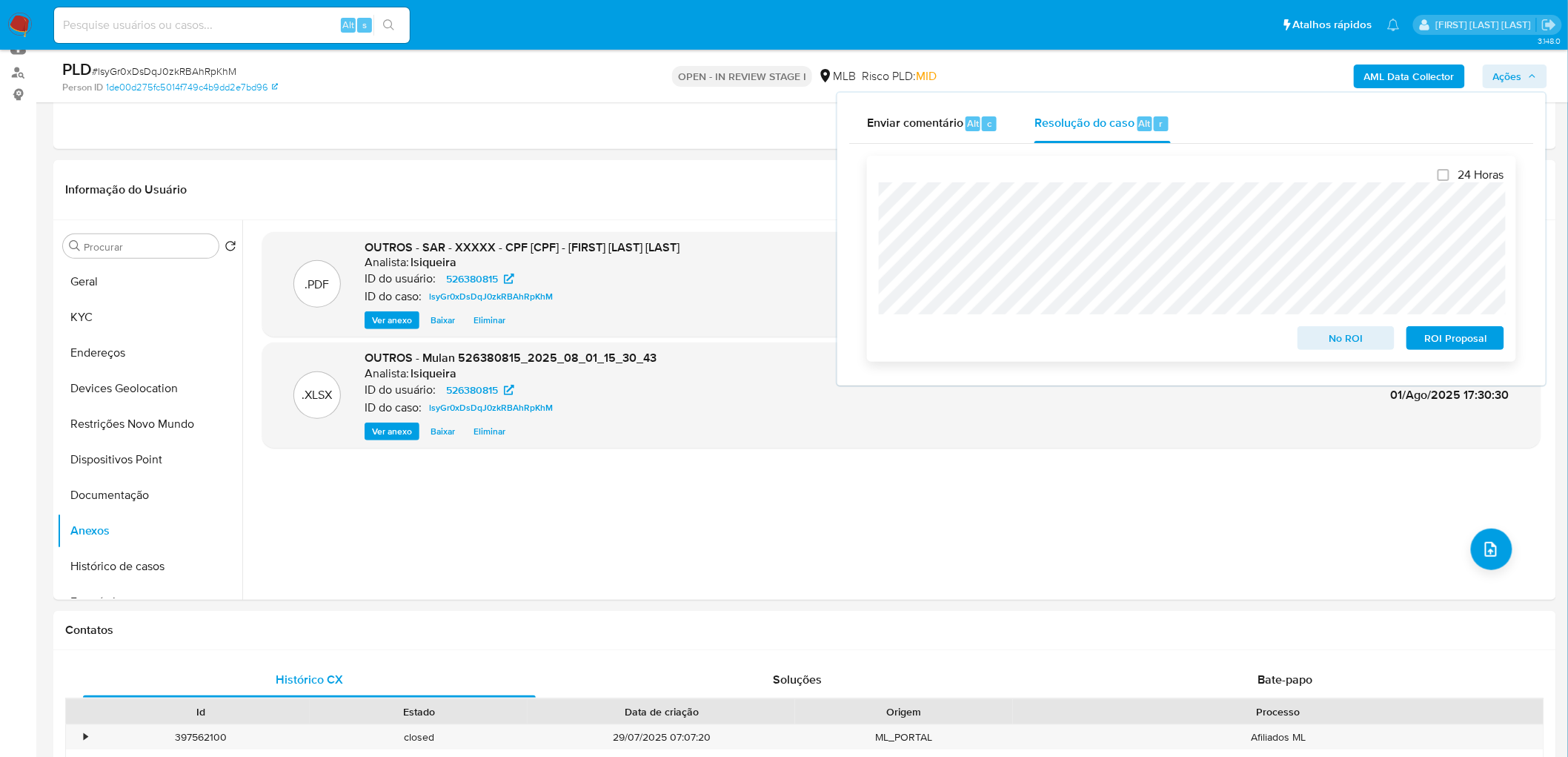 click on "ROI Proposal" at bounding box center [1455, 338] 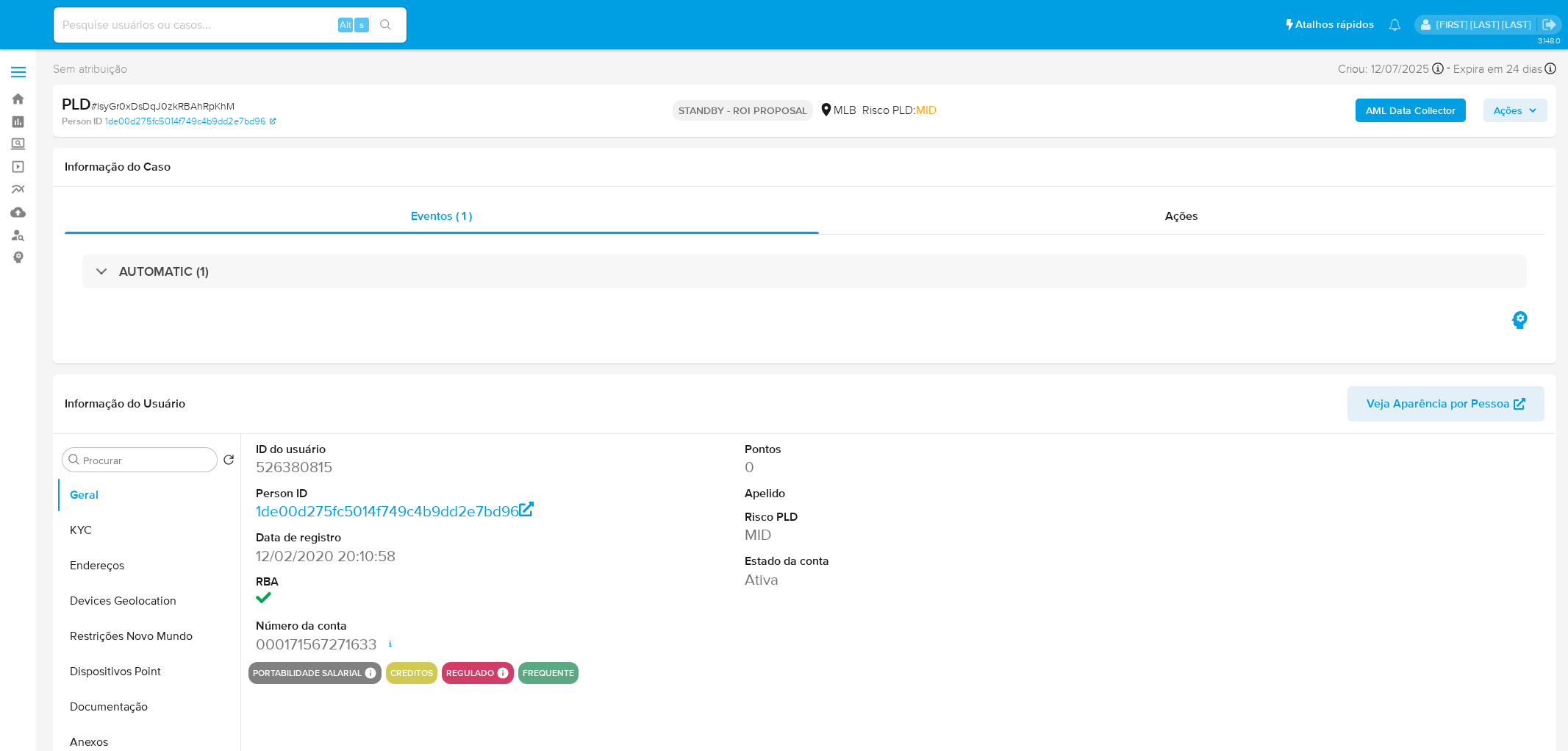 select on "10" 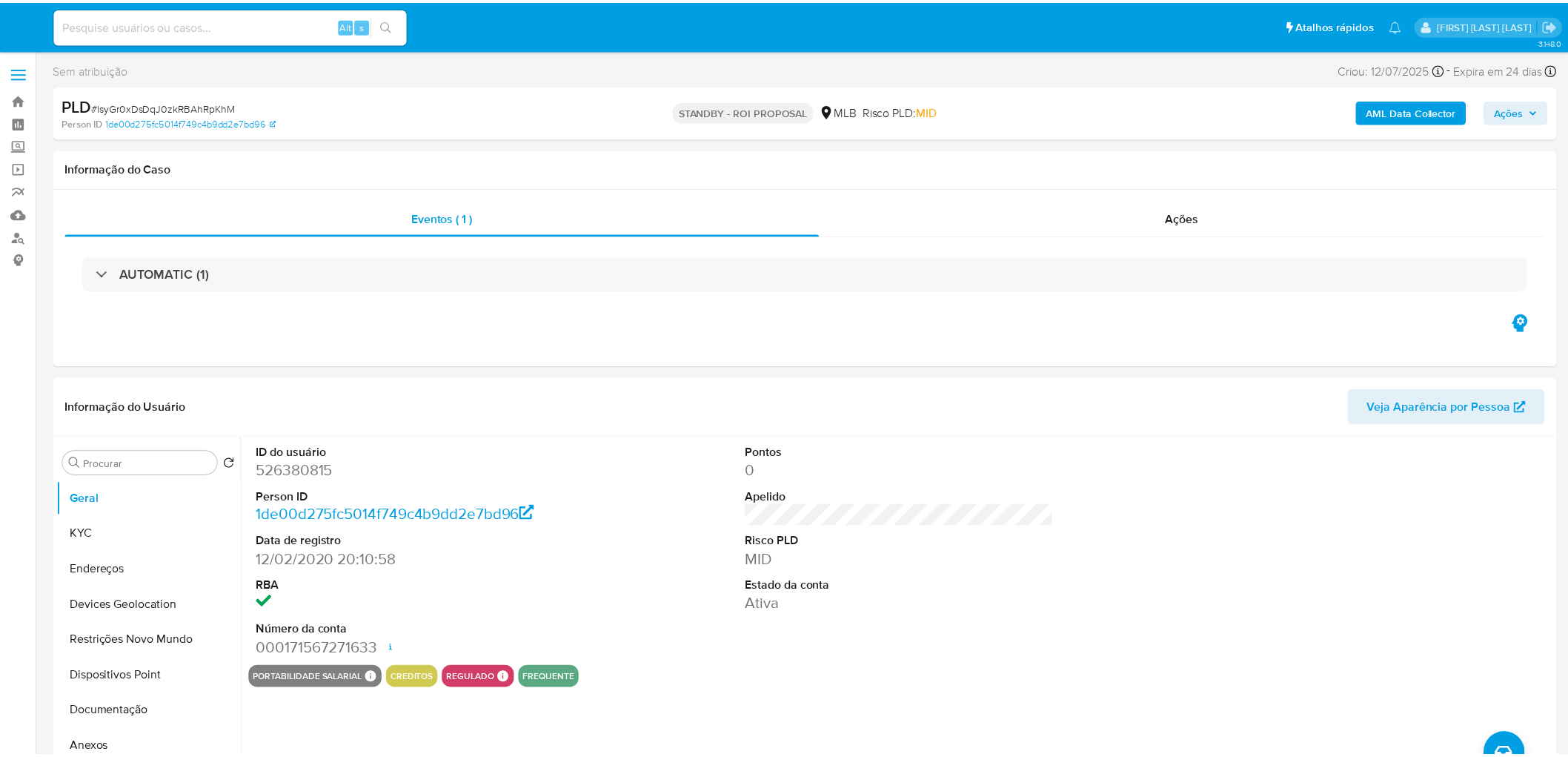 scroll, scrollTop: 0, scrollLeft: 0, axis: both 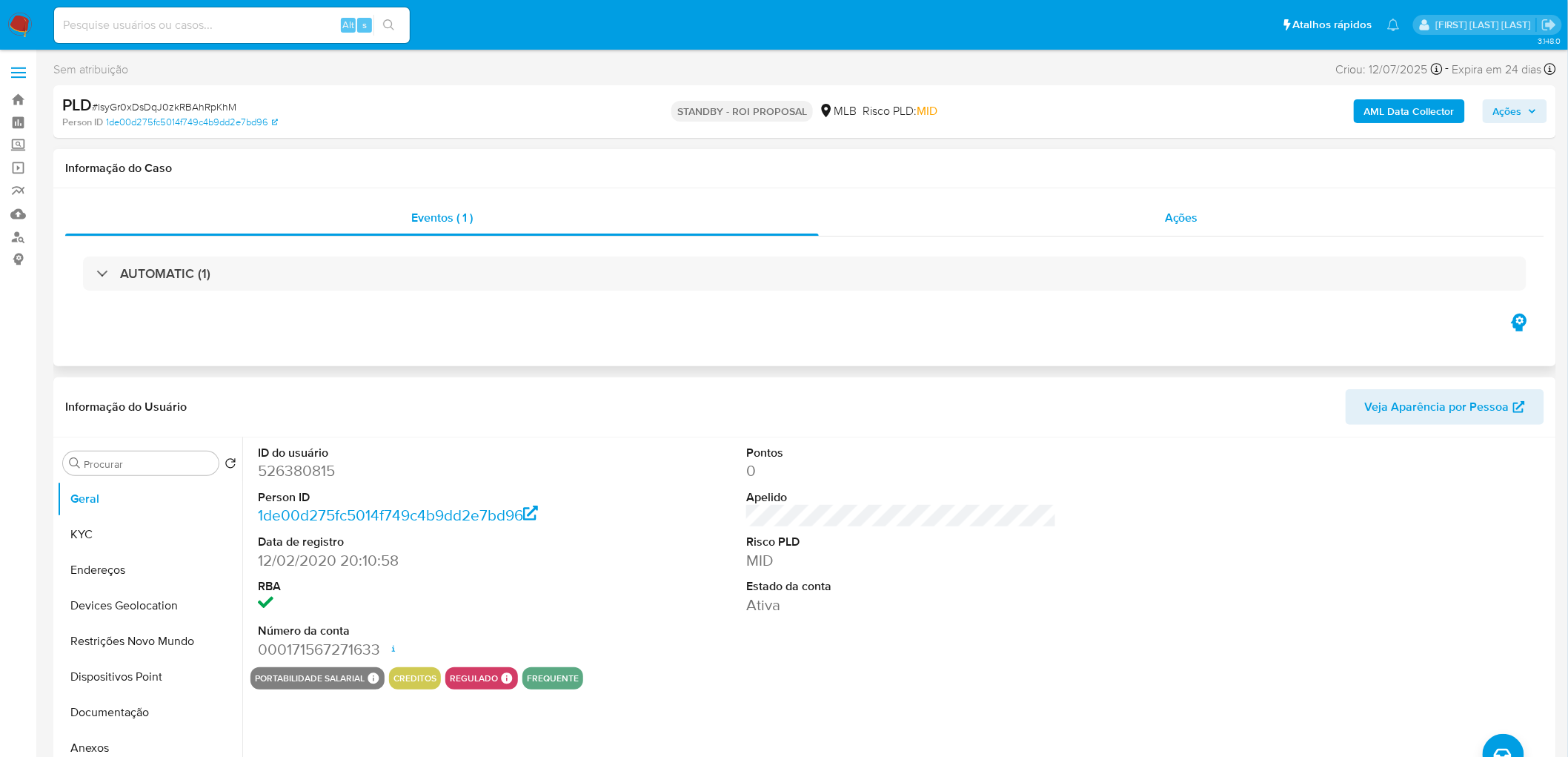 click on "Ações" at bounding box center (1181, 217) 